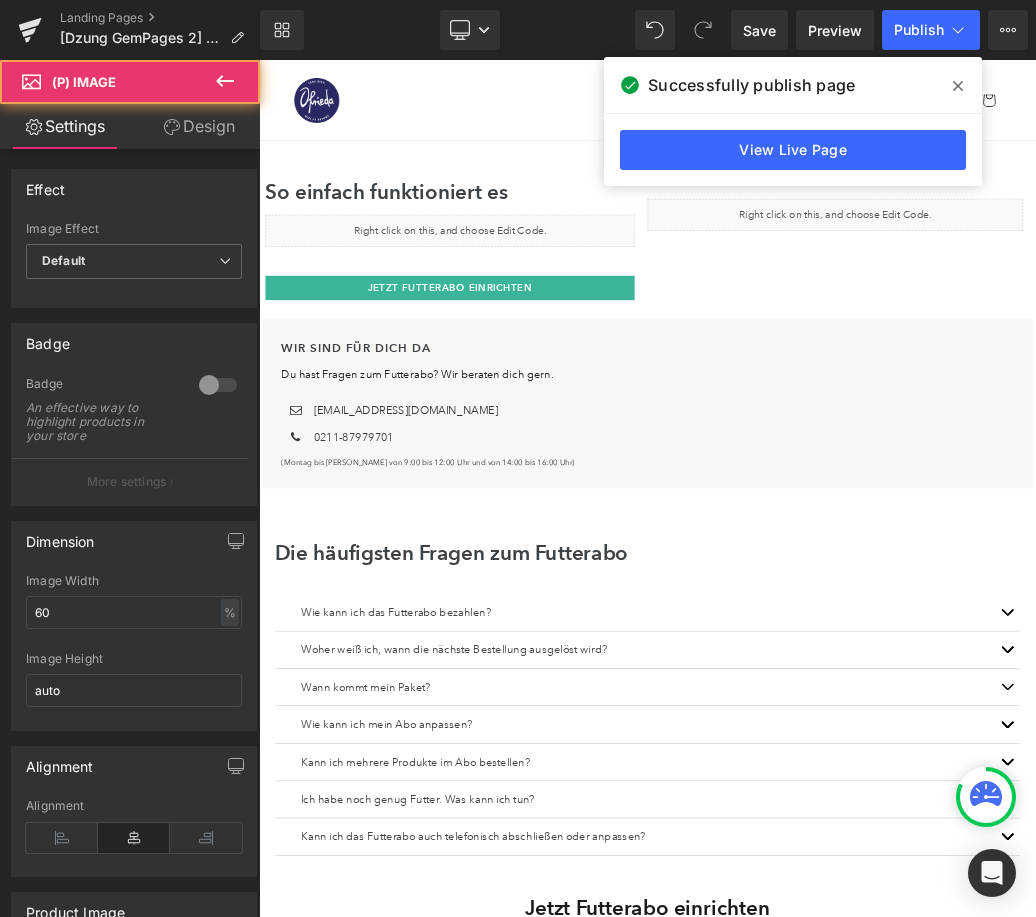 scroll, scrollTop: 2129, scrollLeft: 0, axis: vertical 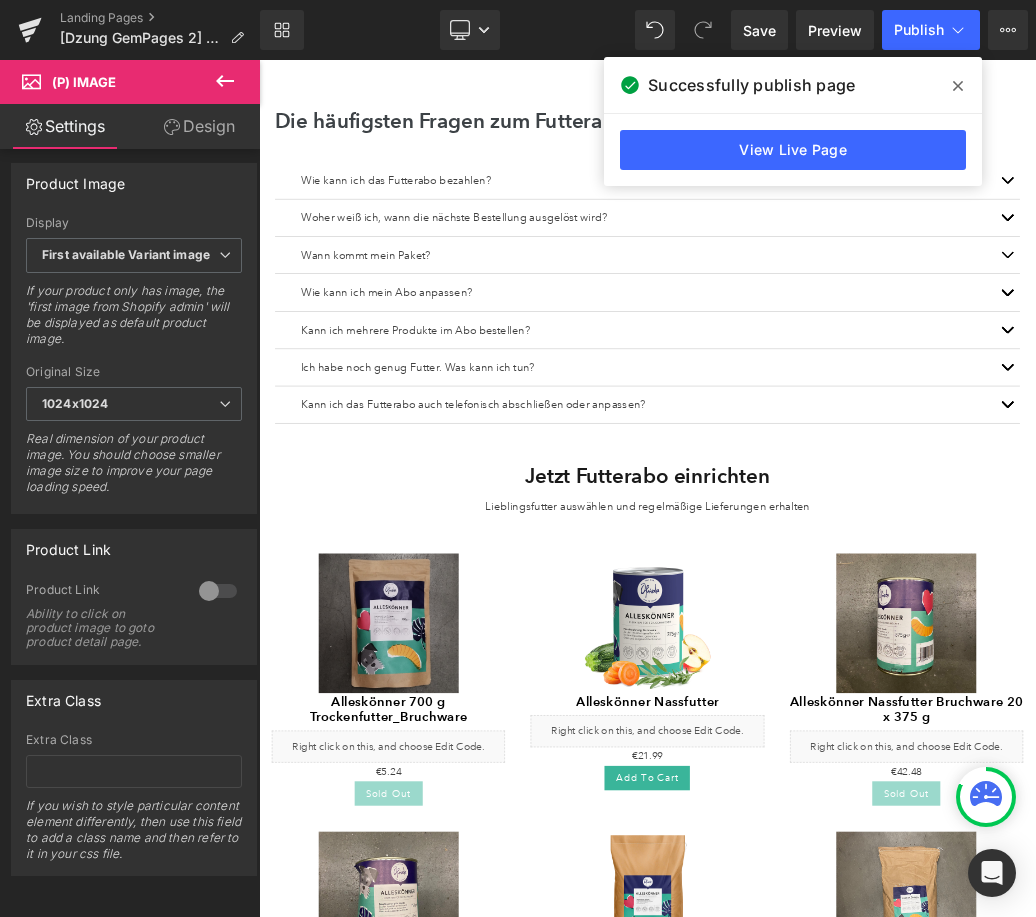click on "Sale Off" at bounding box center (863, 938) 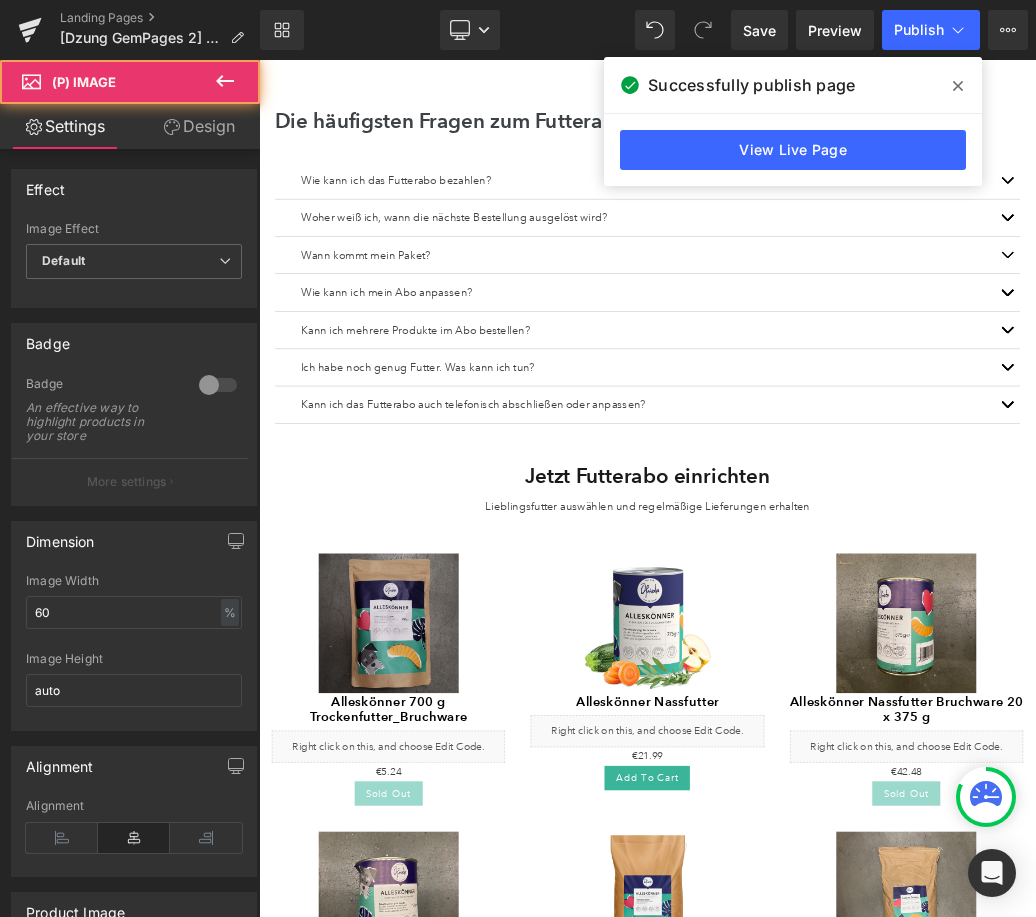 click at bounding box center (958, 86) 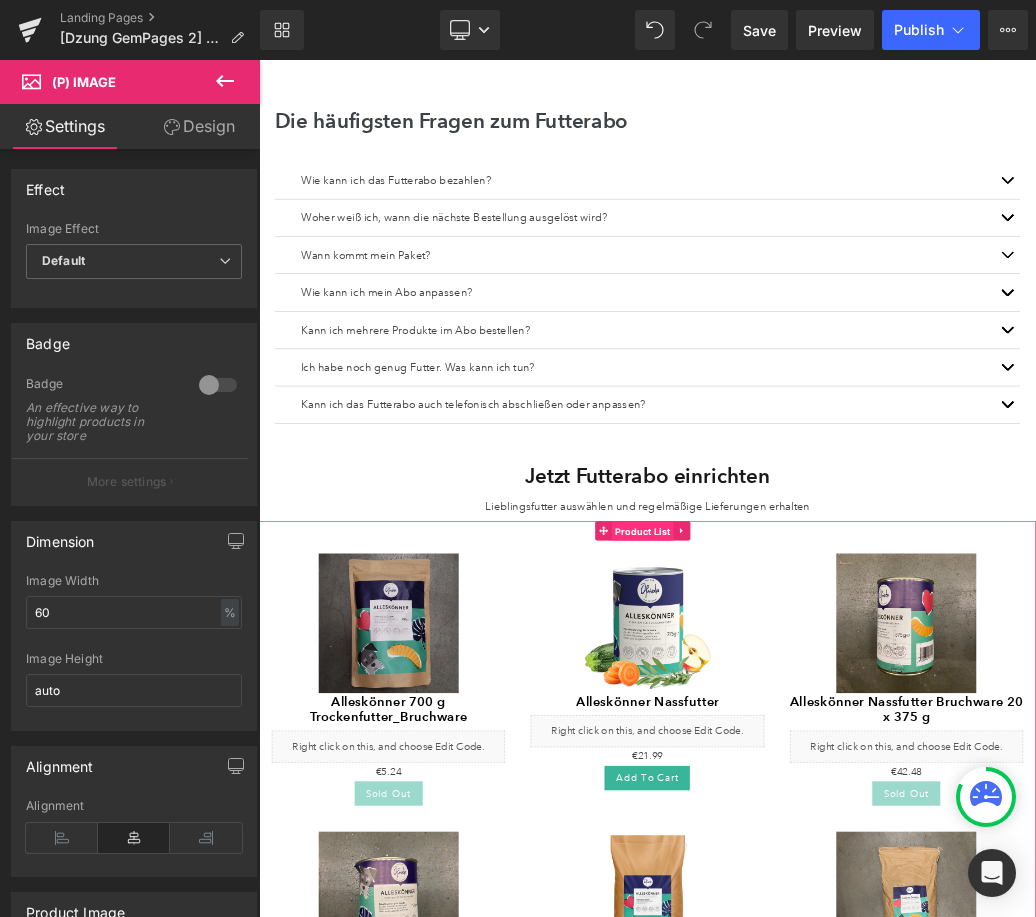 click on "Product List" at bounding box center [856, 795] 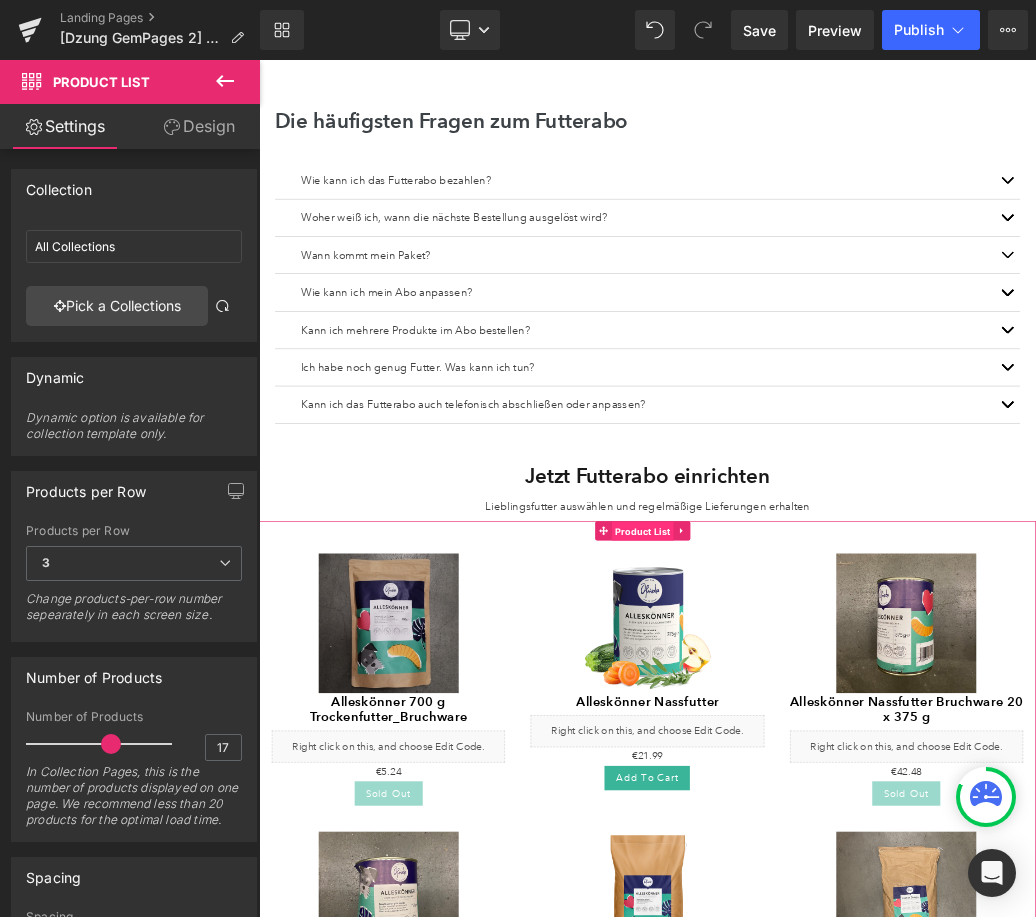 click on "Product List" at bounding box center (856, 795) 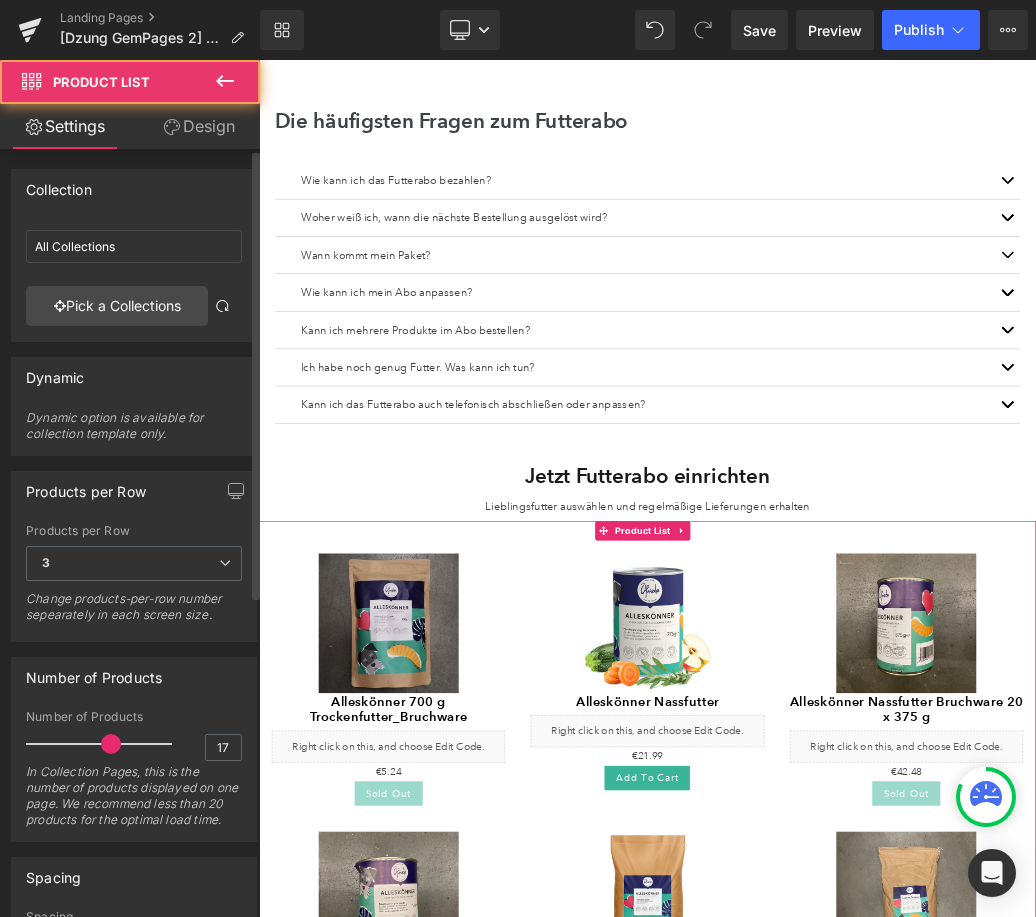 scroll, scrollTop: 198, scrollLeft: 0, axis: vertical 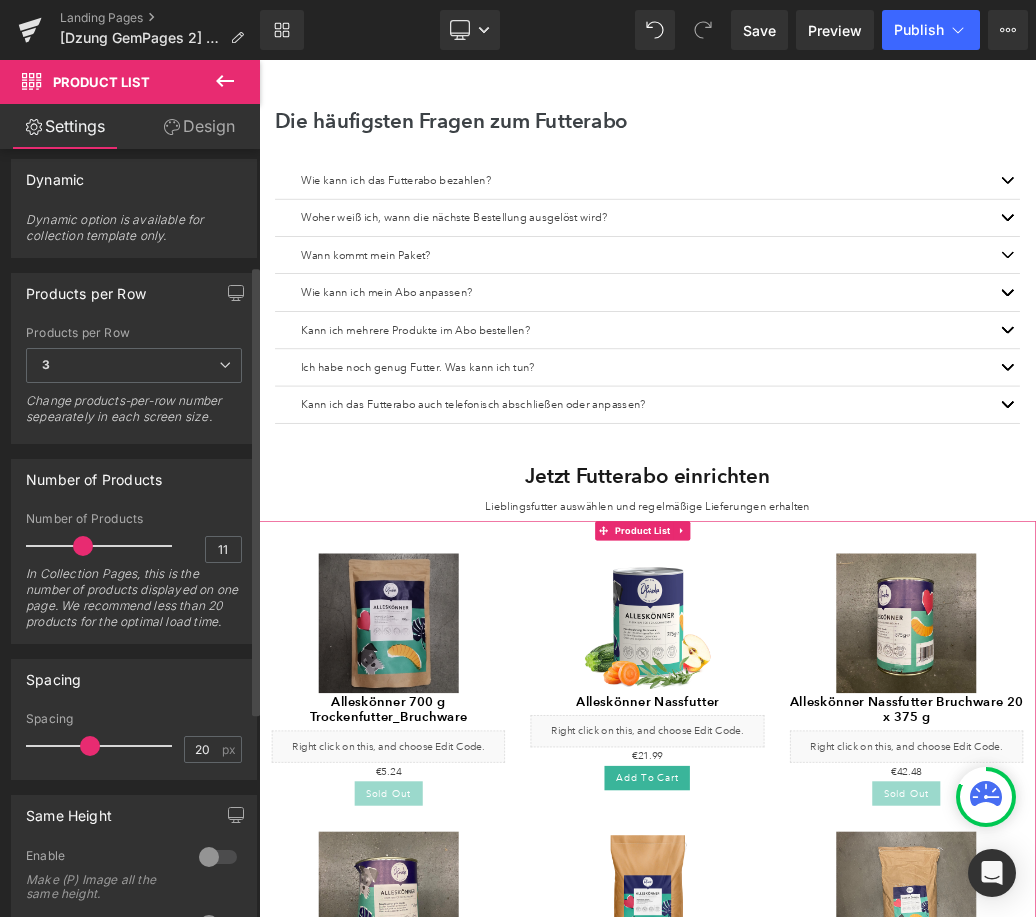 type on "10" 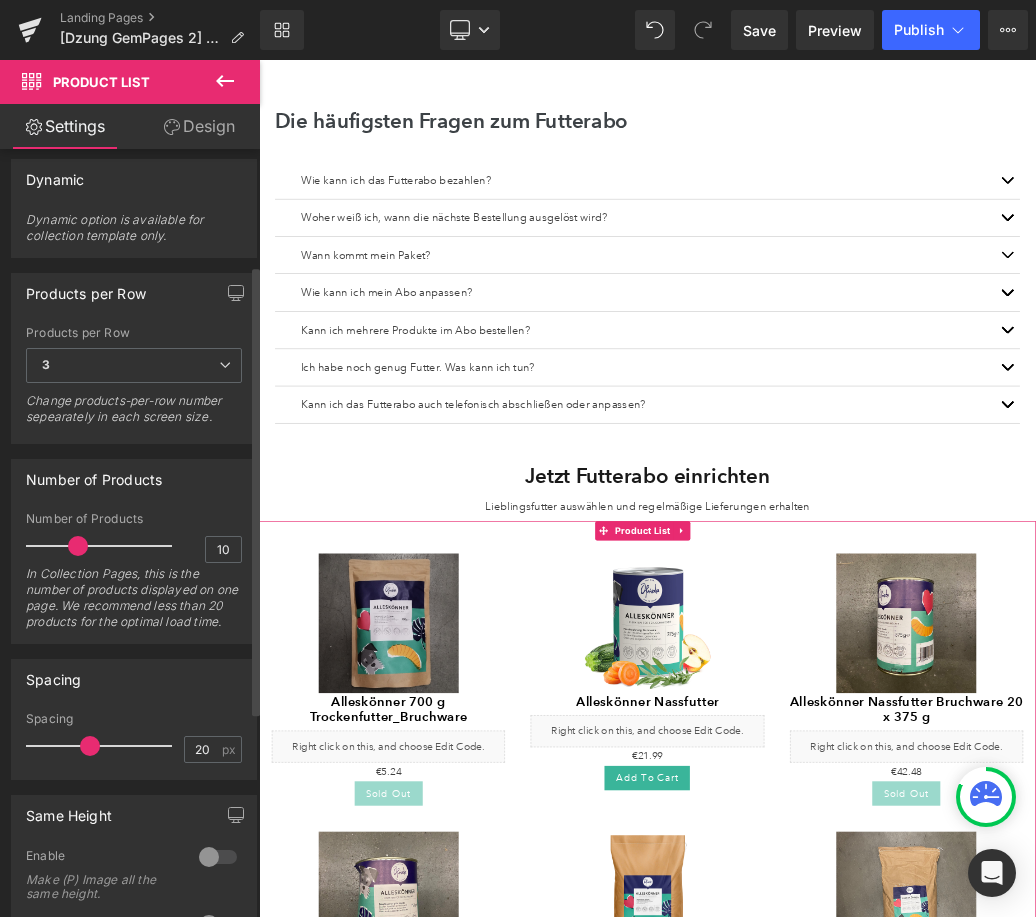 drag, startPoint x: 90, startPoint y: 549, endPoint x: 75, endPoint y: 549, distance: 15 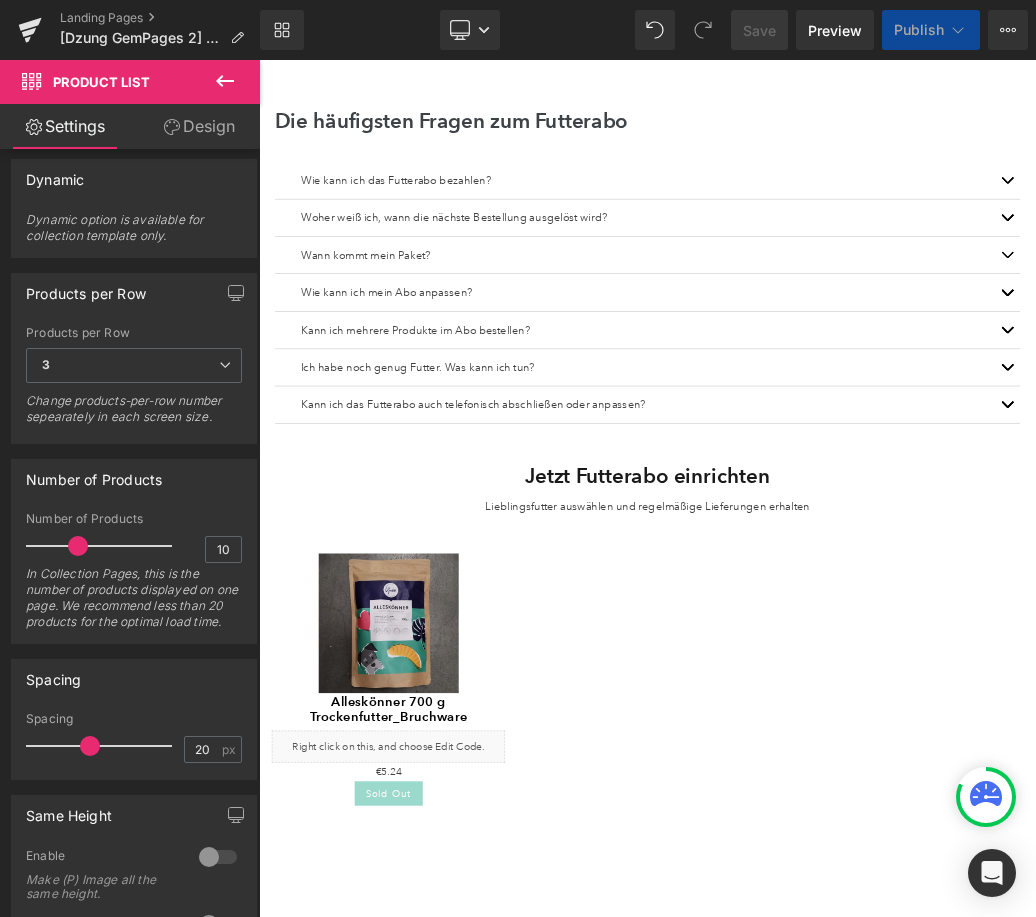 click on "Save" at bounding box center (759, 30) 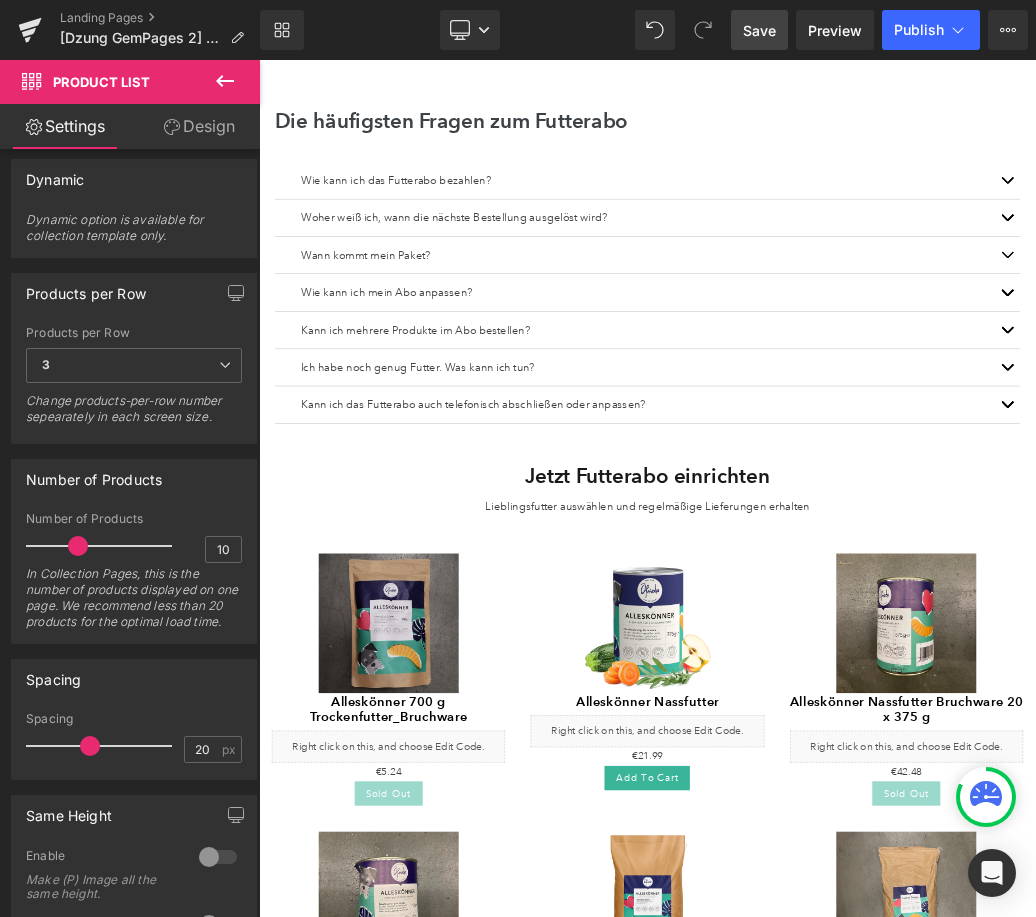 click on "Save" at bounding box center [759, 30] 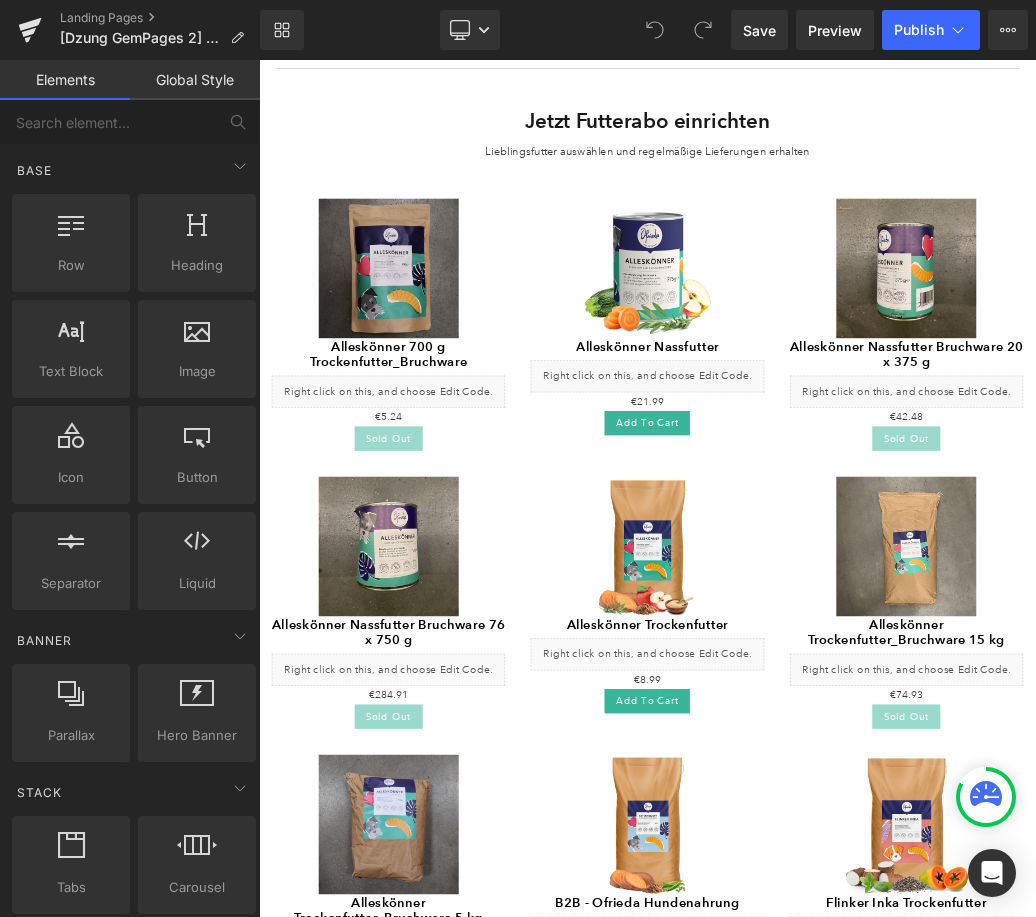 scroll, scrollTop: 800, scrollLeft: 0, axis: vertical 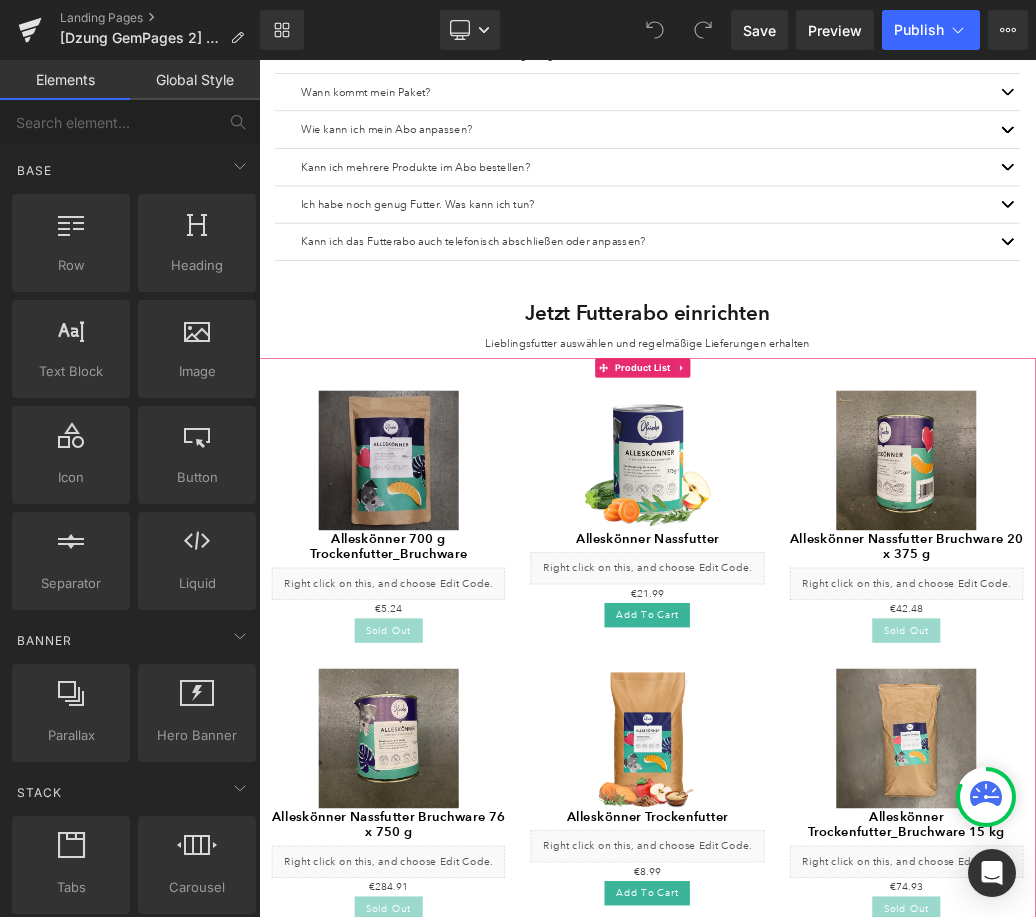 click on "Product List" at bounding box center (856, 540) 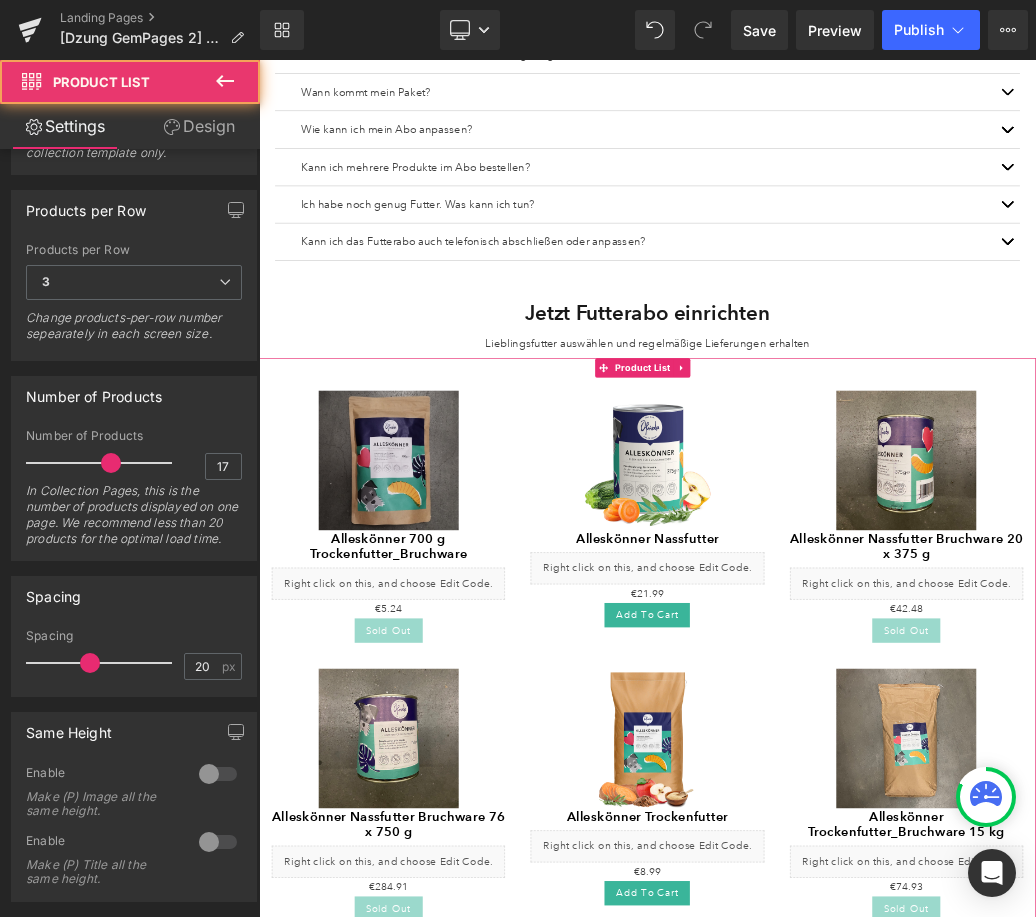 scroll, scrollTop: 288, scrollLeft: 0, axis: vertical 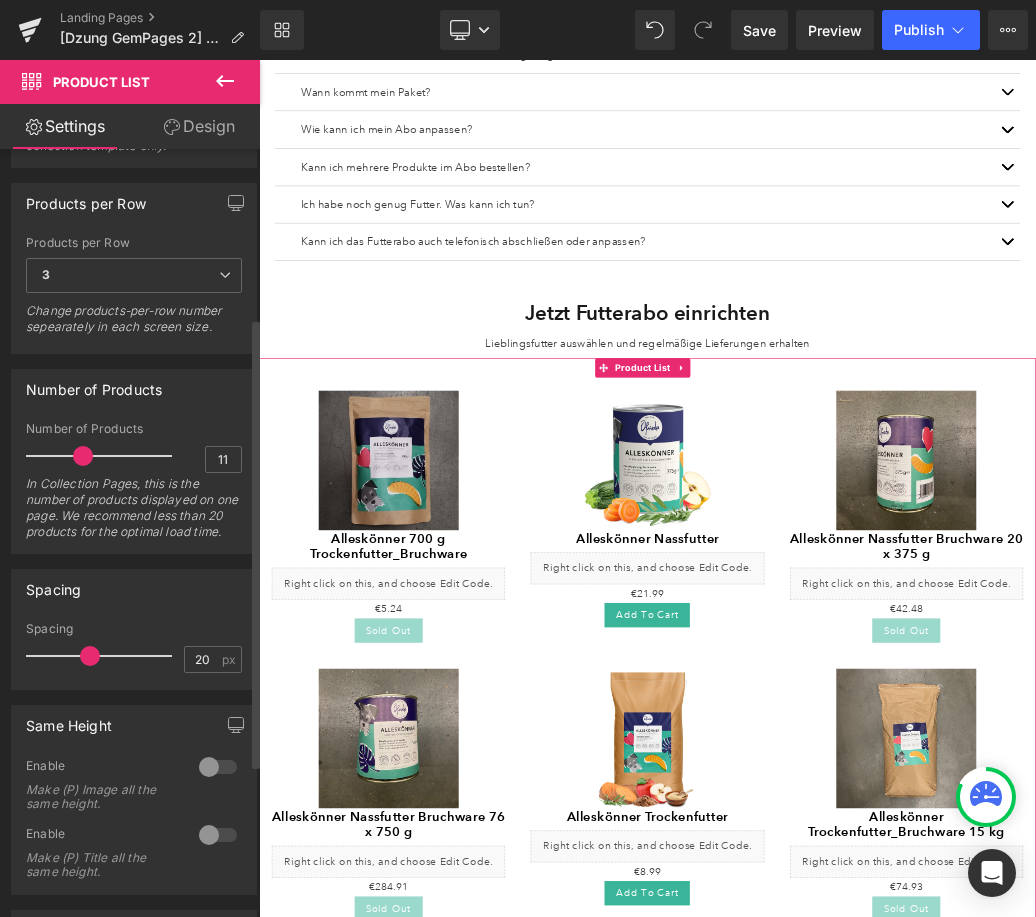 type on "10" 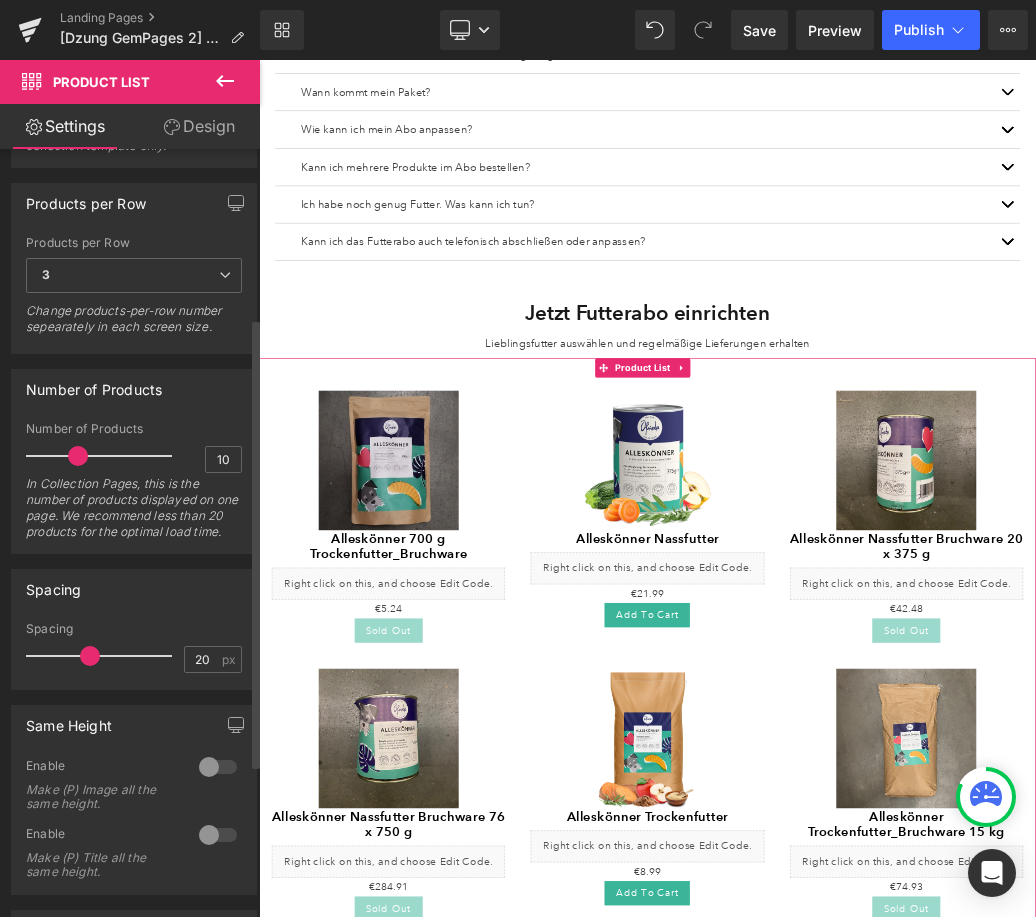 drag, startPoint x: 98, startPoint y: 456, endPoint x: 68, endPoint y: 457, distance: 30.016663 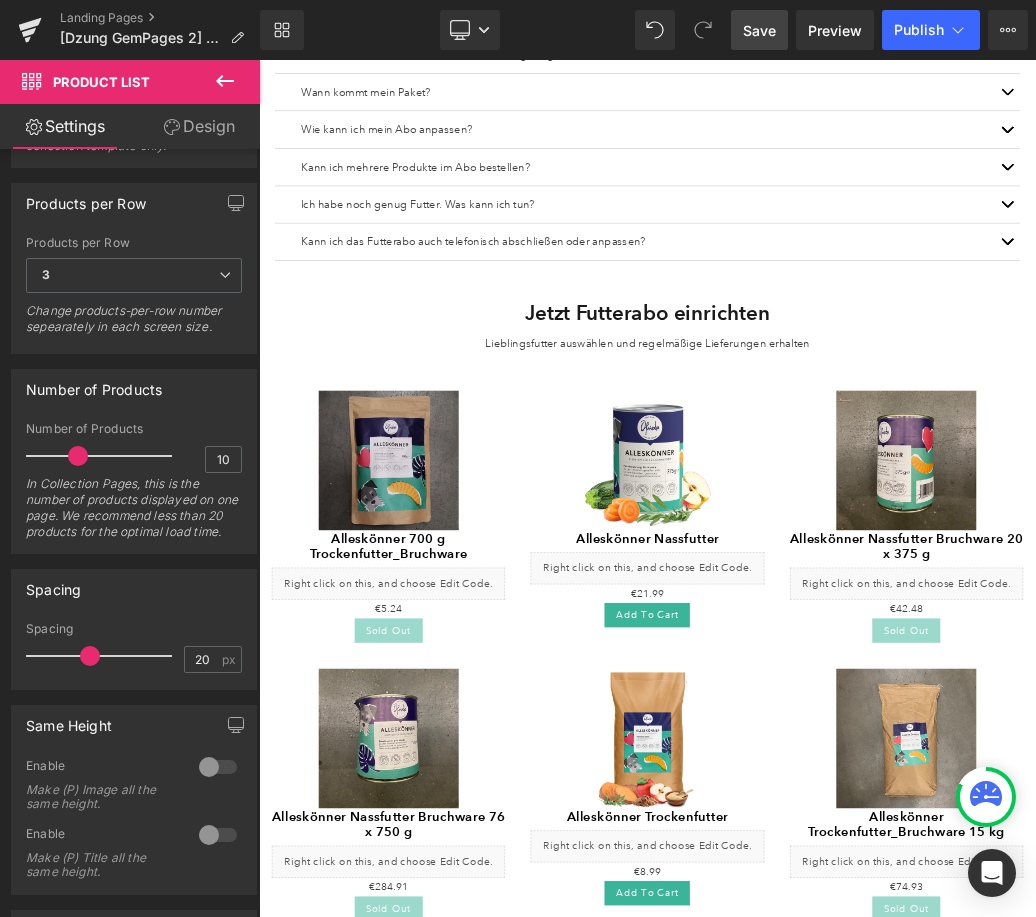 click on "Save" at bounding box center [759, 30] 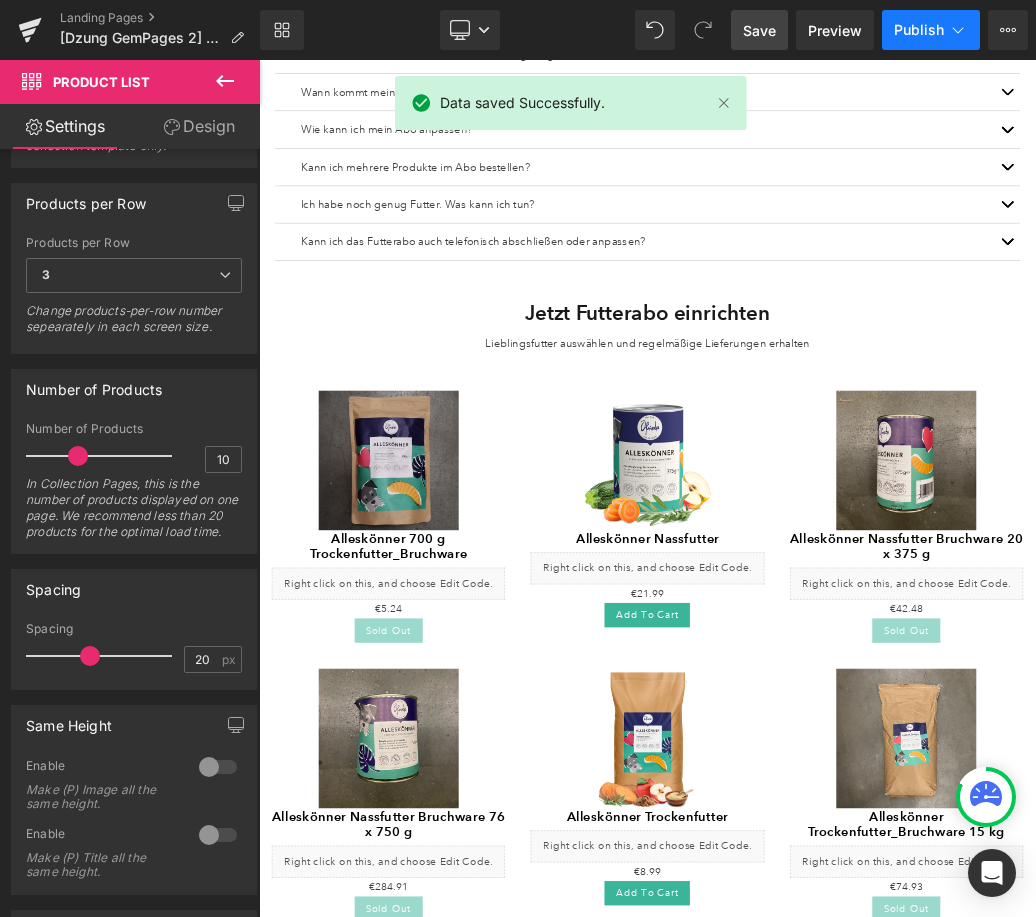 click on "Publish" at bounding box center [919, 30] 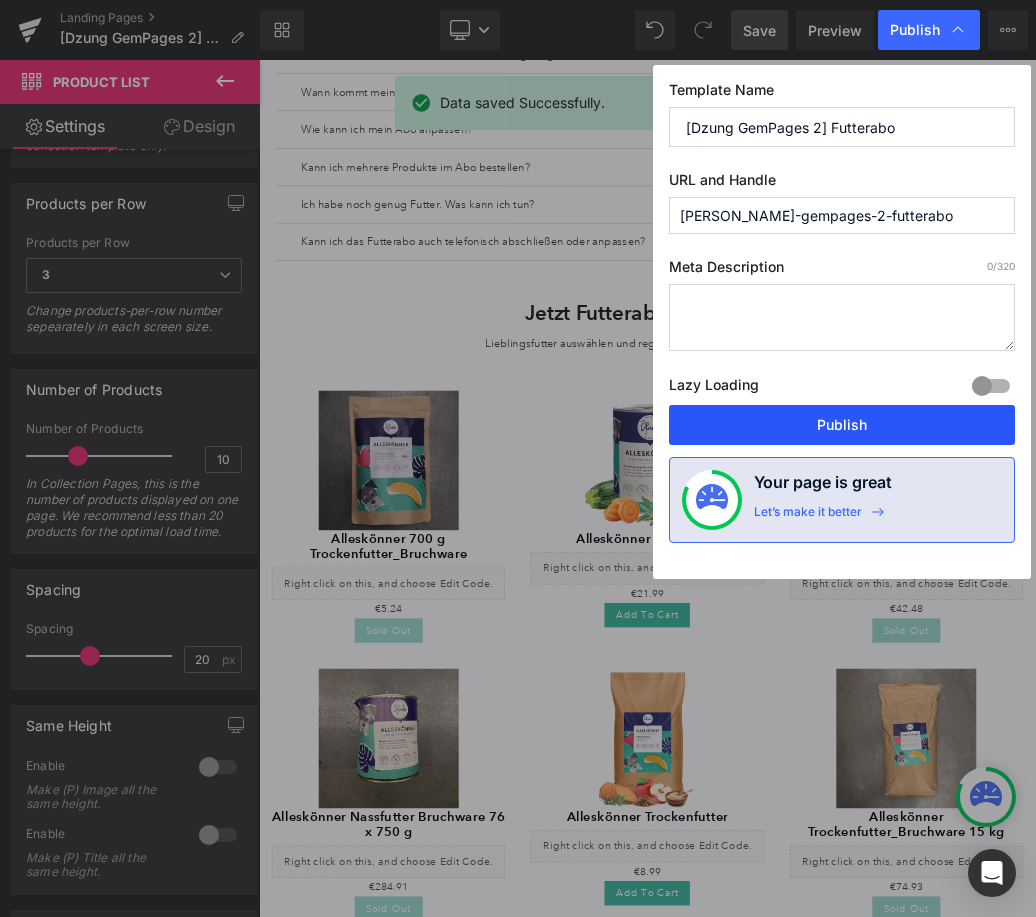 click on "Publish" at bounding box center (842, 425) 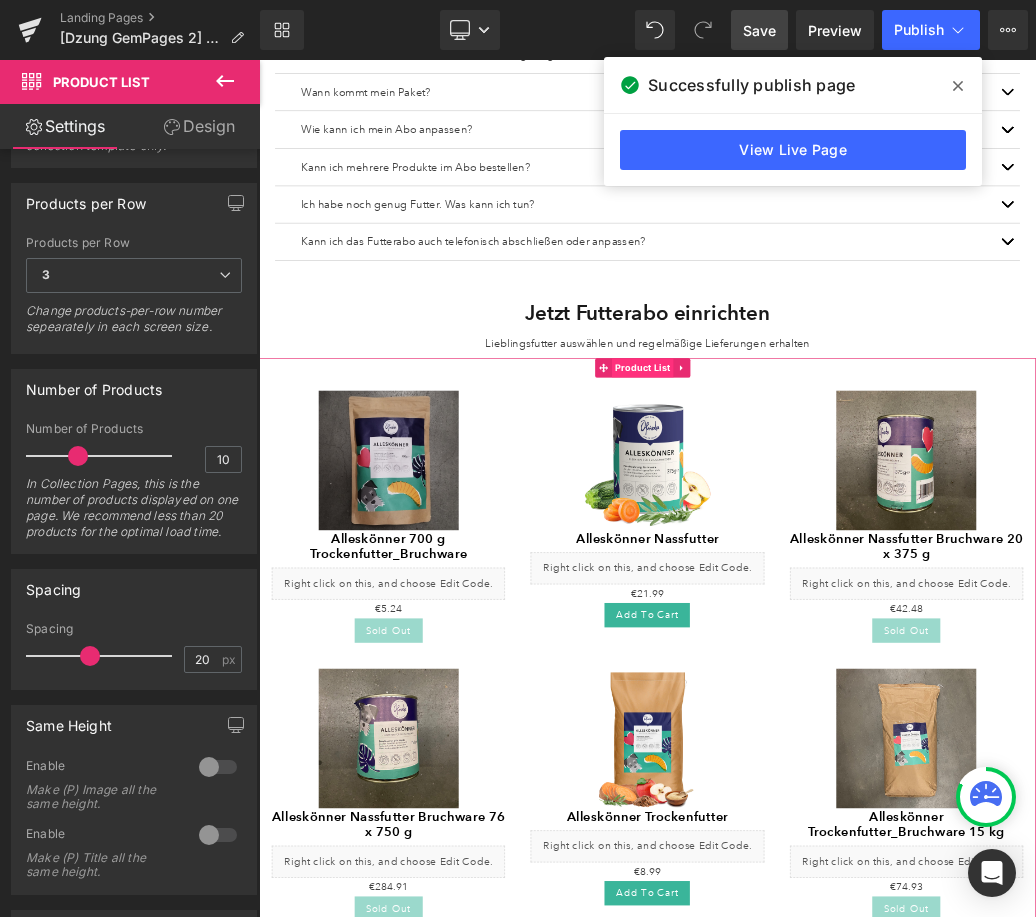 click on "Product List" at bounding box center [856, 540] 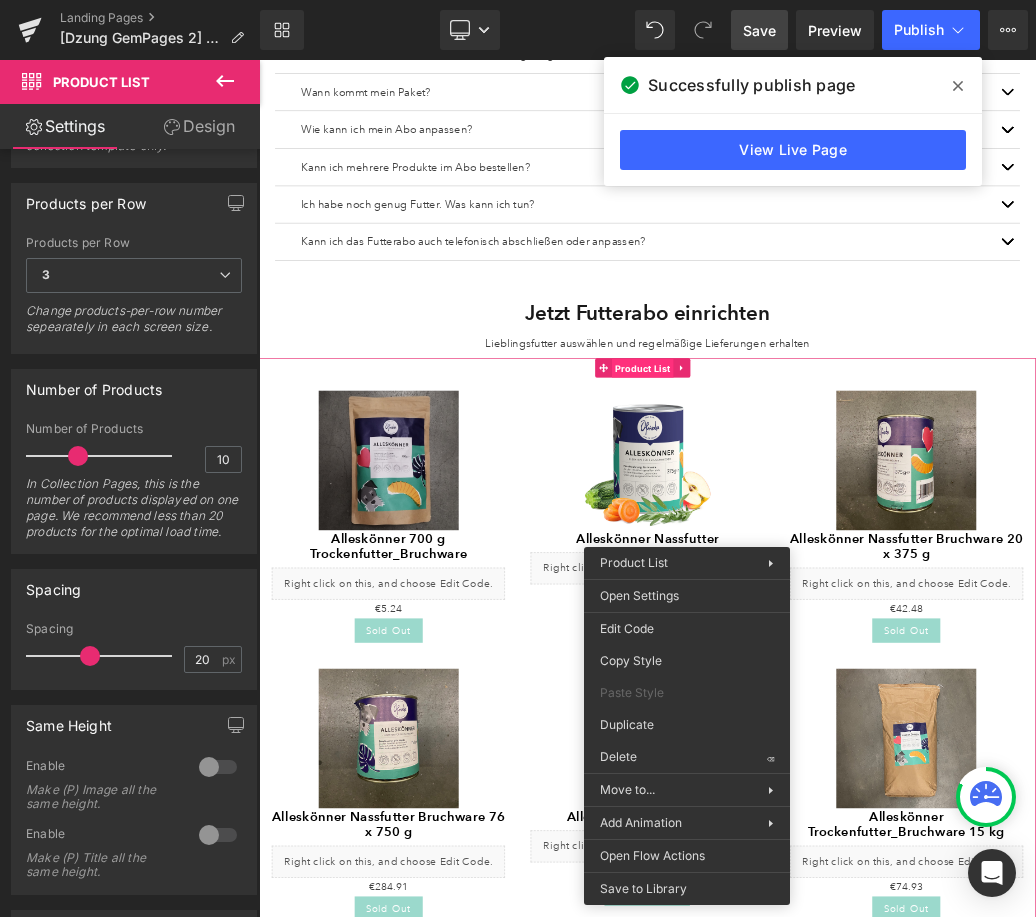 scroll, scrollTop: 288, scrollLeft: 0, axis: vertical 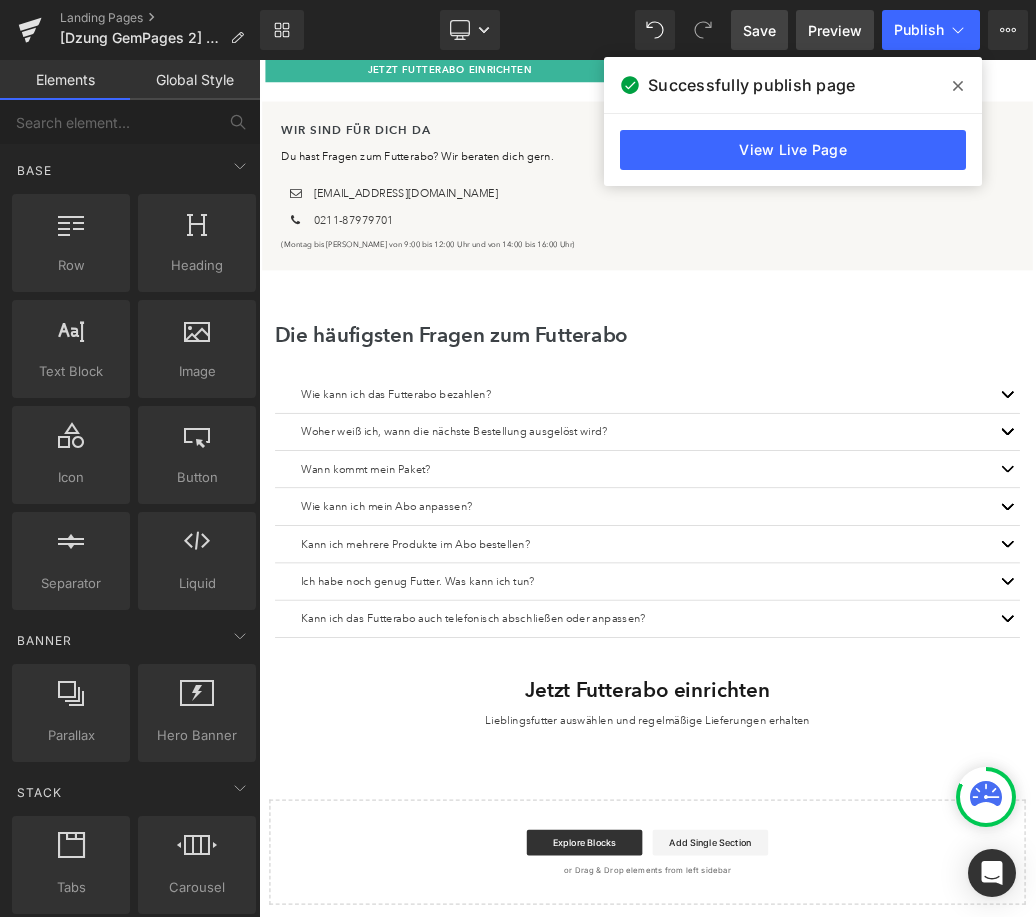 click on "Preview" at bounding box center (835, 30) 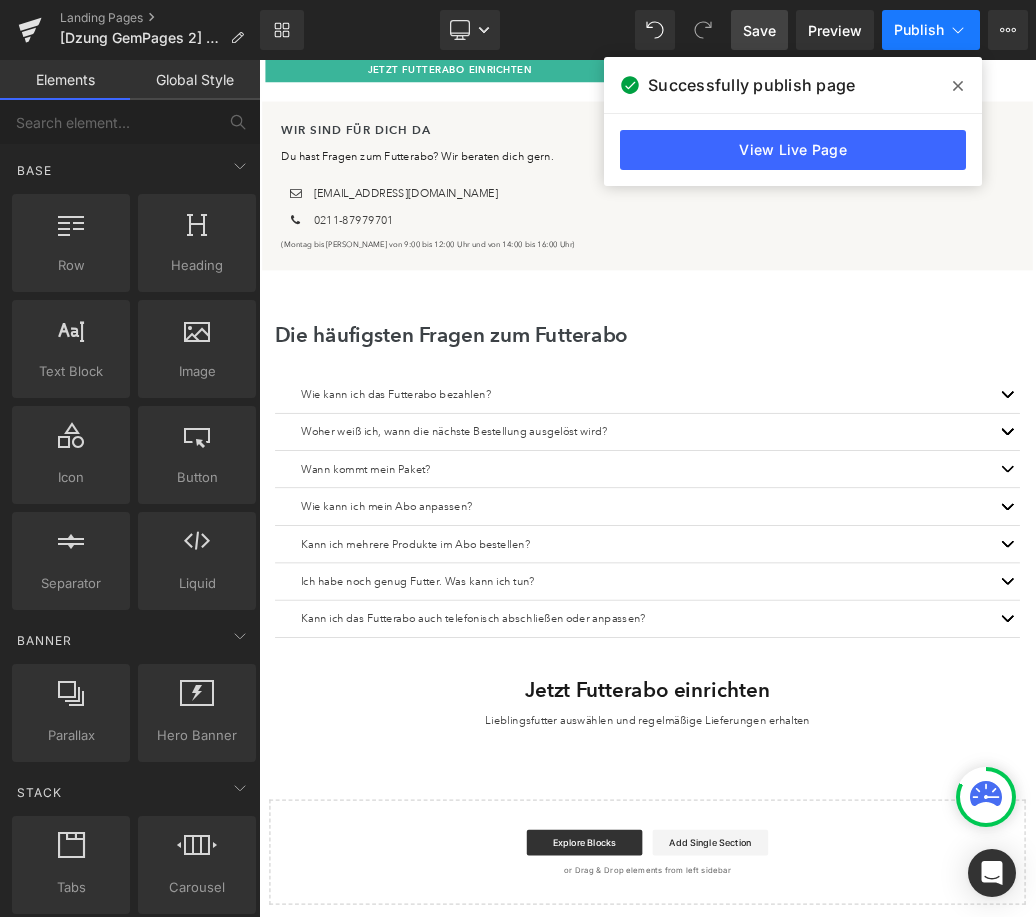 click on "Publish" at bounding box center [919, 30] 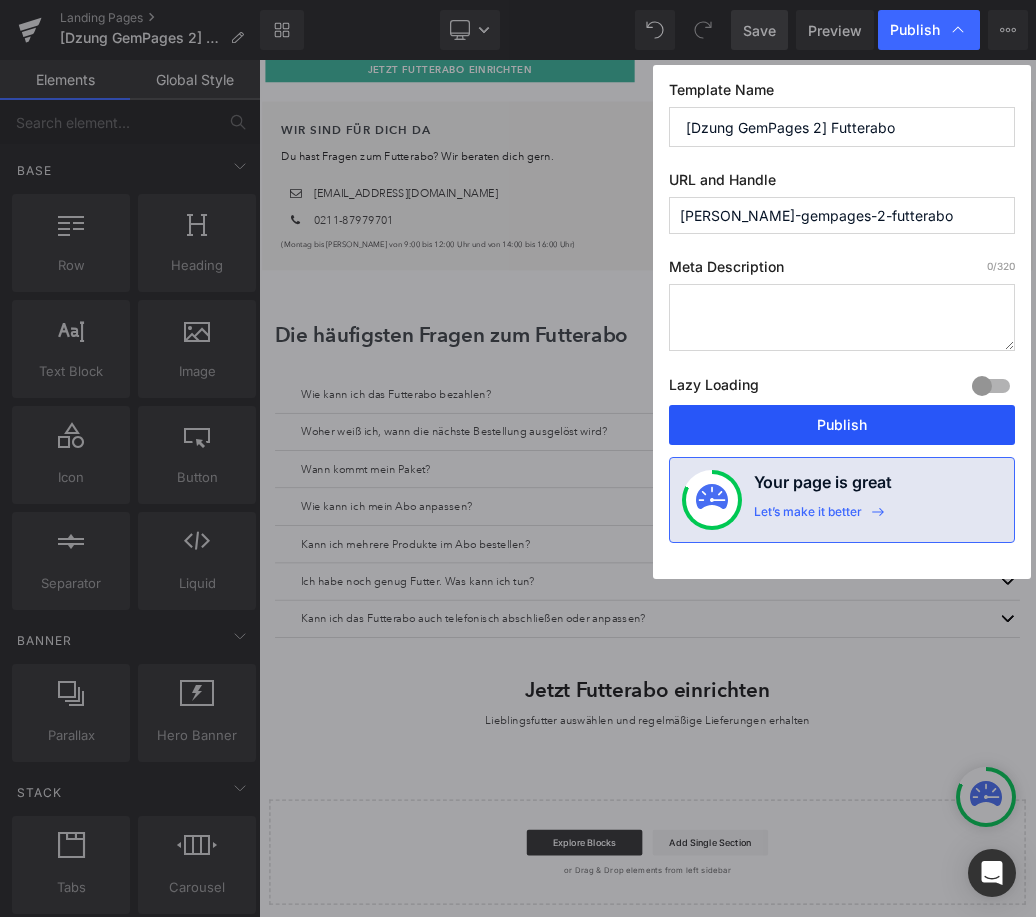 click on "Publish" at bounding box center [842, 425] 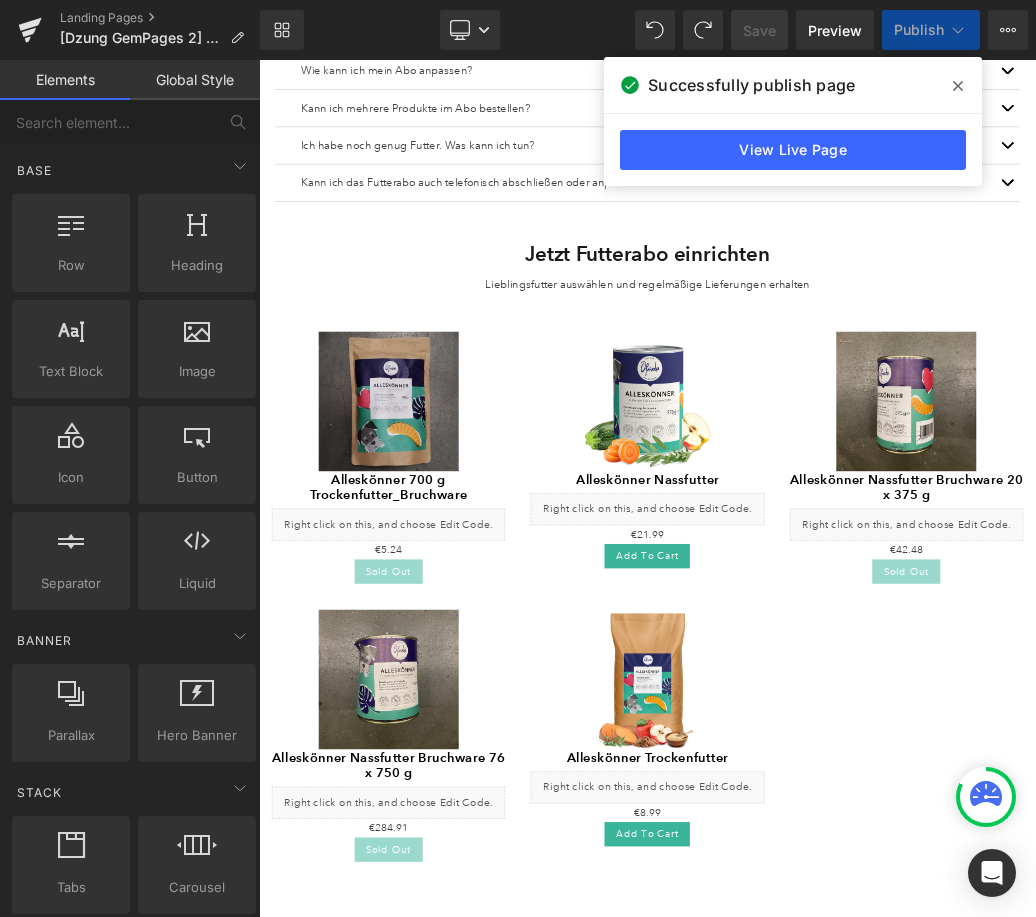 scroll, scrollTop: 975, scrollLeft: 0, axis: vertical 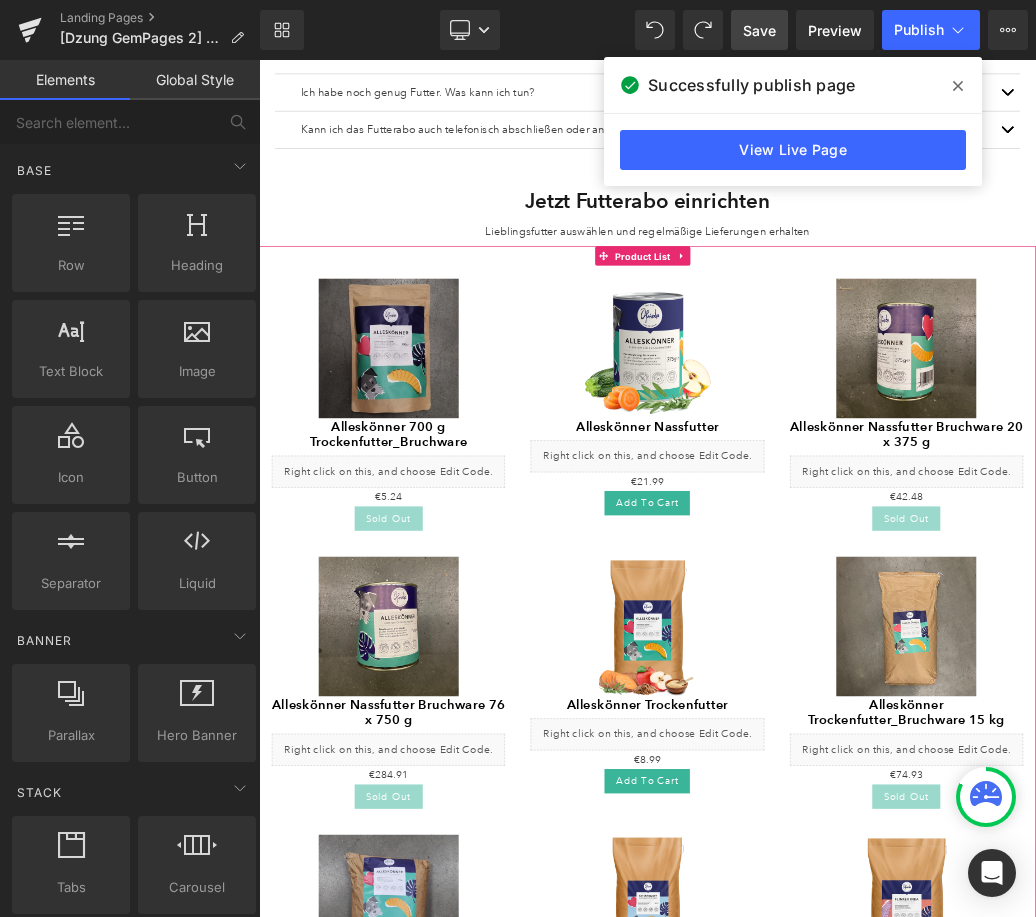click on "Product List" at bounding box center [856, 366] 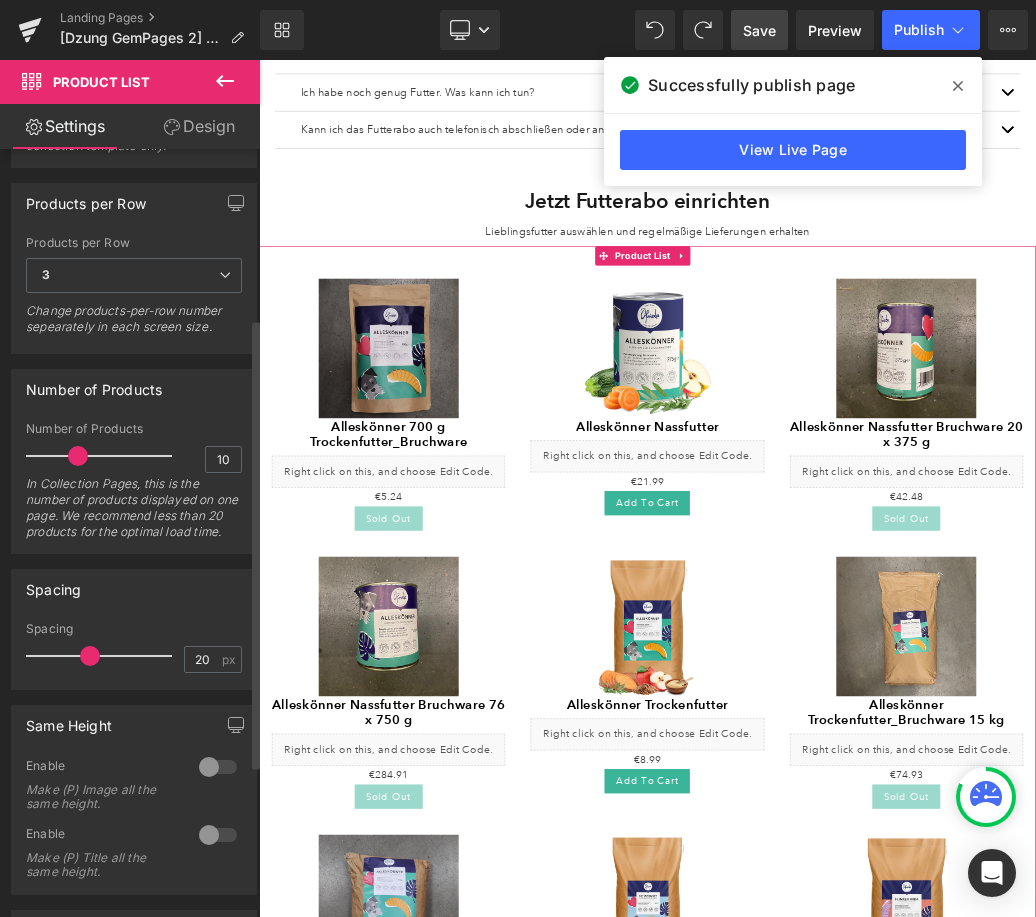 scroll, scrollTop: 306, scrollLeft: 0, axis: vertical 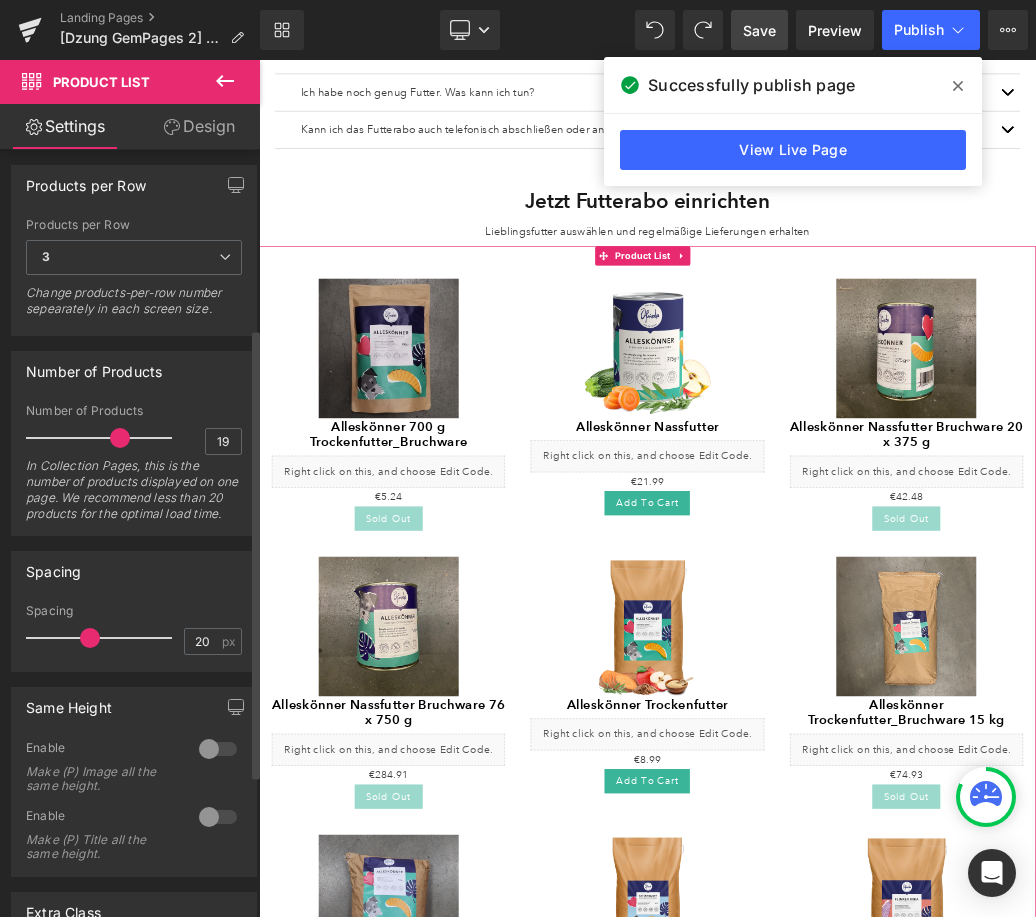 type on "20" 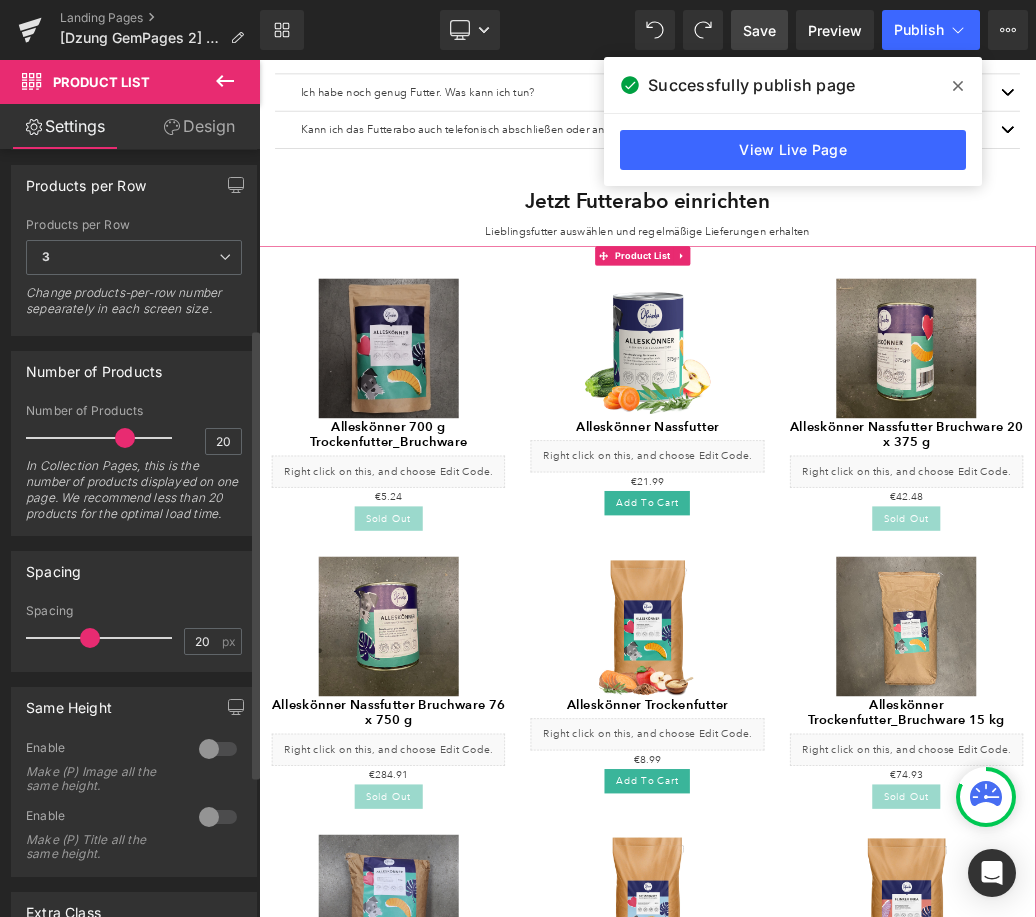 drag, startPoint x: 80, startPoint y: 439, endPoint x: 120, endPoint y: 433, distance: 40.4475 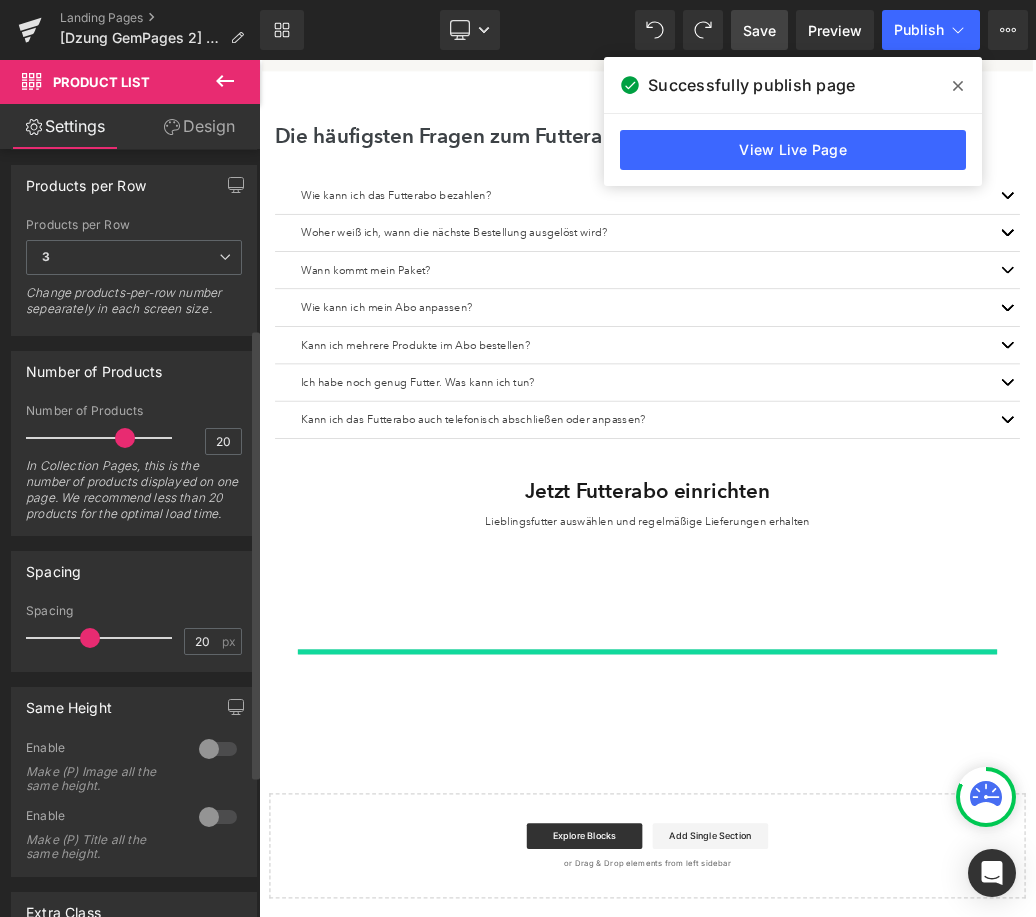 scroll, scrollTop: 524, scrollLeft: 0, axis: vertical 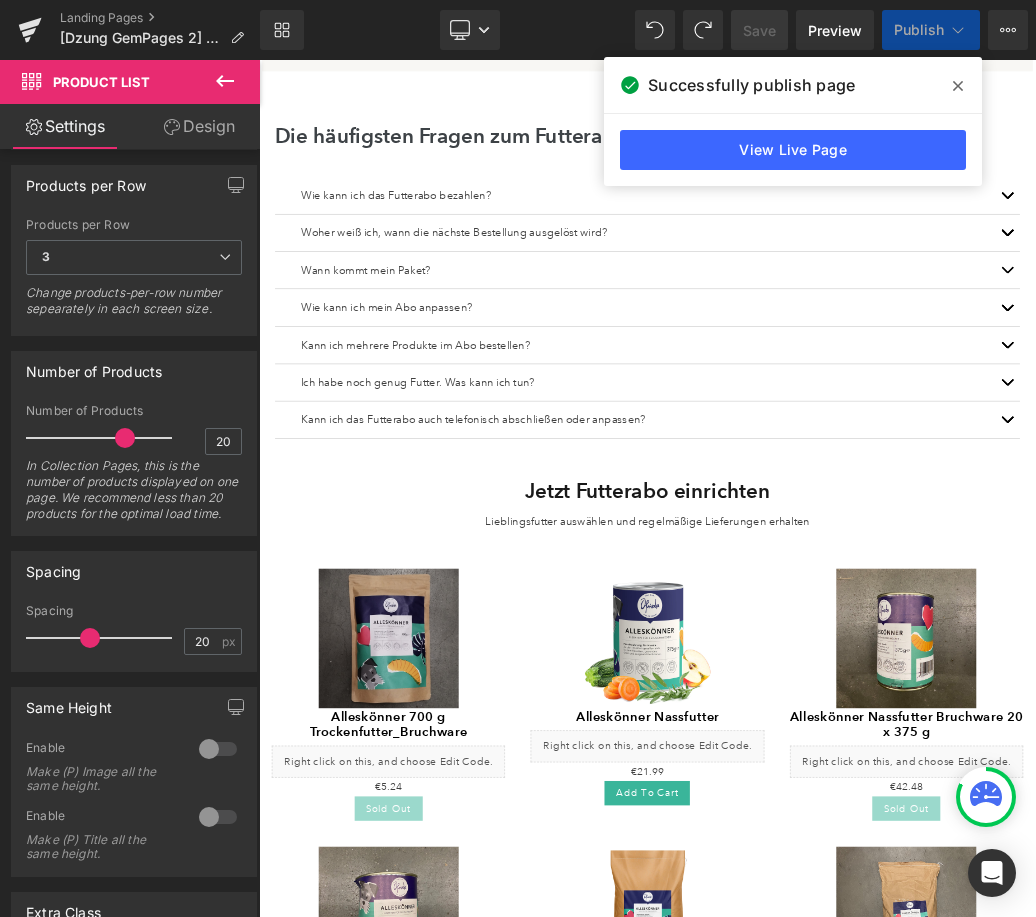 click on "Publish" at bounding box center [919, 30] 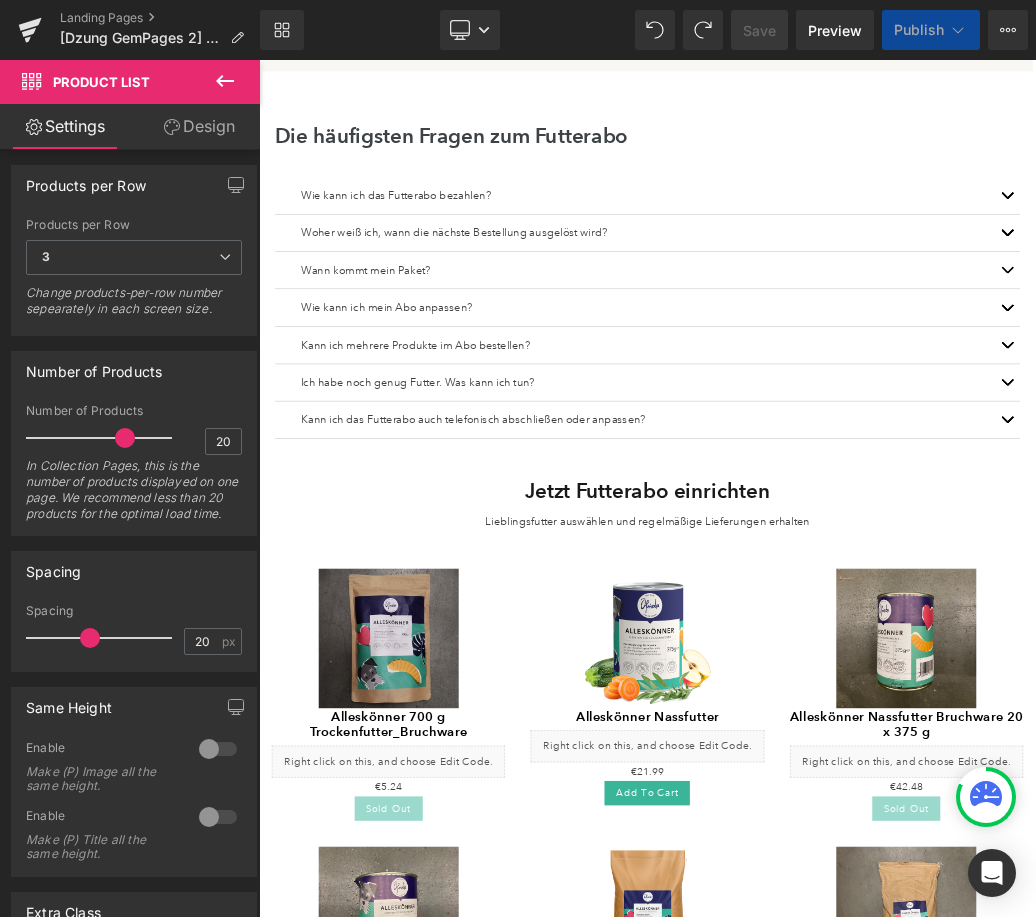 click on "Publish" at bounding box center (931, 30) 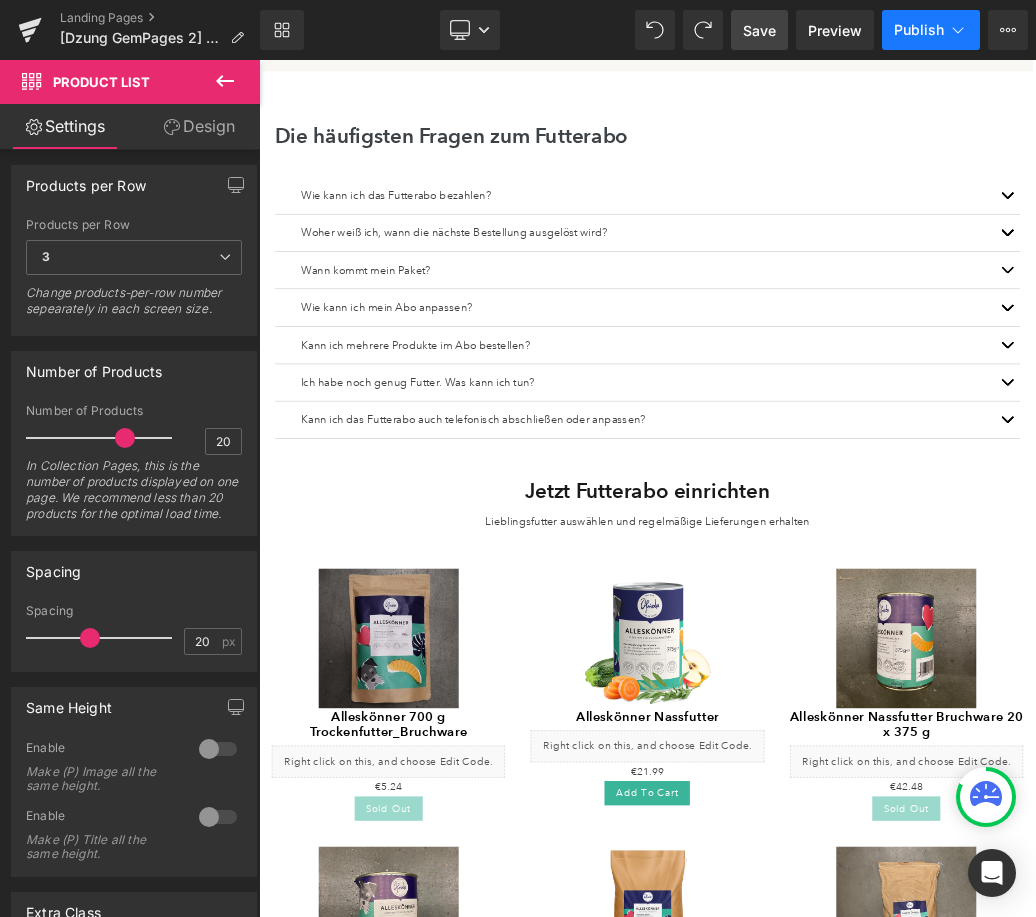 click on "Publish" at bounding box center [919, 30] 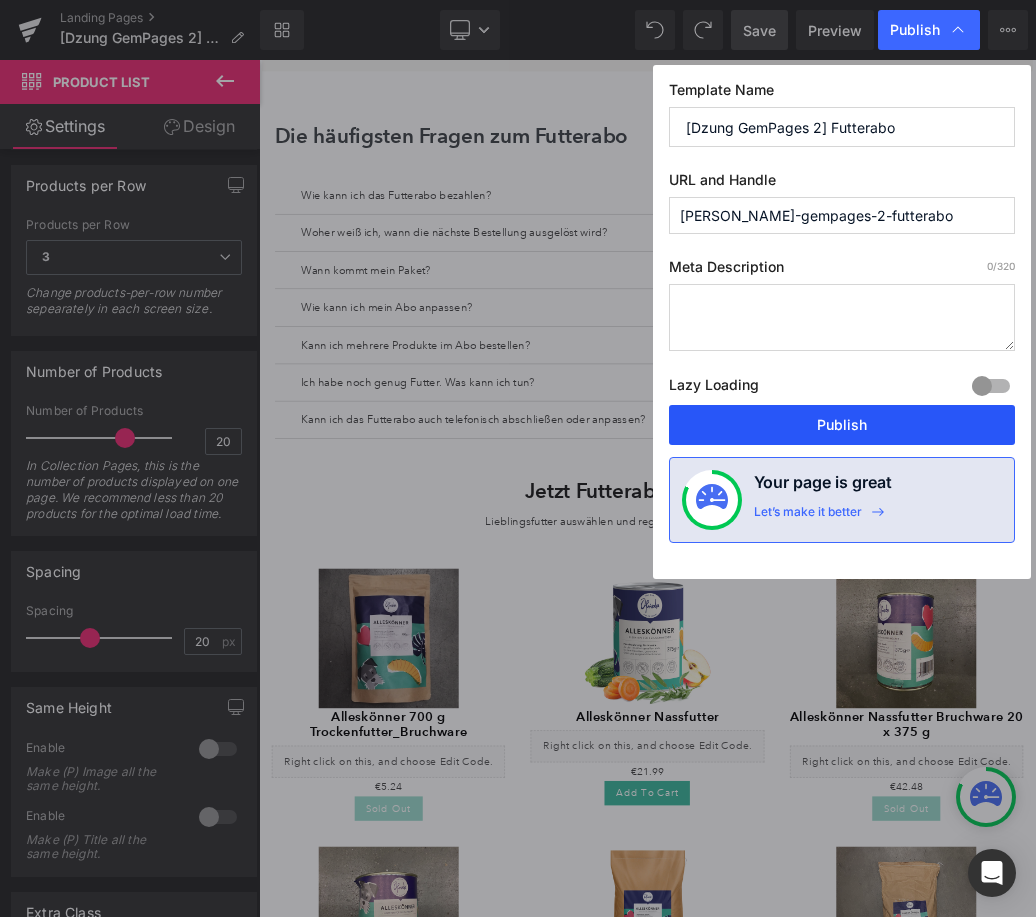 click on "Publish" at bounding box center (842, 425) 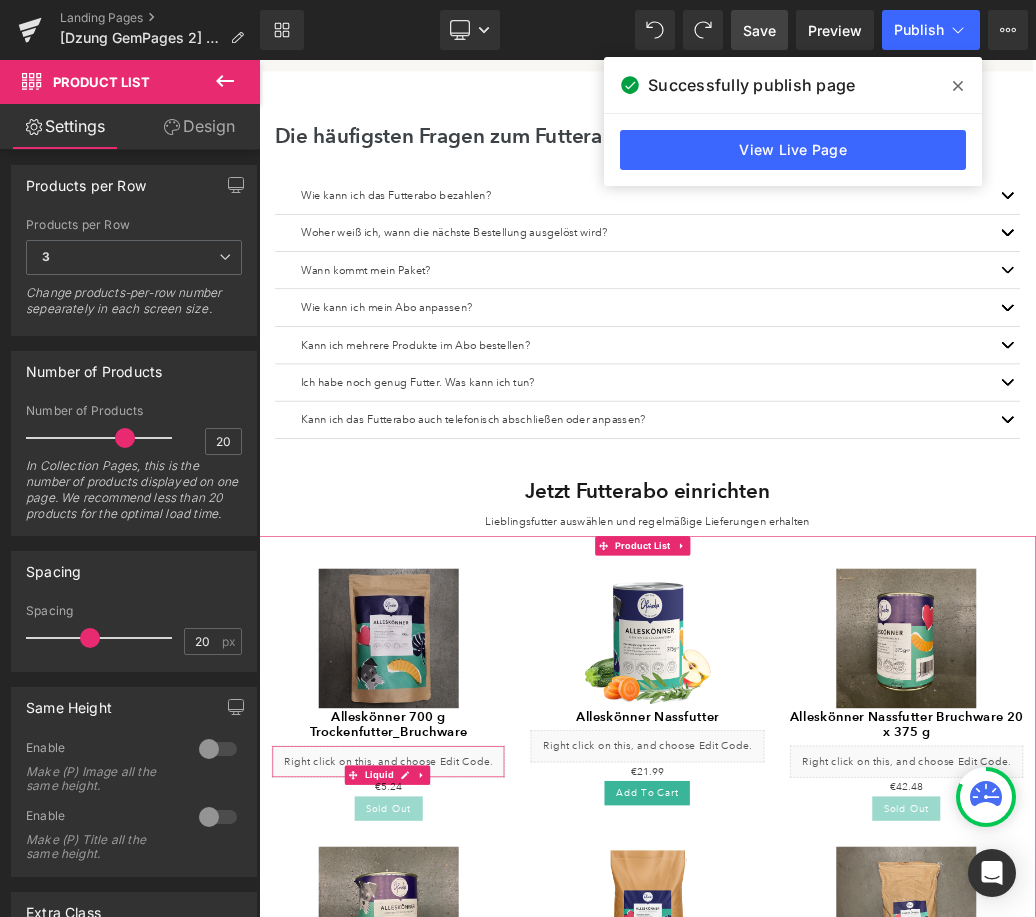 click on "Liquid" at bounding box center (460, 1152) 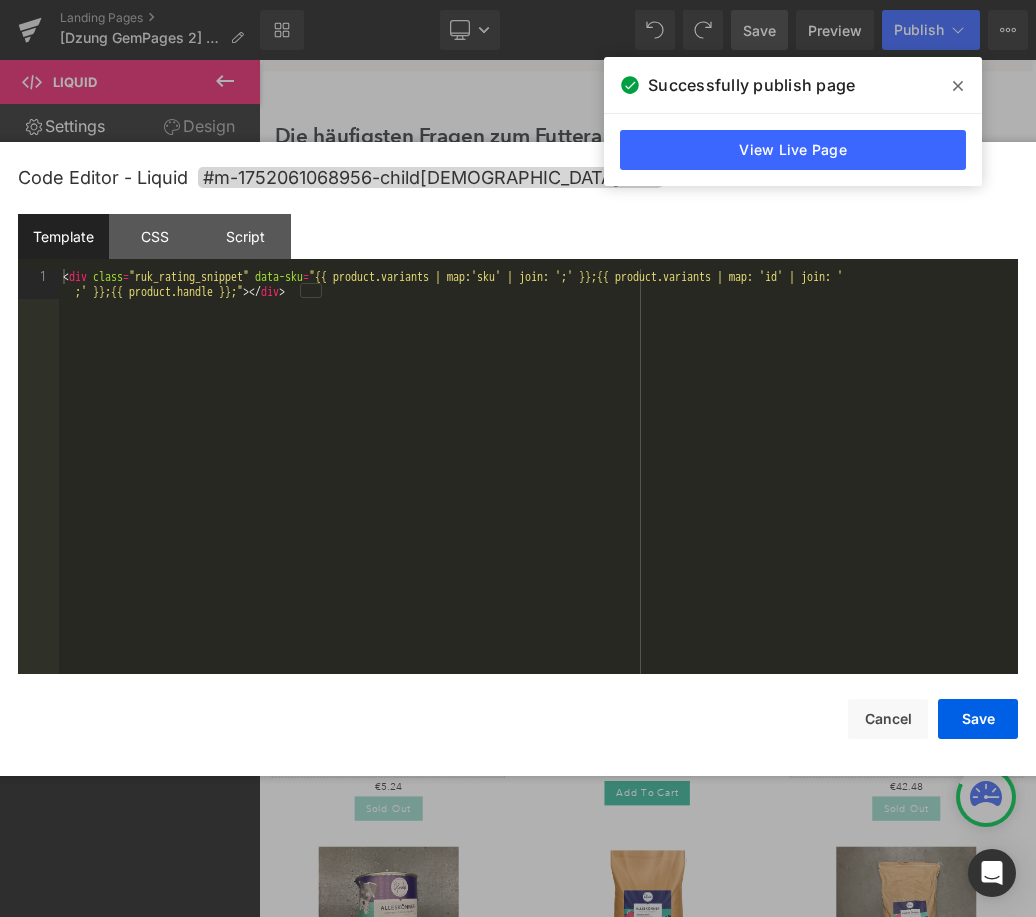 click on "< div   class = "ruk_rating_snippet"   data-sku = "{{ product.variants | map:'sku' | join: ';' }};{{ product.variants | map: 'id' | join: '    ;' }};{{ product.handle }};" > </ div >" at bounding box center (538, 501) 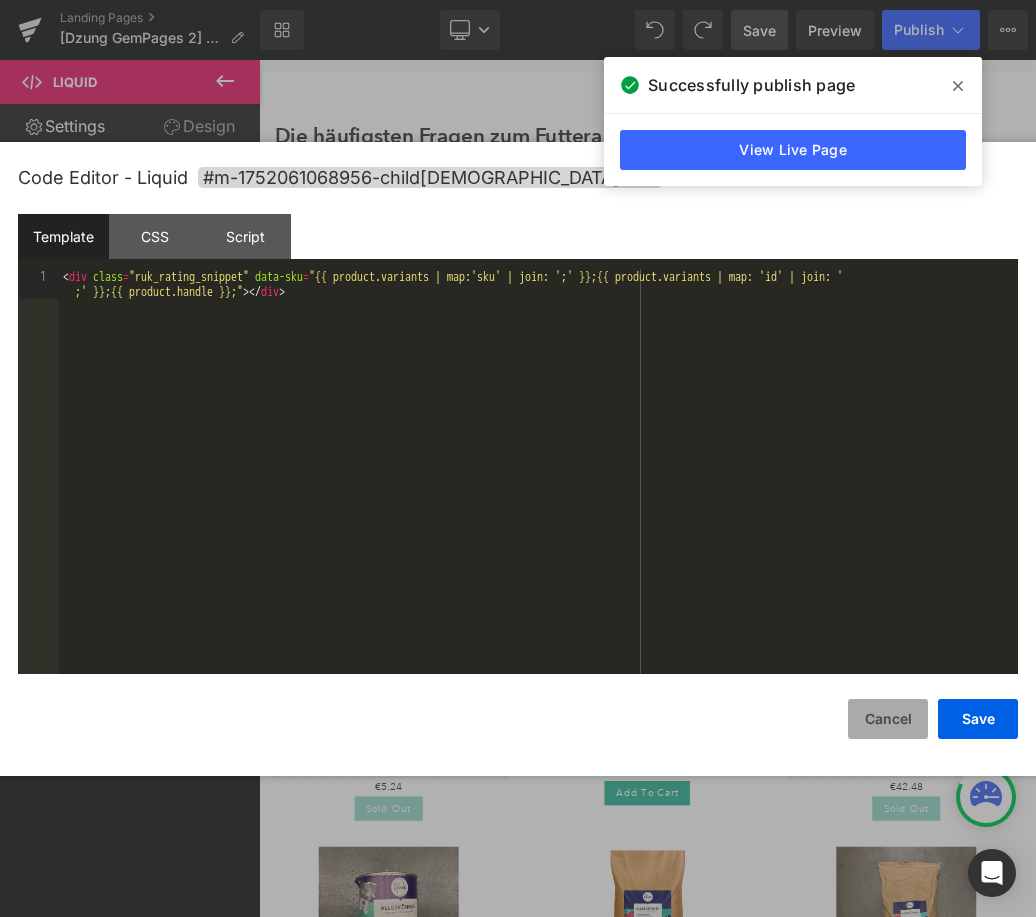 click on "Cancel" at bounding box center [888, 719] 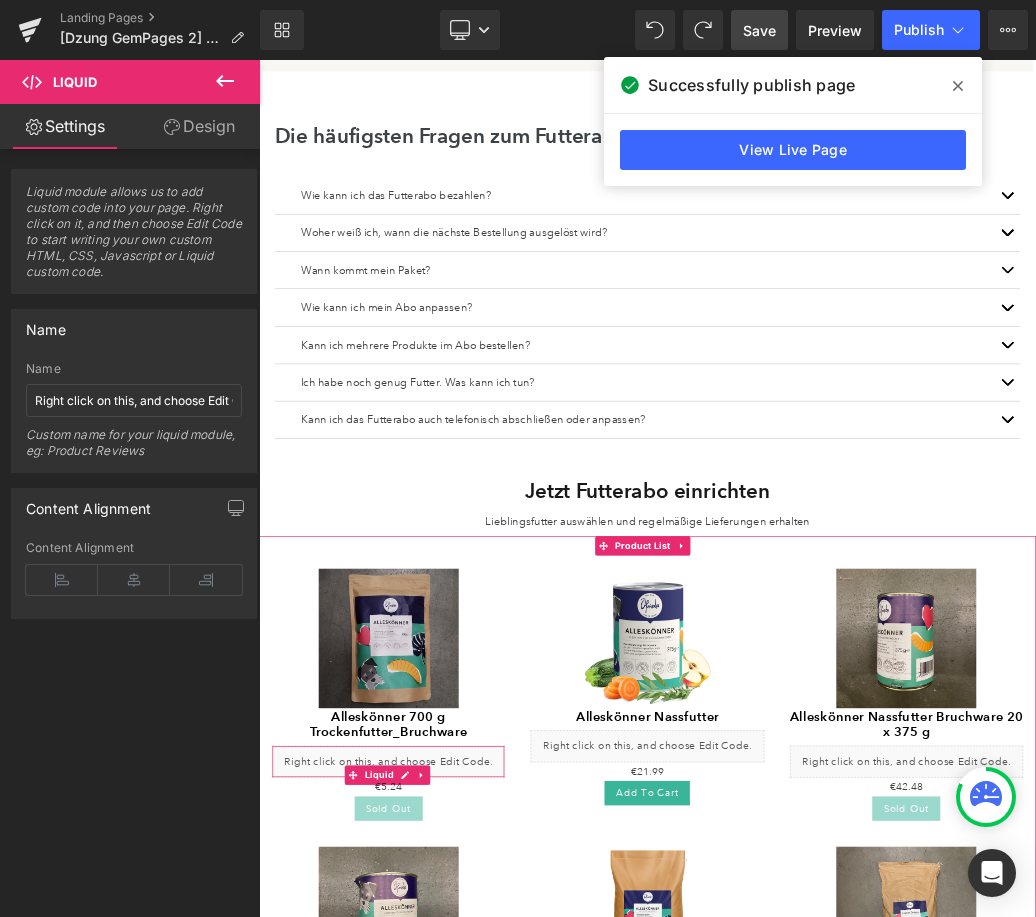 click on "Liquid" at bounding box center (460, 1152) 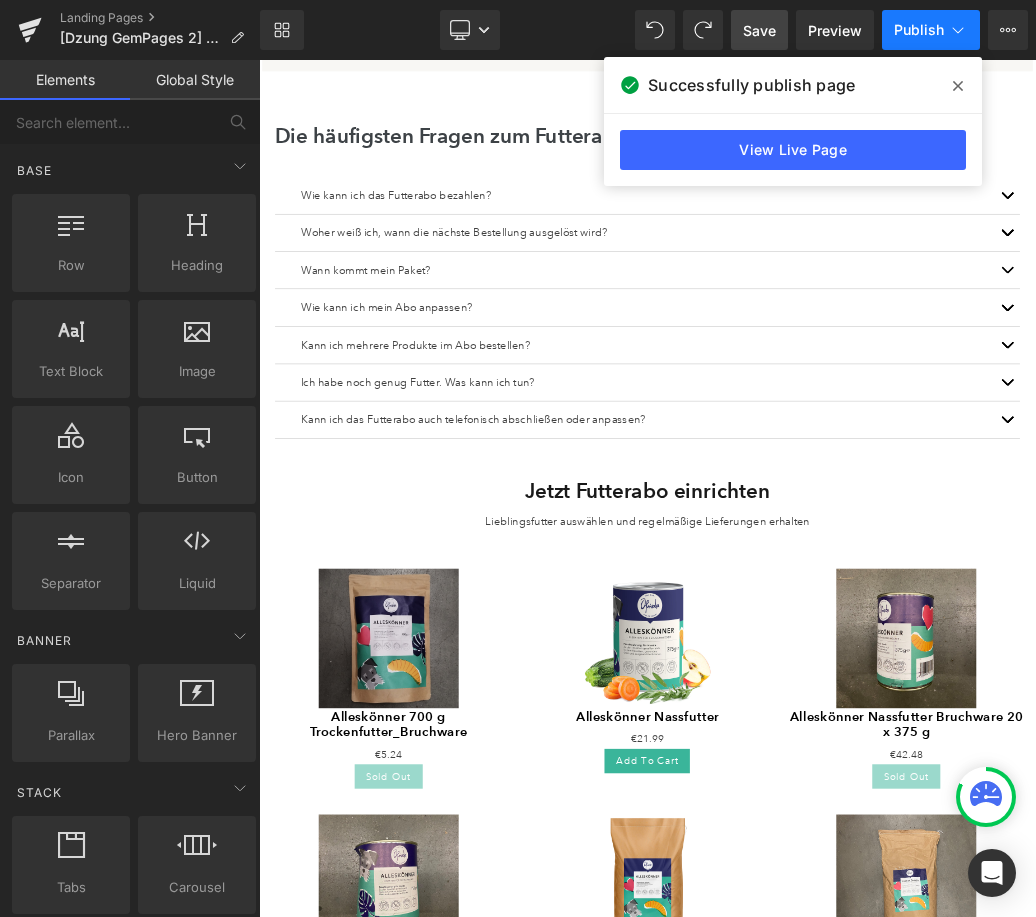 click on "Publish" at bounding box center (919, 30) 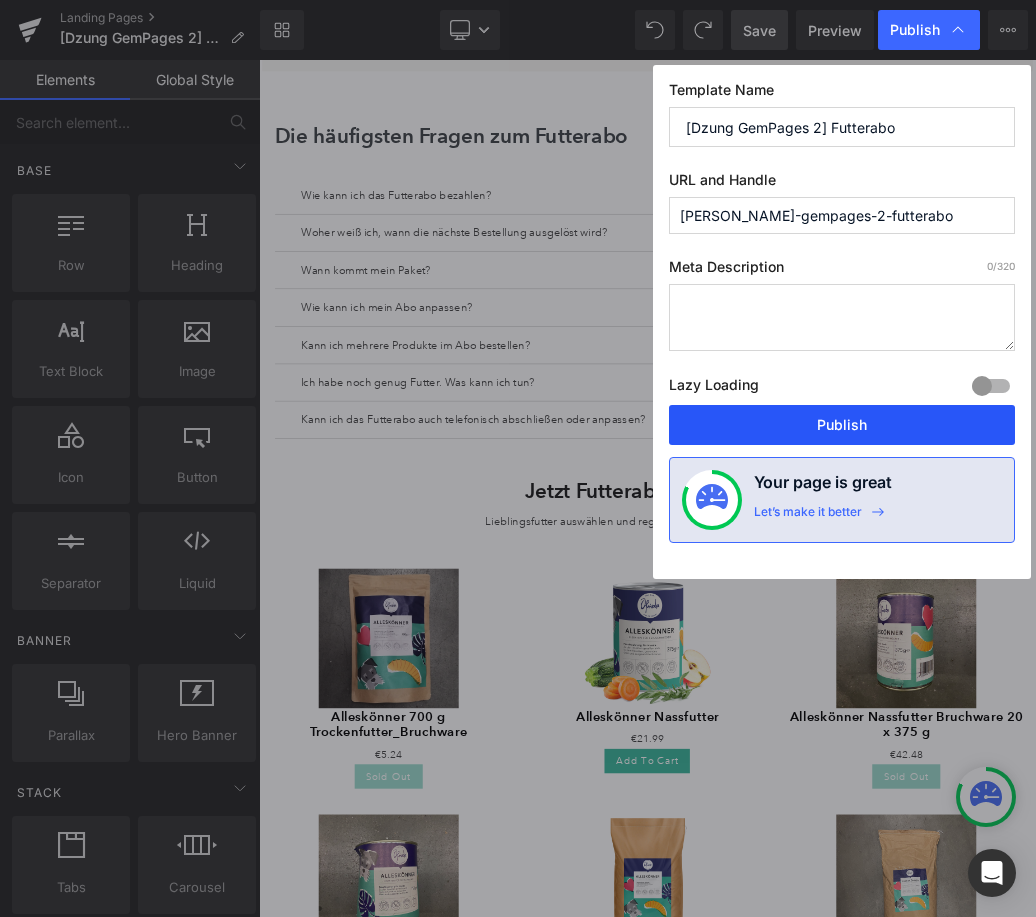 click on "Publish" at bounding box center [842, 425] 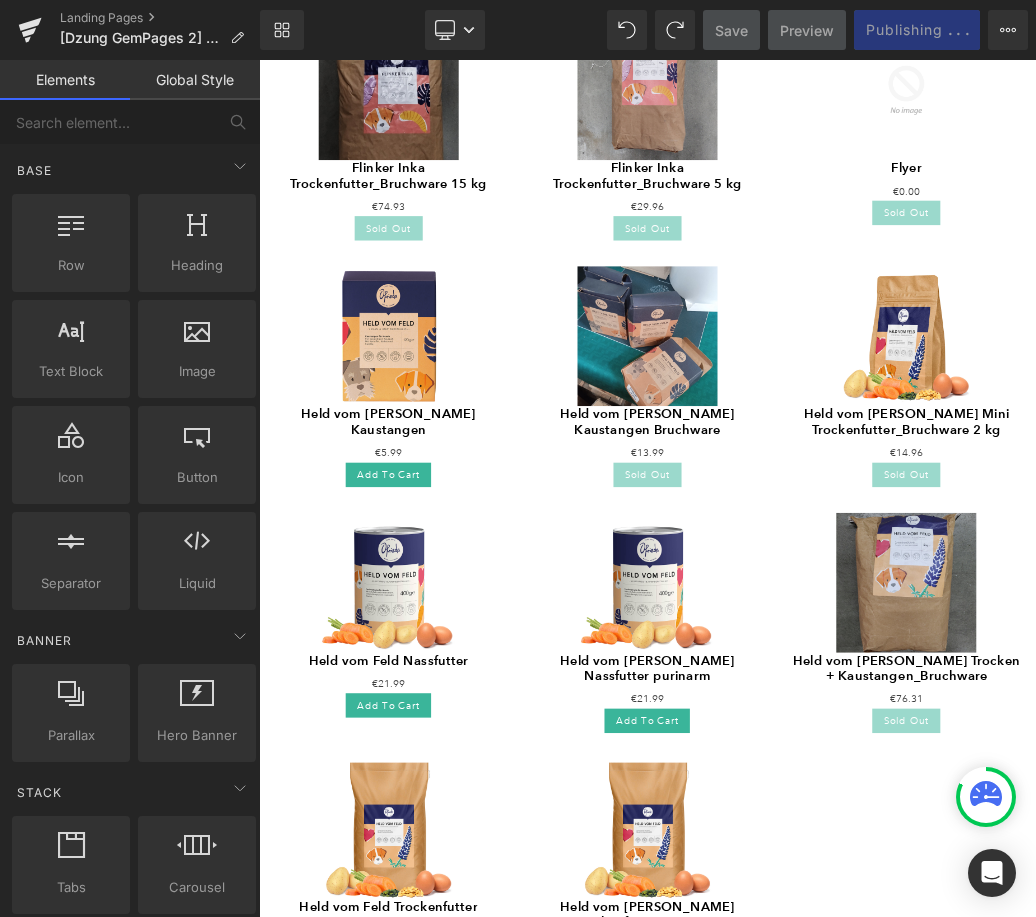scroll, scrollTop: 2780, scrollLeft: 0, axis: vertical 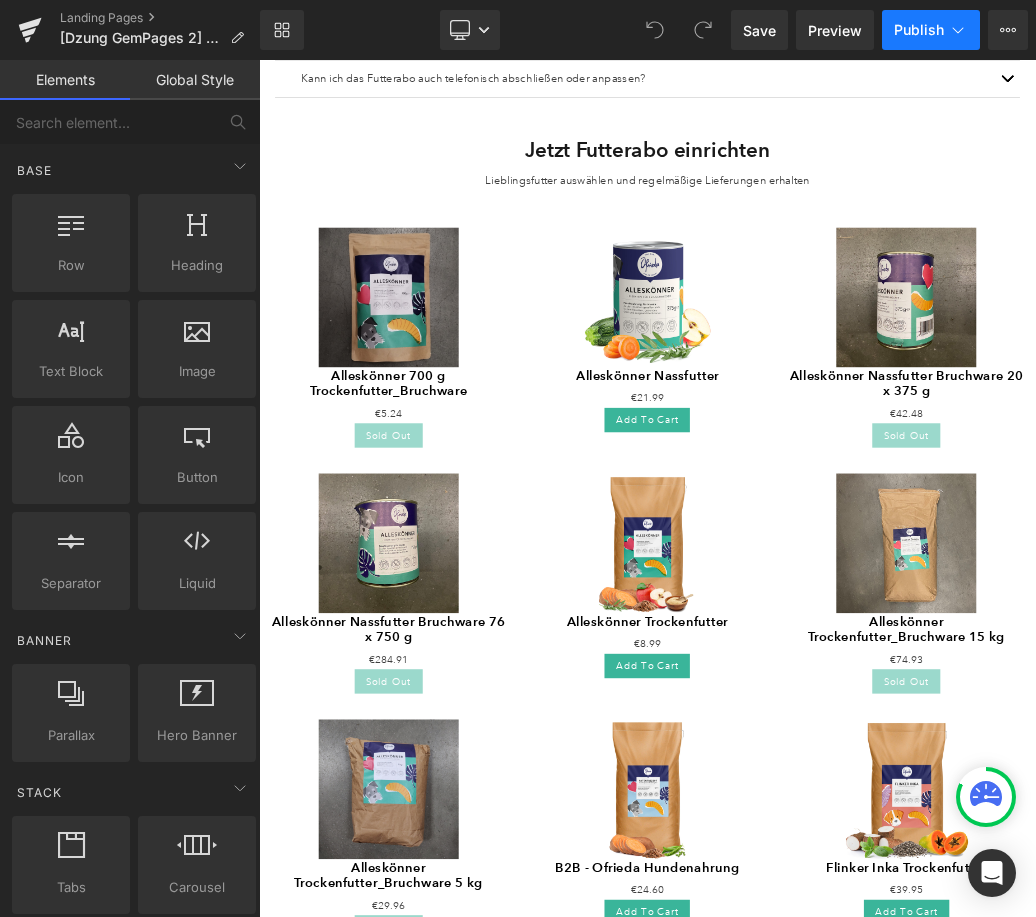 click on "Publish" at bounding box center (919, 30) 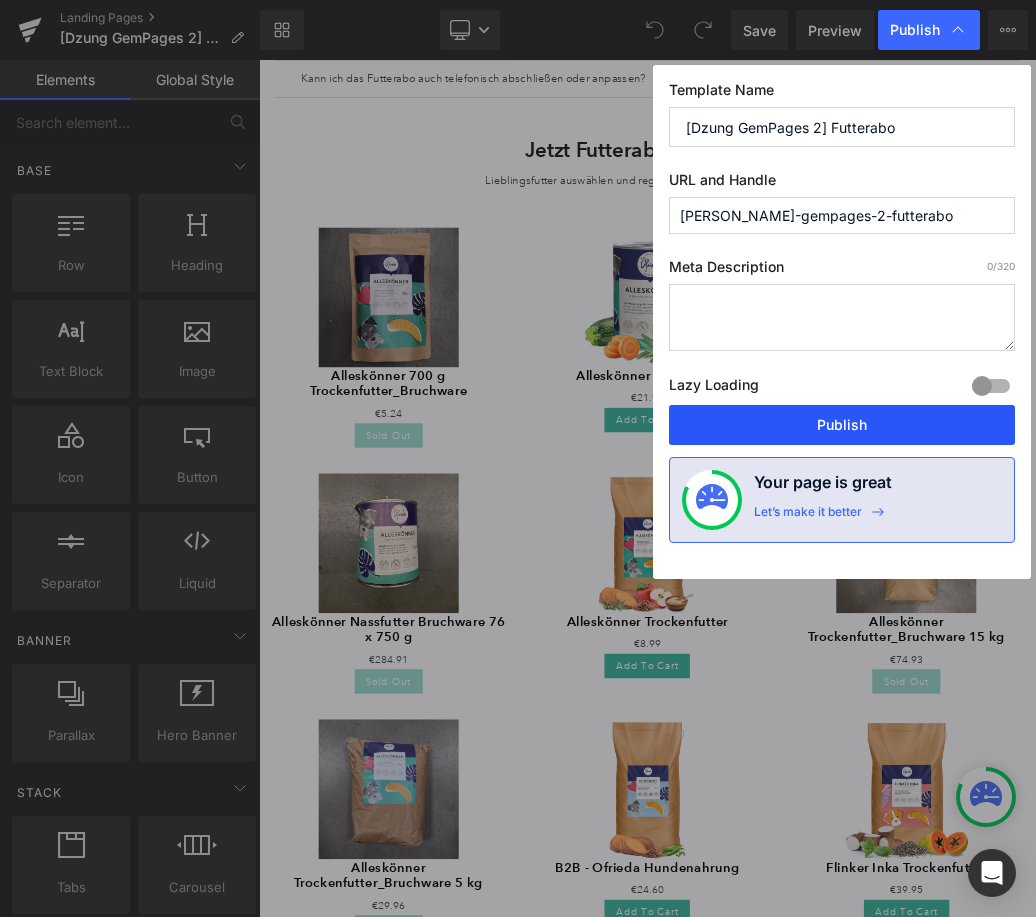 click on "Publish" at bounding box center [842, 425] 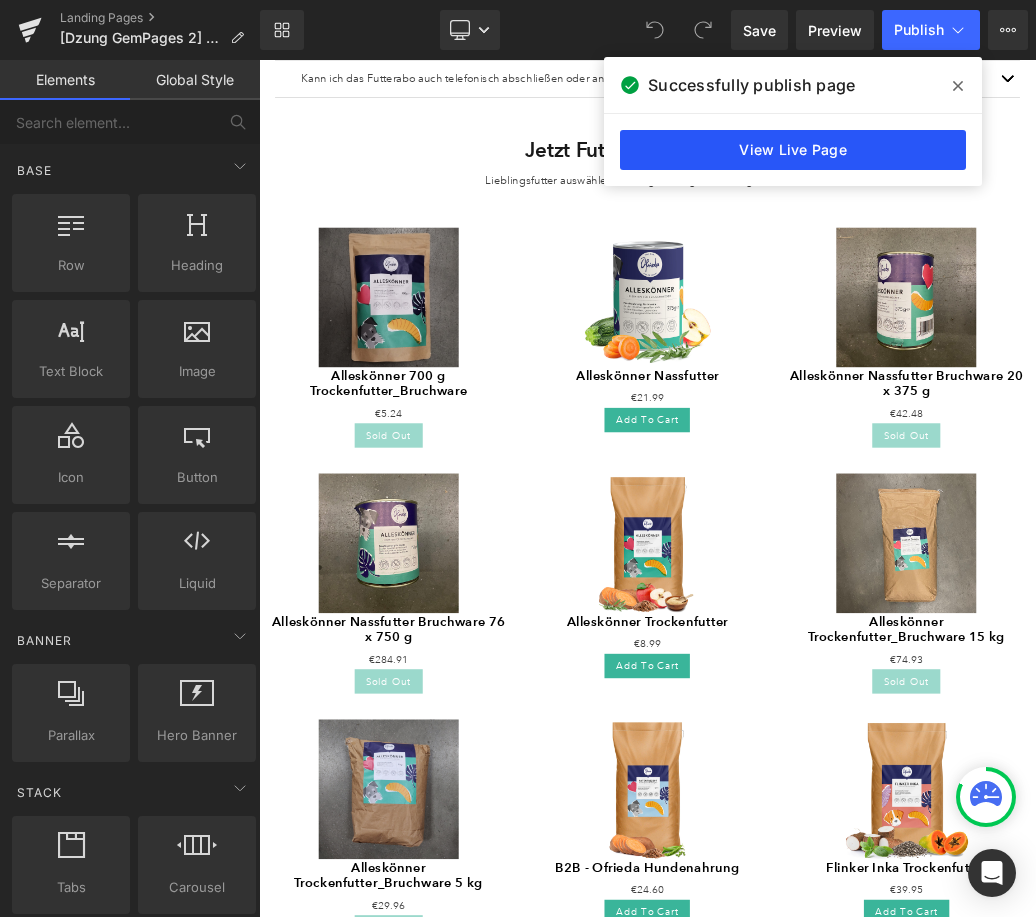 click on "View Live Page" at bounding box center [793, 150] 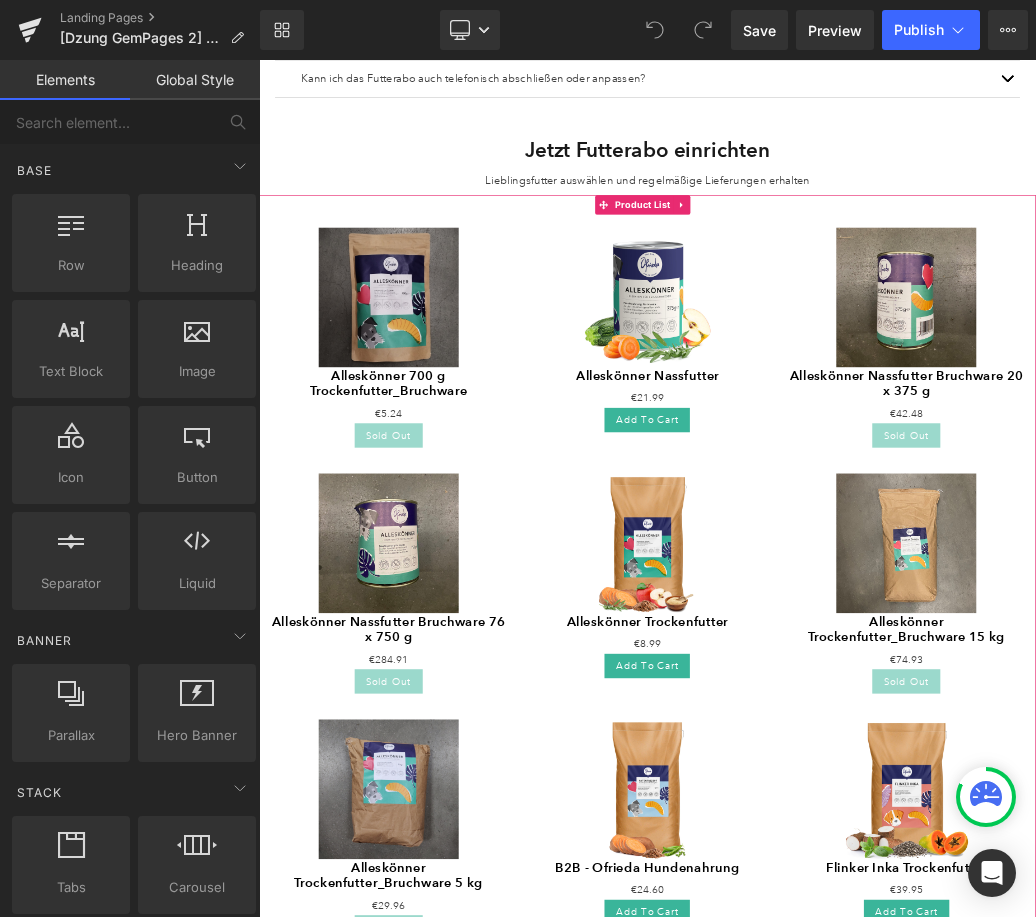 click on "Alleskönner Nassfutter" at bounding box center [863, 555] 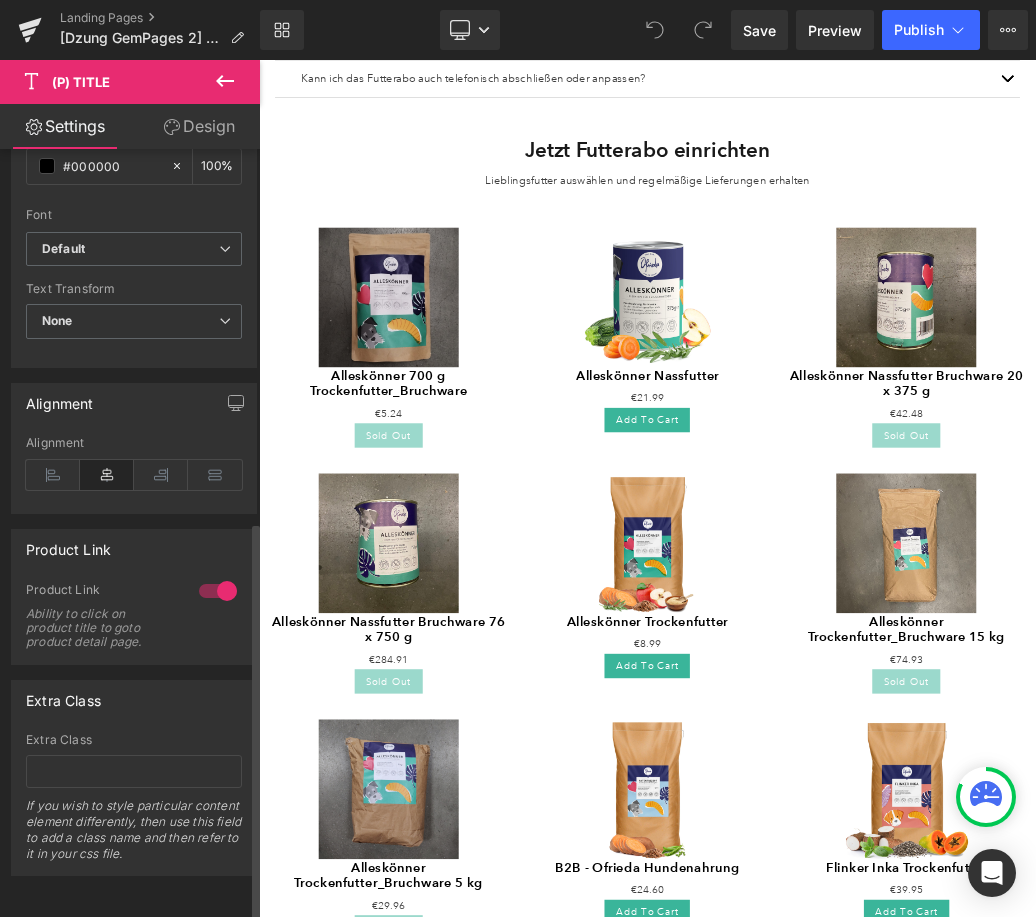 scroll, scrollTop: 394, scrollLeft: 0, axis: vertical 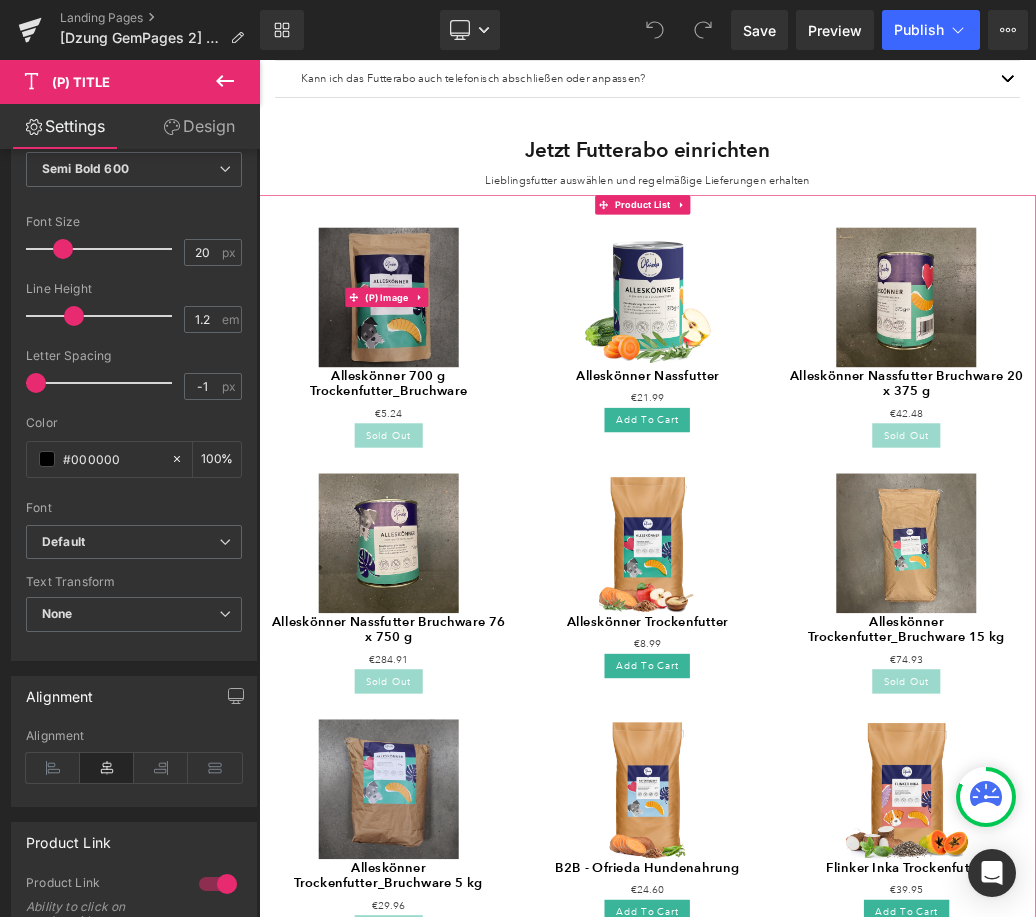 click at bounding box center (461, 429) 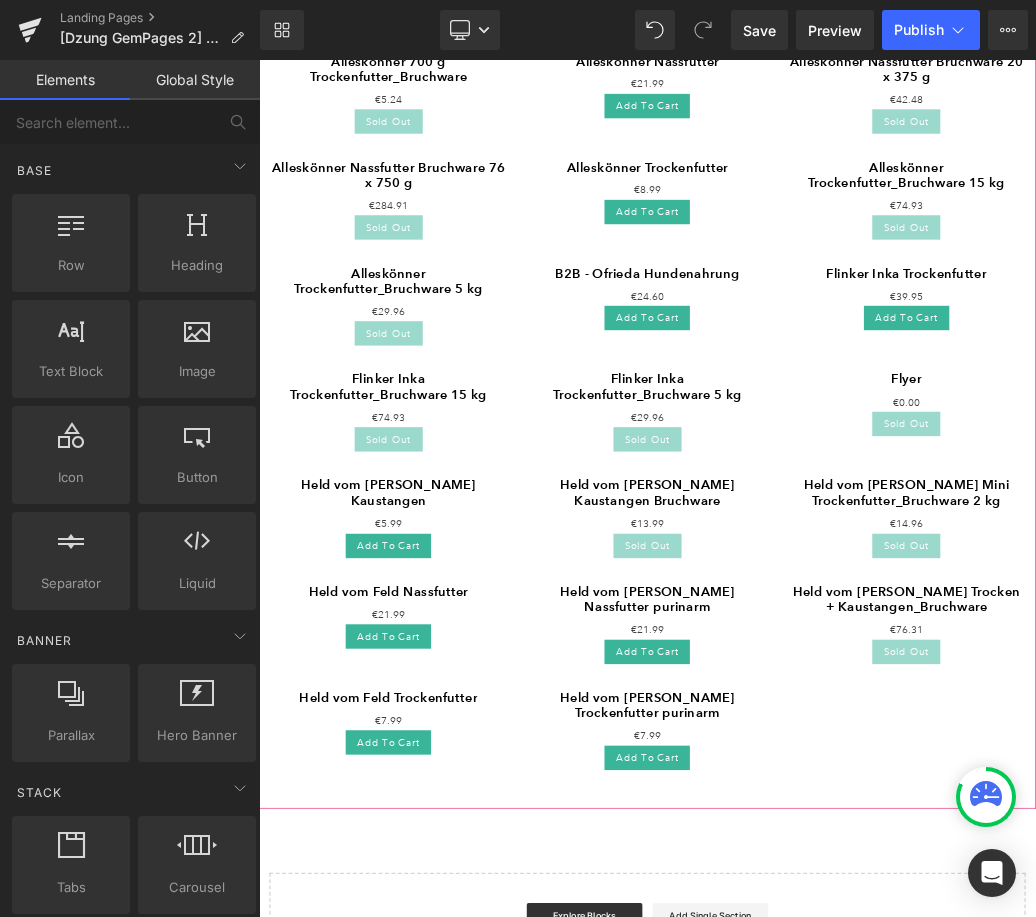 scroll, scrollTop: 1445, scrollLeft: 0, axis: vertical 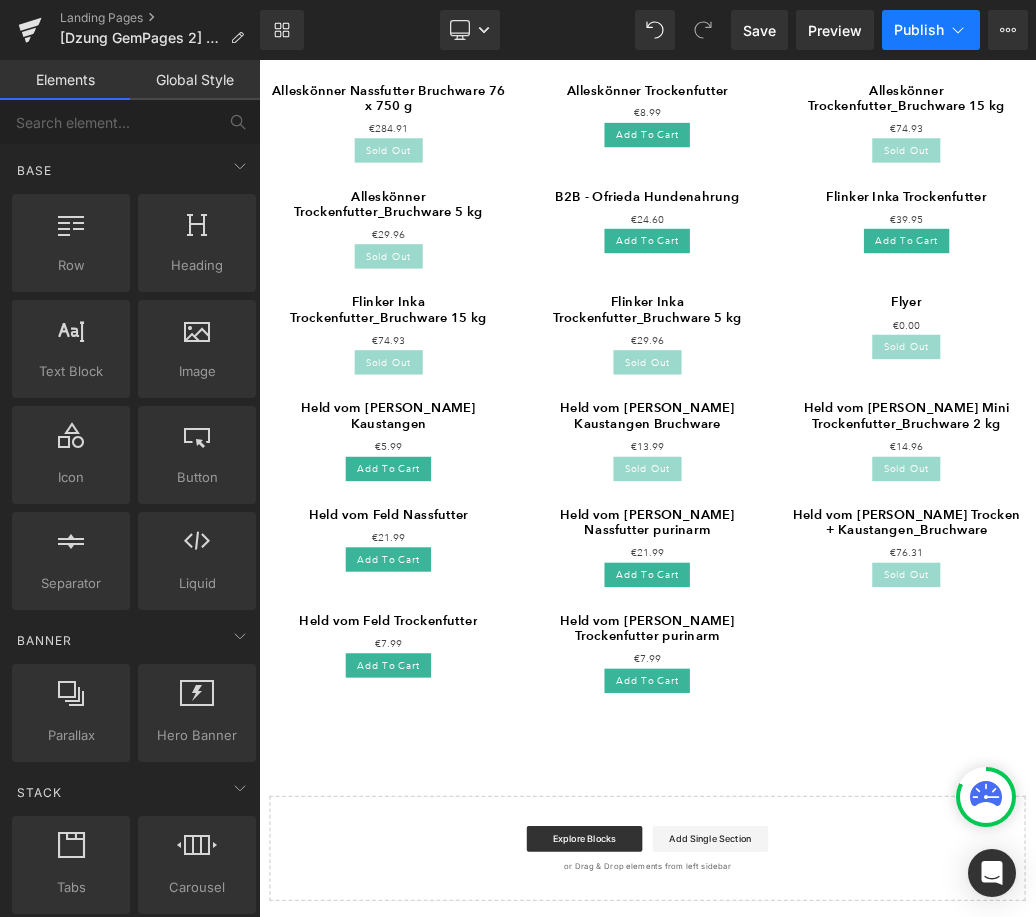 click on "Publish" at bounding box center (919, 30) 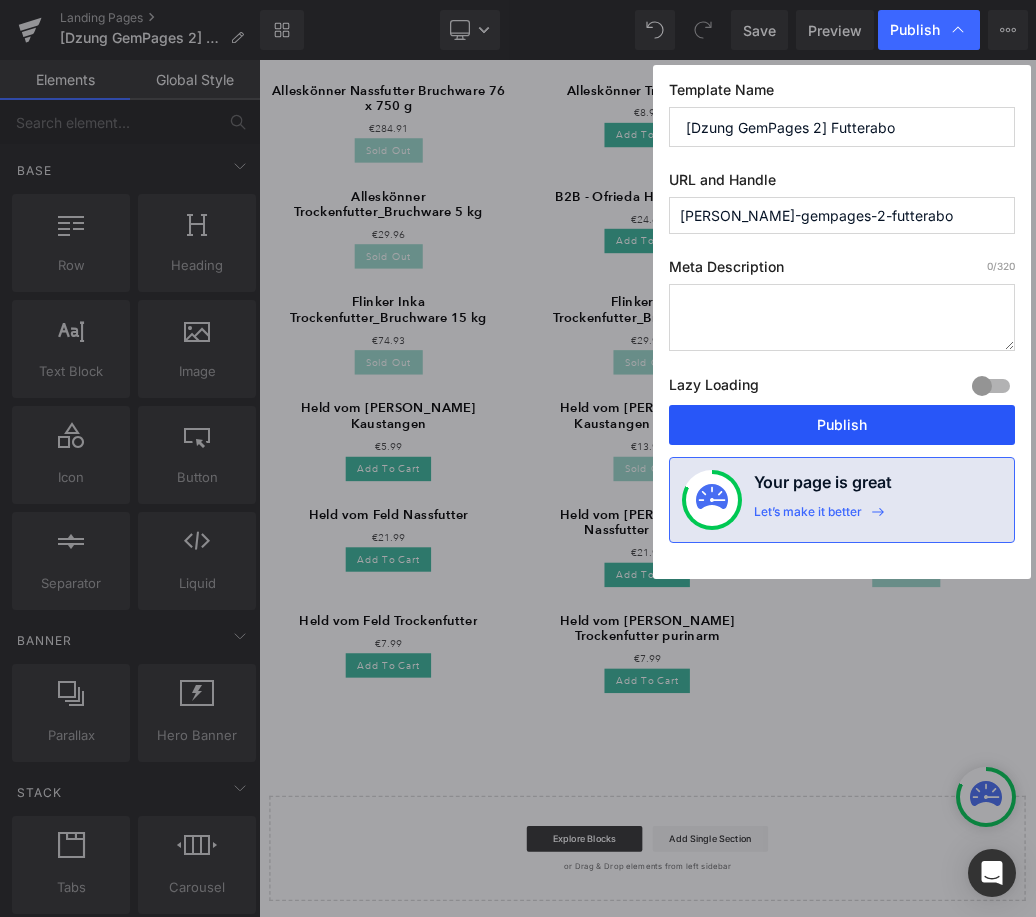 click on "Publish" at bounding box center (842, 425) 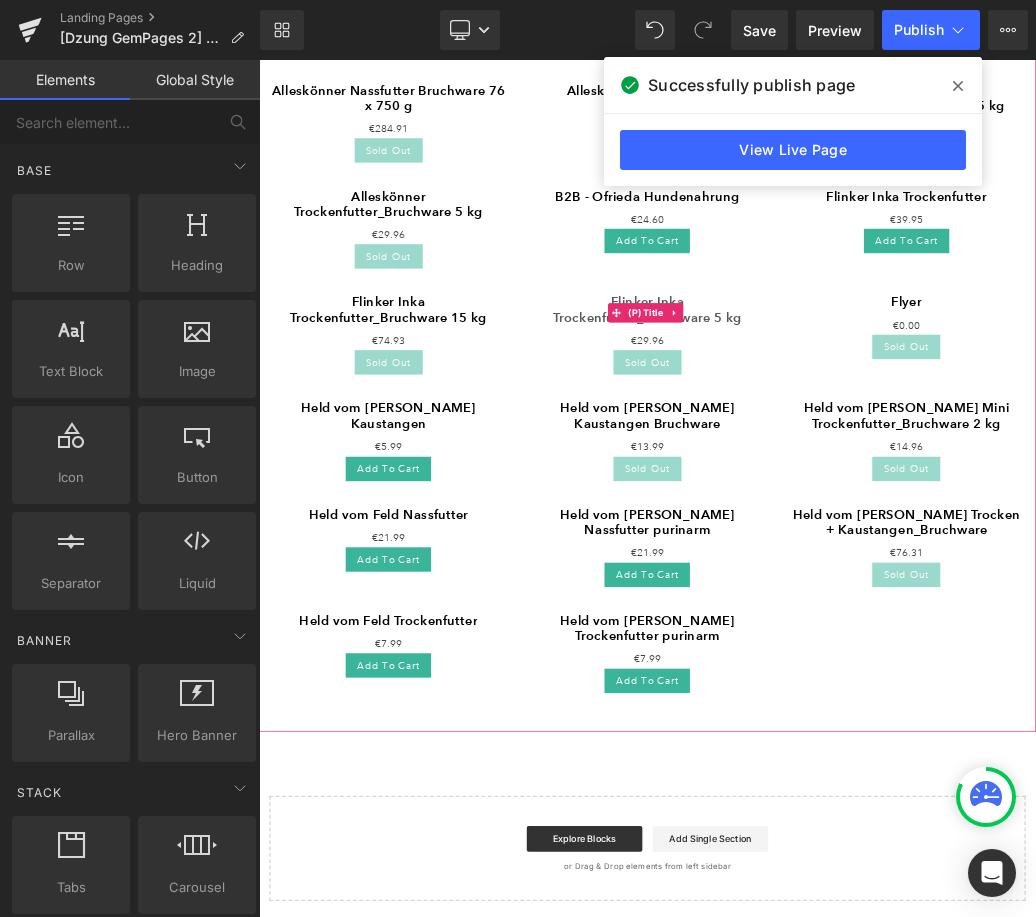 click 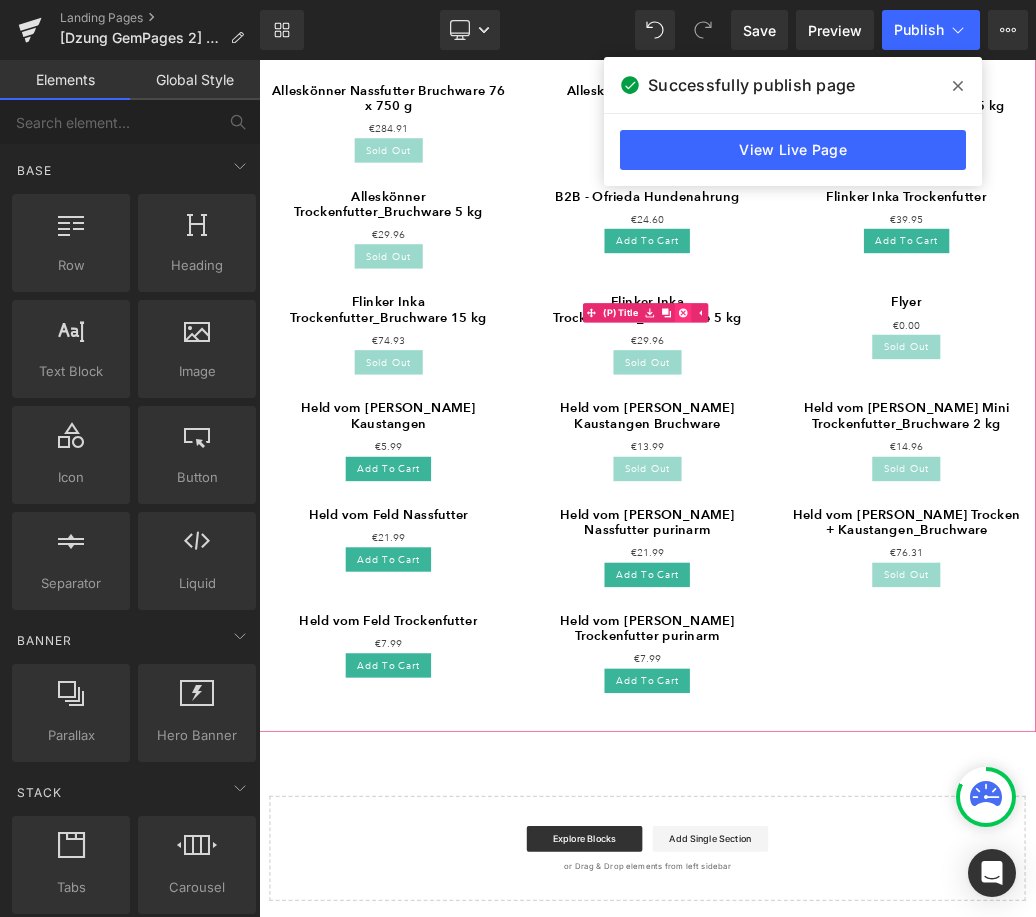 click 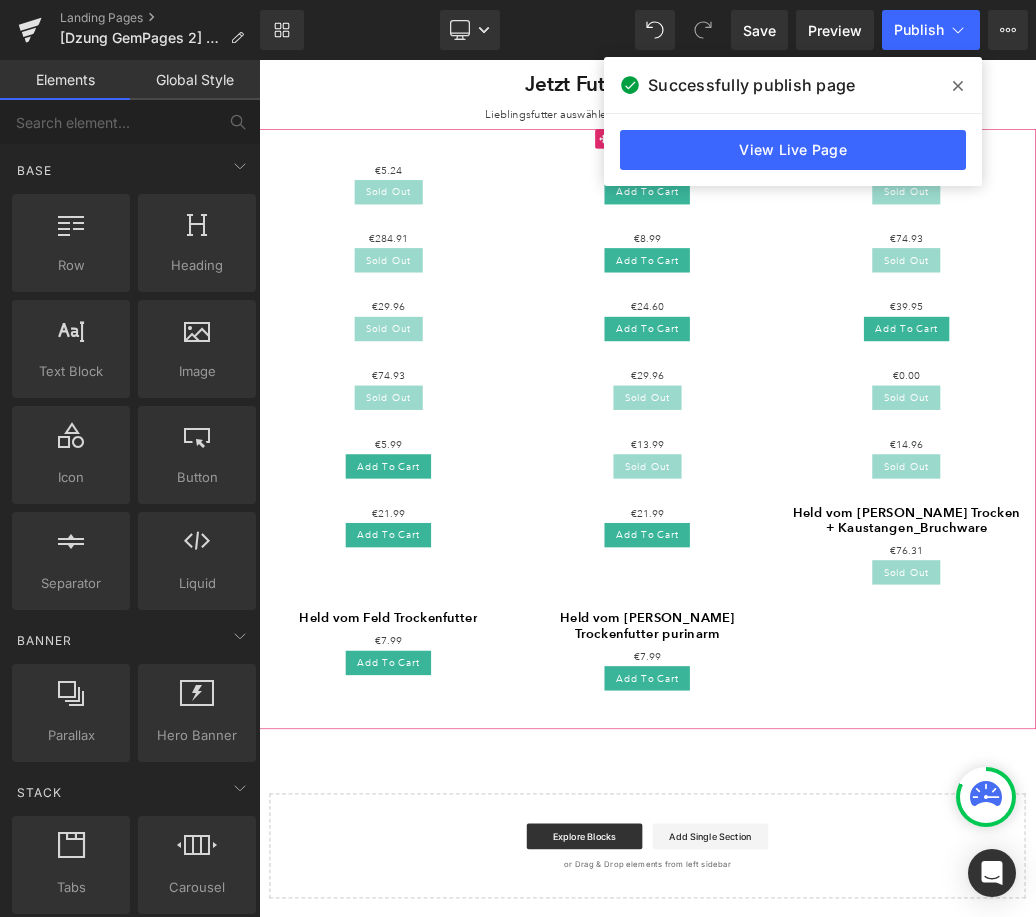 scroll, scrollTop: 1041, scrollLeft: 0, axis: vertical 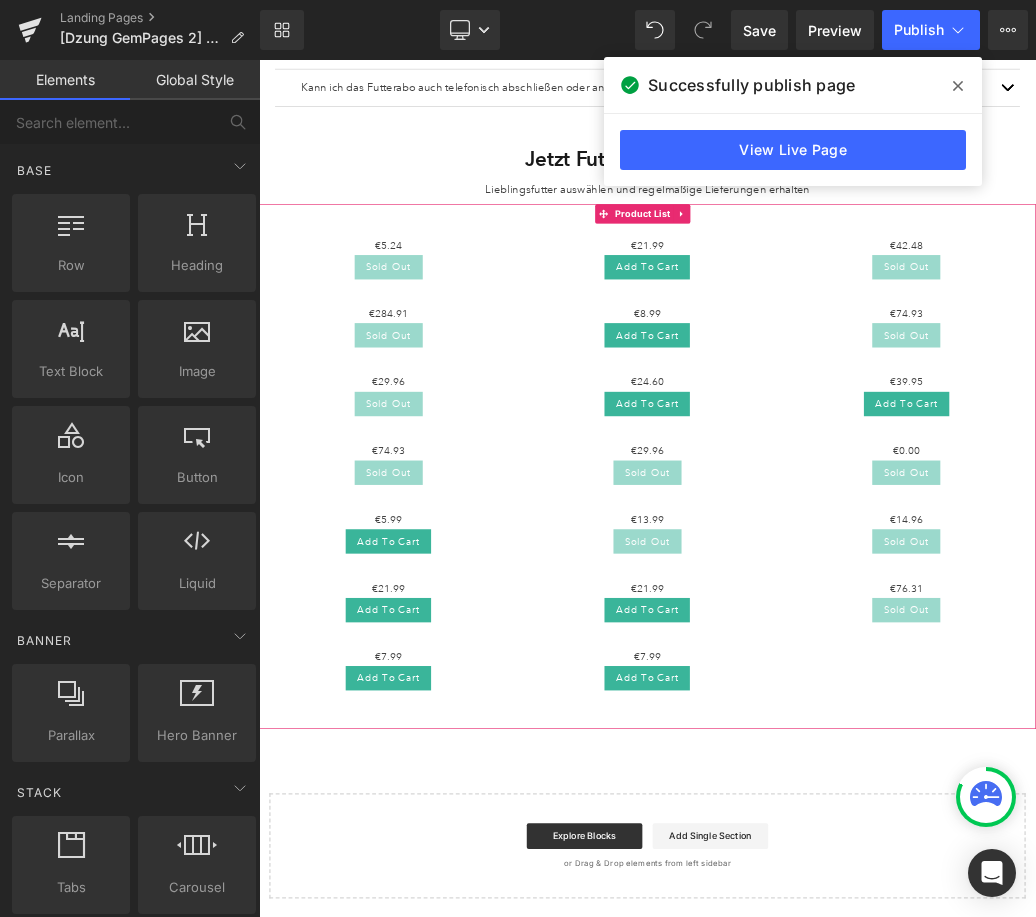 click on "(P) Cart Button" at bounding box center (862, 488) 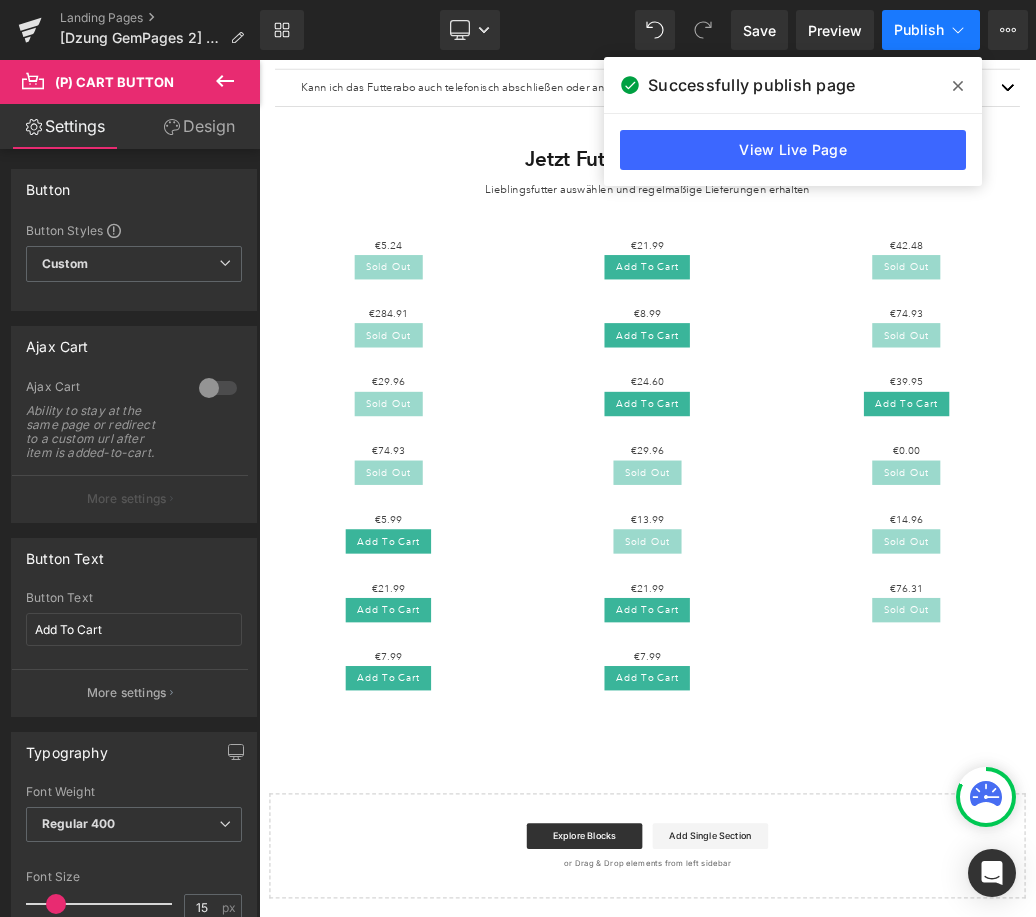 click 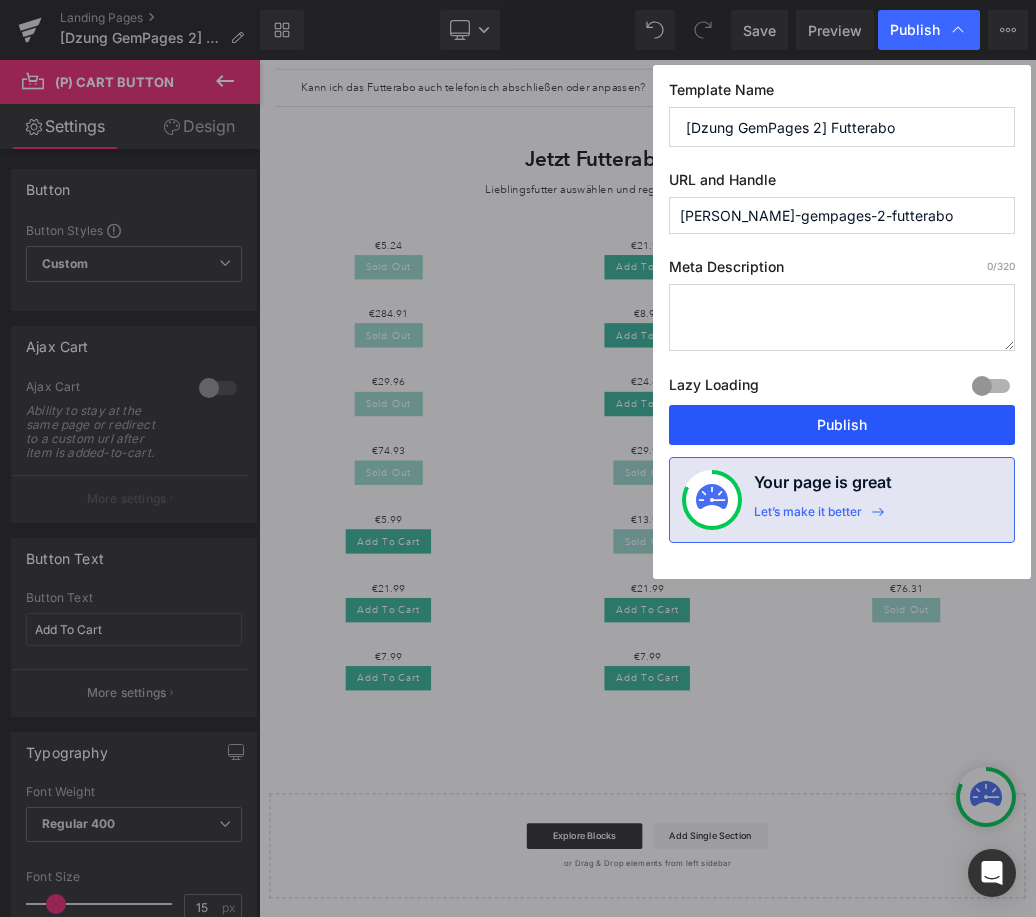 click on "Publish" at bounding box center [842, 425] 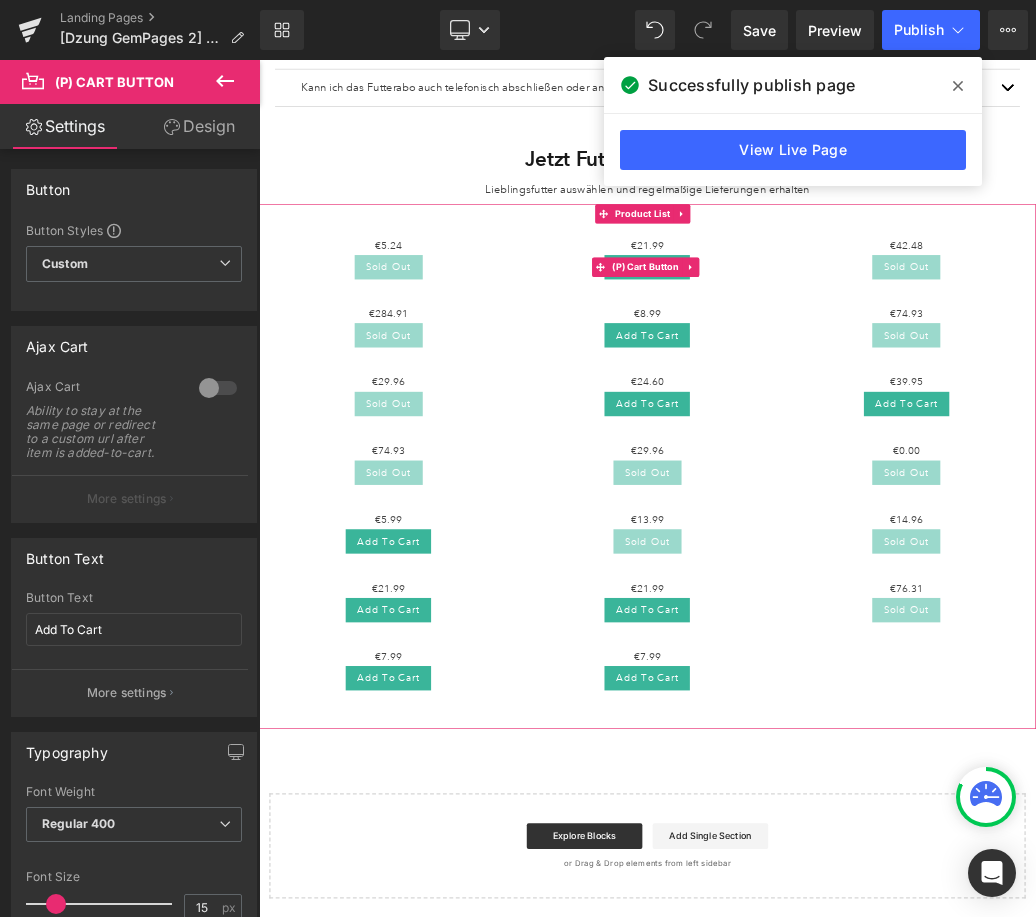 click on "Add To Cart" at bounding box center [863, 382] 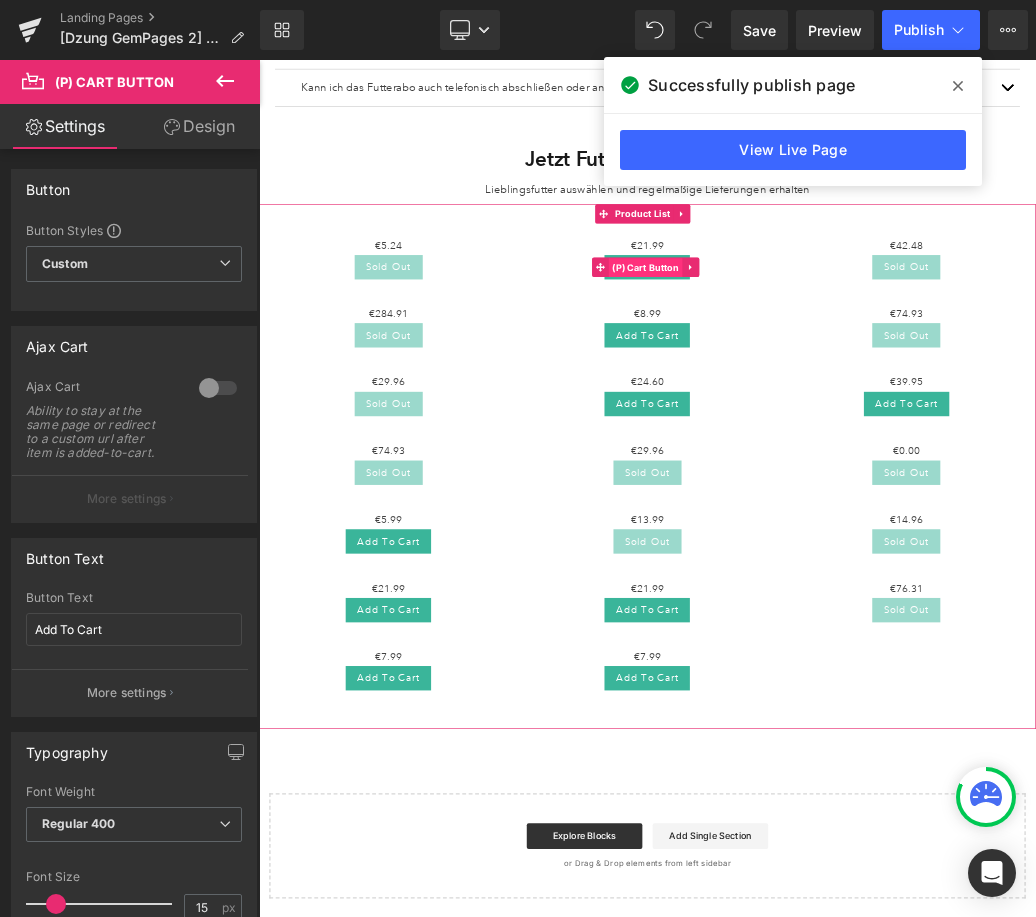 click on "(P) Cart Button" at bounding box center [861, 383] 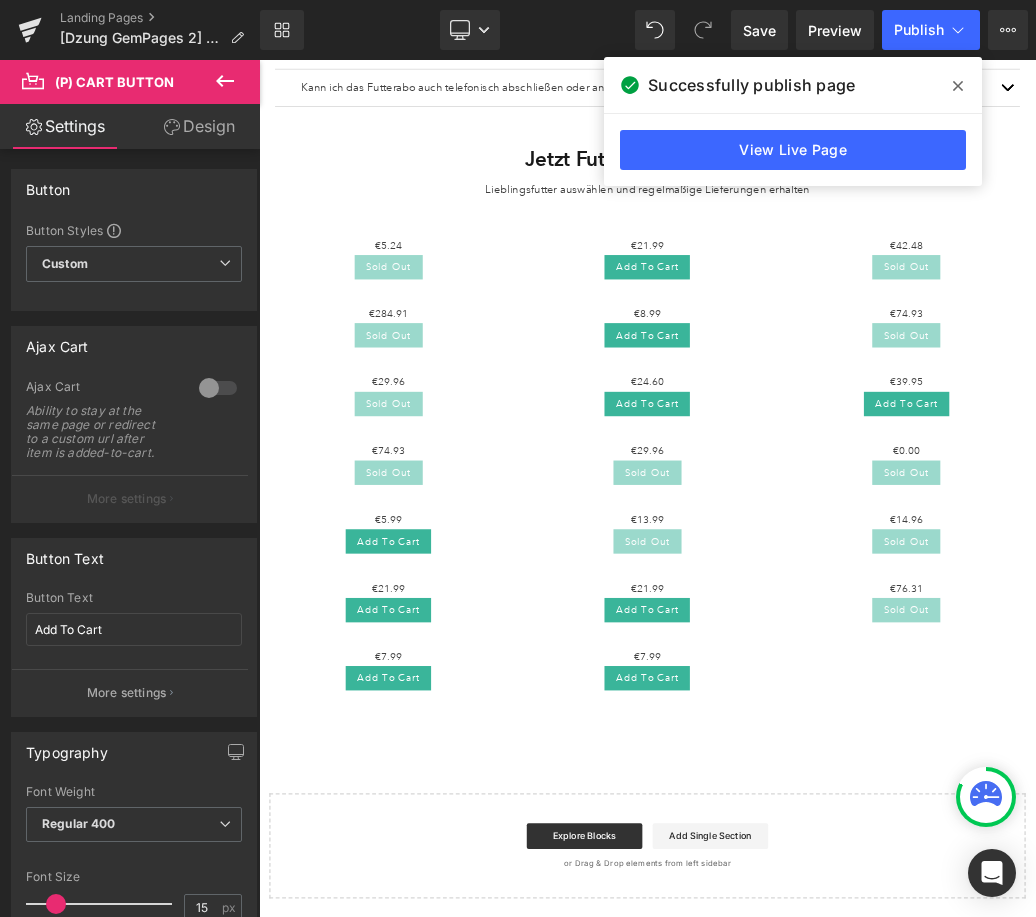drag, startPoint x: 958, startPoint y: 80, endPoint x: 757, endPoint y: 227, distance: 249.01807 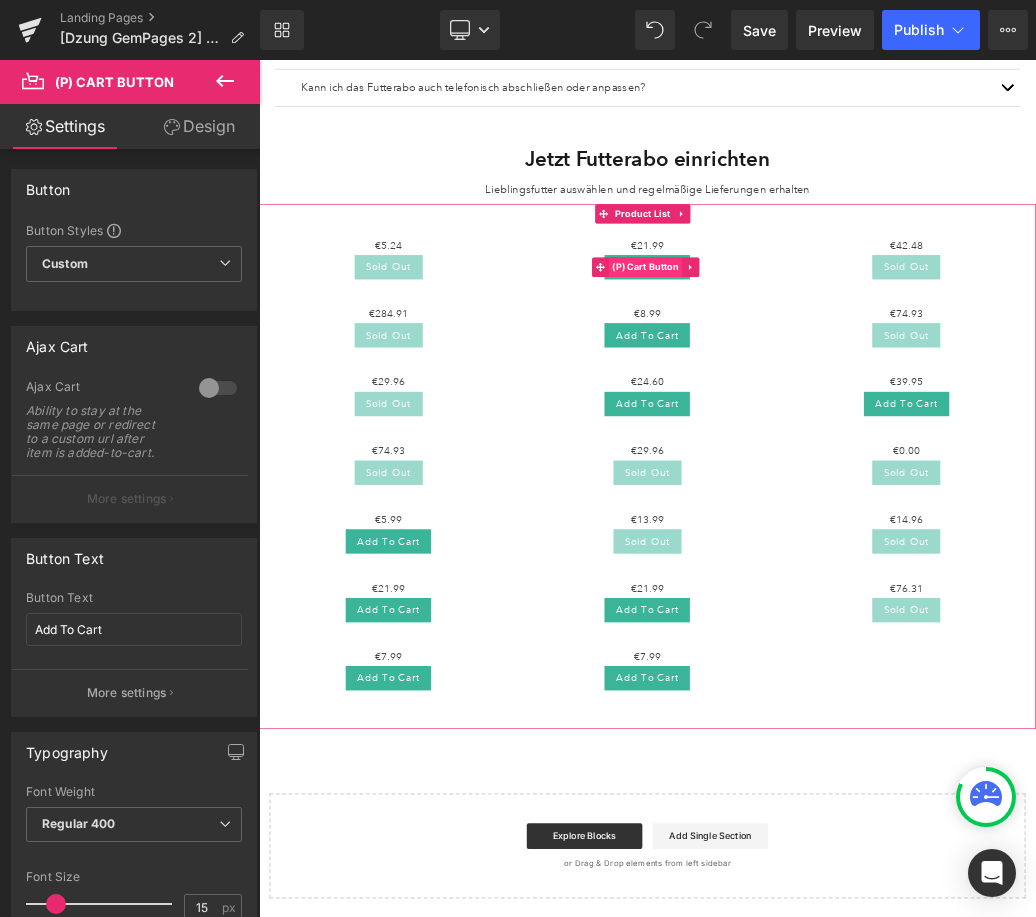 click on "(P) Cart Button" at bounding box center (861, 382) 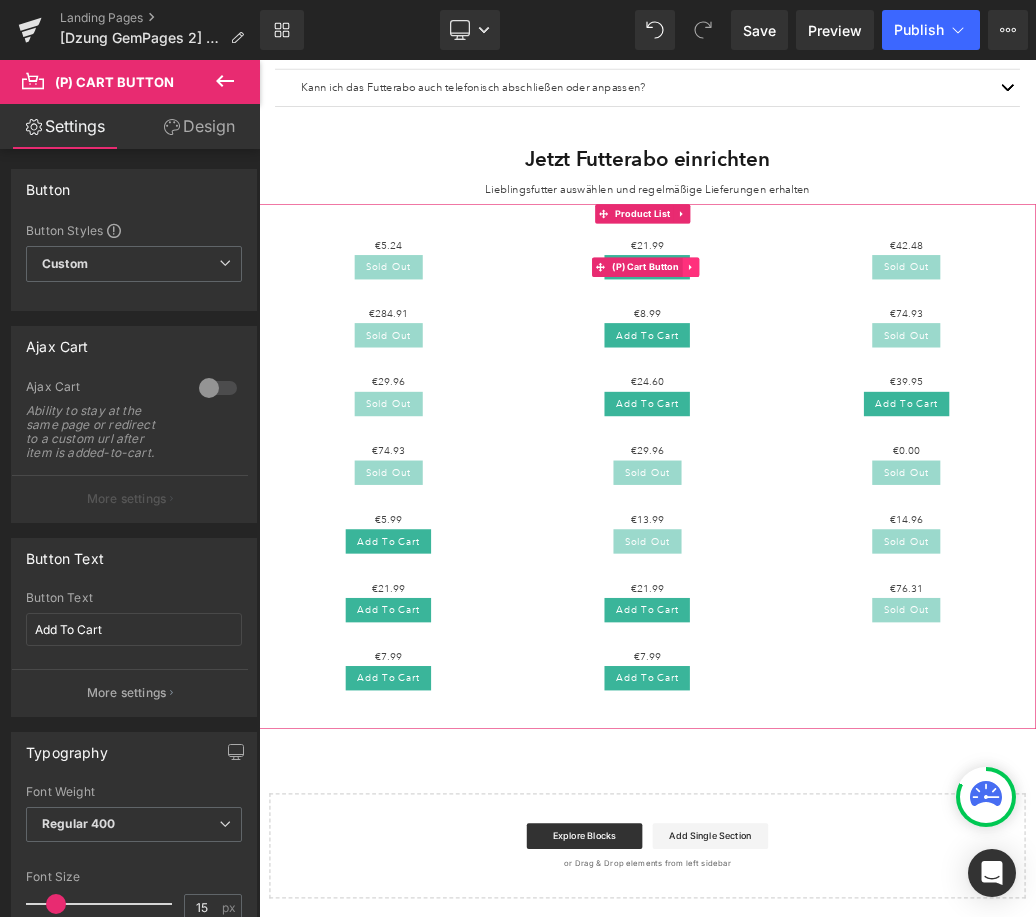 click 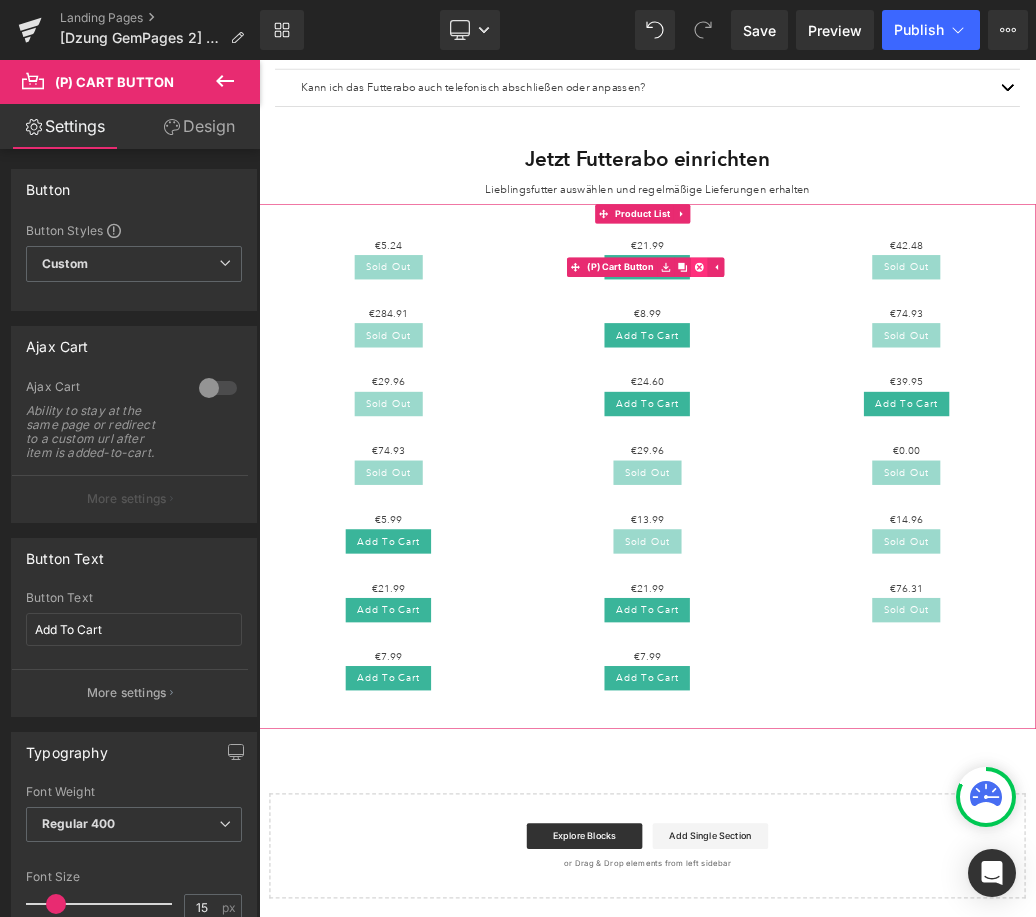 click 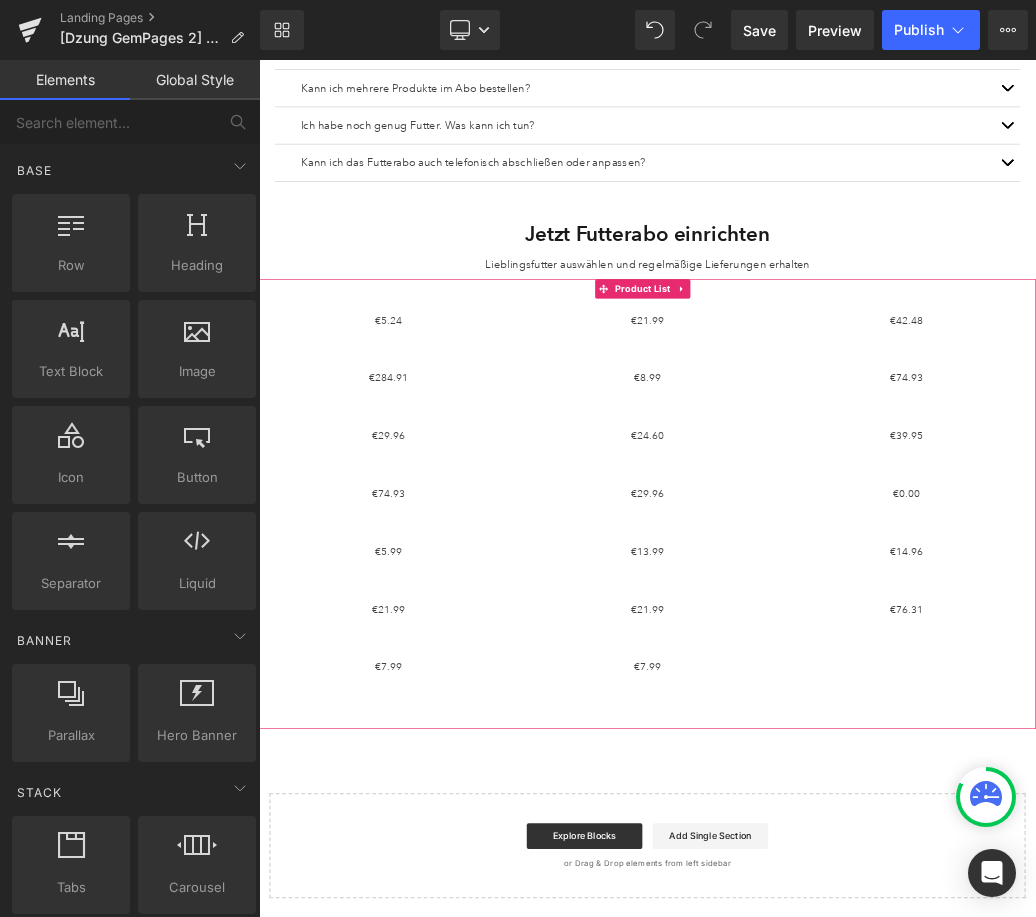 scroll, scrollTop: 924, scrollLeft: 0, axis: vertical 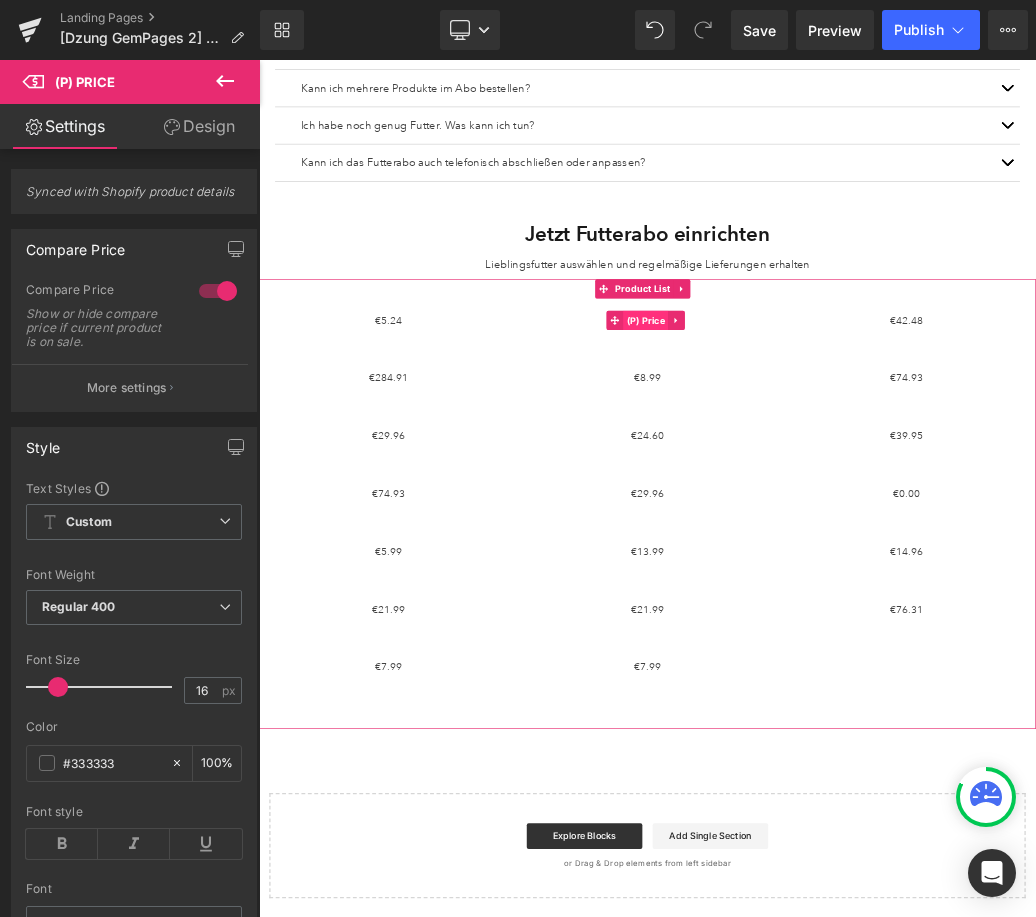click on "(P) Price" at bounding box center (862, 465) 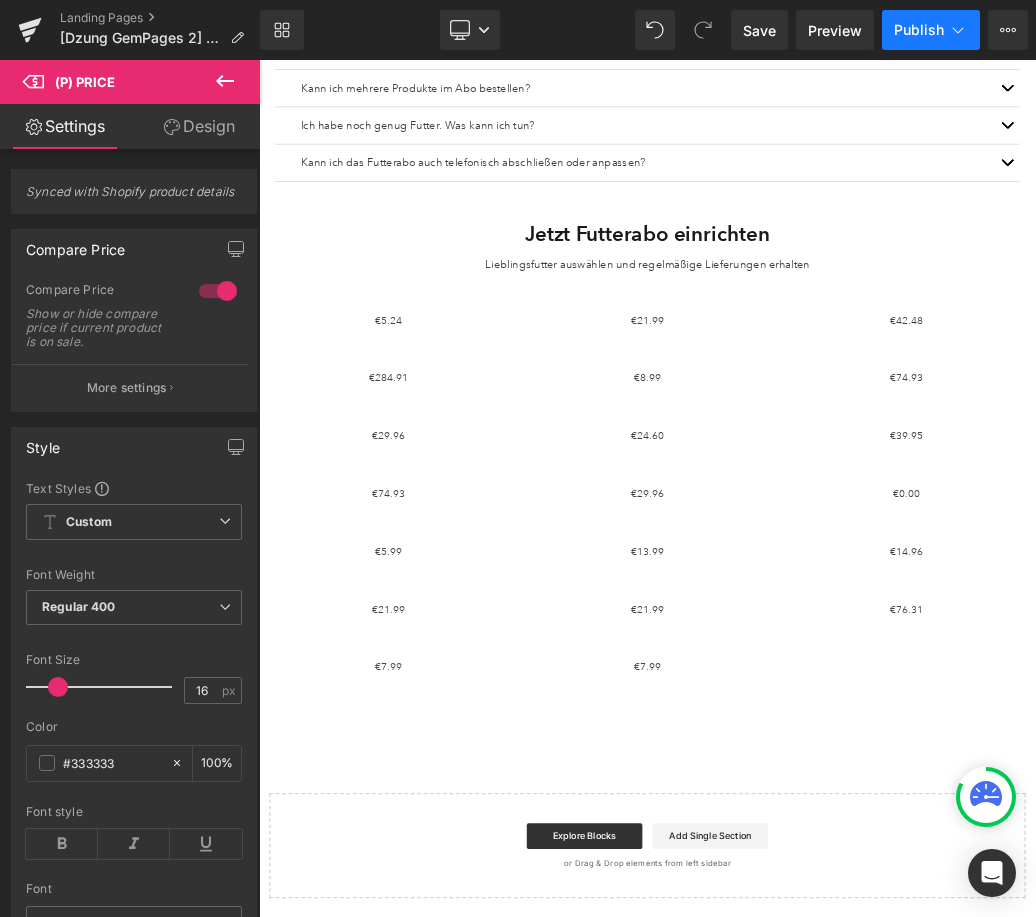 click on "Publish" at bounding box center [919, 30] 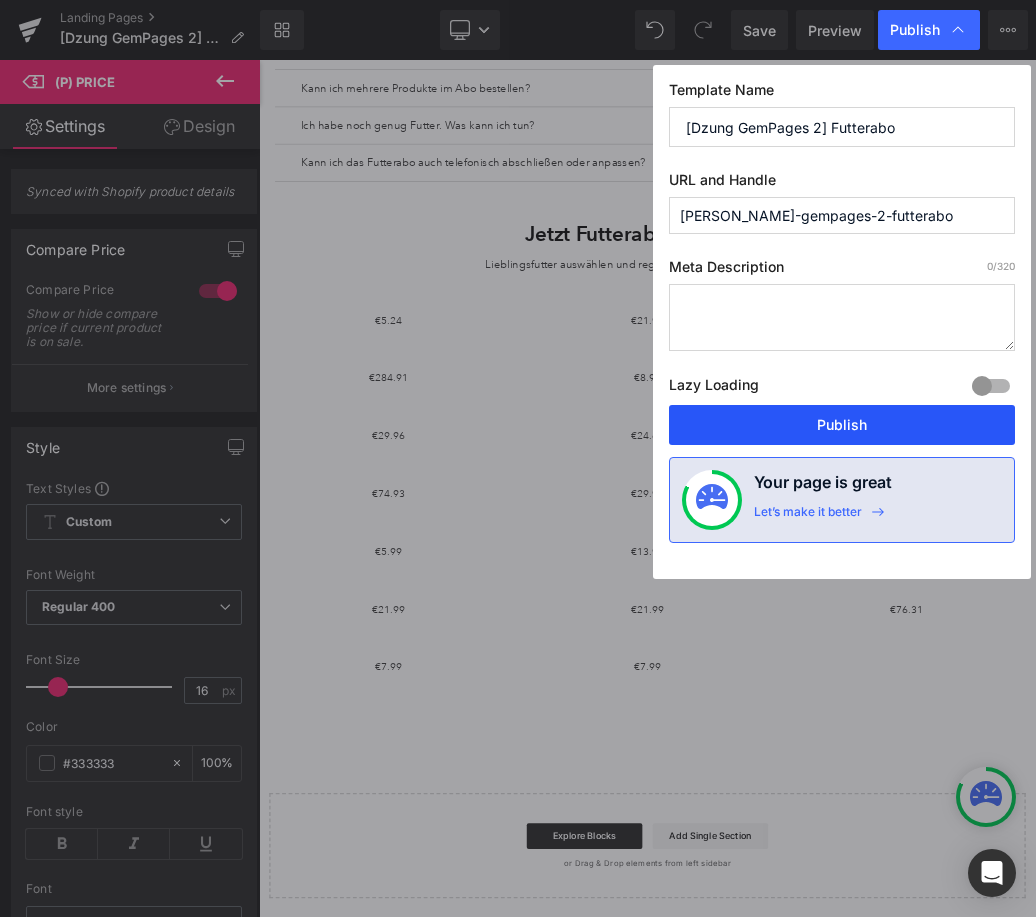 click on "Publish" at bounding box center [842, 425] 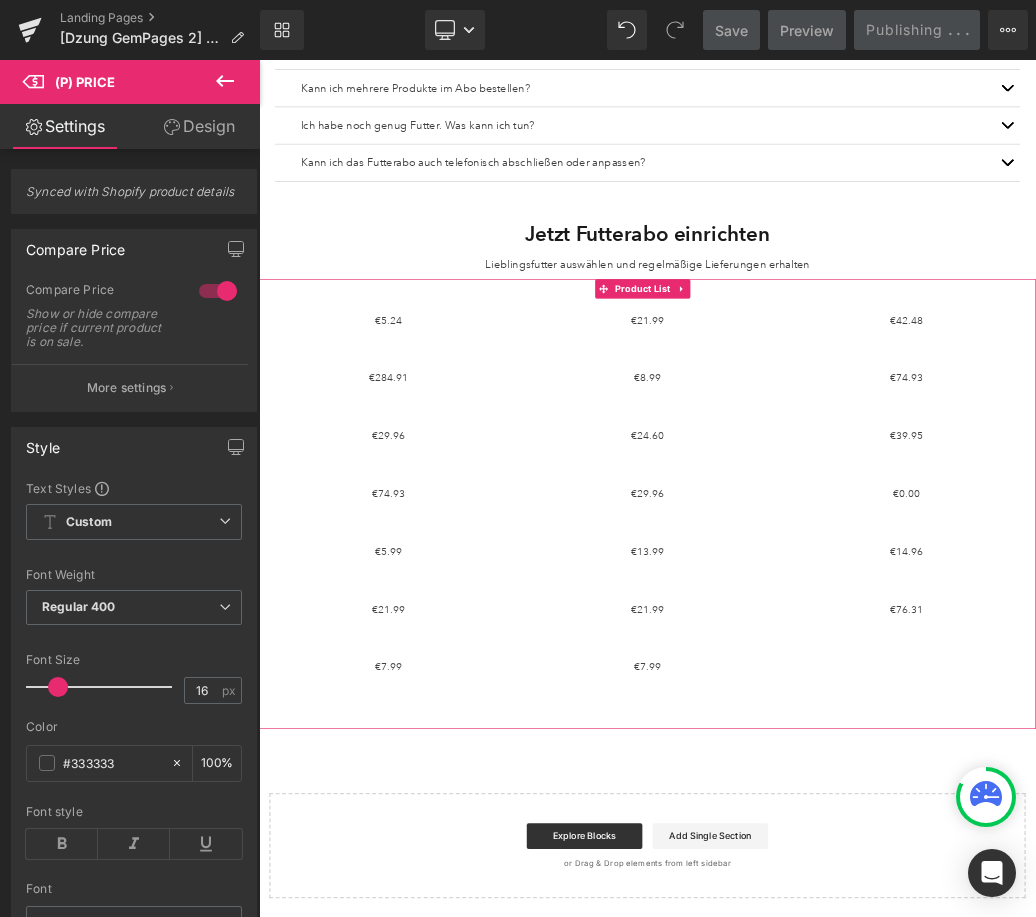 click on "€0
€5.24
(P) Price
Product
€0" at bounding box center (864, 736) 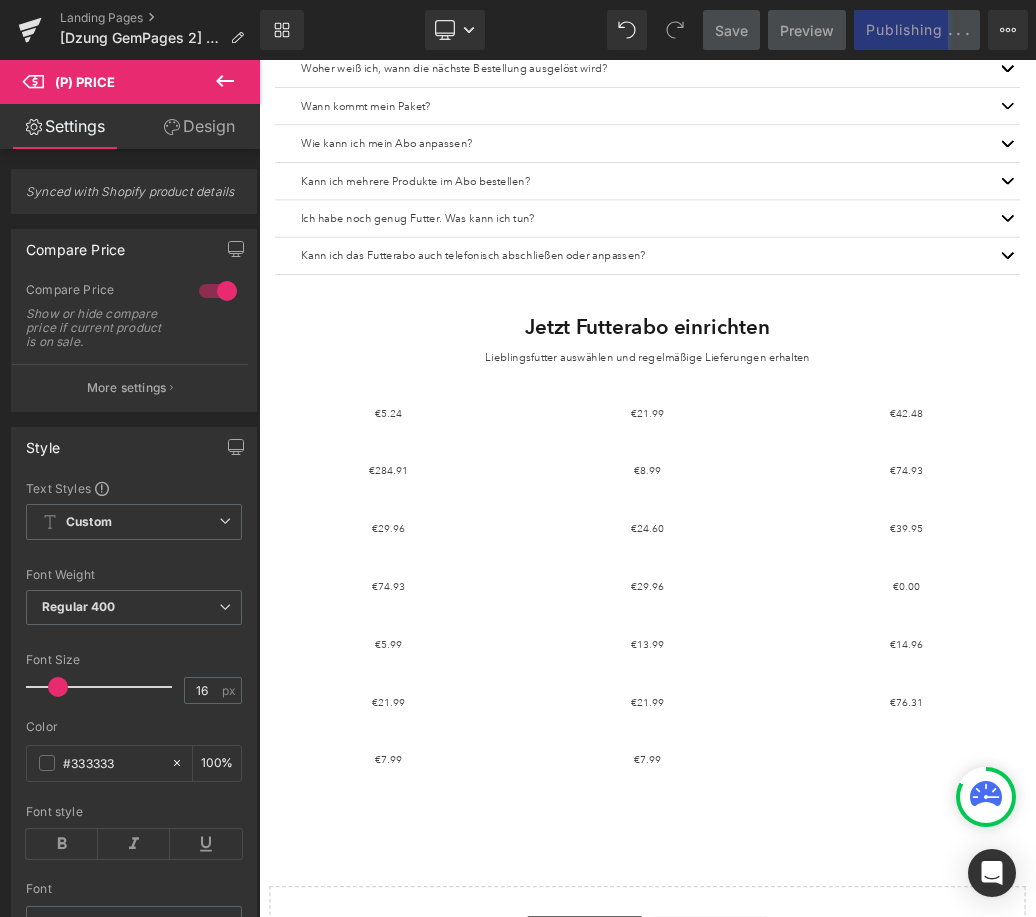 scroll, scrollTop: 763, scrollLeft: 0, axis: vertical 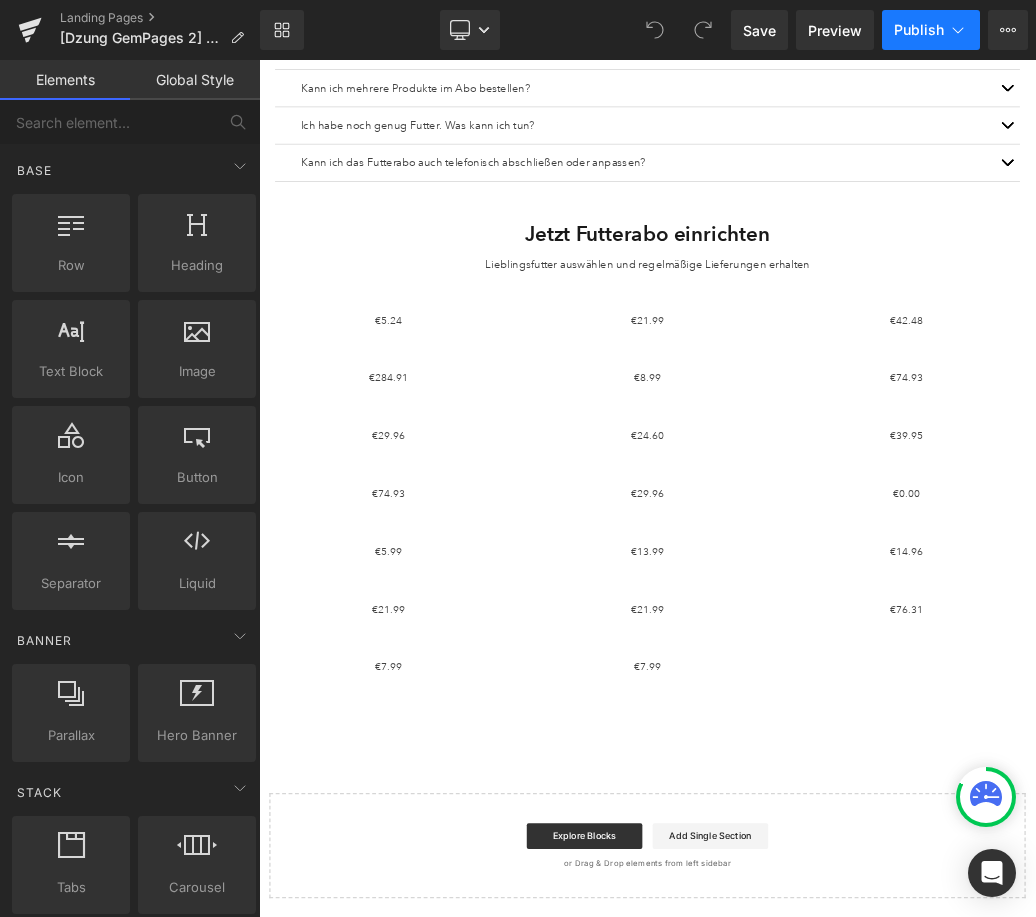 click on "Publish" at bounding box center [919, 30] 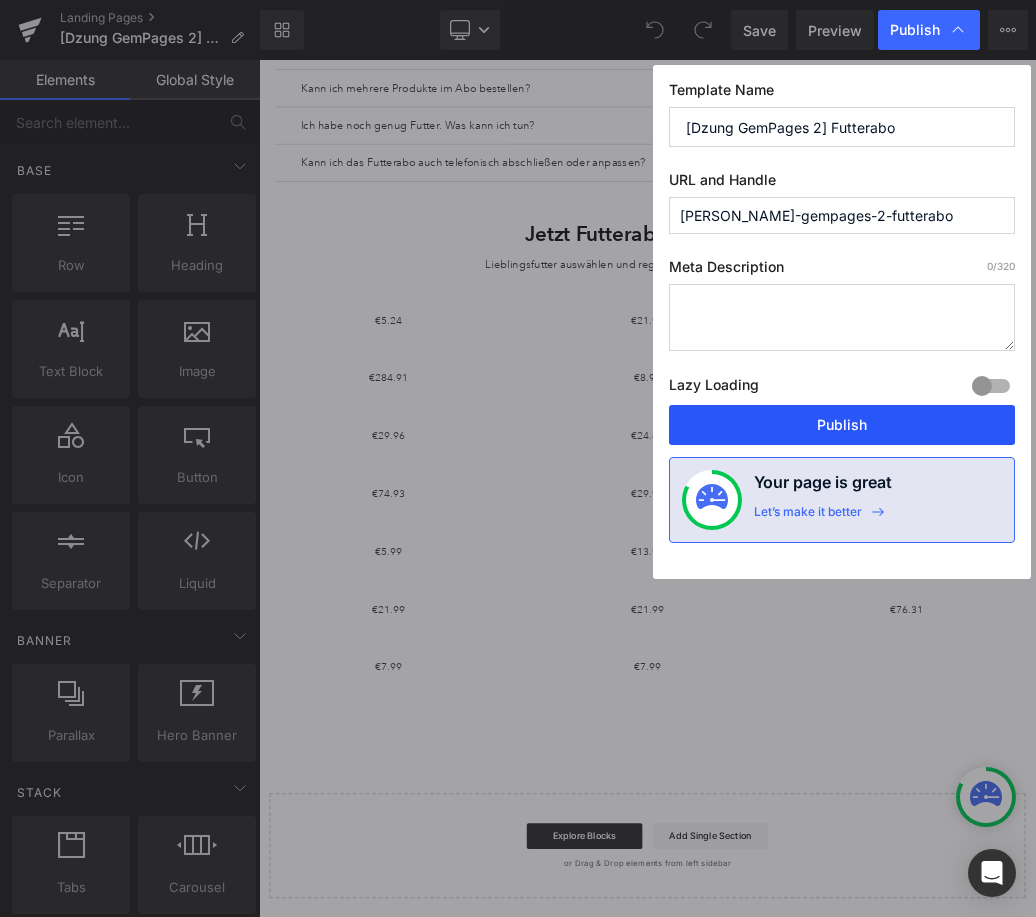 click on "Publish" at bounding box center [842, 425] 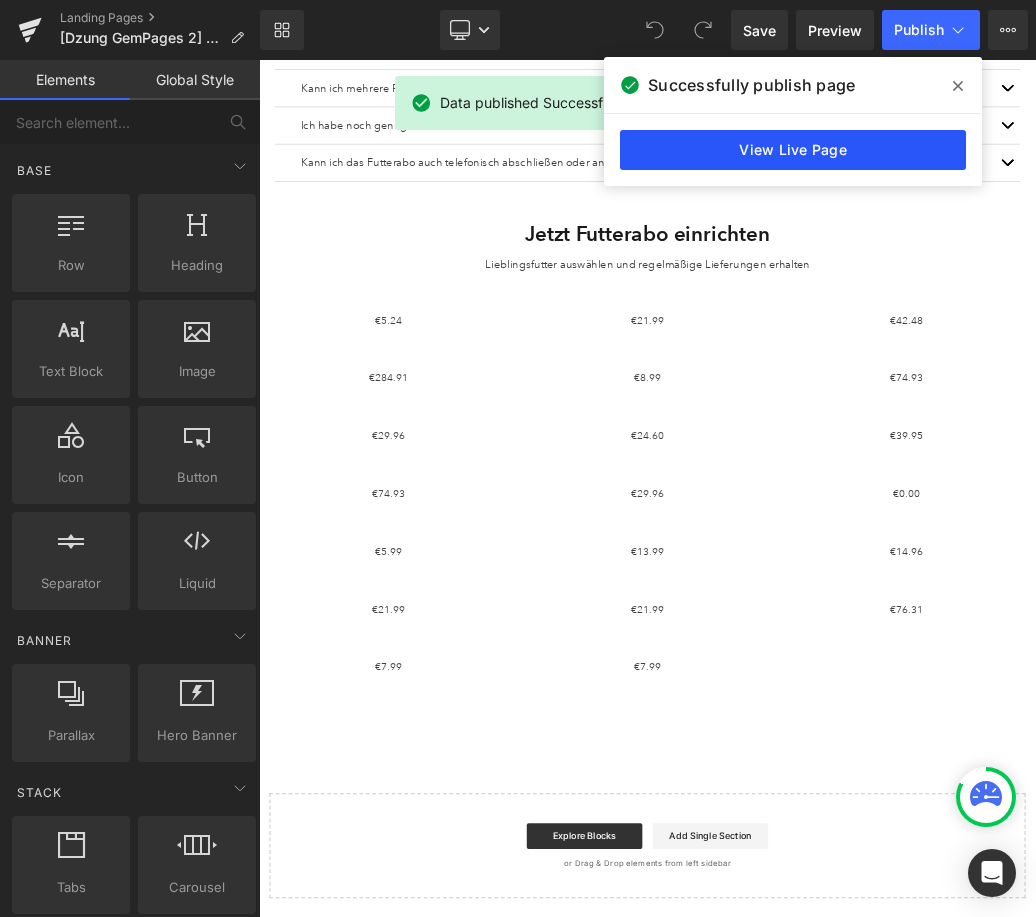 click on "View Live Page" at bounding box center [793, 150] 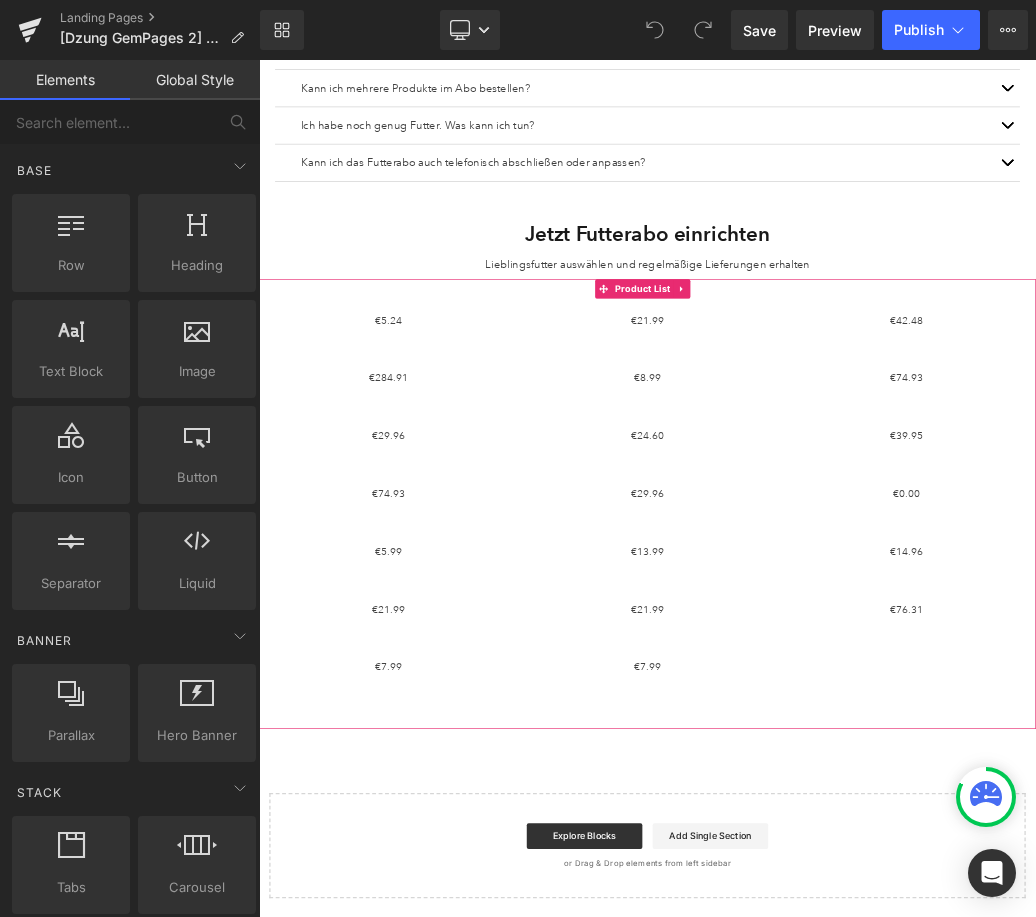 click on "€0
€24.60
(P) Price
Product" at bounding box center (863, 656) 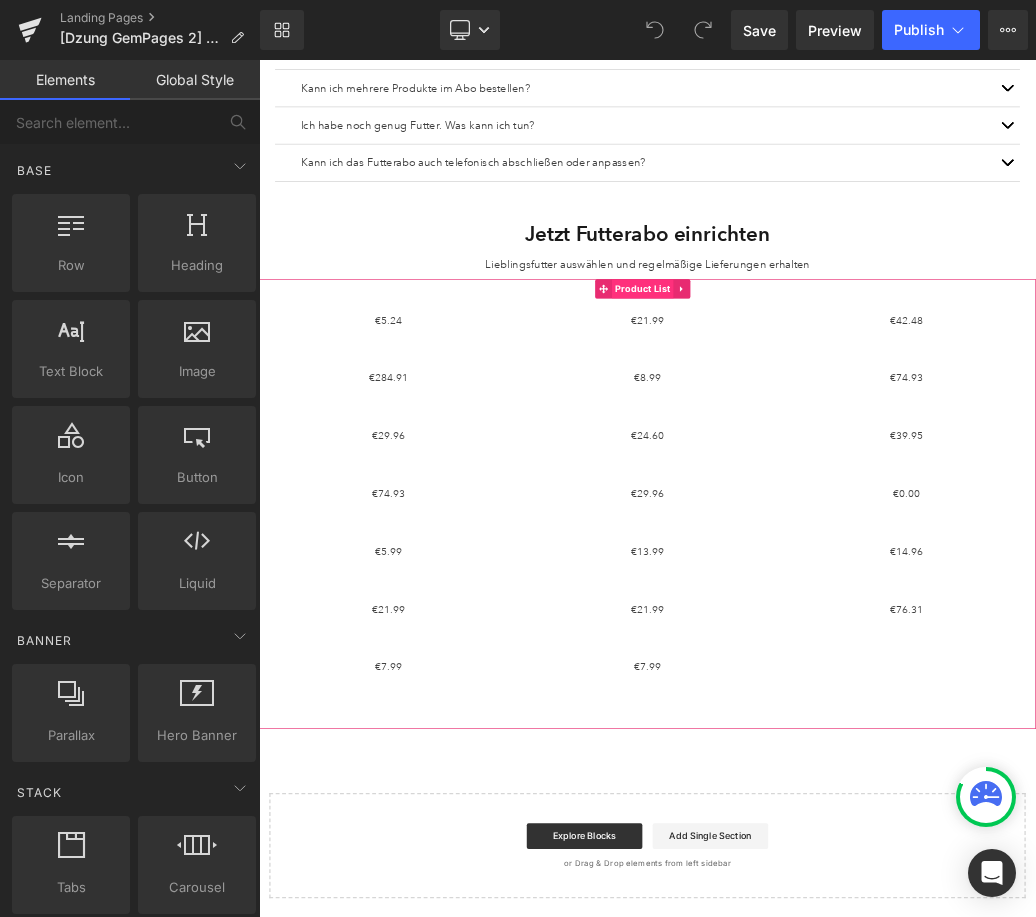 click on "Product List" at bounding box center (856, 416) 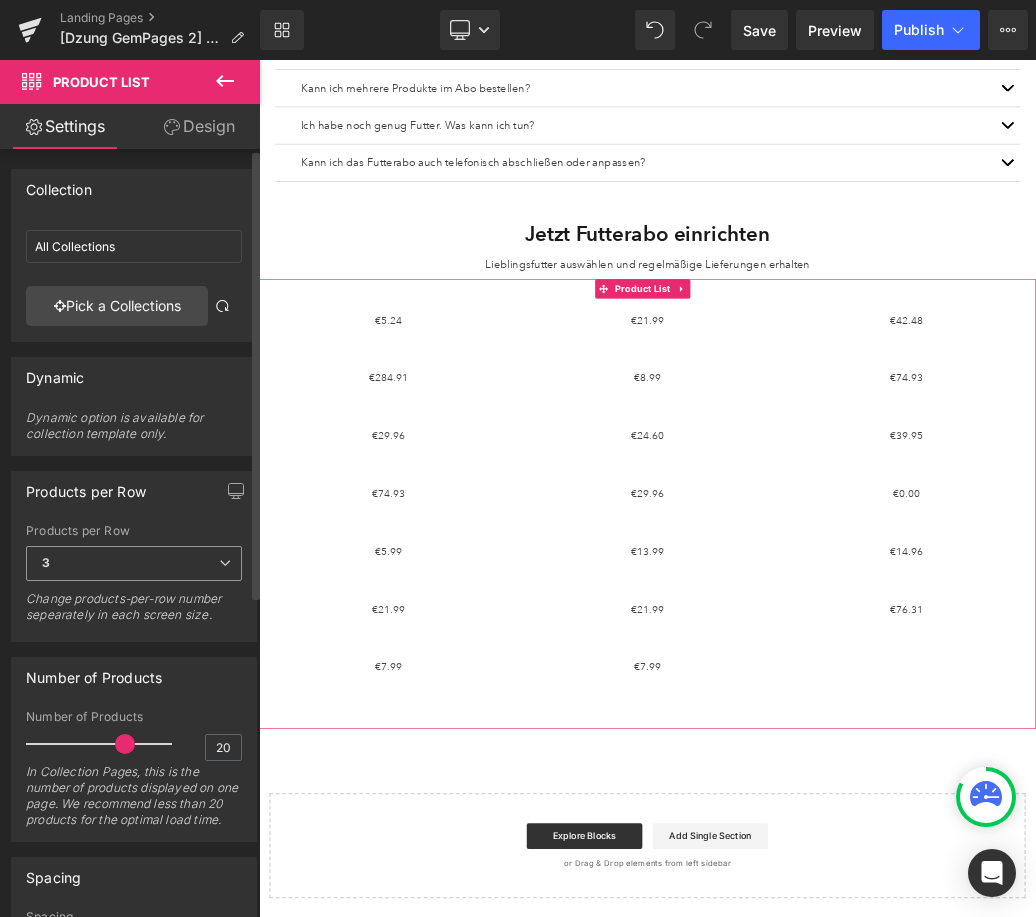 click on "3" at bounding box center (134, 563) 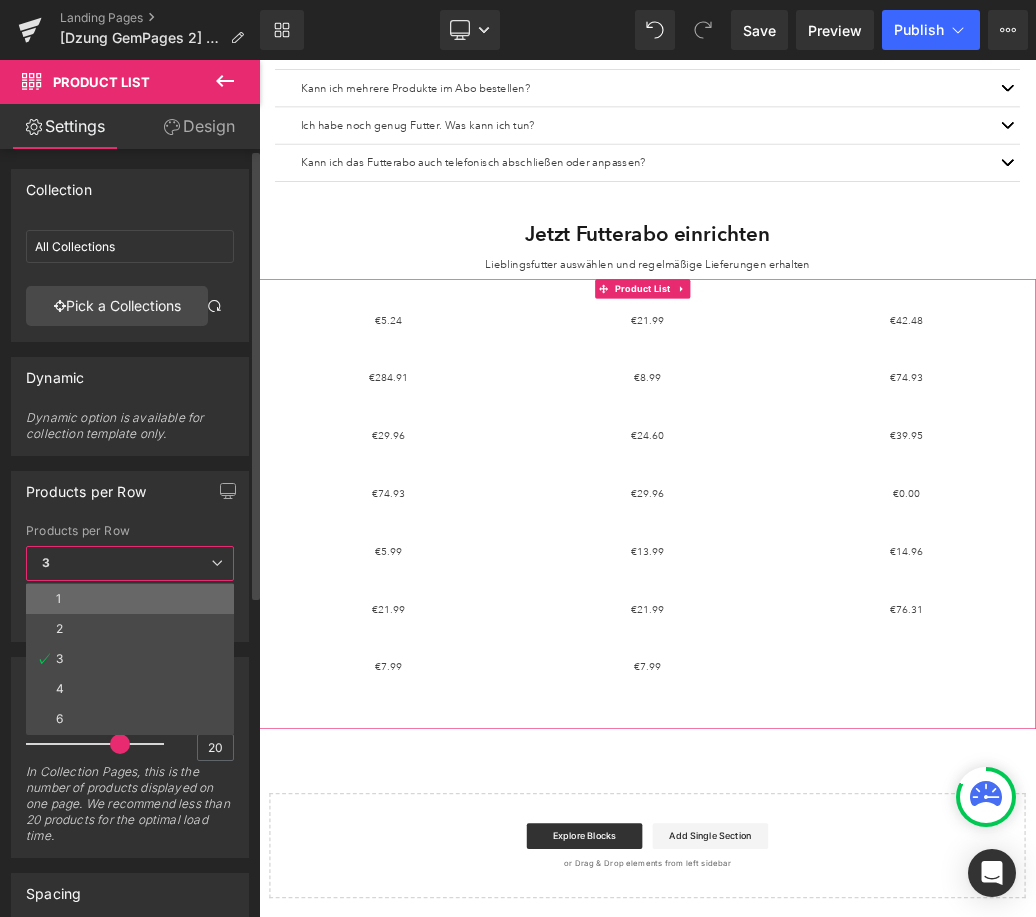 click on "1" at bounding box center (130, 599) 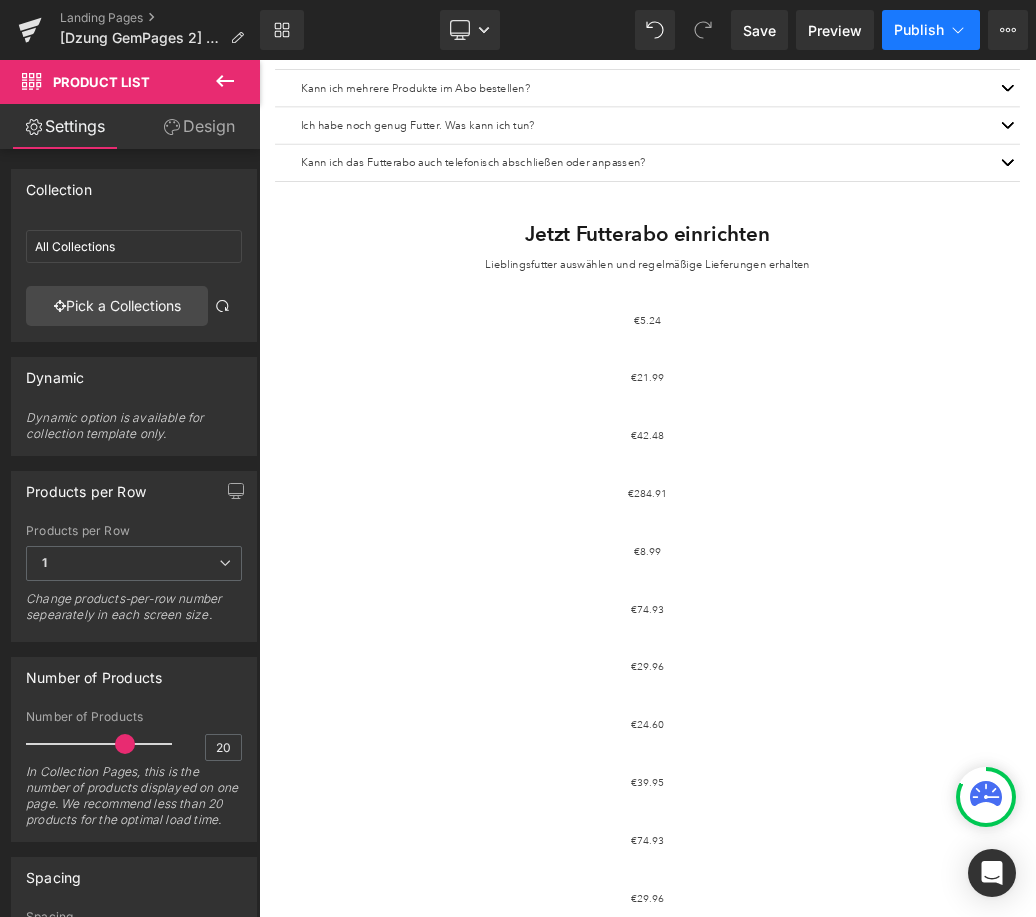 click on "Publish" at bounding box center (931, 30) 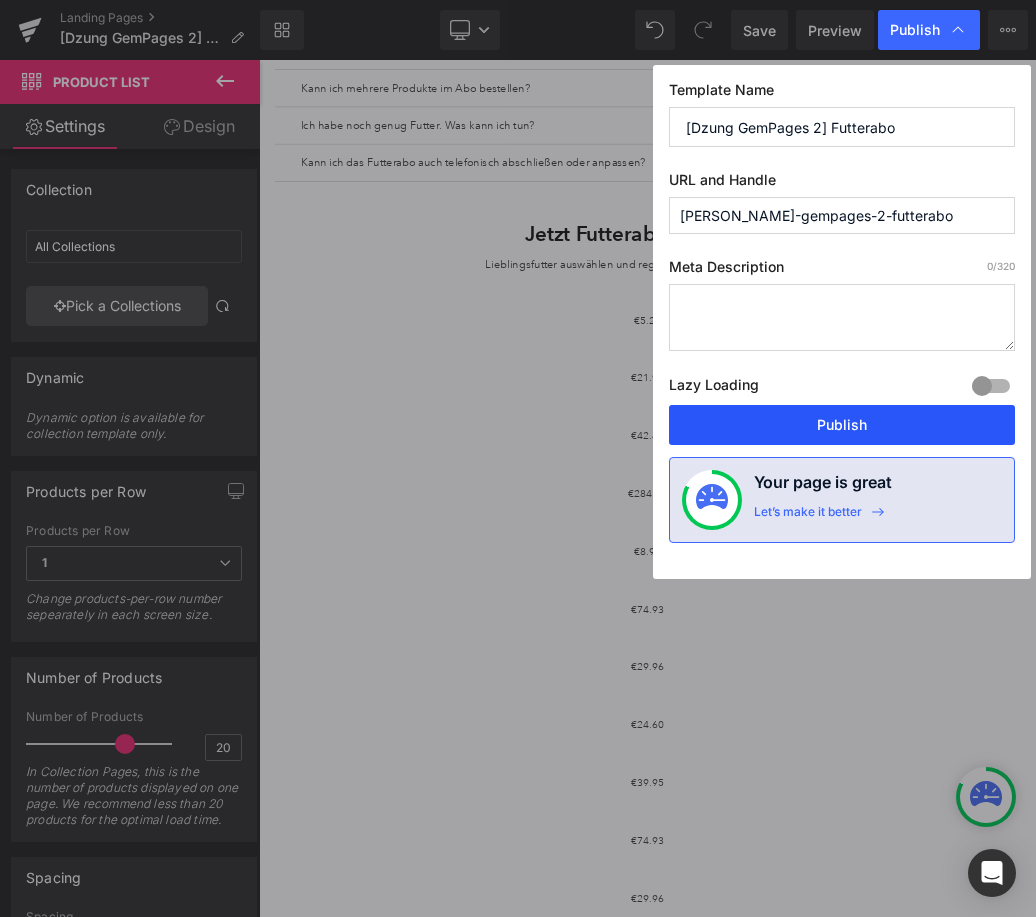 click on "Publish" at bounding box center (842, 425) 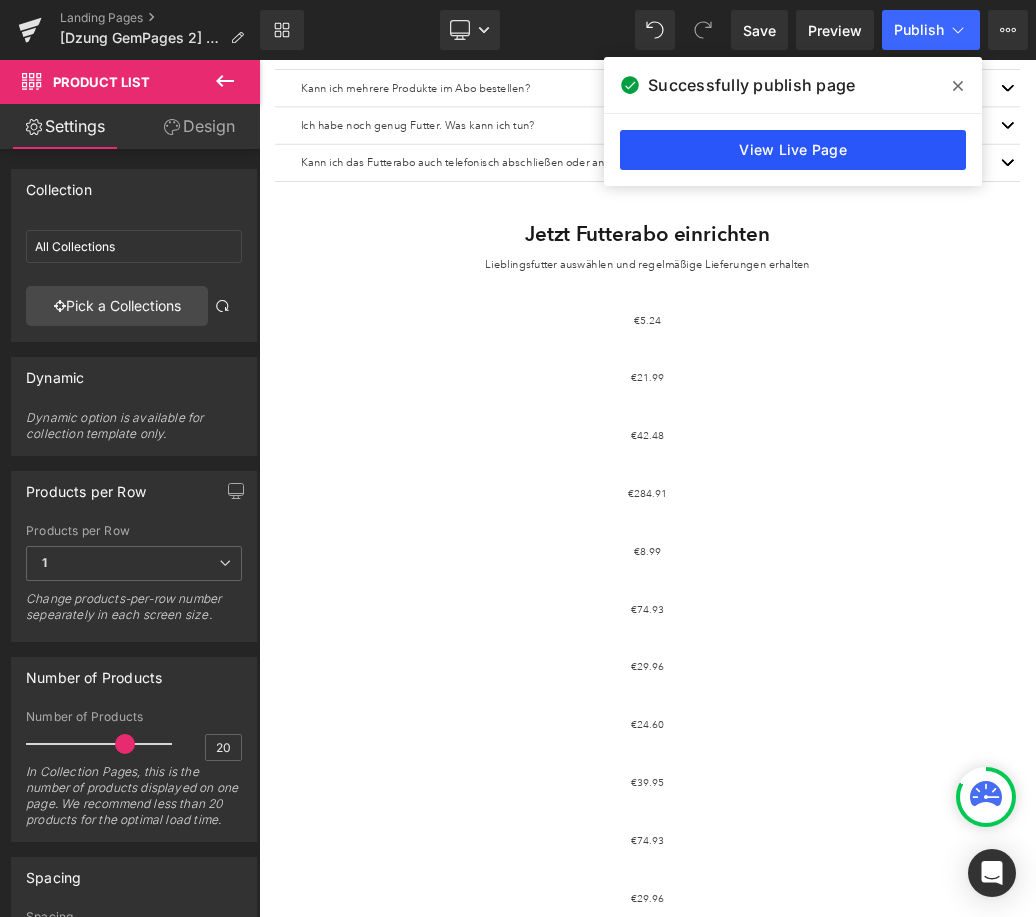 click on "View Live Page" at bounding box center [793, 150] 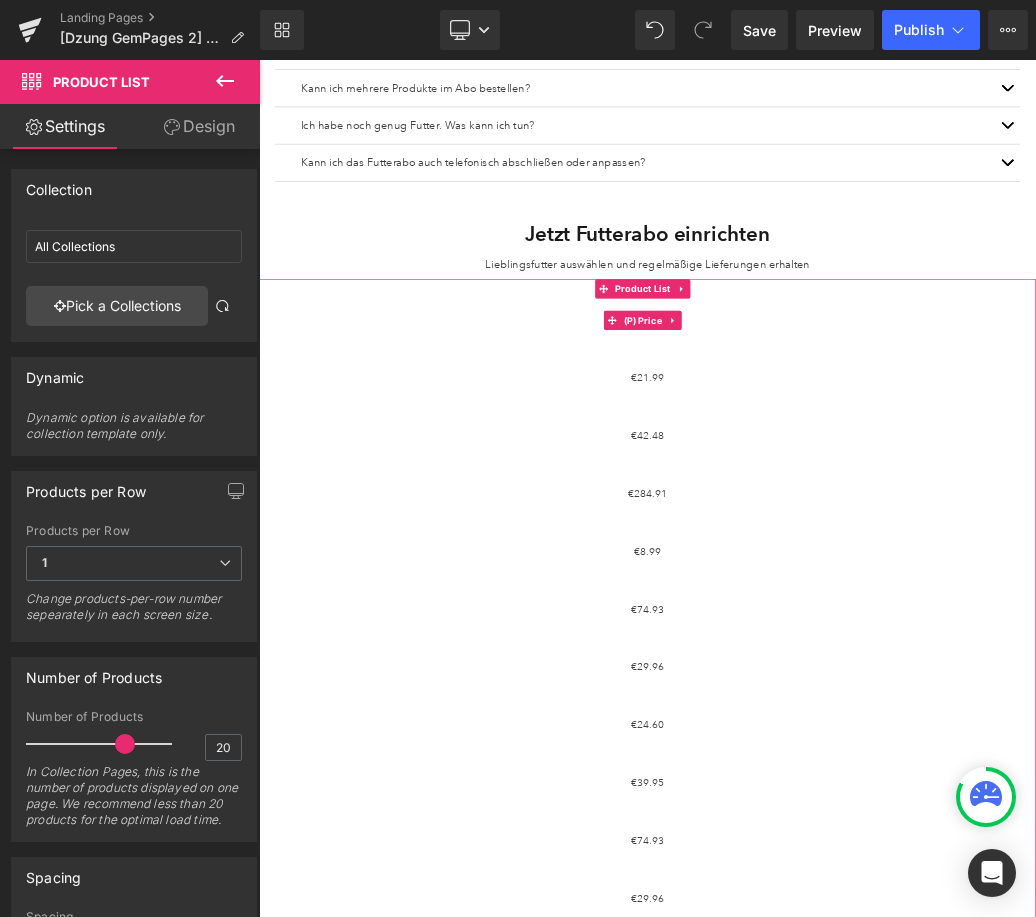 click on "(P) Price" at bounding box center (857, 465) 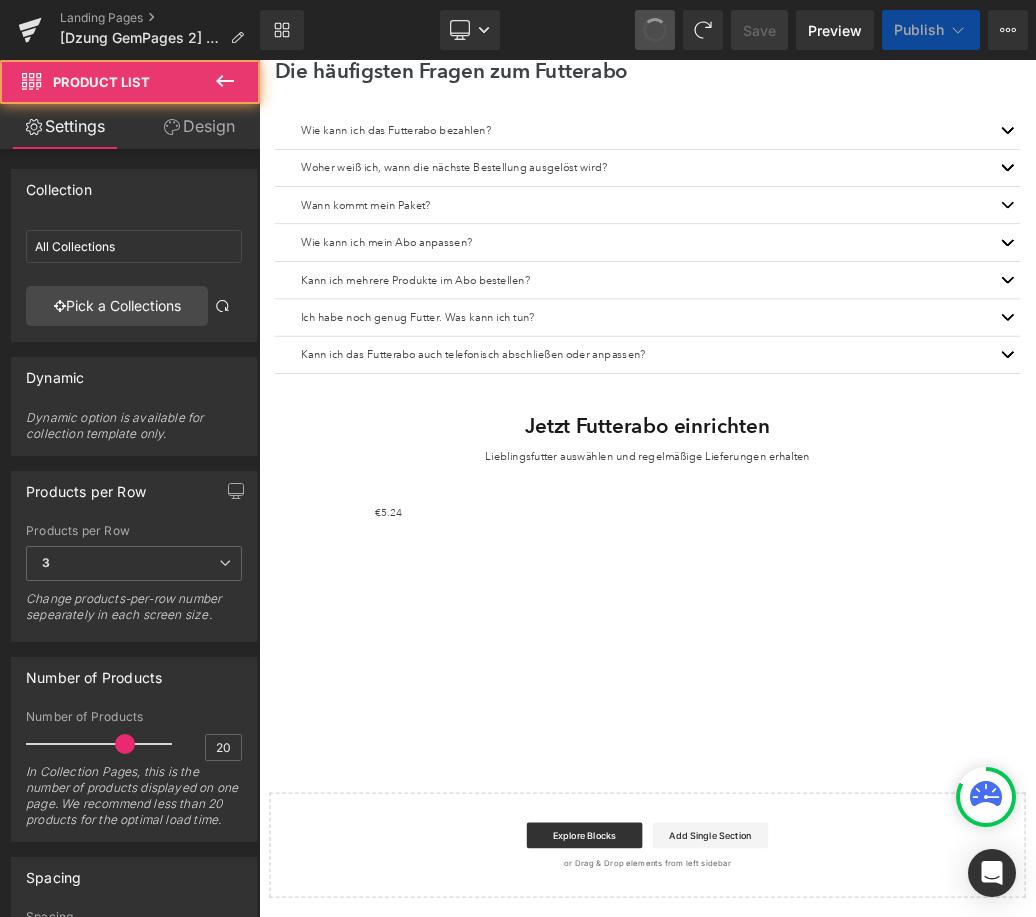 click at bounding box center (655, 30) 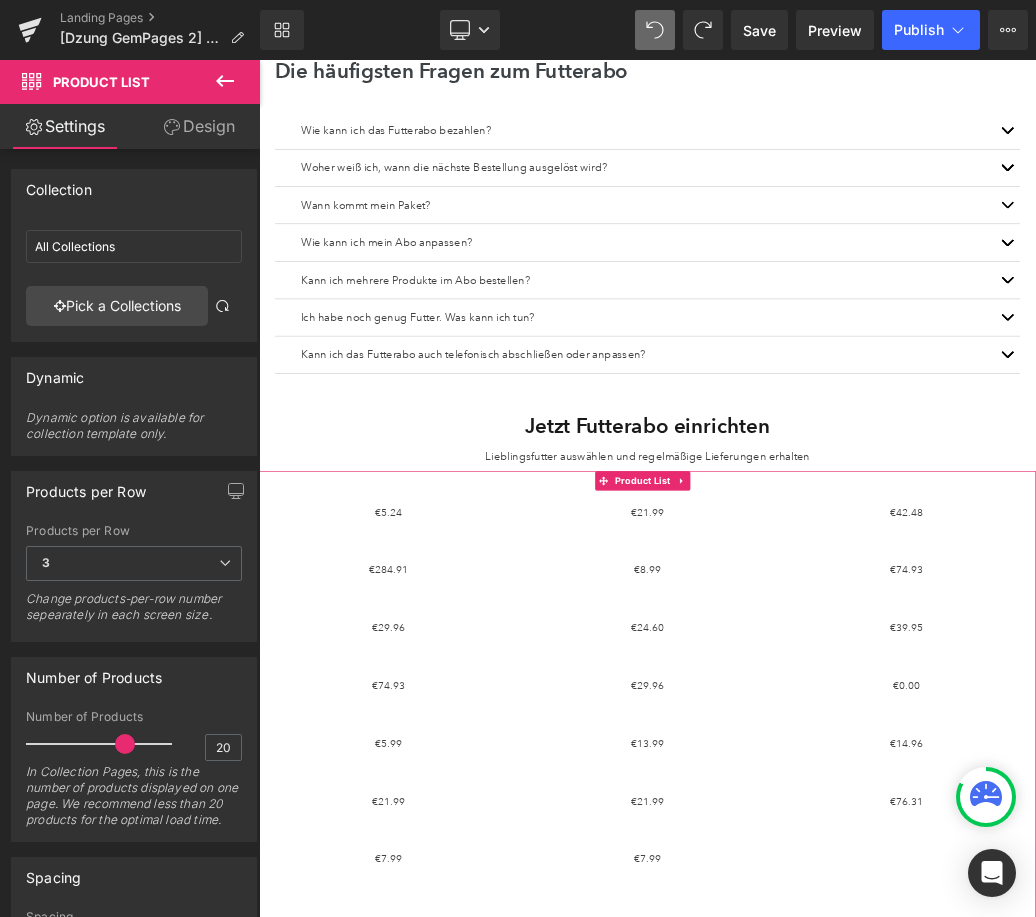 click on "€0
€5.24
(P) Price" at bounding box center (460, 776) 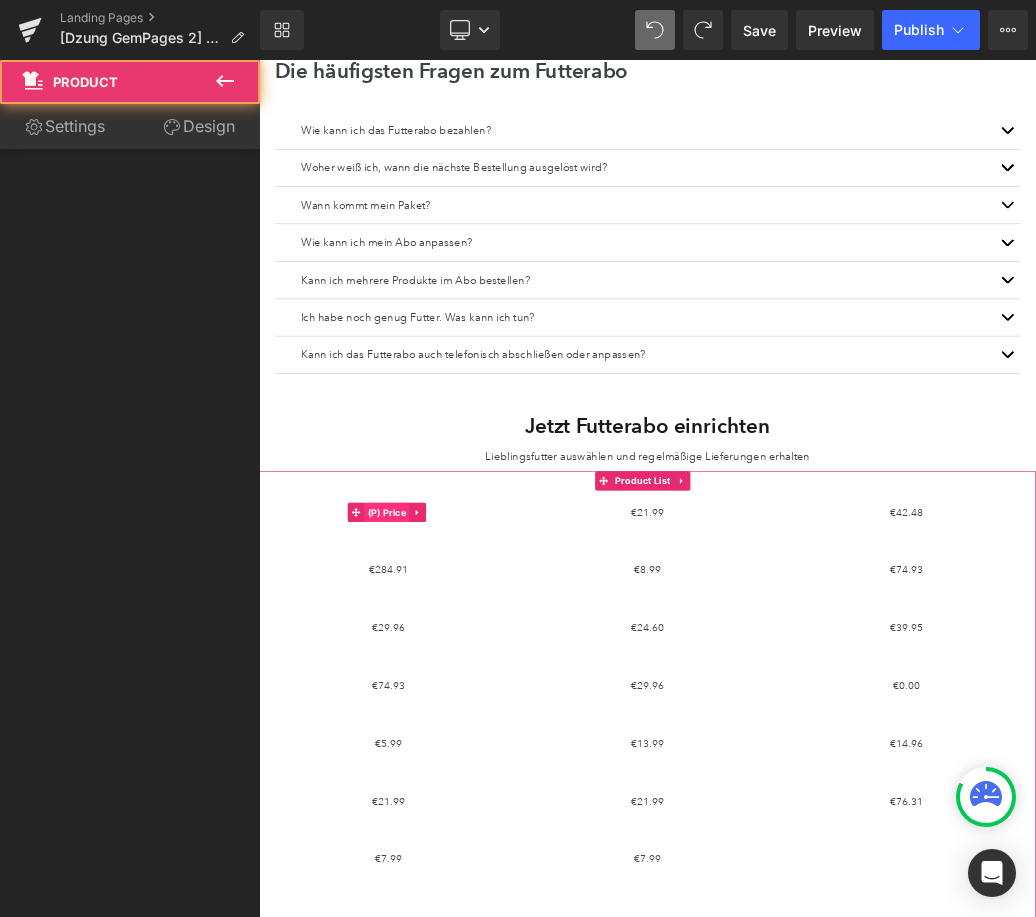 click on "(P) Price" at bounding box center (458, 765) 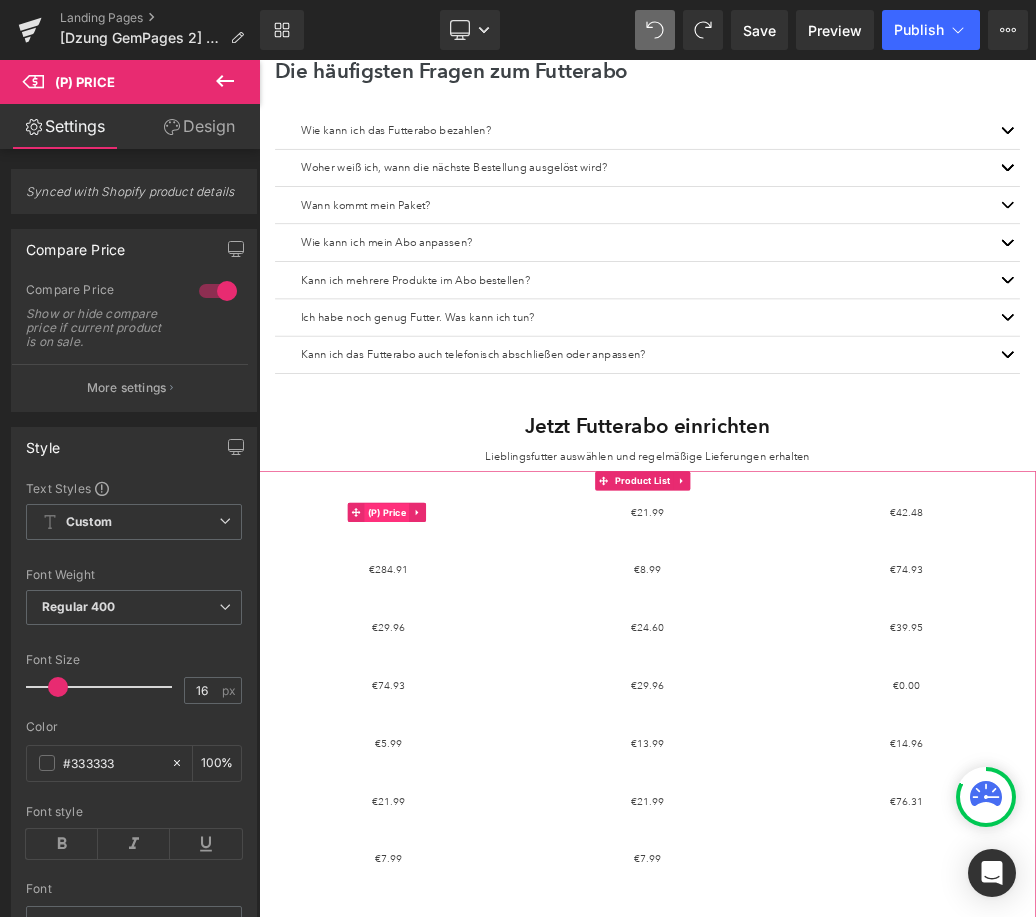 click on "(P) Price" at bounding box center (458, 766) 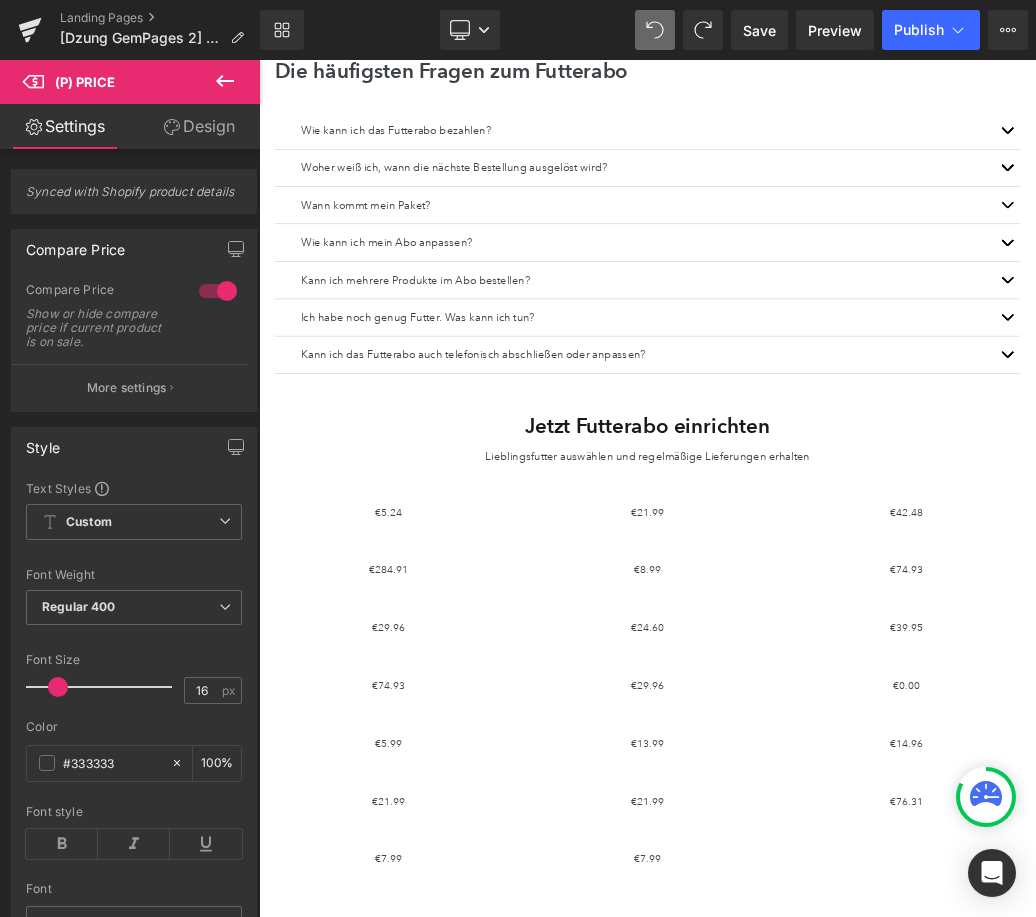 click at bounding box center [225, 82] 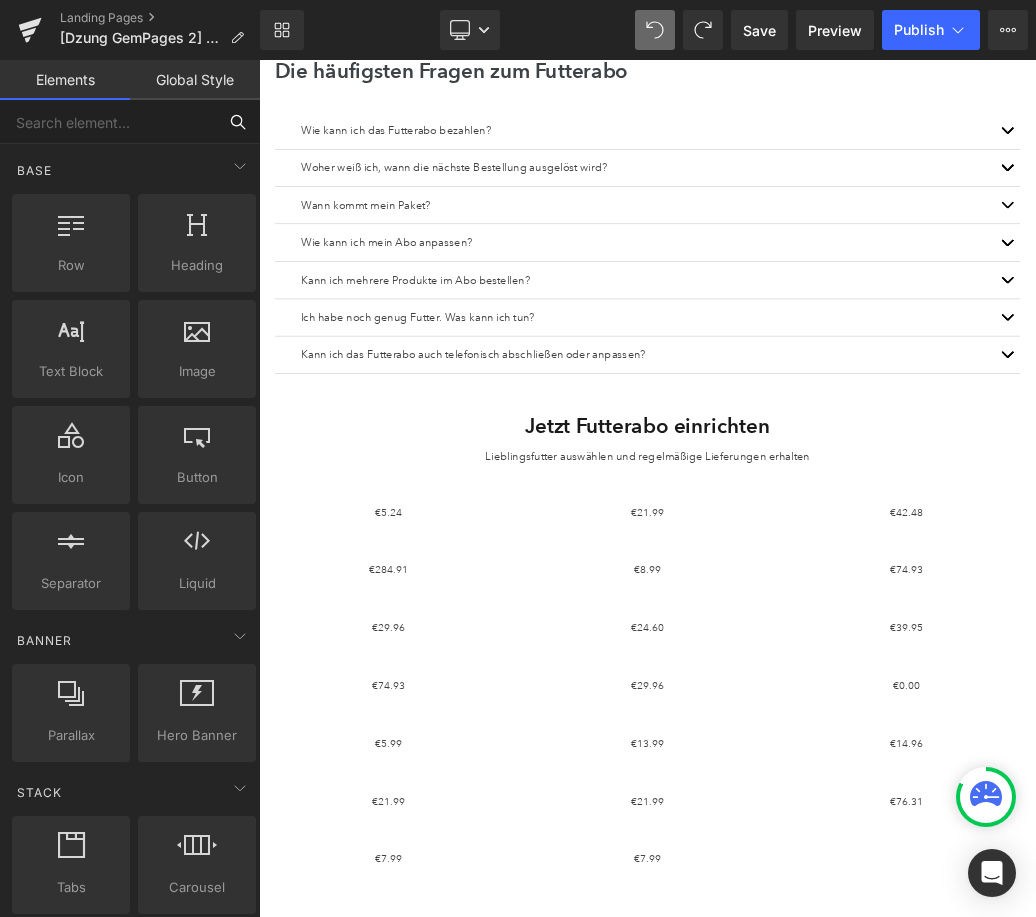 click at bounding box center (108, 122) 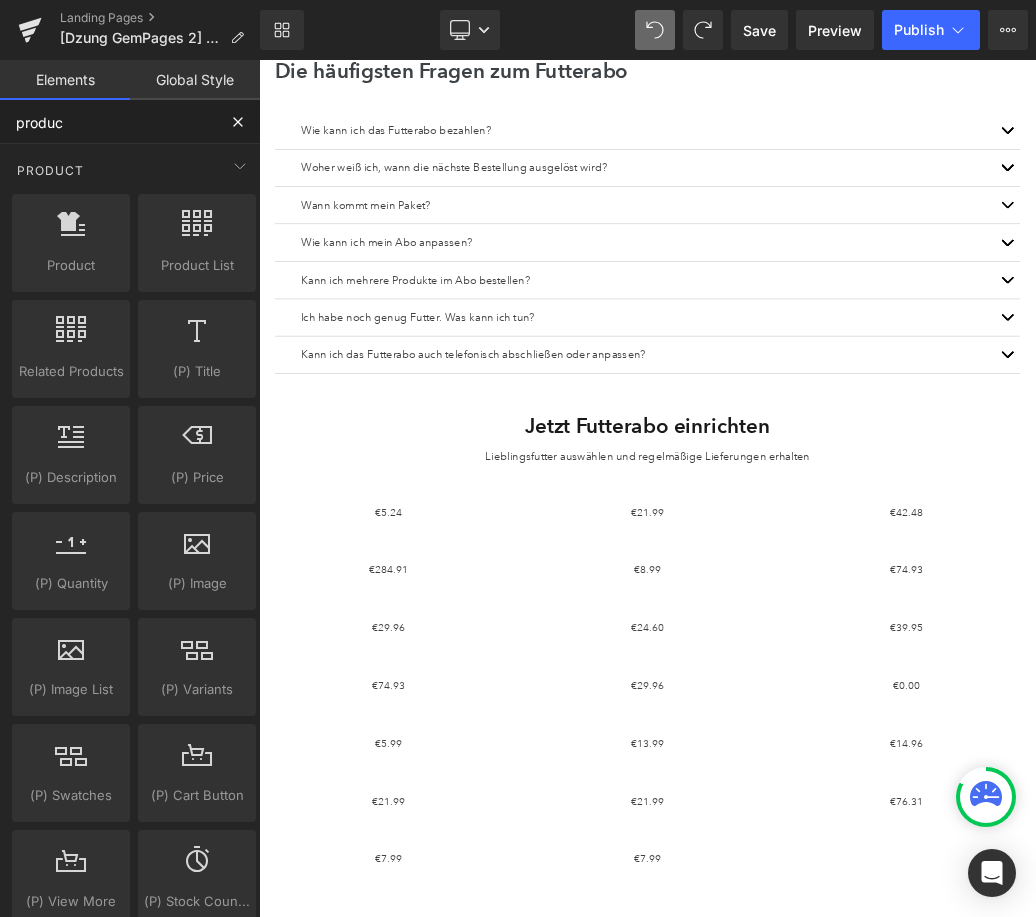 type on "product" 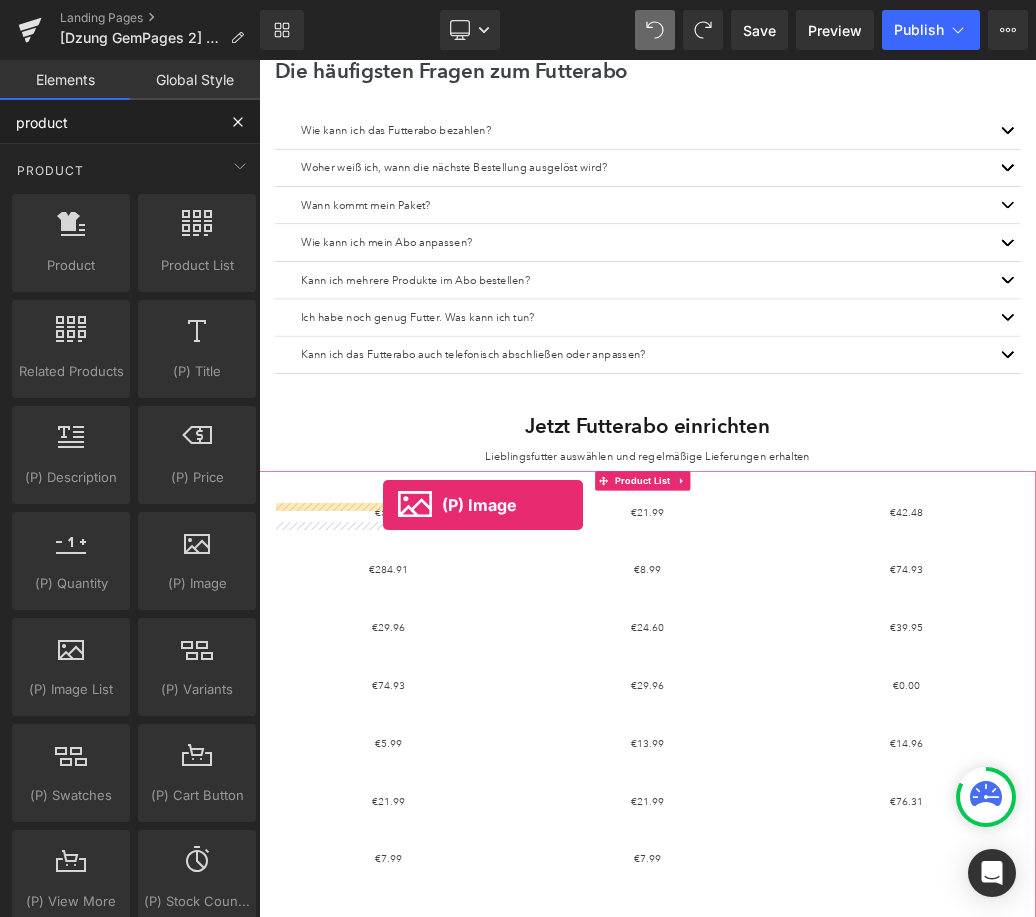 drag, startPoint x: 506, startPoint y: 627, endPoint x: 452, endPoint y: 753, distance: 137.08392 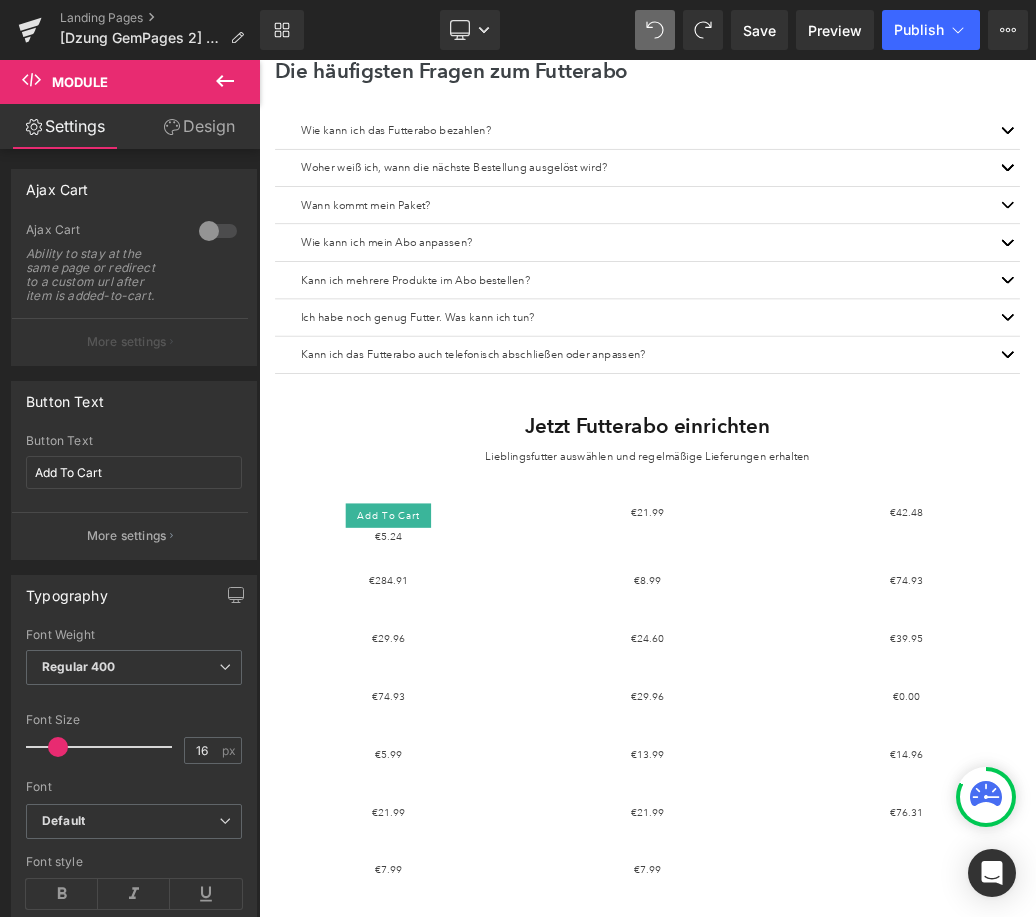 click 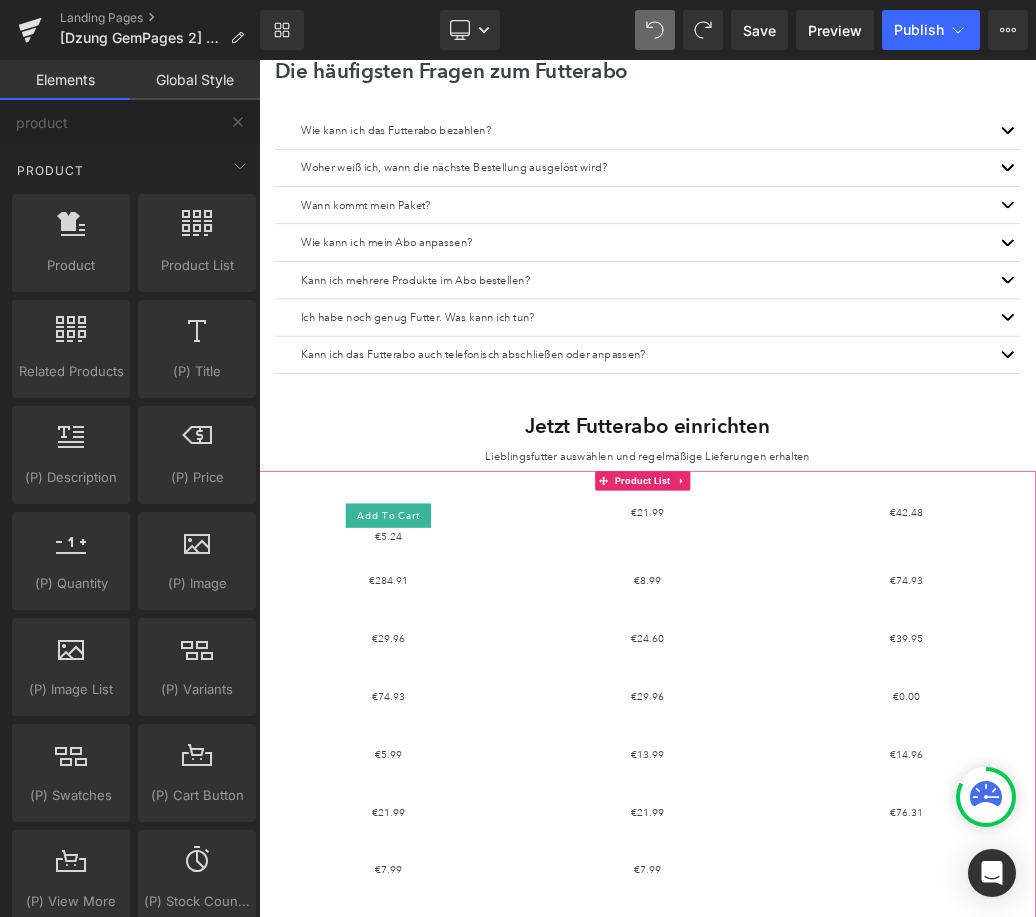 click on "Add To Cart" at bounding box center (460, 770) 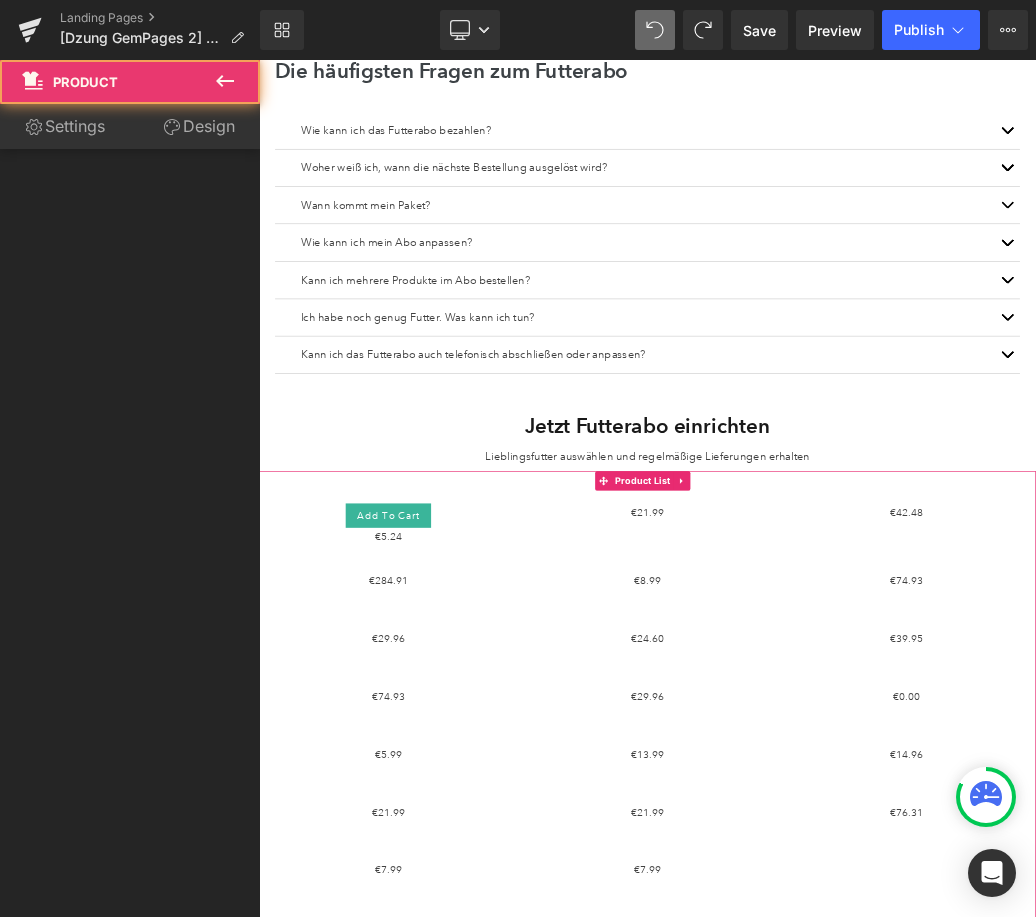 click on "Add To Cart" at bounding box center [460, 770] 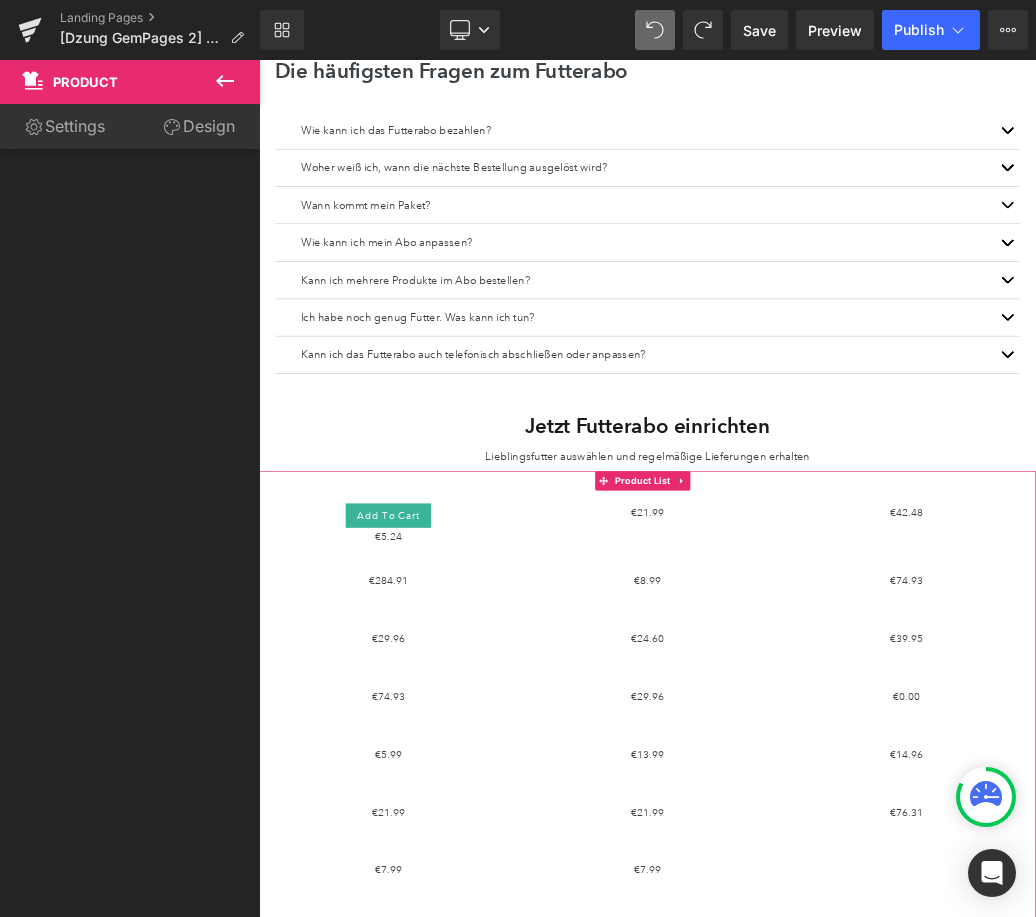 click on "Product List" at bounding box center [856, 716] 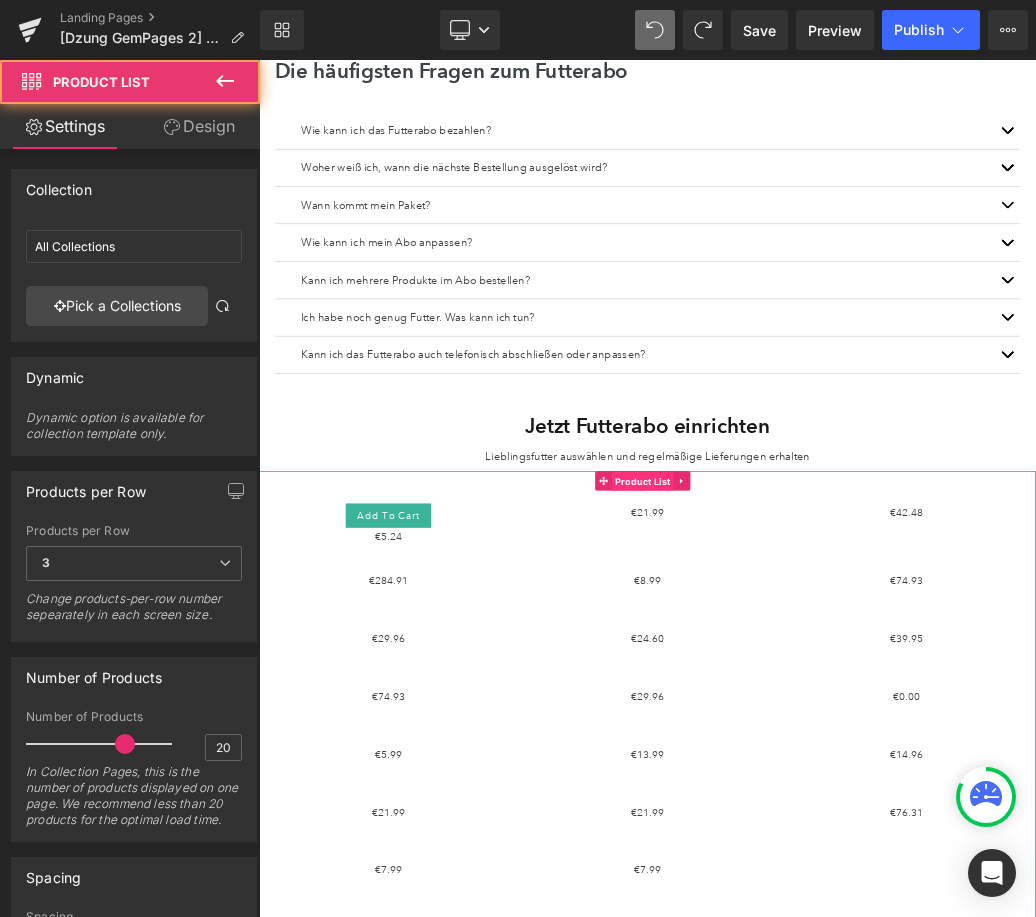 click on "Product List" at bounding box center [856, 717] 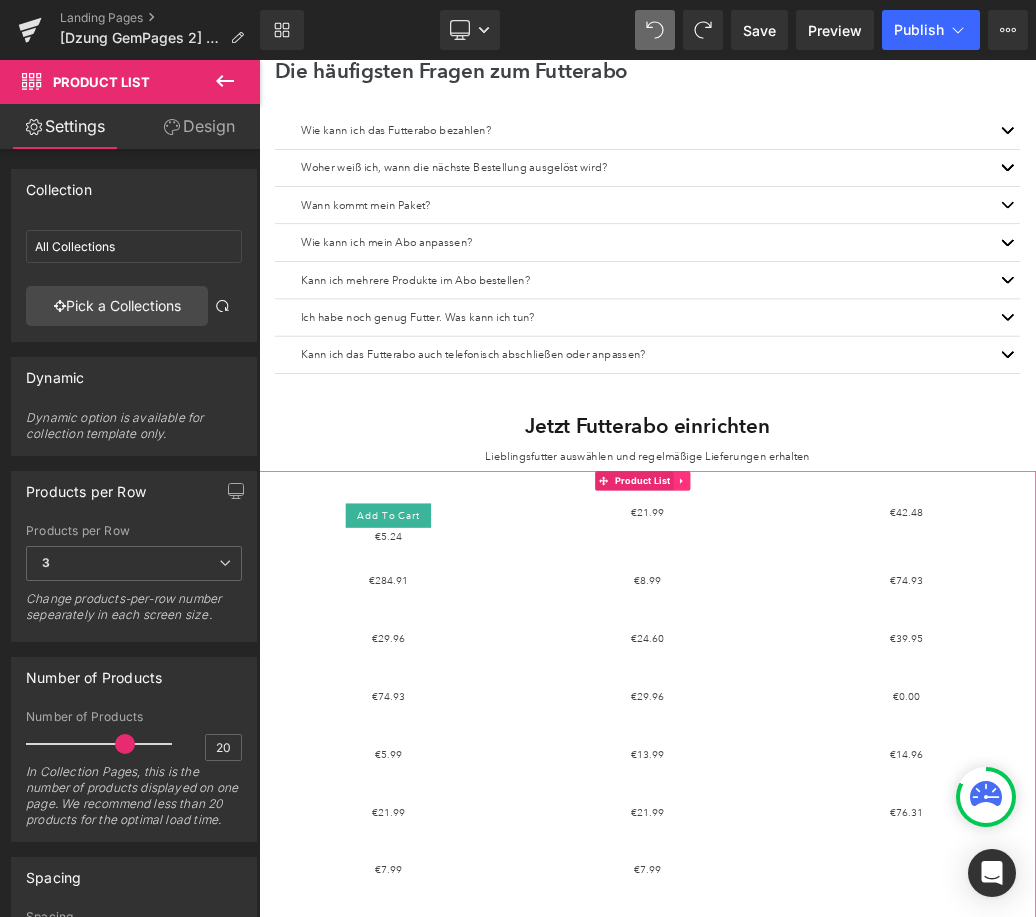 click 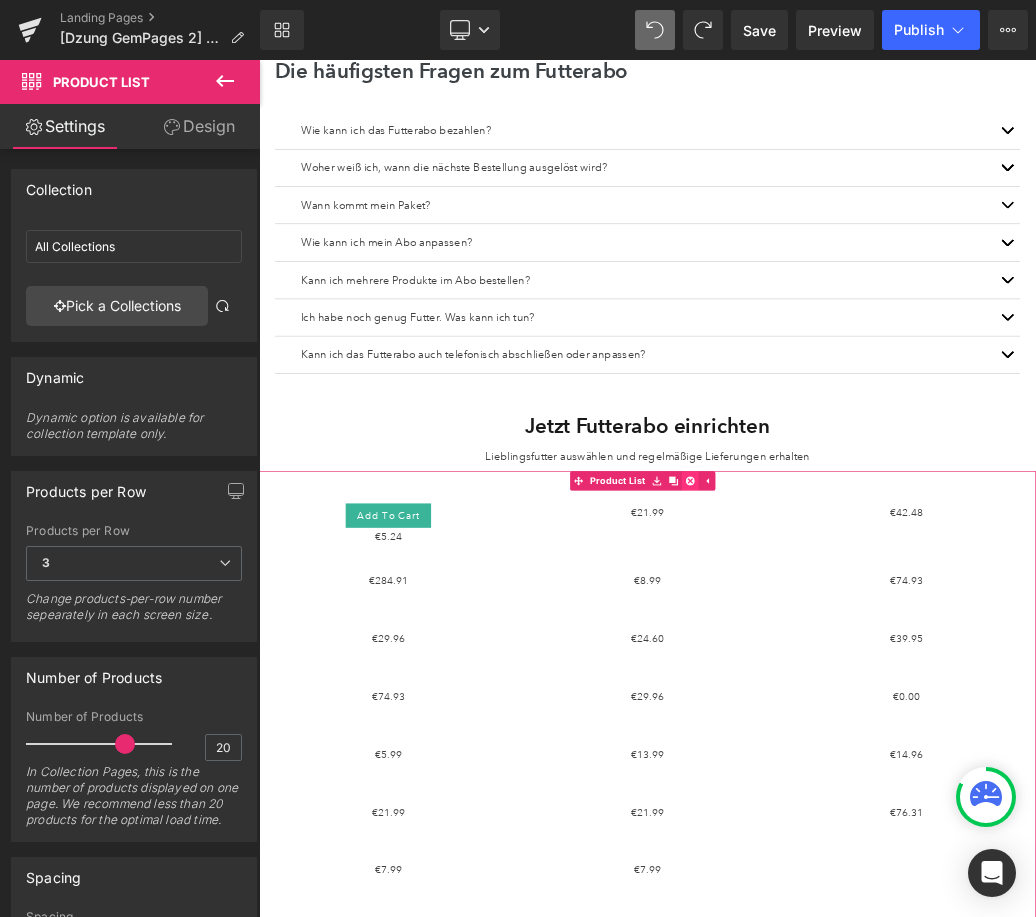 click at bounding box center [931, 716] 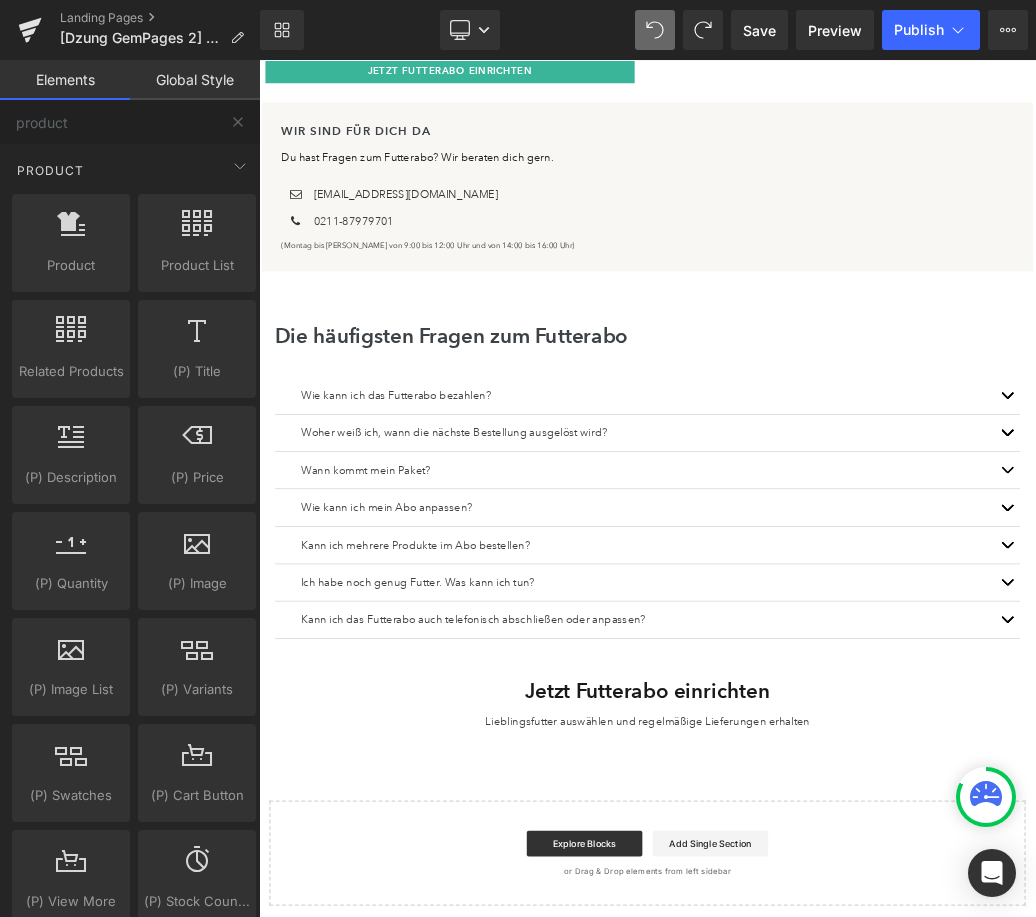 scroll, scrollTop: 214, scrollLeft: 0, axis: vertical 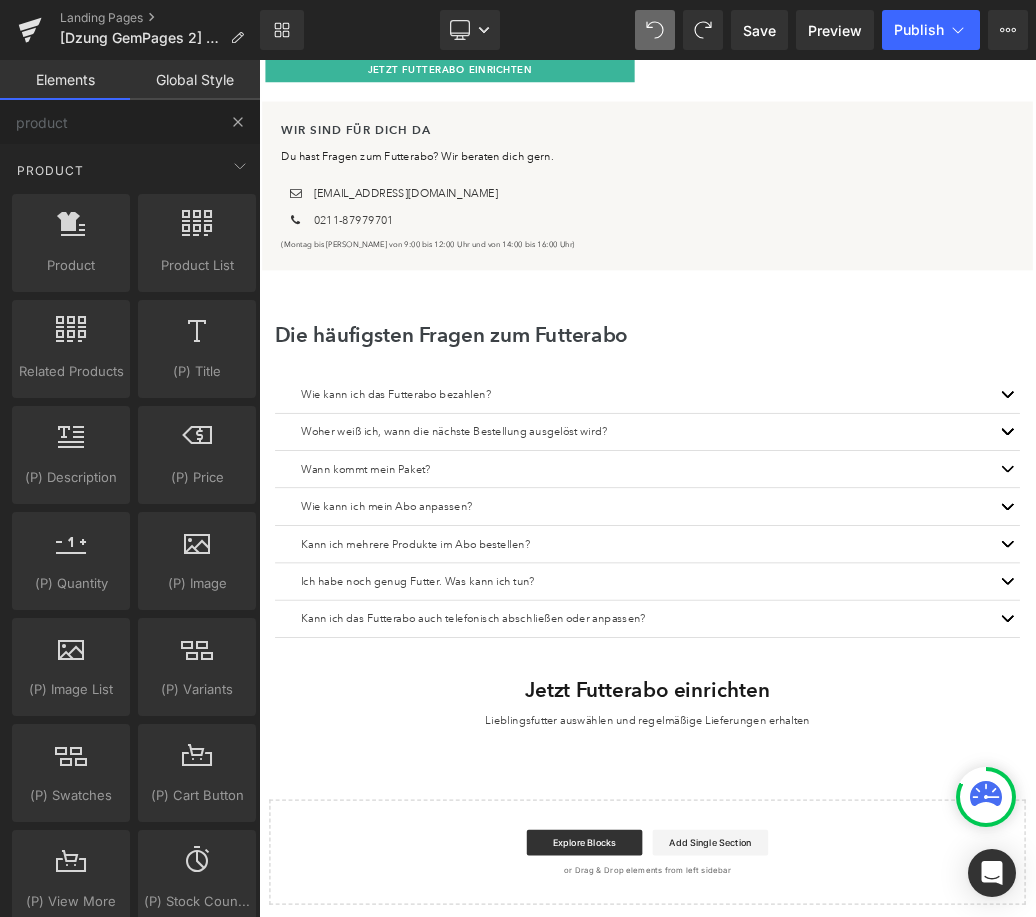 click on "product" at bounding box center (108, 122) 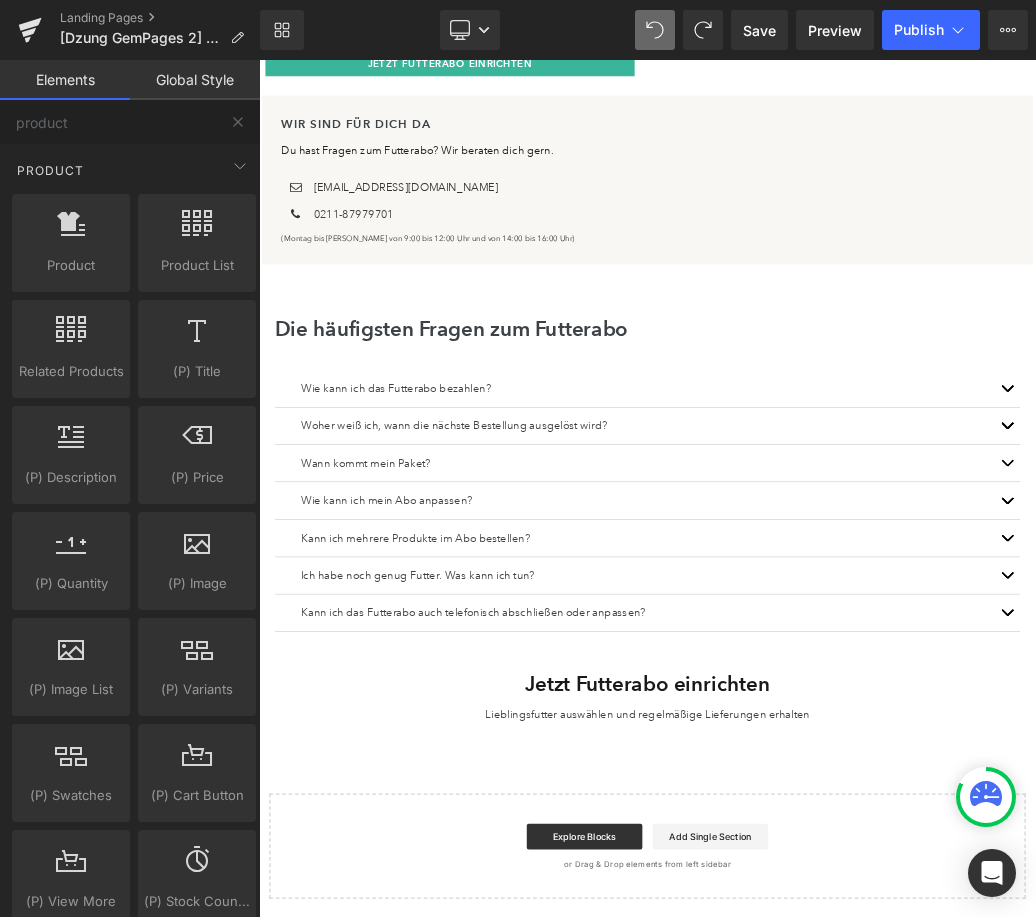 scroll, scrollTop: 224, scrollLeft: 0, axis: vertical 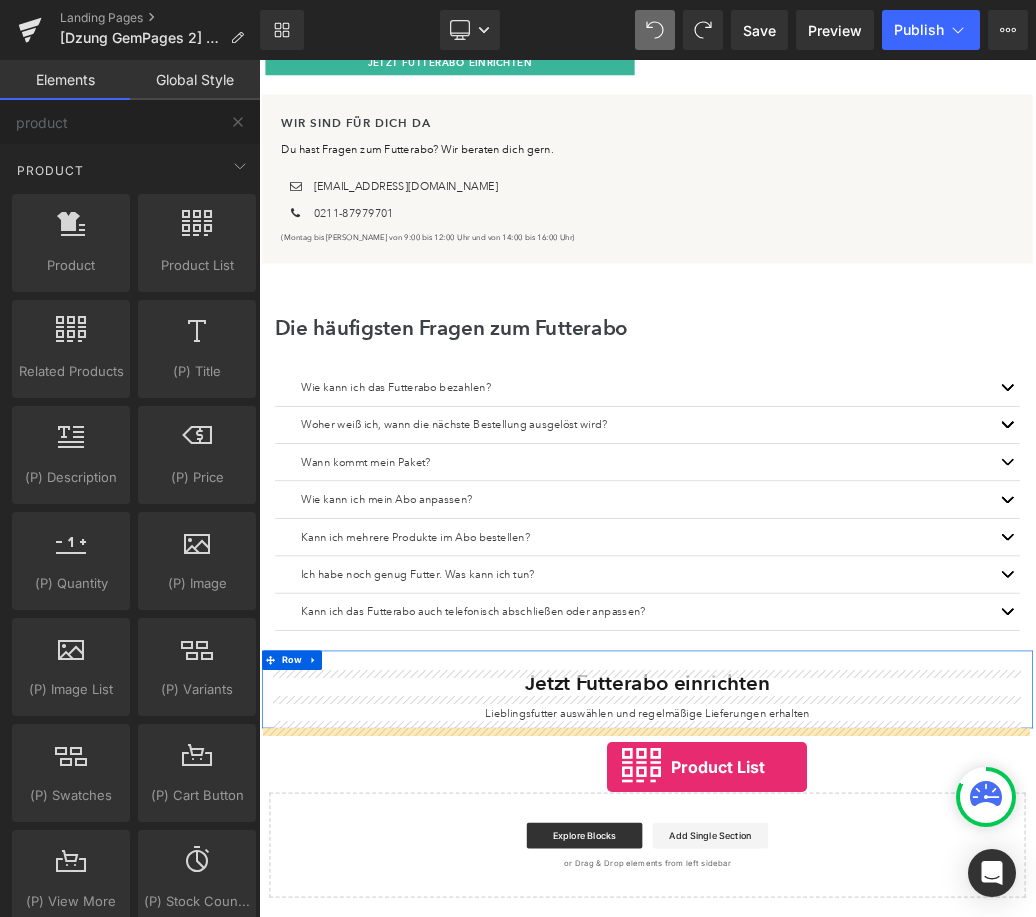 drag, startPoint x: 450, startPoint y: 314, endPoint x: 801, endPoint y: 1161, distance: 916.84784 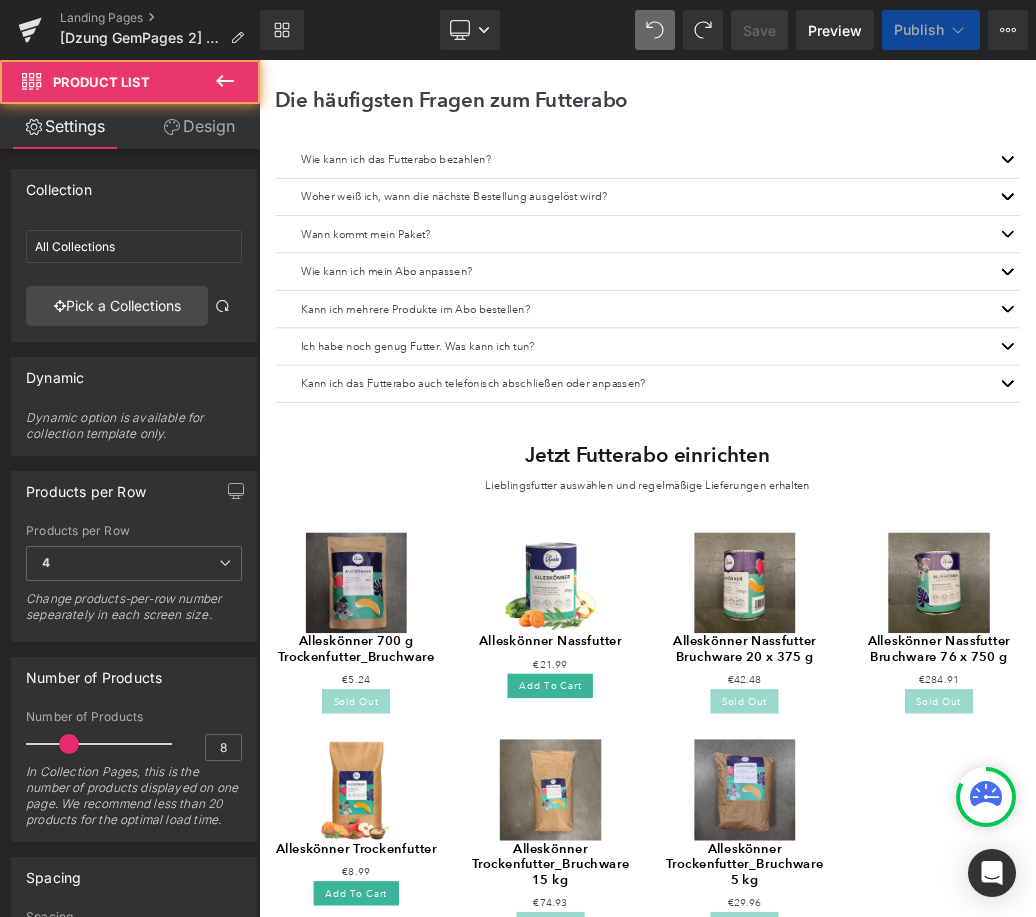scroll, scrollTop: 639, scrollLeft: 0, axis: vertical 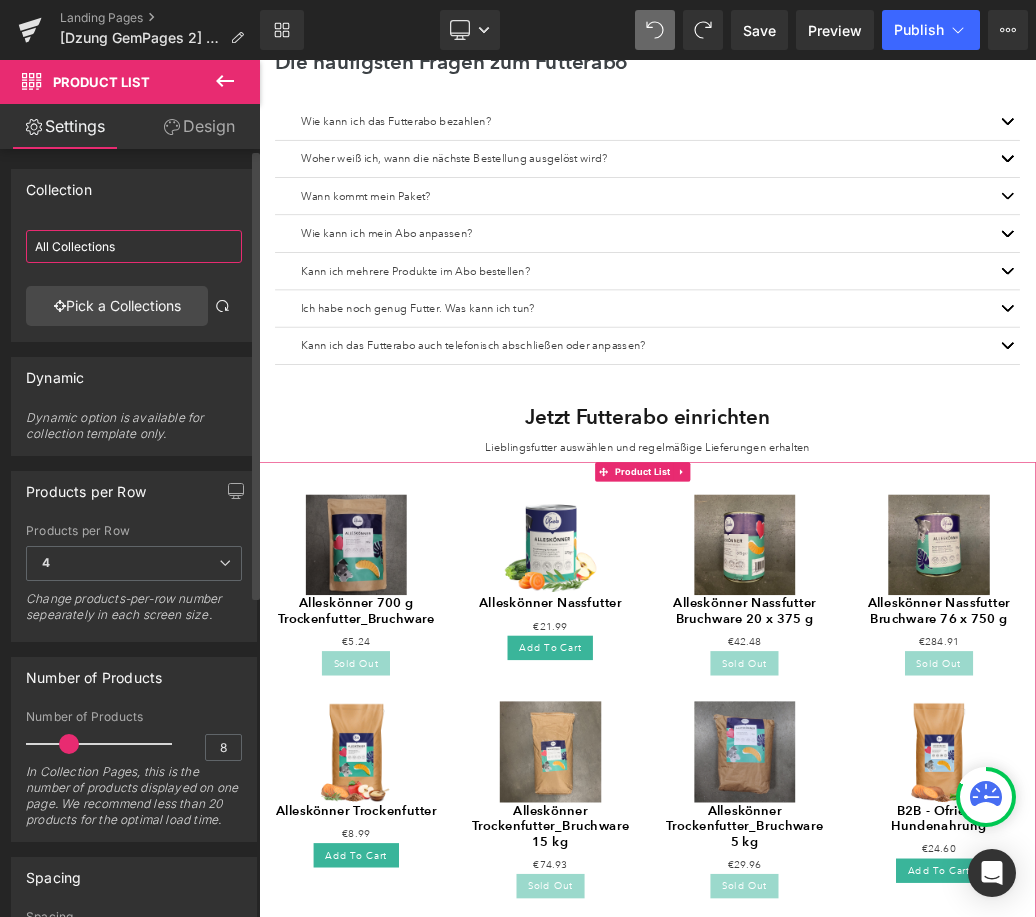 click on "All Collections" at bounding box center (134, 246) 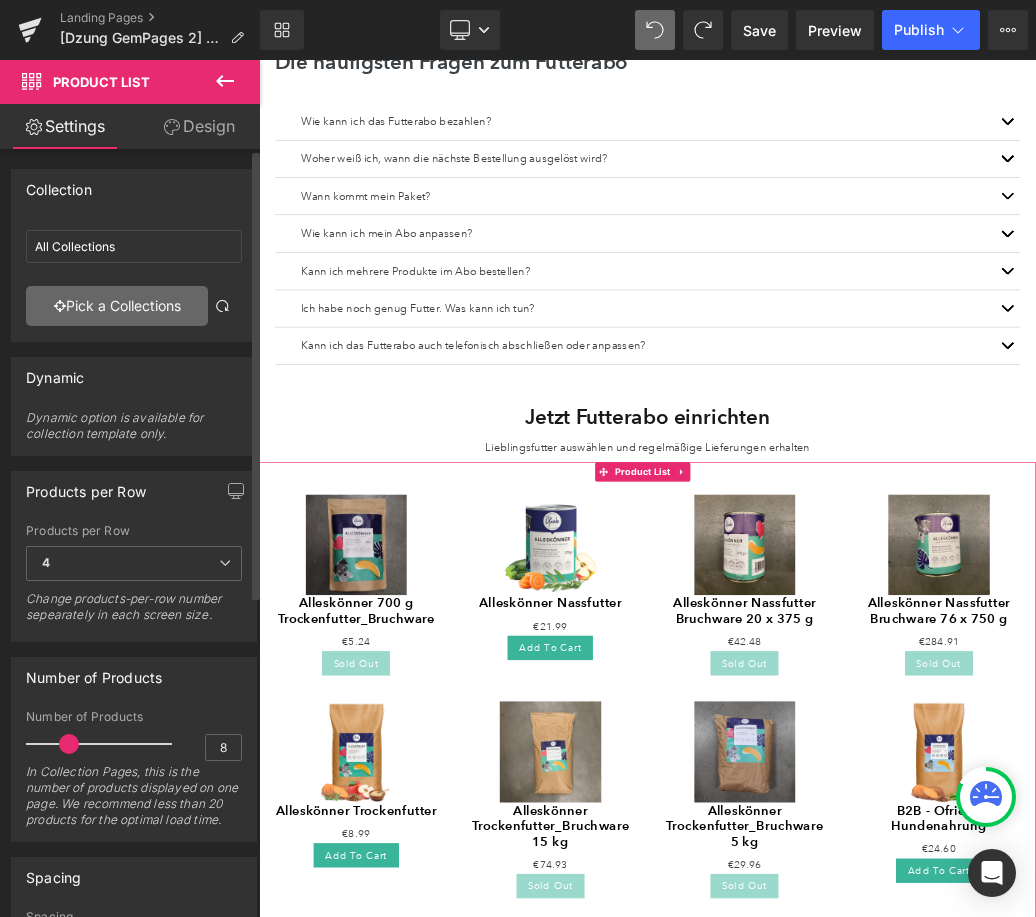 click on "Pick a Collections" at bounding box center [117, 306] 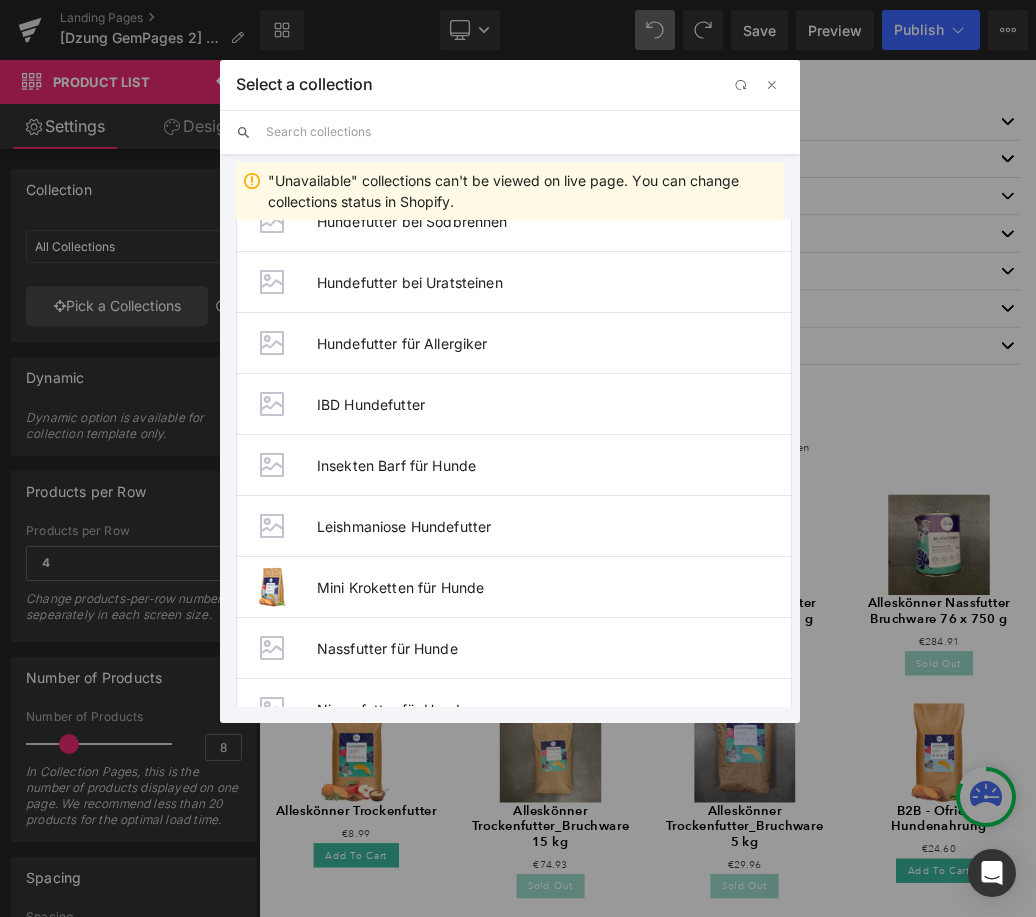 scroll, scrollTop: 0, scrollLeft: 0, axis: both 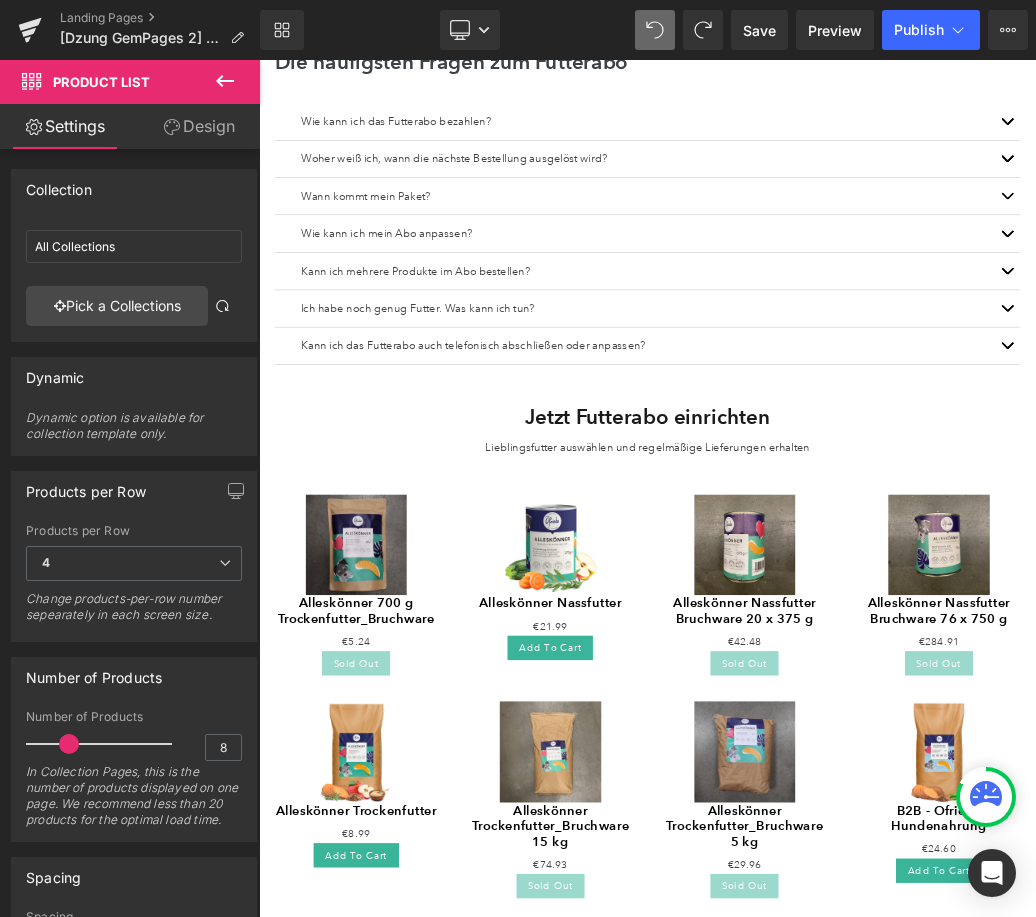 click on "Product List  You are previewing how the   will restyle your page. You can not edit Elements in Preset Preview Mode.  Landing Pages [Dzung GemPages 2] Futterabo Library Desktop Desktop Laptop Tablet Mobile Save Preview Publish Scheduled View Live Page View with current Template Save Template to Library Schedule Publish  Optimize  Publish Settings Shortcuts  Your page can’t be published   You've reached the maximum number of published pages on your plan  (0/0).  You need to upgrade your plan or unpublish all your pages to get 1 publish slot.   Unpublish pages   Upgrade plan  Elements Global Style product Base Row  rows, columns, layouts, div Heading  headings, titles, h1,h2,h3,h4,h5,h6 Text Block  texts, paragraphs, contents, blocks Image  images, photos, alts, uploads Icon  icons, symbols Button  button, call to action, cta Separator  separators, dividers, horizontal lines Liquid  liquid, custom code, html, javascript, css, reviews, apps, applications, embeded, iframe Banner Parallax  Hero Banner  Stack" at bounding box center (518, 0) 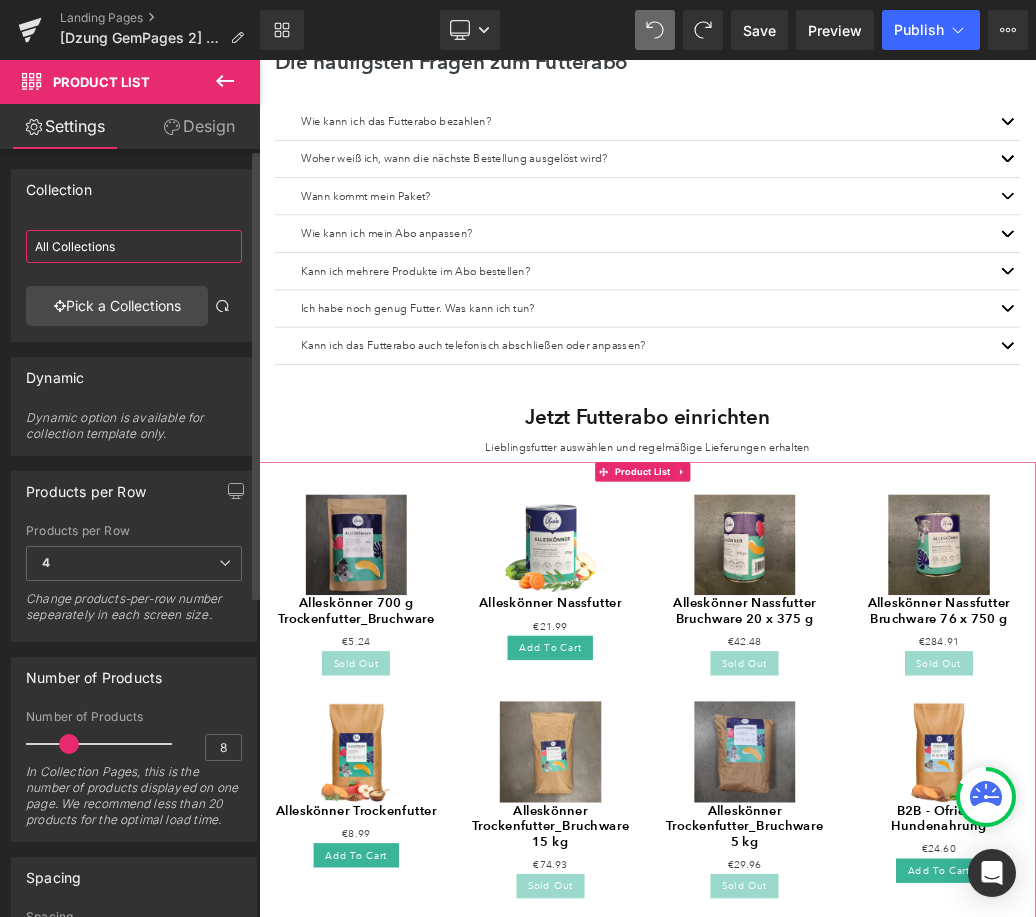 click on "All Collections" at bounding box center (134, 246) 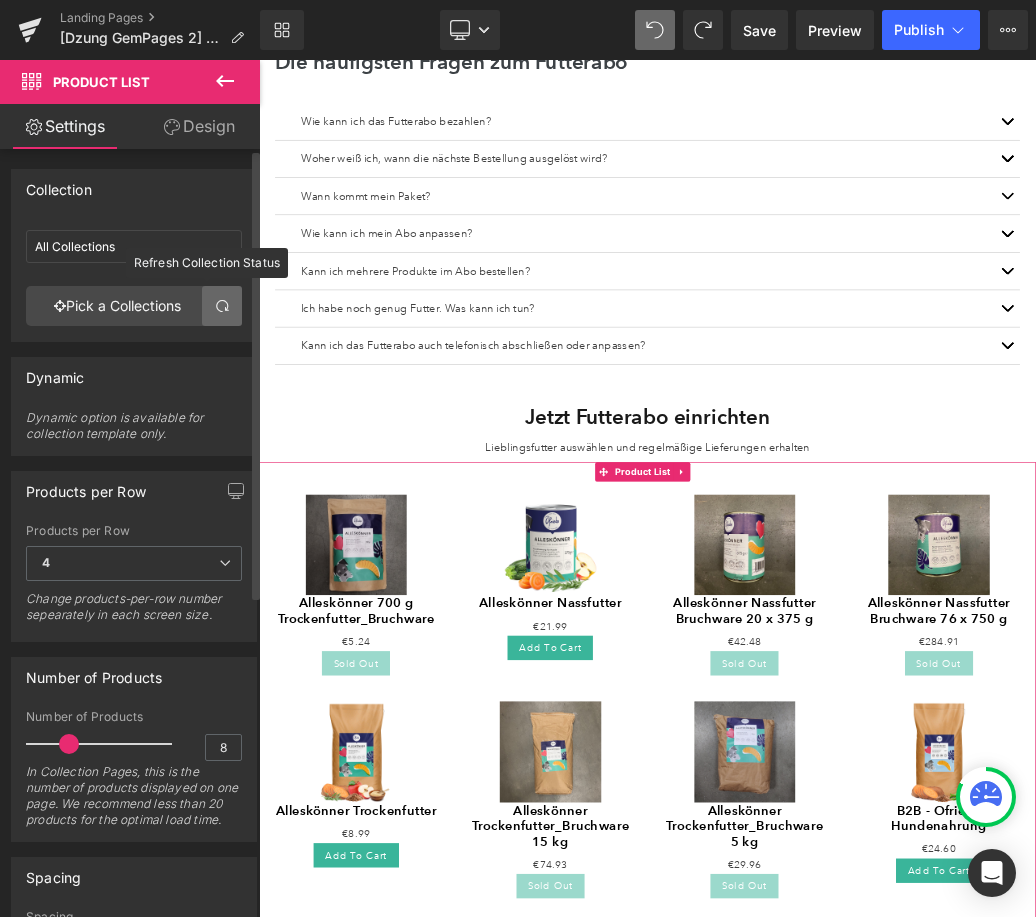 click at bounding box center (222, 306) 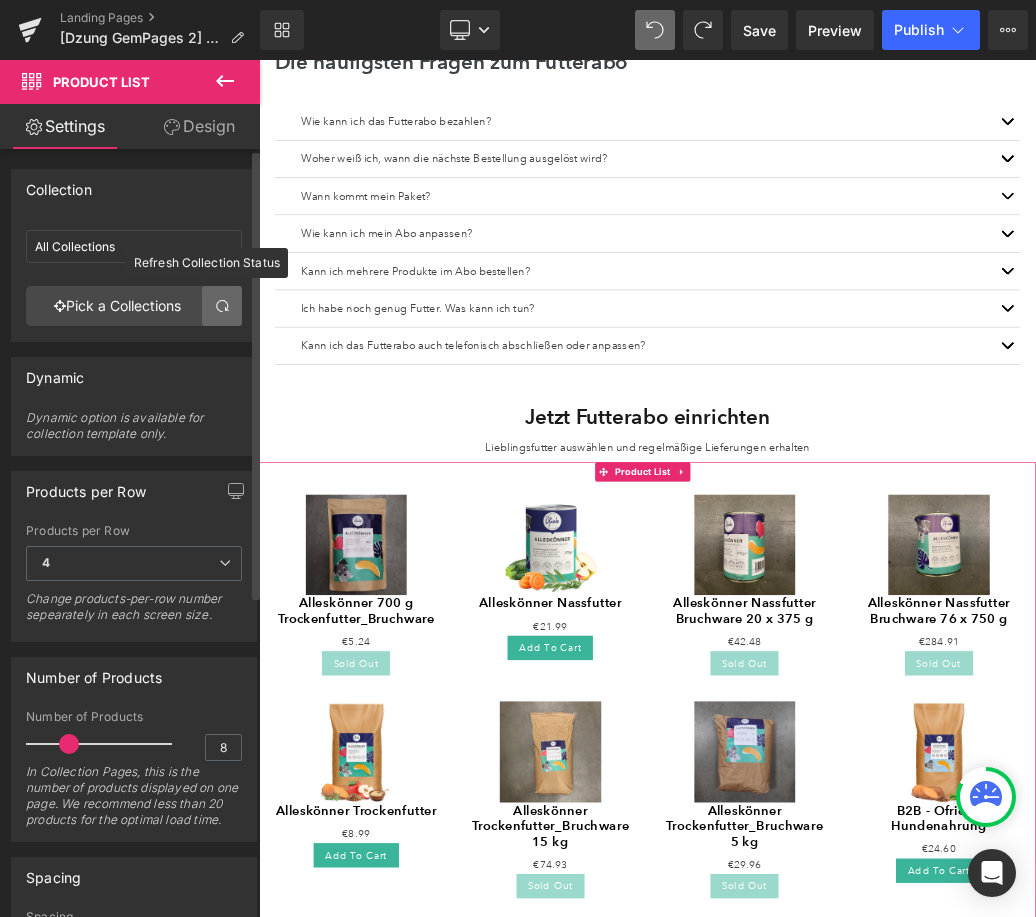 click at bounding box center [222, 306] 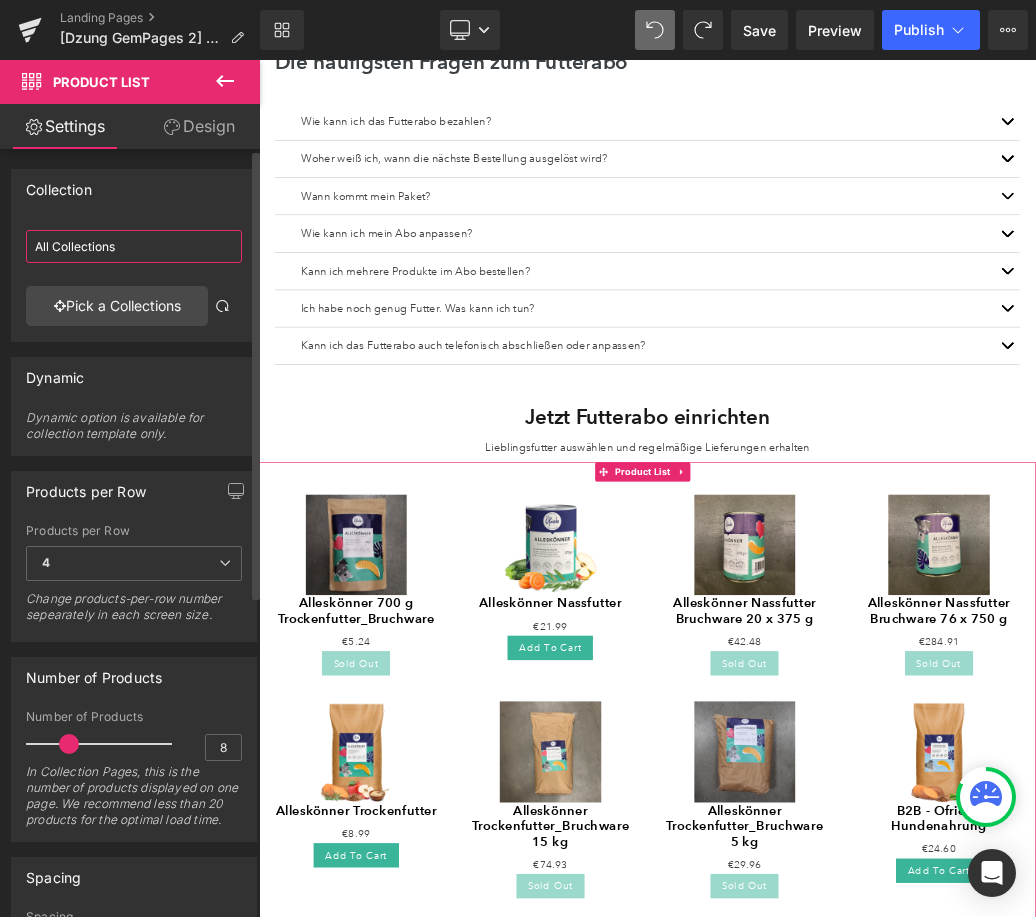 click on "All Collections" at bounding box center (134, 246) 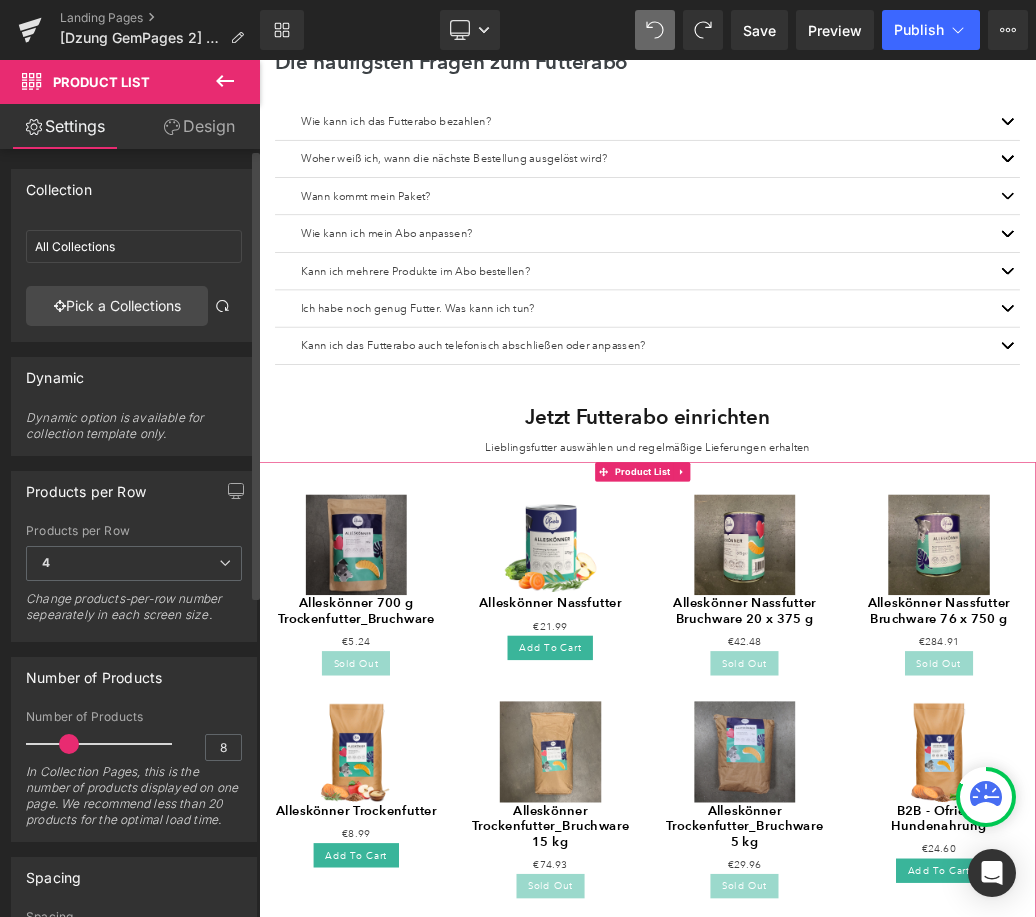 click at bounding box center (134, 279) 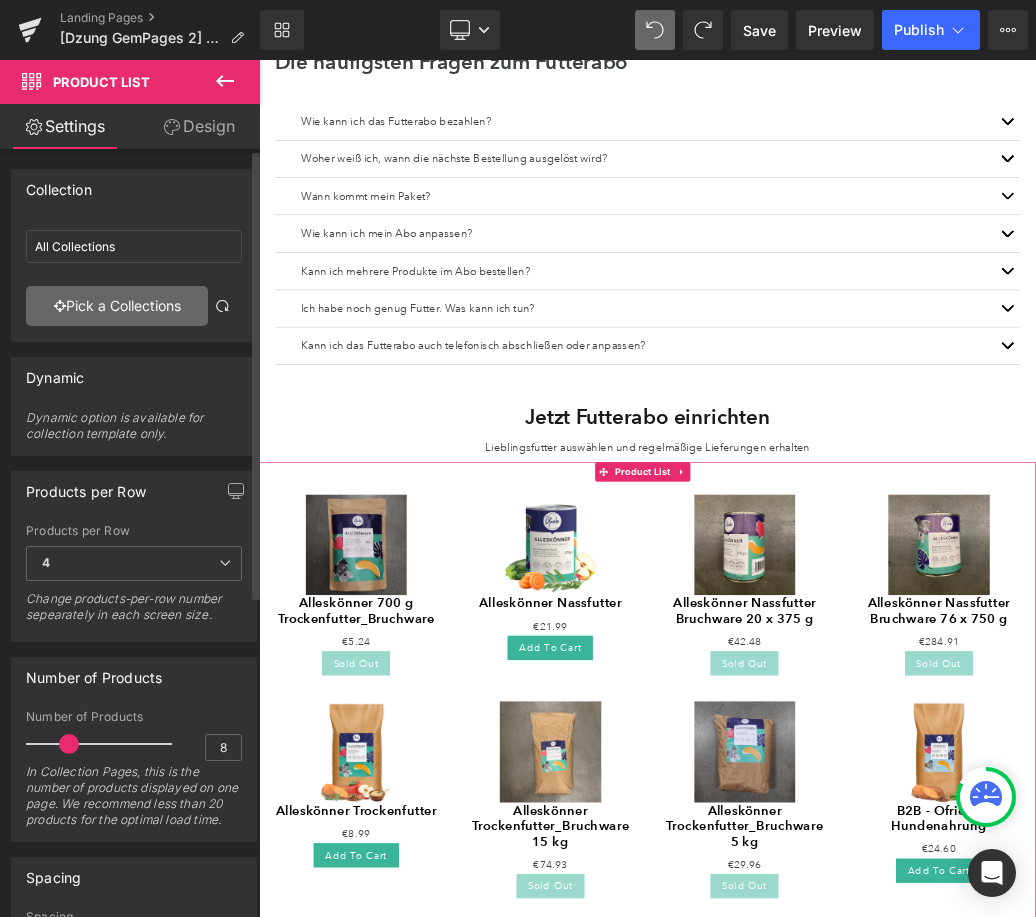 click on "Pick a Collections" at bounding box center (117, 306) 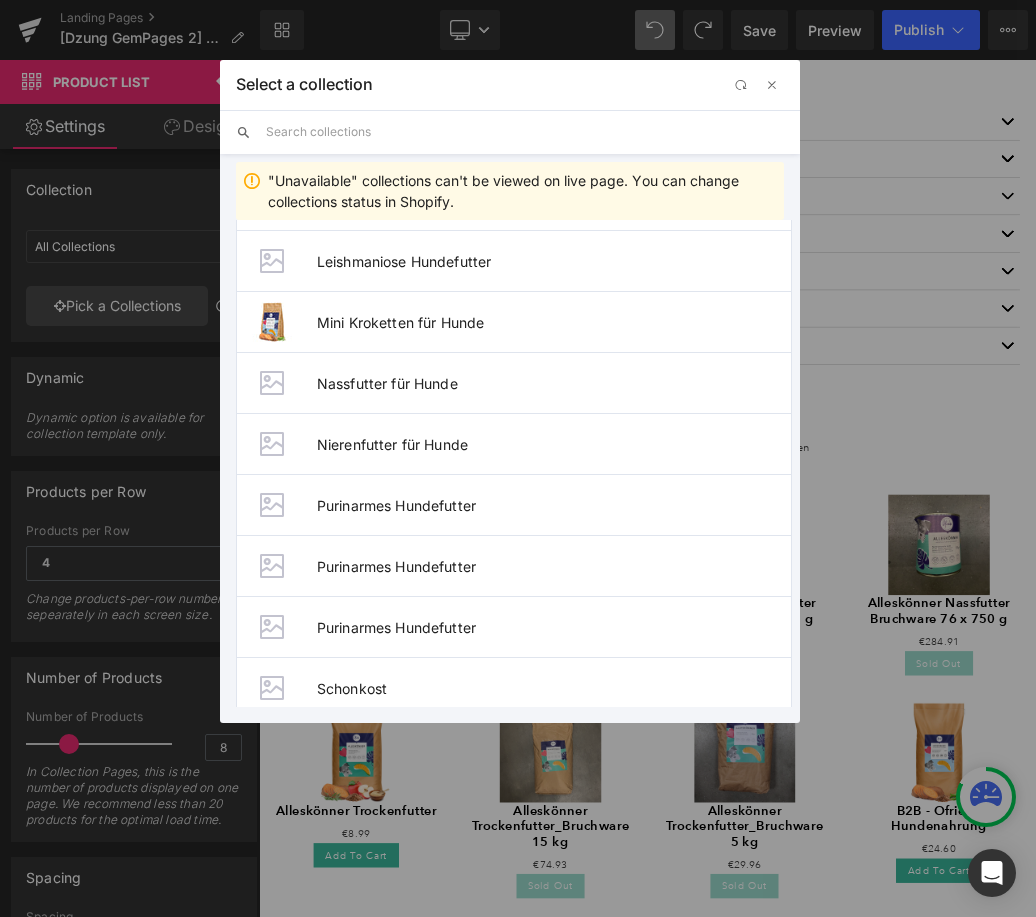 scroll, scrollTop: 828, scrollLeft: 0, axis: vertical 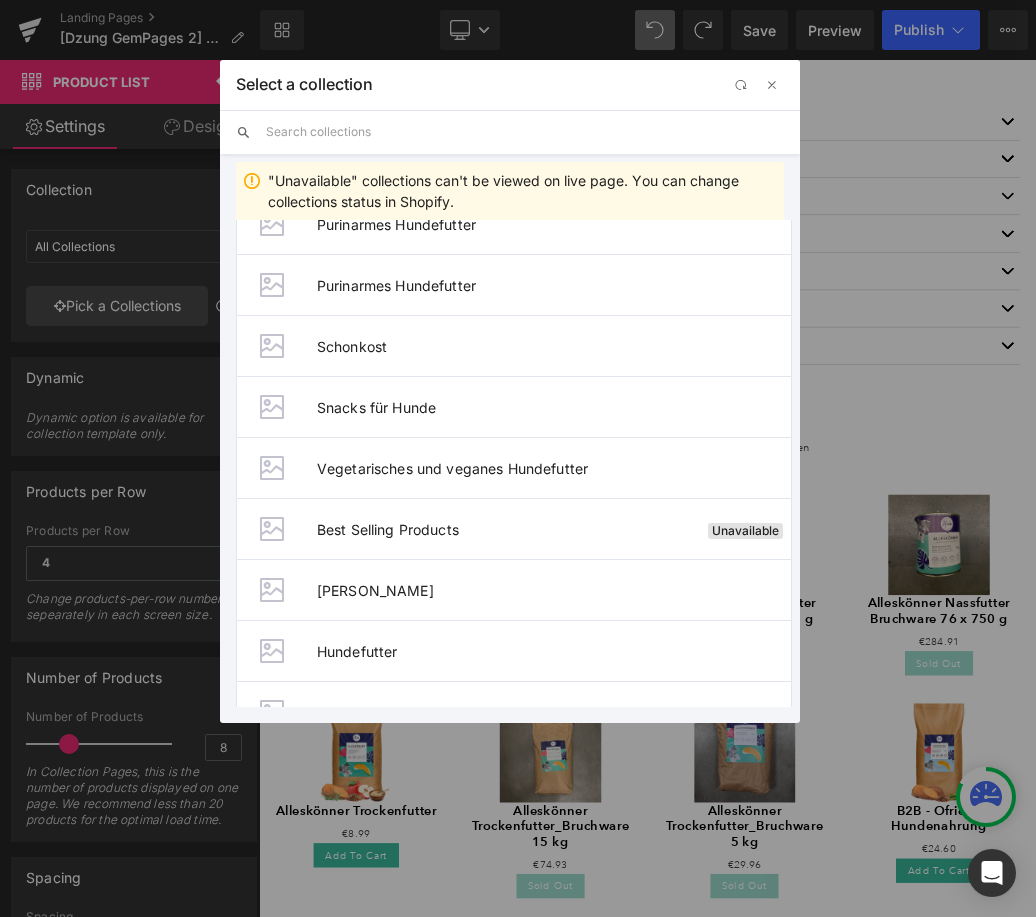 click on "Product List  You are previewing how the   will restyle your page. You can not edit Elements in Preset Preview Mode.  Landing Pages [Dzung GemPages 2] Futterabo Library Desktop Desktop Laptop Tablet Mobile Save Preview Publish Scheduled View Live Page View with current Template Save Template to Library Schedule Publish  Optimize  Publish Settings Shortcuts  Your page can’t be published   You've reached the maximum number of published pages on your plan  (0/0).  You need to upgrade your plan or unpublish all your pages to get 1 publish slot.   Unpublish pages   Upgrade plan  Elements Global Style product Base Row  rows, columns, layouts, div Heading  headings, titles, h1,h2,h3,h4,h5,h6 Text Block  texts, paragraphs, contents, blocks Image  images, photos, alts, uploads Icon  icons, symbols Button  button, call to action, cta Separator  separators, dividers, horizontal lines Liquid  liquid, custom code, html, javascript, css, reviews, apps, applications, embeded, iframe Banner Parallax  Hero Banner  Stack" at bounding box center [518, 0] 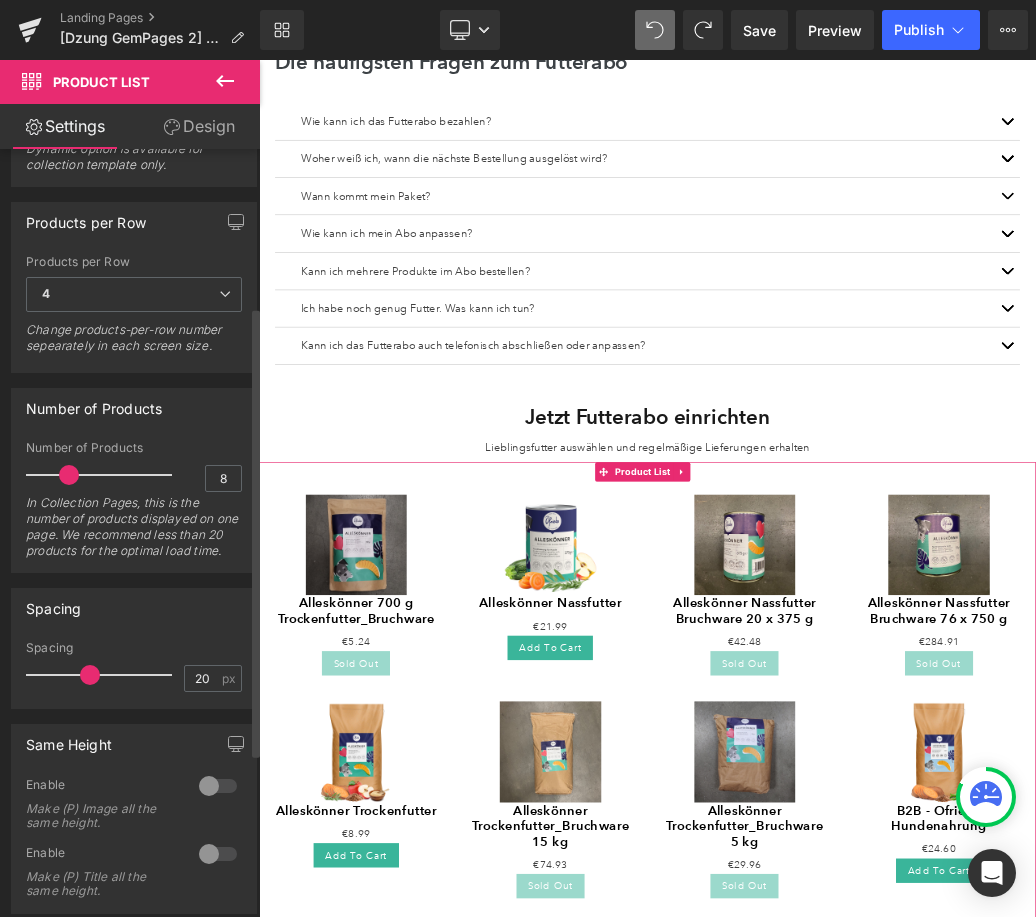 scroll, scrollTop: 270, scrollLeft: 0, axis: vertical 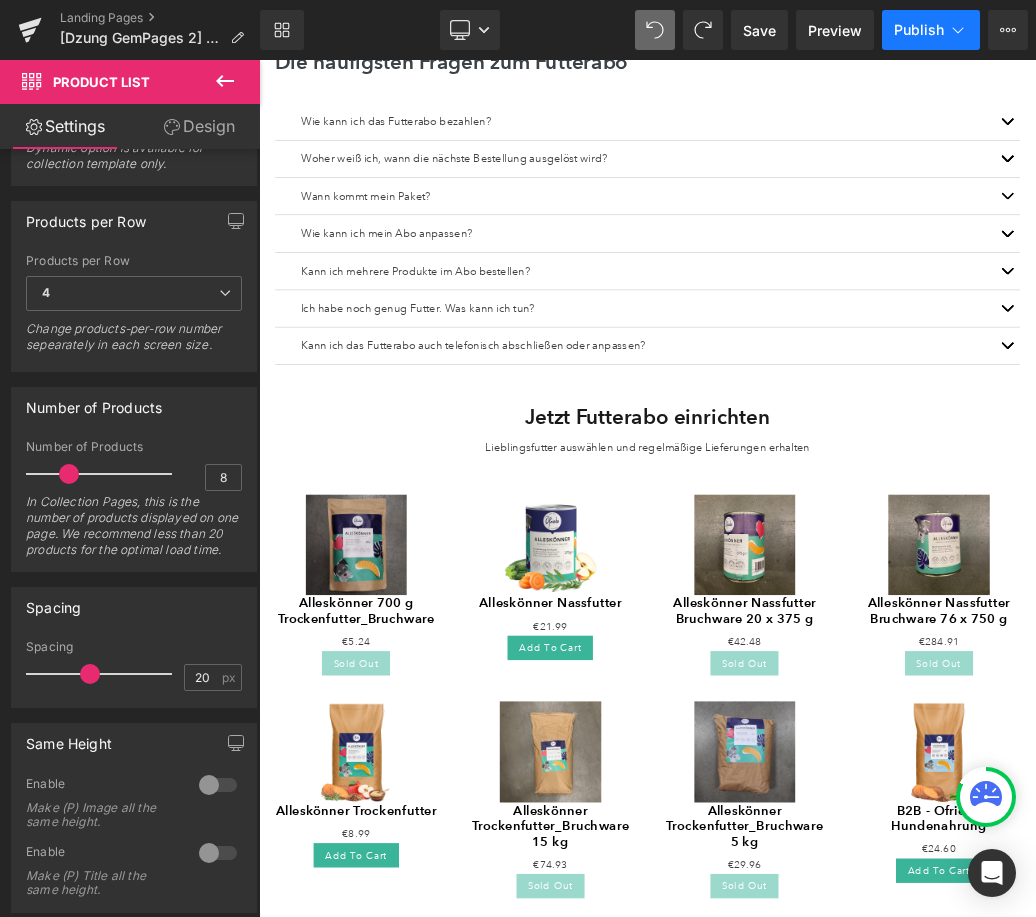 click on "Publish" at bounding box center [919, 30] 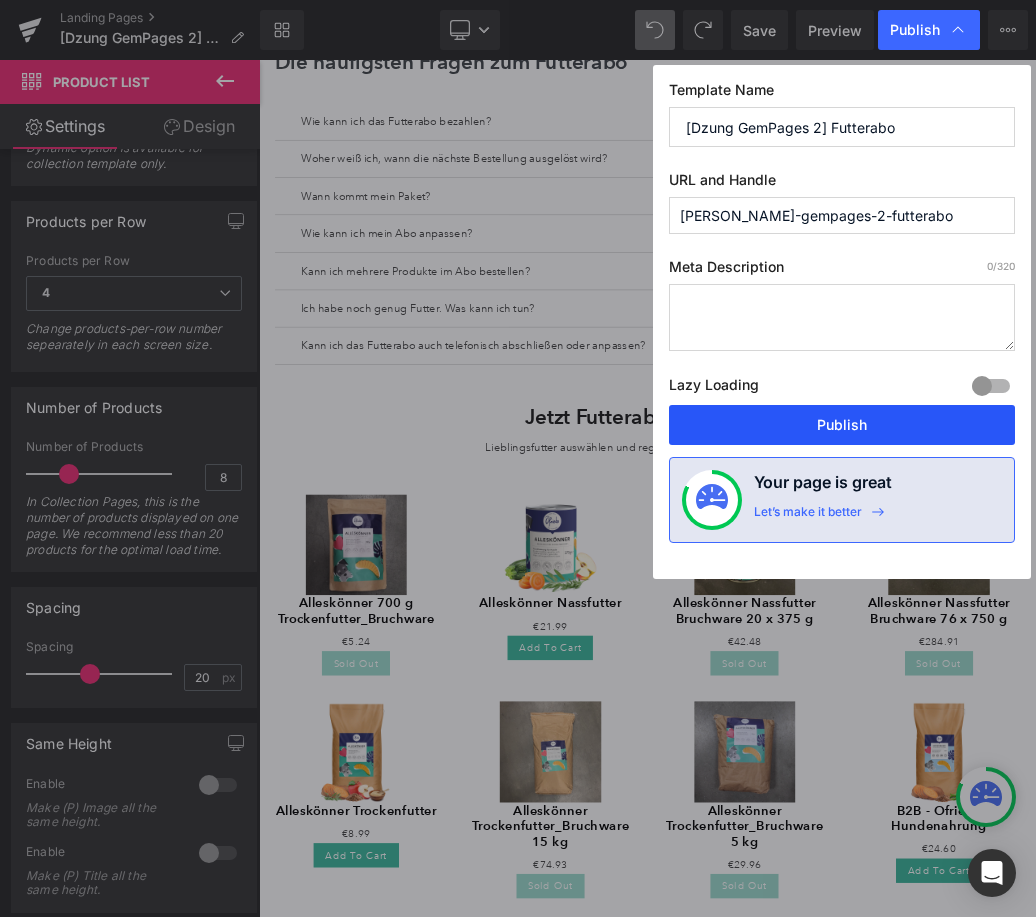 click on "Publish" at bounding box center [842, 425] 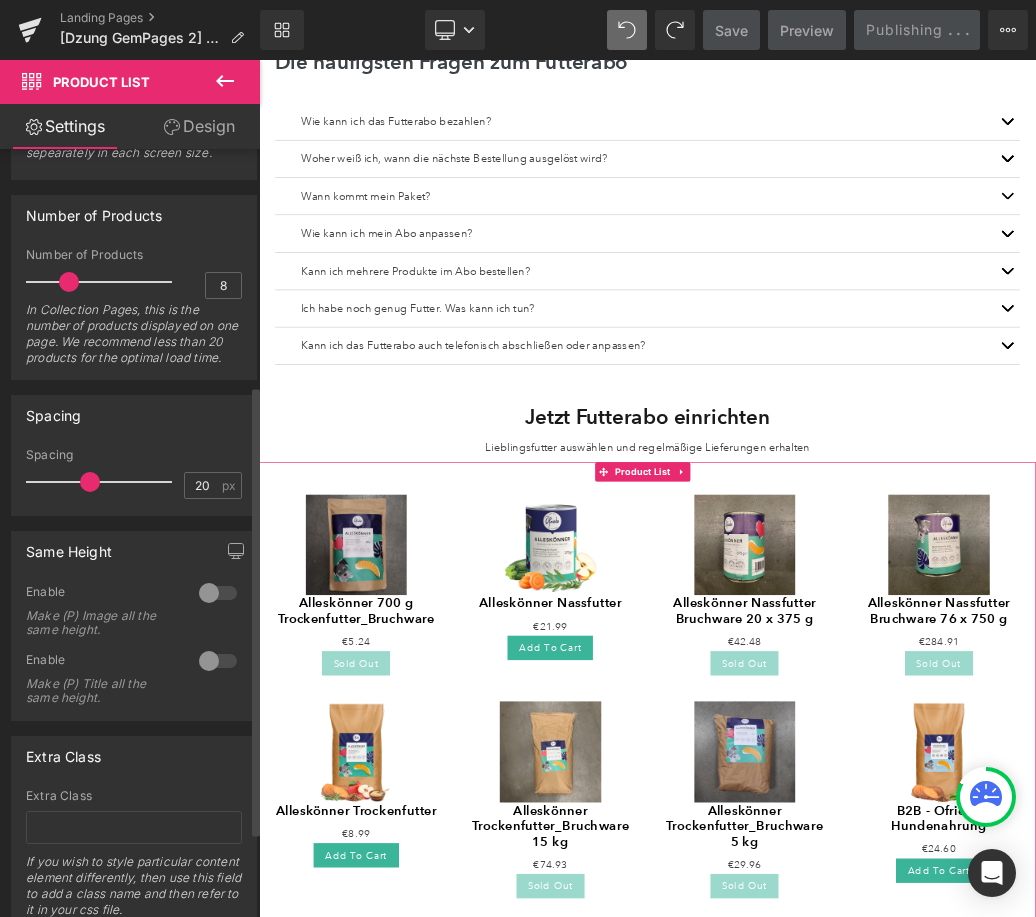 scroll, scrollTop: 549, scrollLeft: 0, axis: vertical 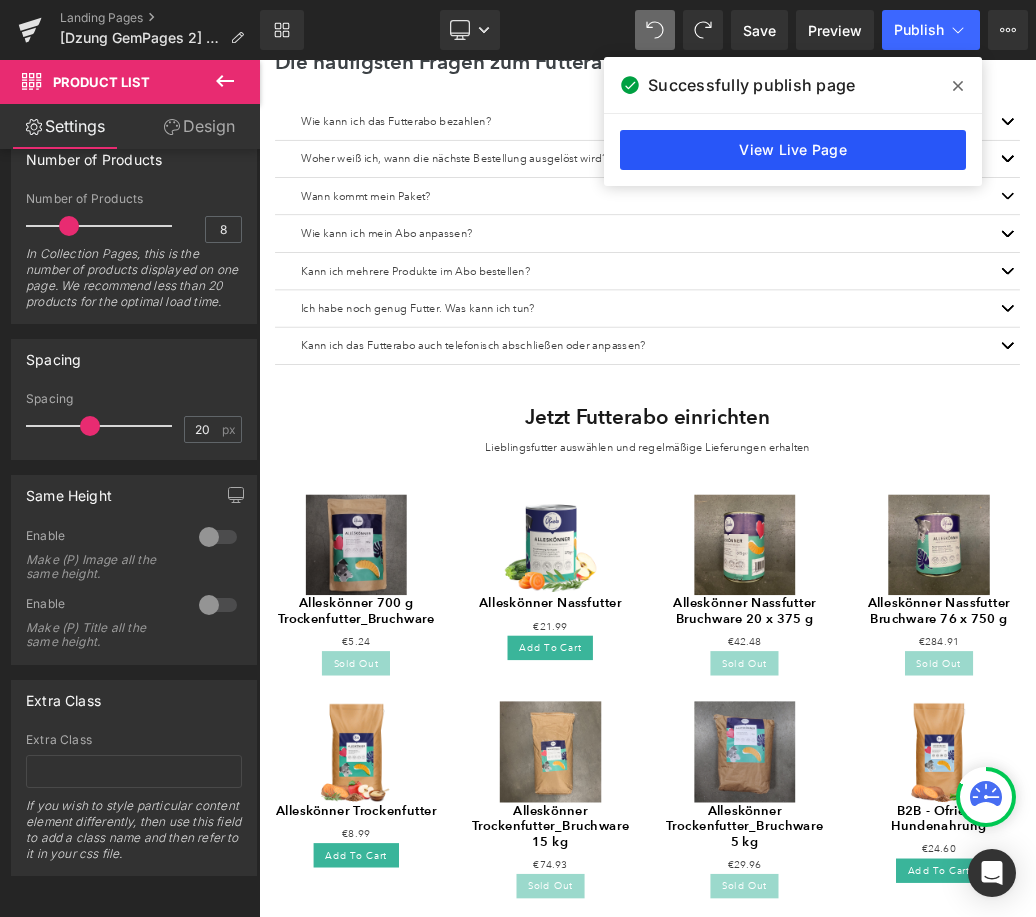 click on "View Live Page" at bounding box center (793, 150) 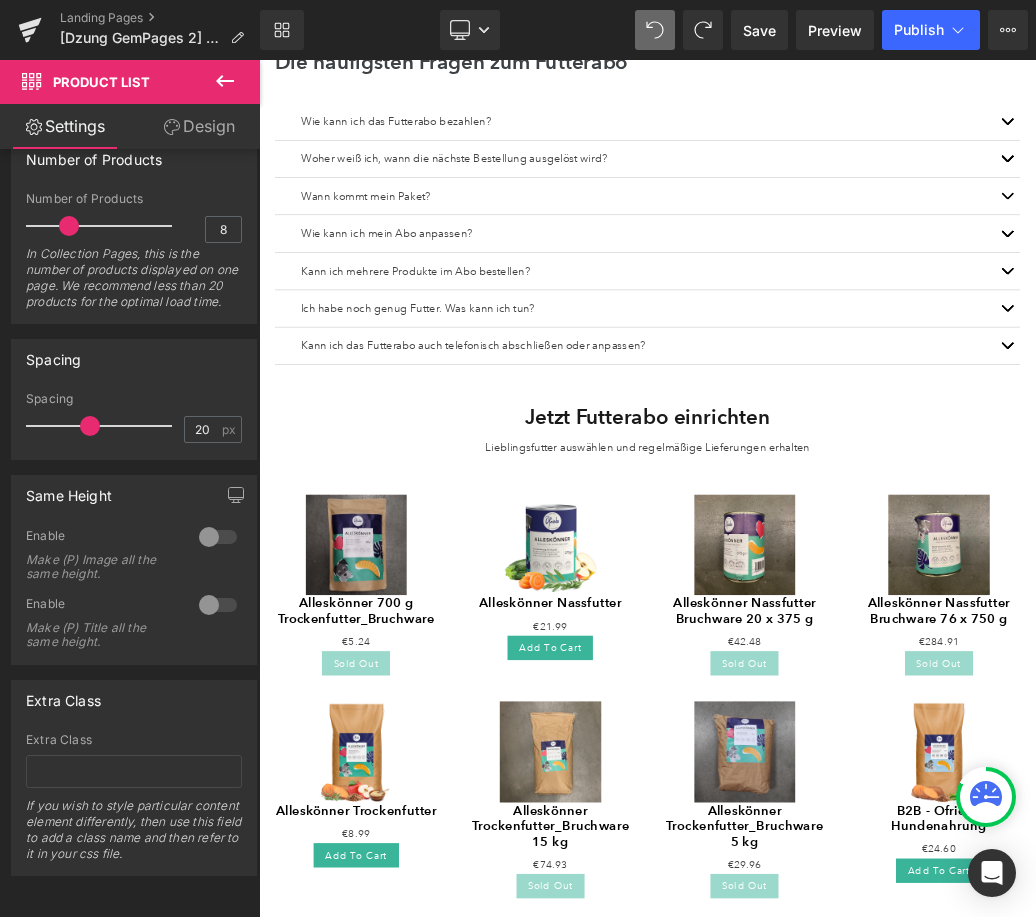 scroll, scrollTop: 927, scrollLeft: 0, axis: vertical 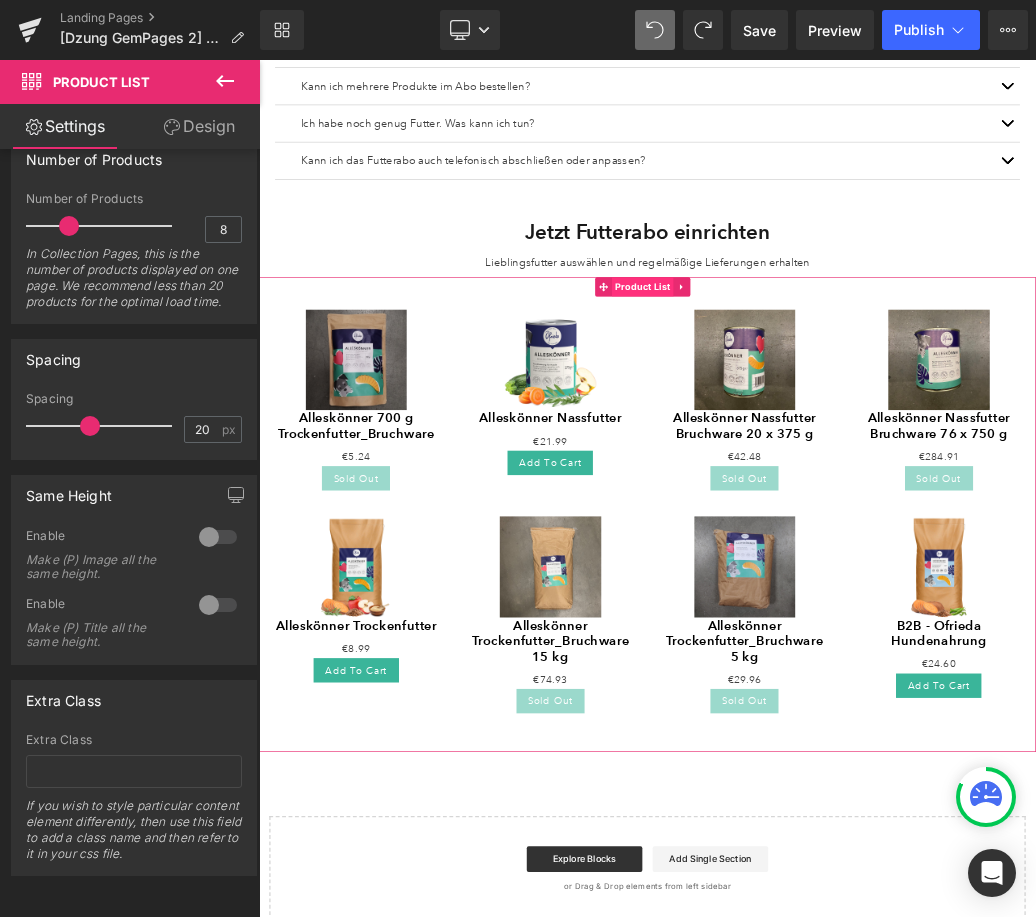 click on "Product List" at bounding box center (856, 413) 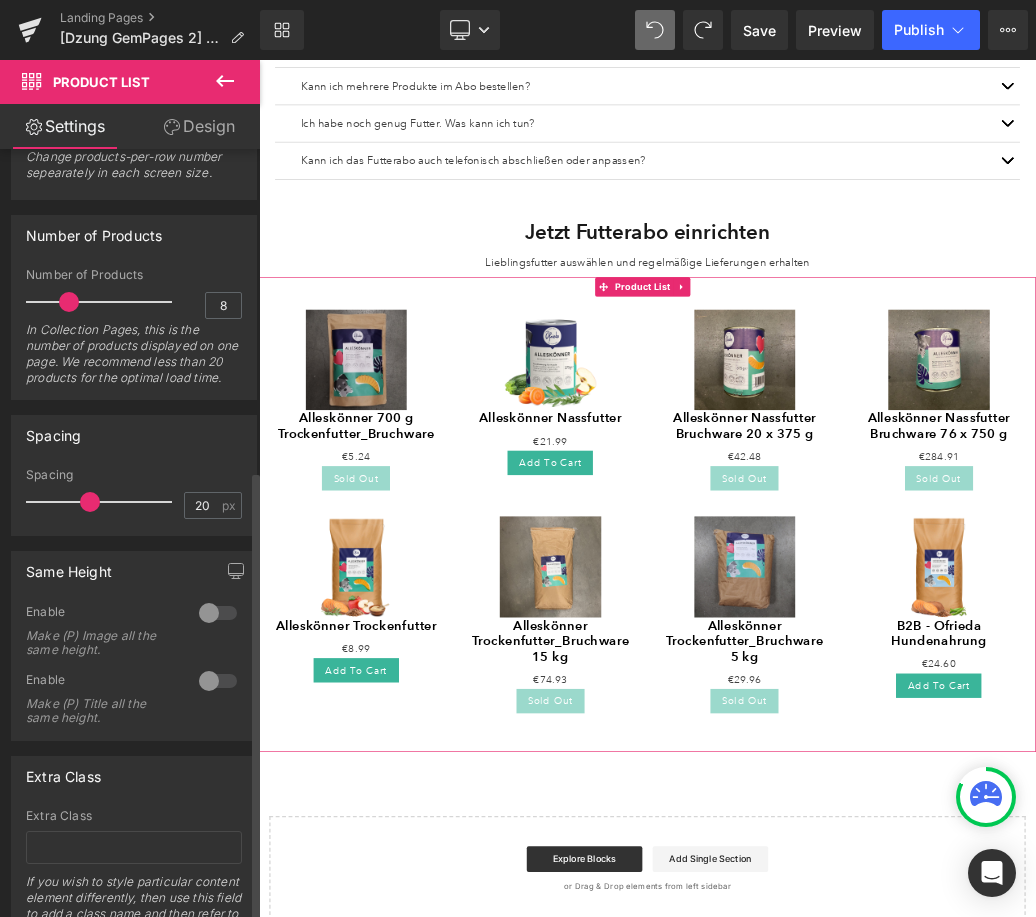scroll, scrollTop: 441, scrollLeft: 0, axis: vertical 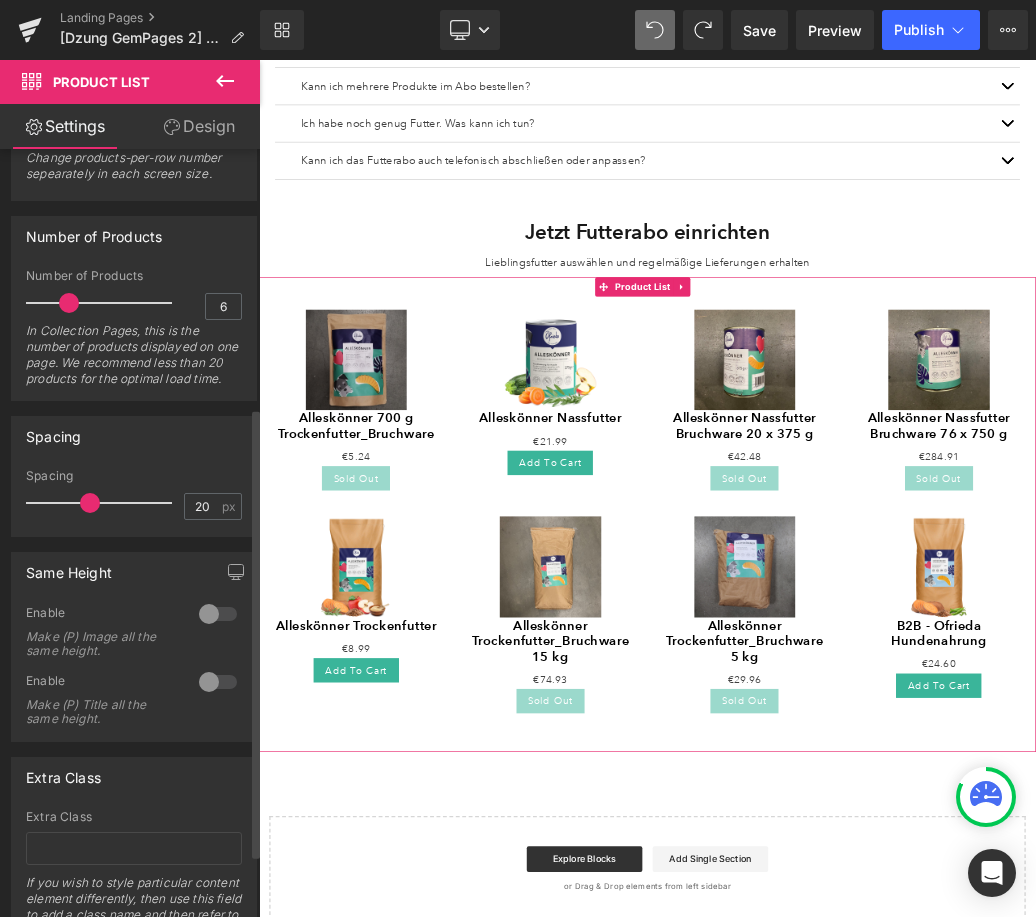 click at bounding box center (104, 303) 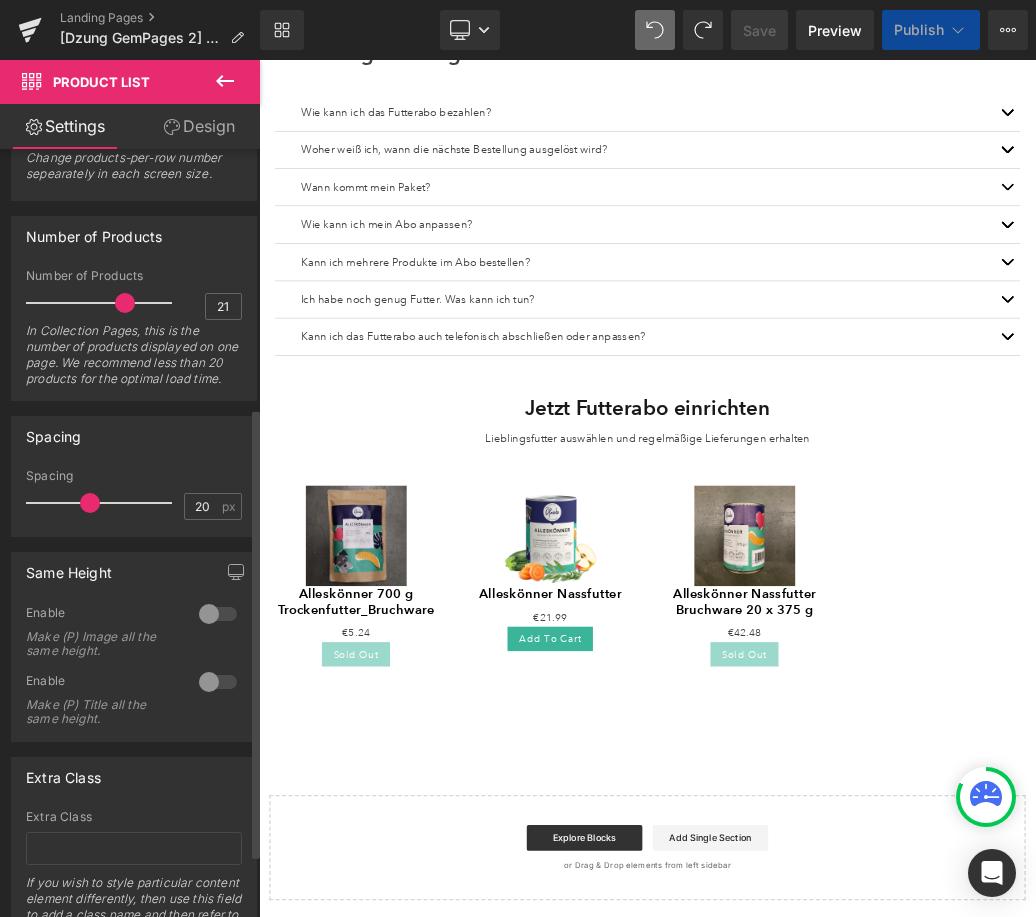 drag, startPoint x: 75, startPoint y: 298, endPoint x: 118, endPoint y: 303, distance: 43.289722 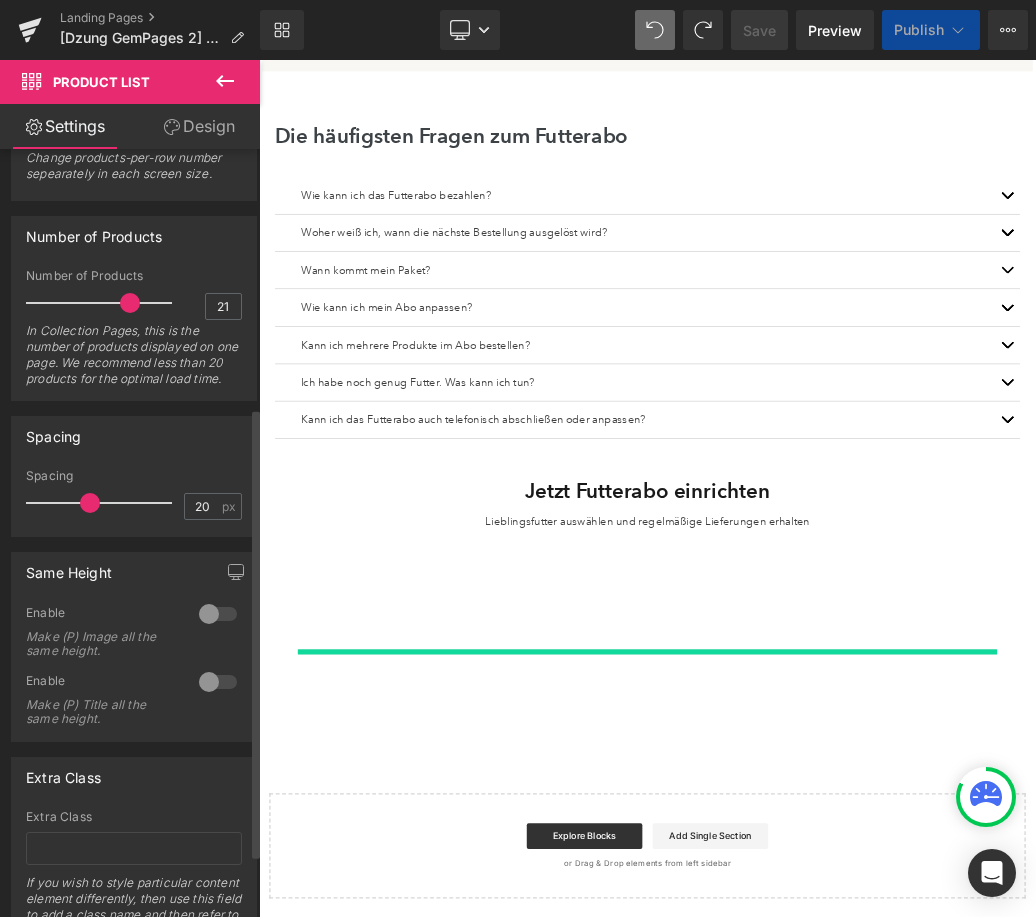 scroll, scrollTop: 524, scrollLeft: 0, axis: vertical 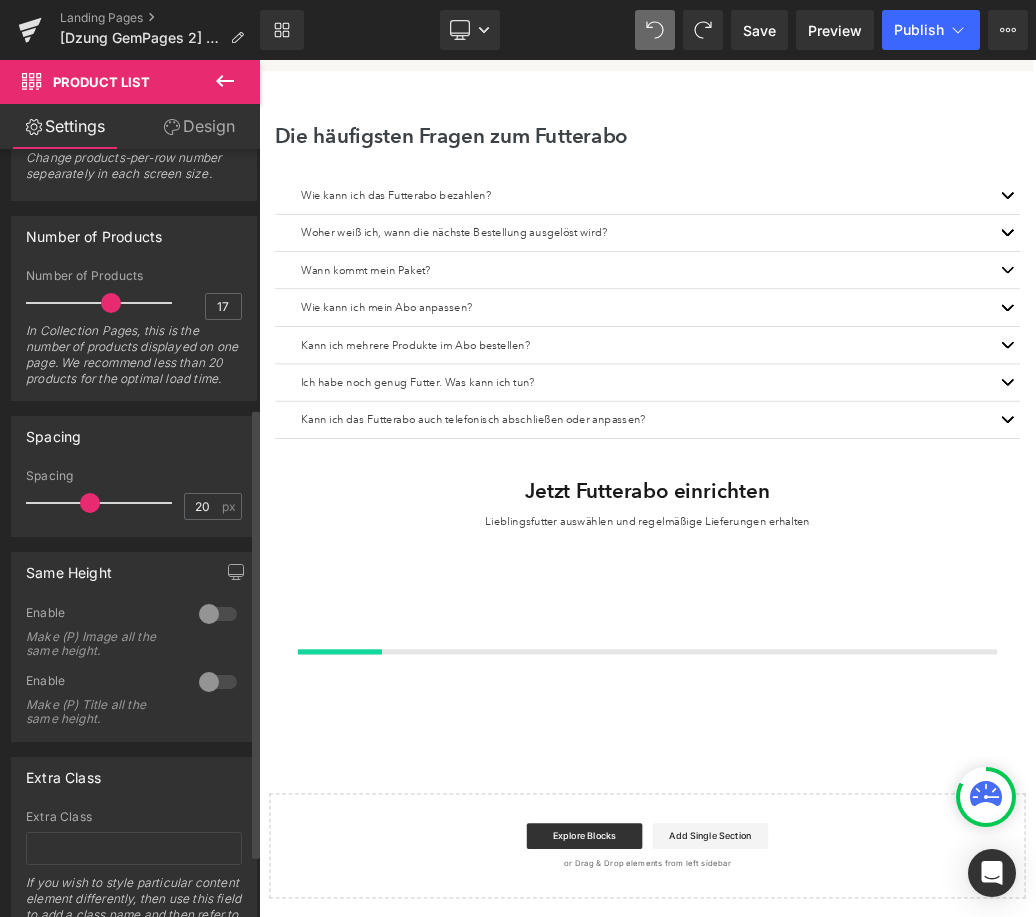 click at bounding box center (111, 303) 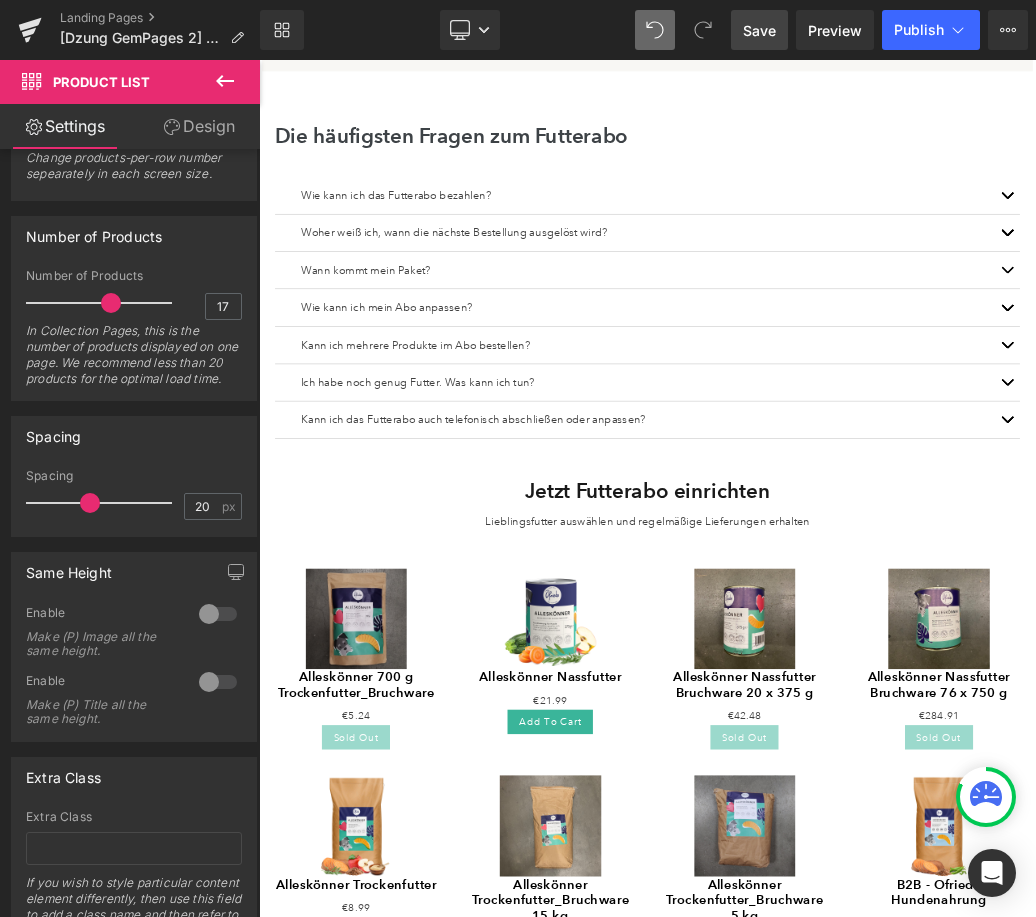 click on "Save" at bounding box center (759, 30) 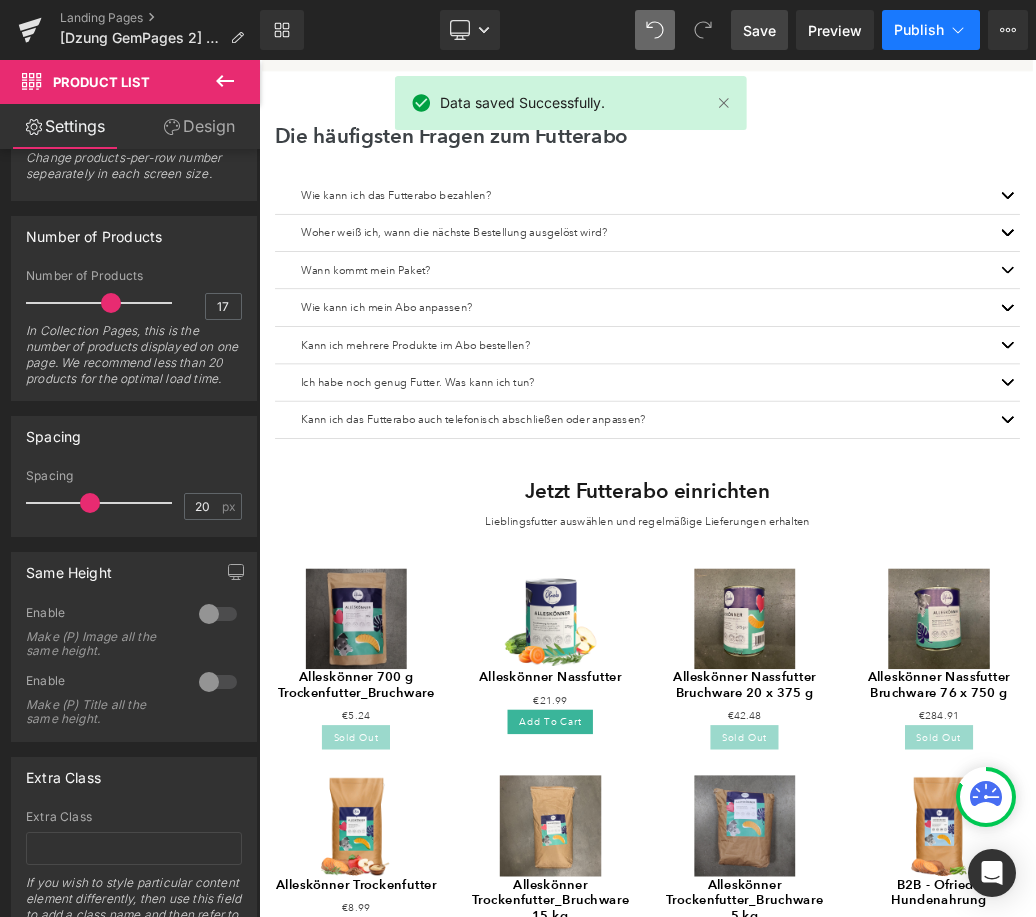 click on "Publish" at bounding box center [919, 30] 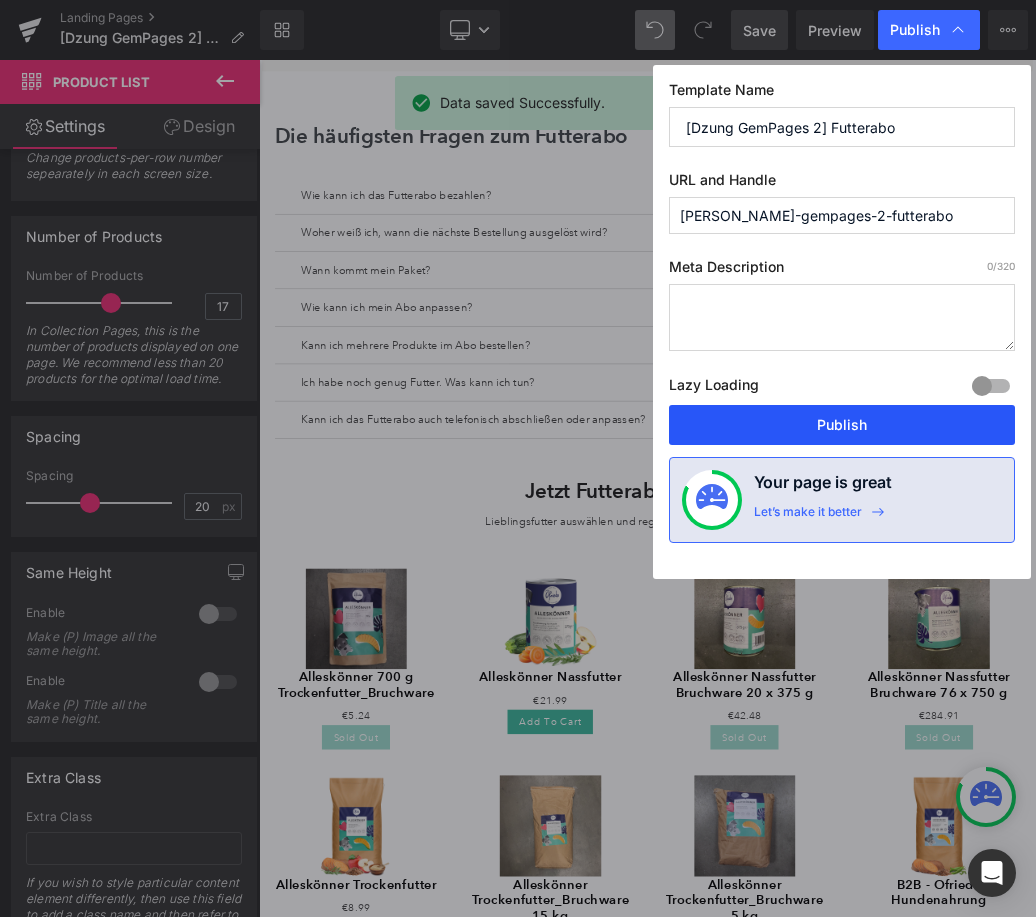 drag, startPoint x: 872, startPoint y: 418, endPoint x: 869, endPoint y: 537, distance: 119.03781 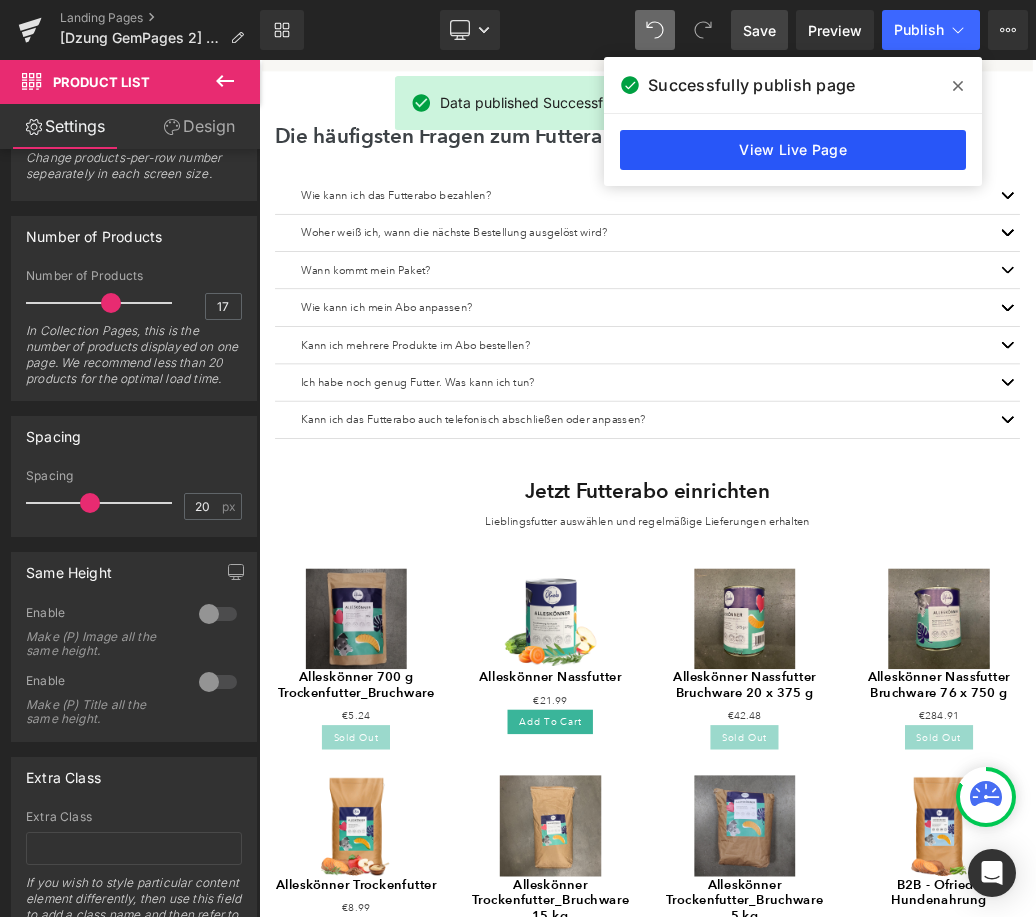 click on "View Live Page" at bounding box center (793, 150) 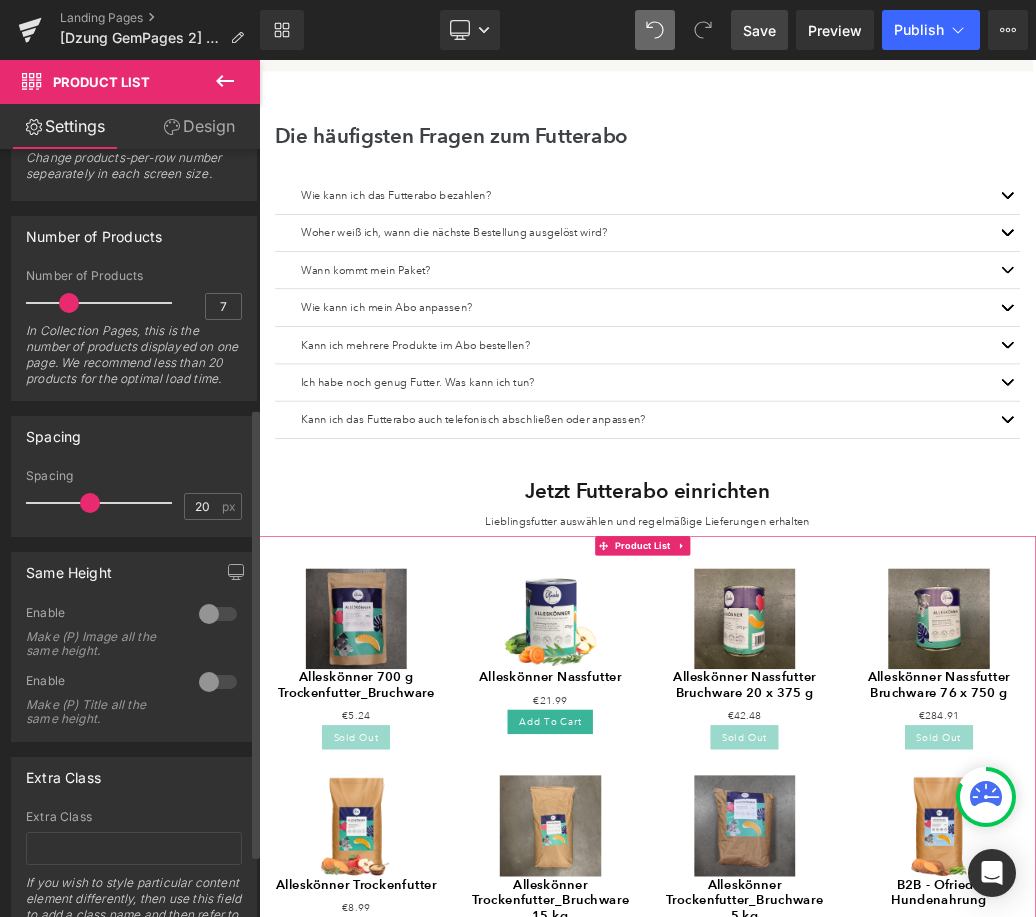 drag, startPoint x: 102, startPoint y: 301, endPoint x: 61, endPoint y: 306, distance: 41.303753 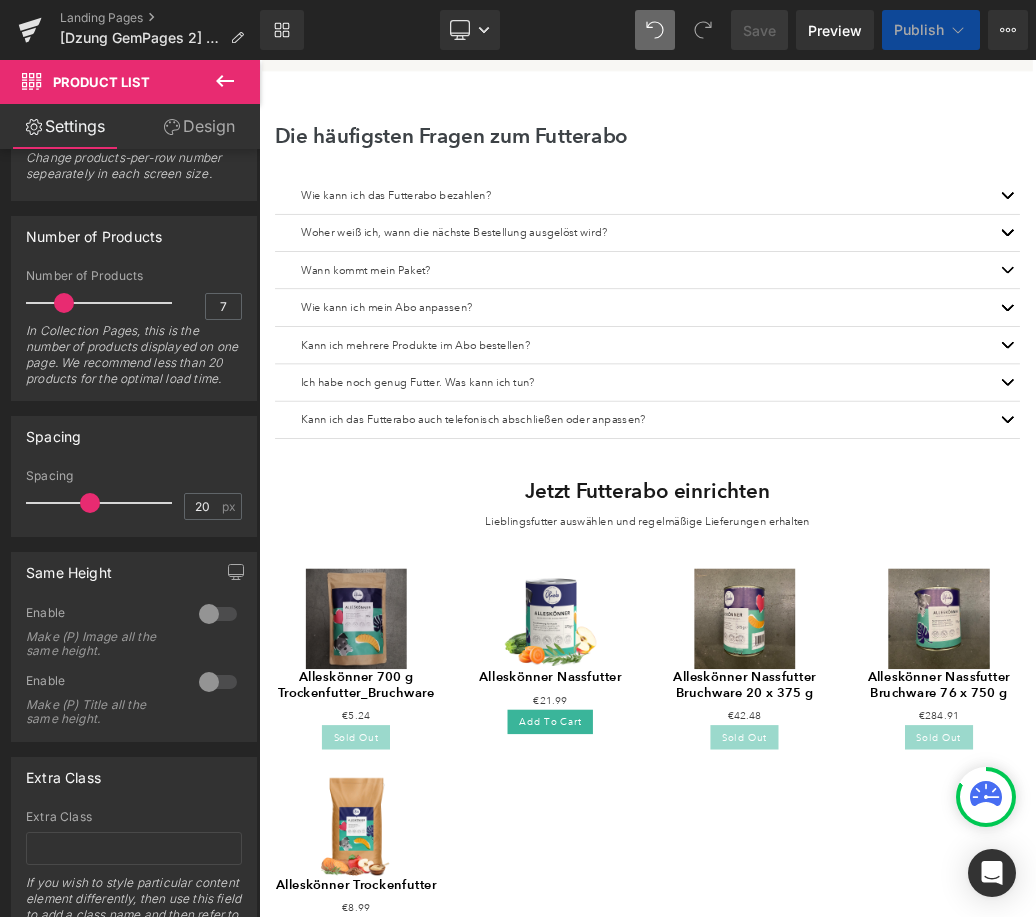 click on "Publish" at bounding box center (919, 30) 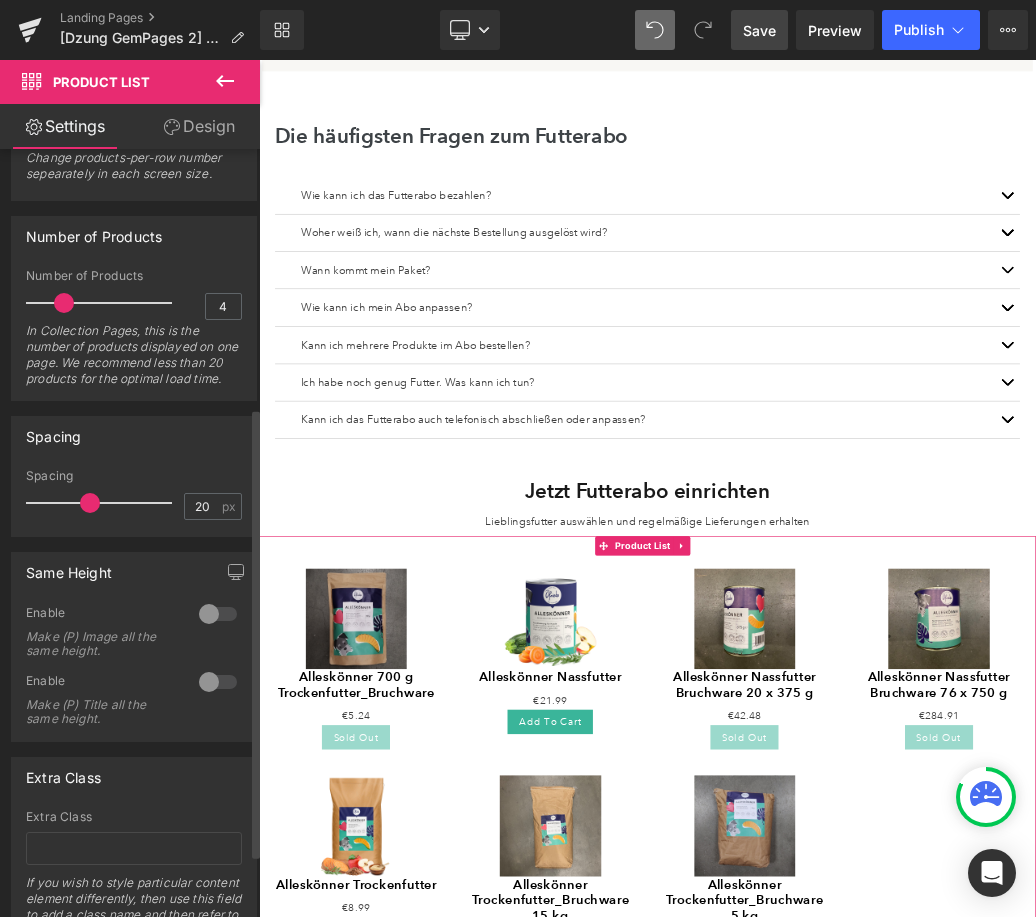 type on "3" 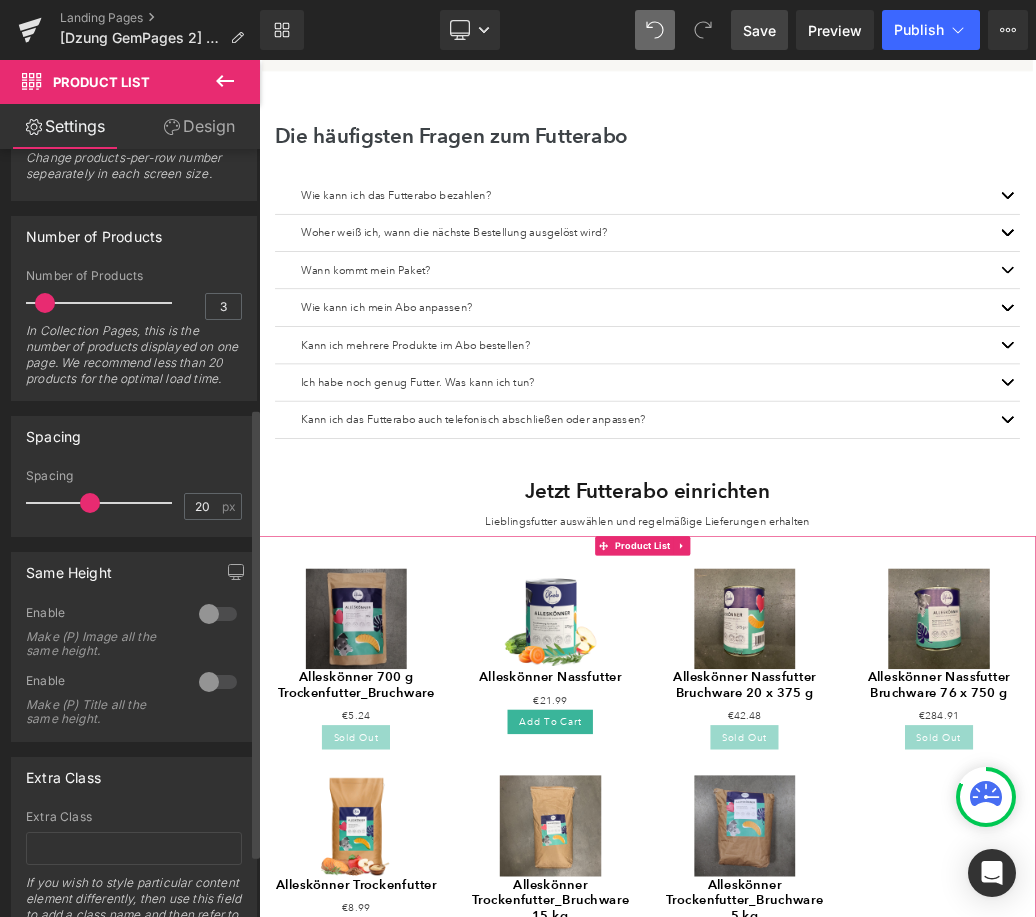 drag, startPoint x: 60, startPoint y: 303, endPoint x: 43, endPoint y: 303, distance: 17 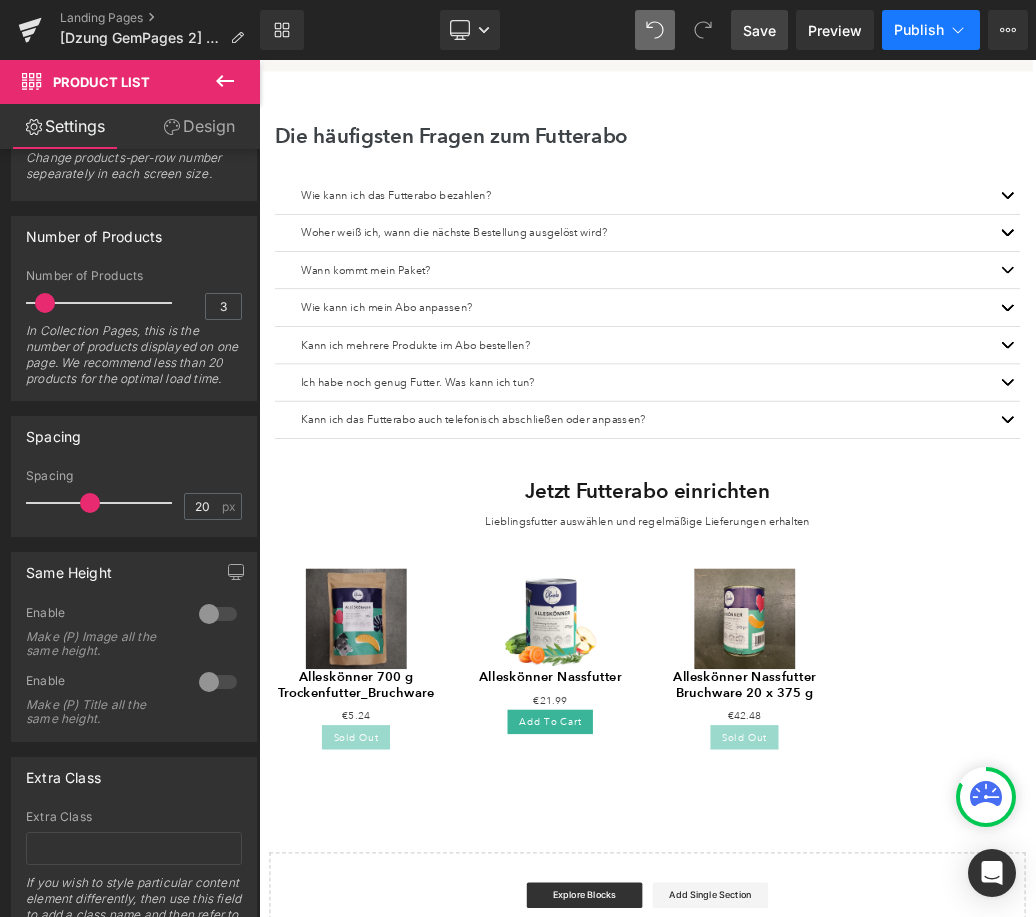 click on "Publish" at bounding box center (931, 30) 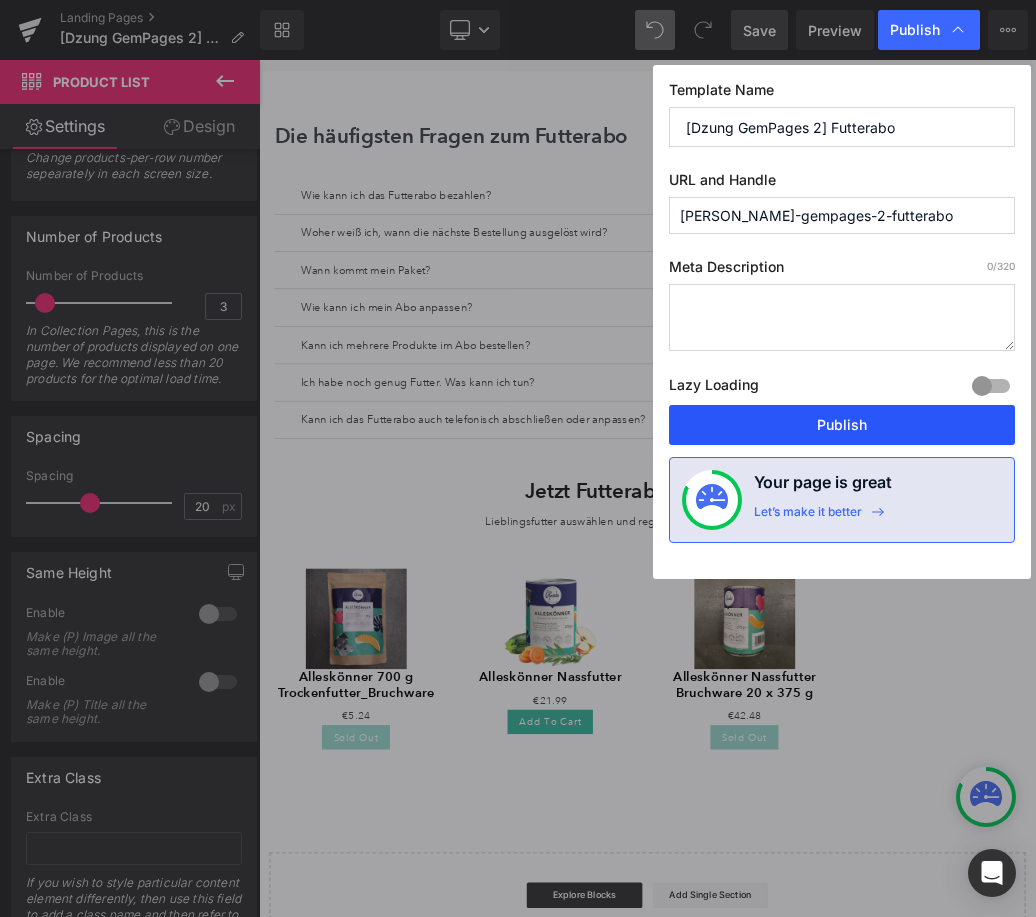 drag, startPoint x: 824, startPoint y: 418, endPoint x: 877, endPoint y: 558, distance: 149.69637 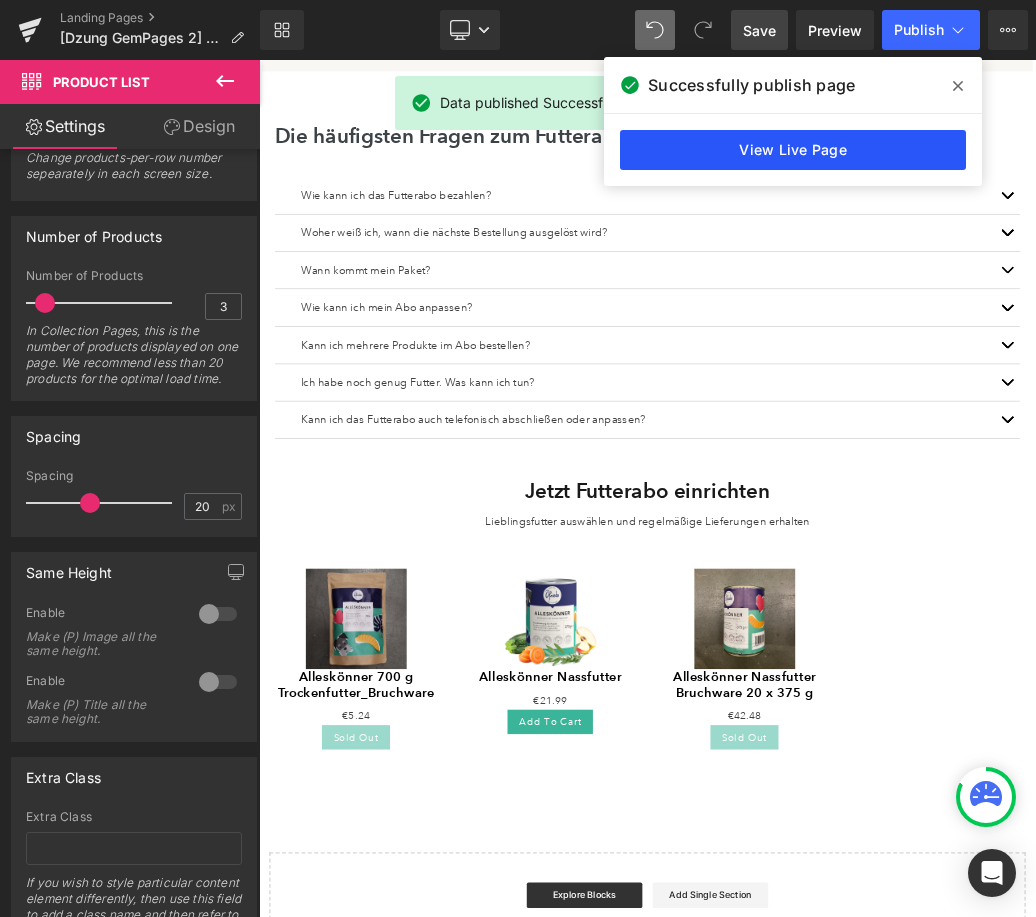 click on "View Live Page" at bounding box center [793, 150] 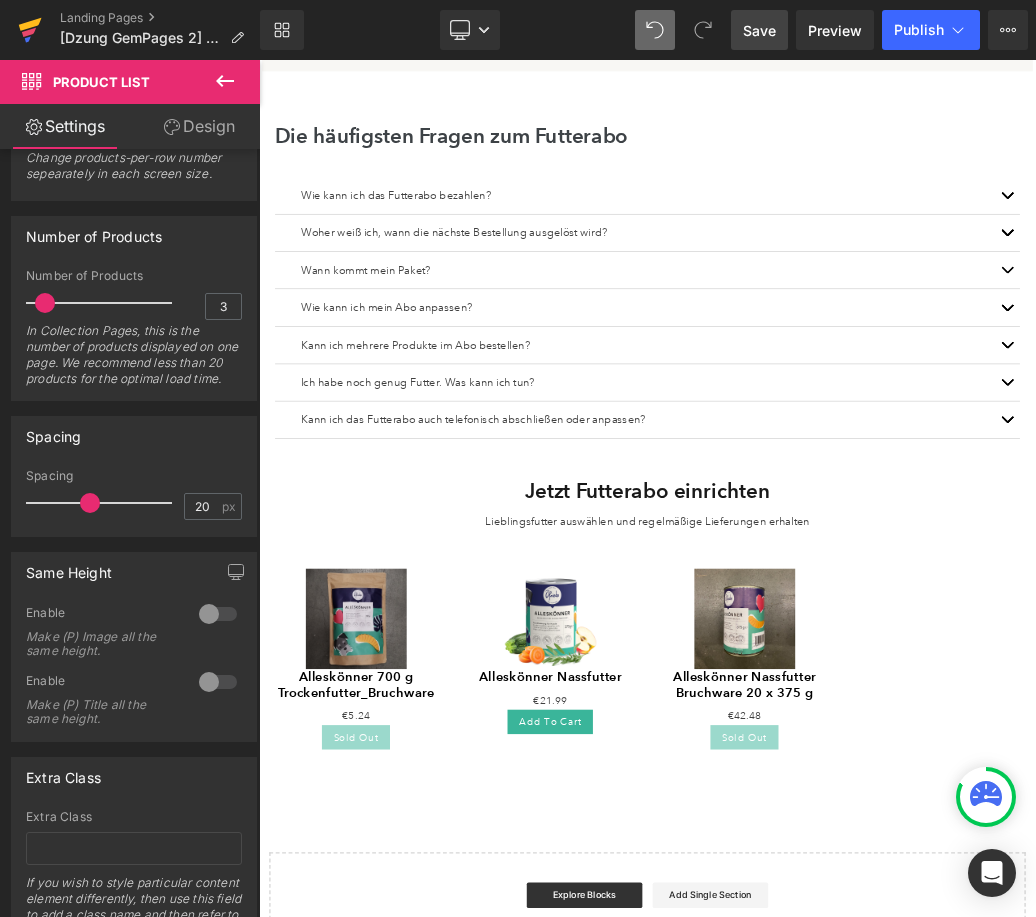 click 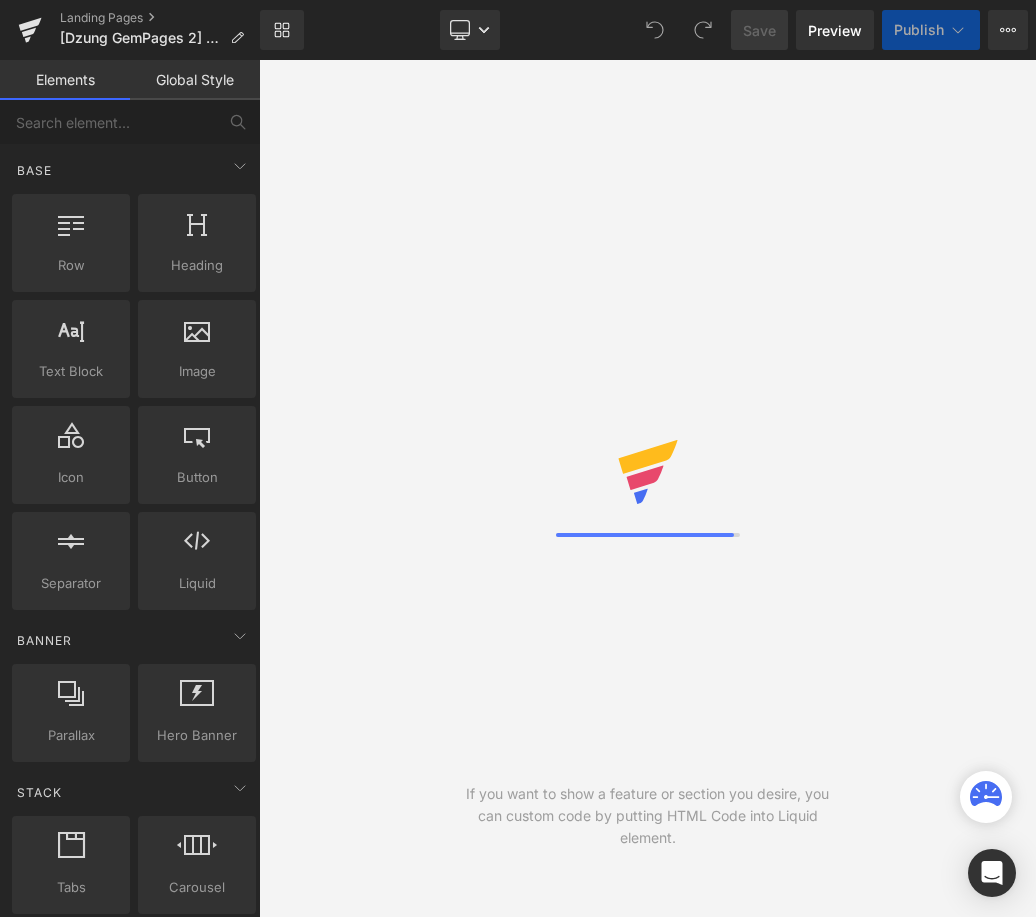 scroll, scrollTop: 0, scrollLeft: 0, axis: both 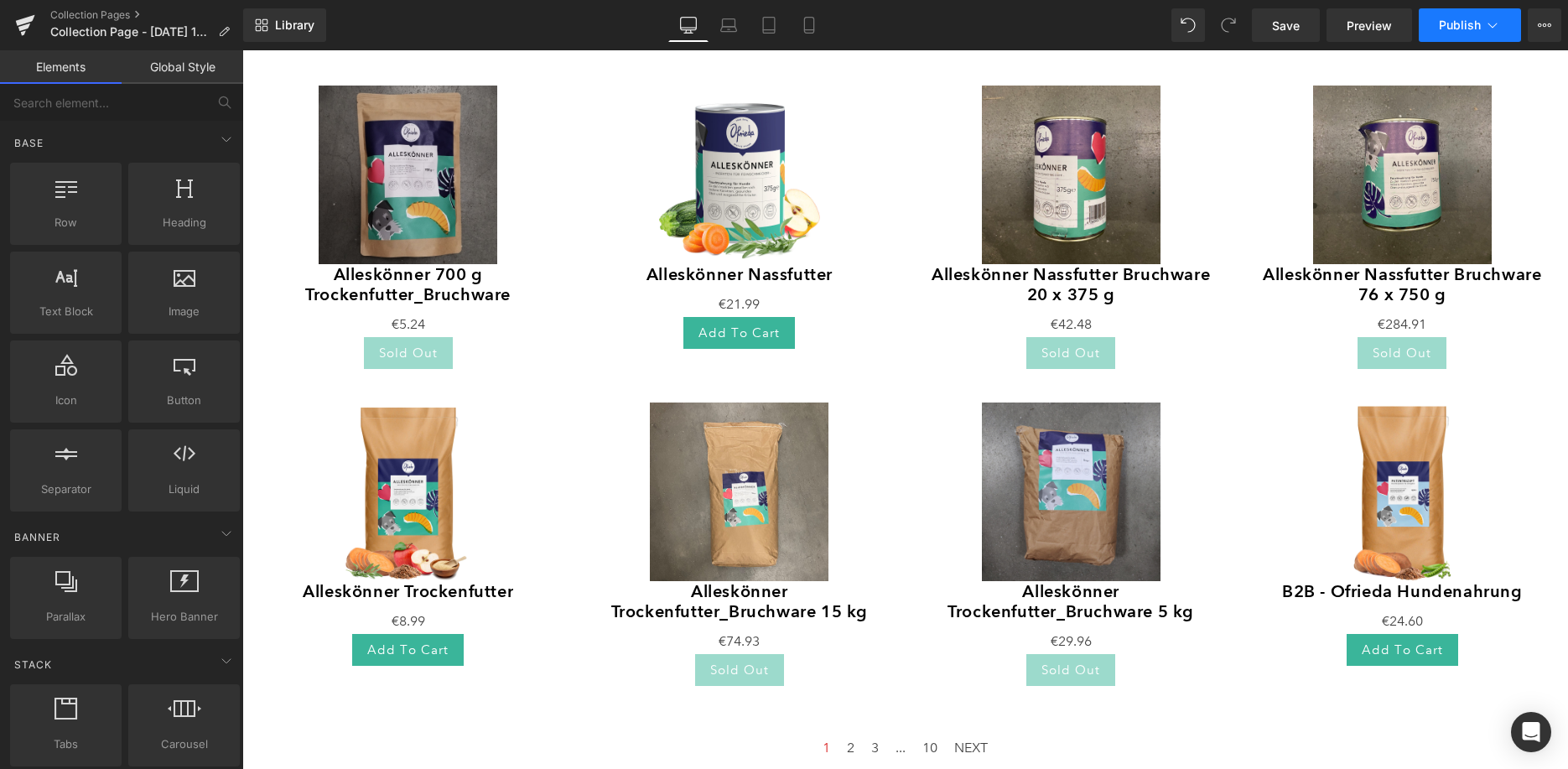 click on "Publish" at bounding box center [1460, 25] 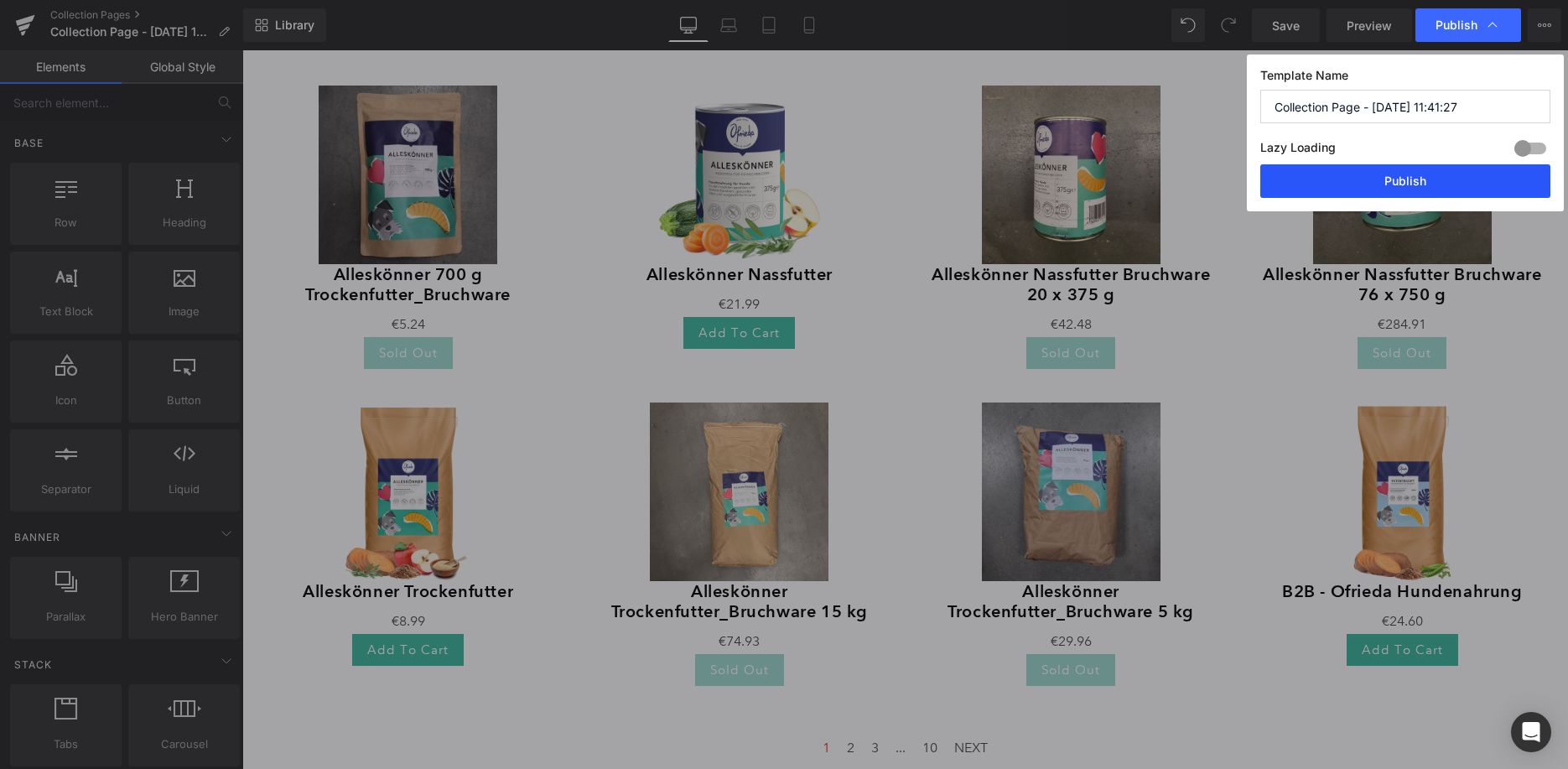 click on "Publish" at bounding box center [1405, 181] 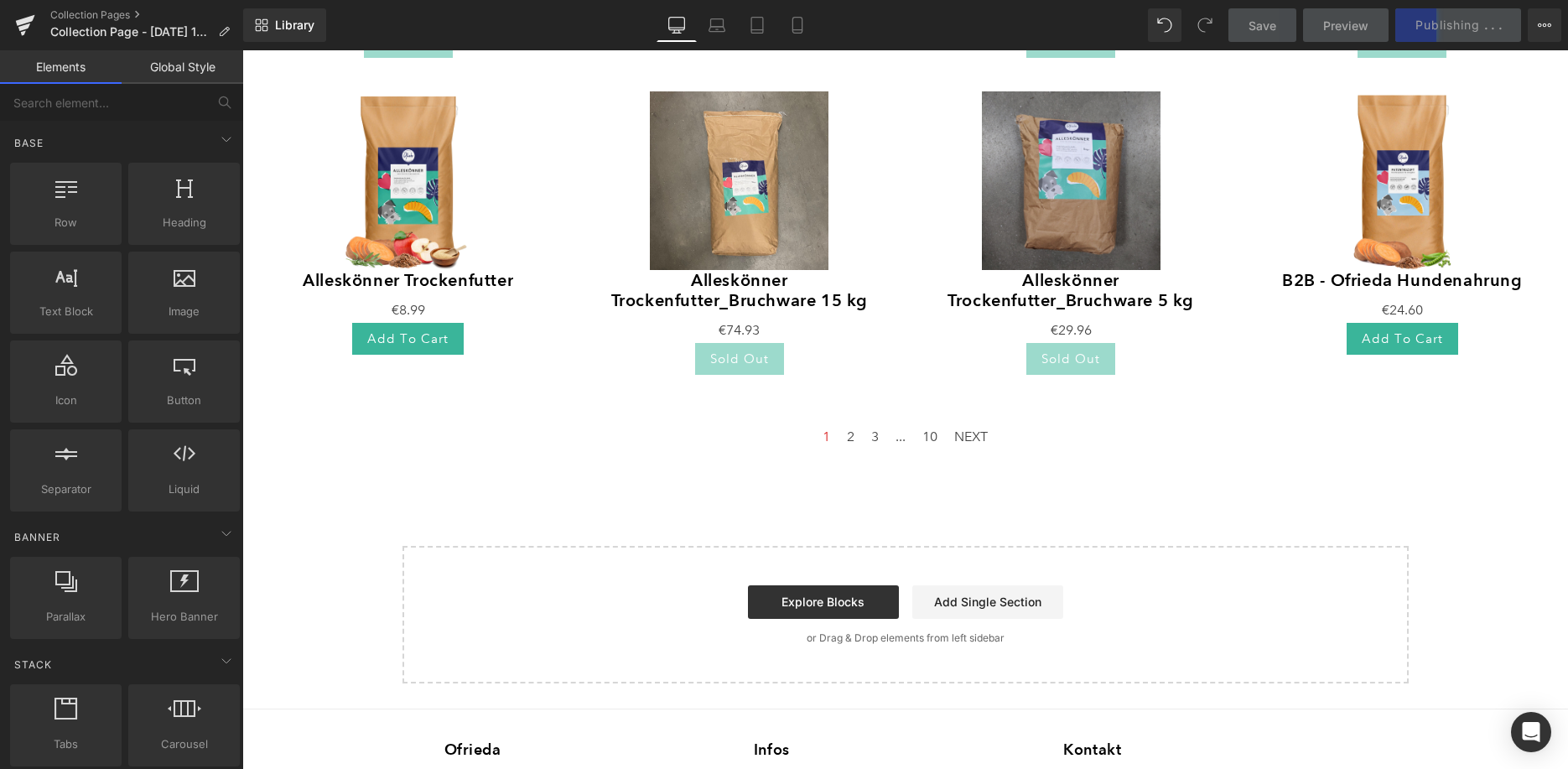 scroll, scrollTop: 298, scrollLeft: 0, axis: vertical 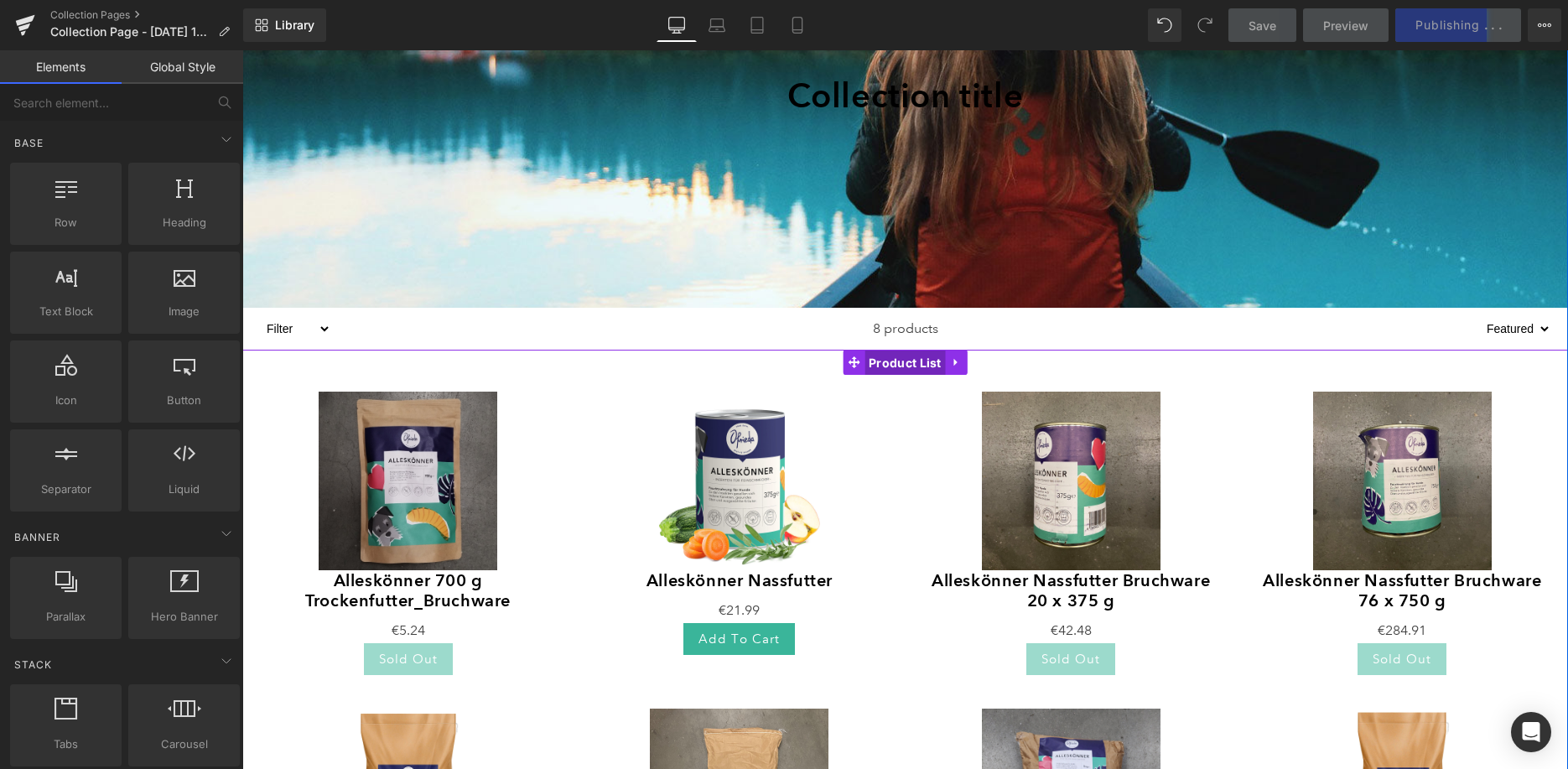 click on "Product List" at bounding box center [905, 363] 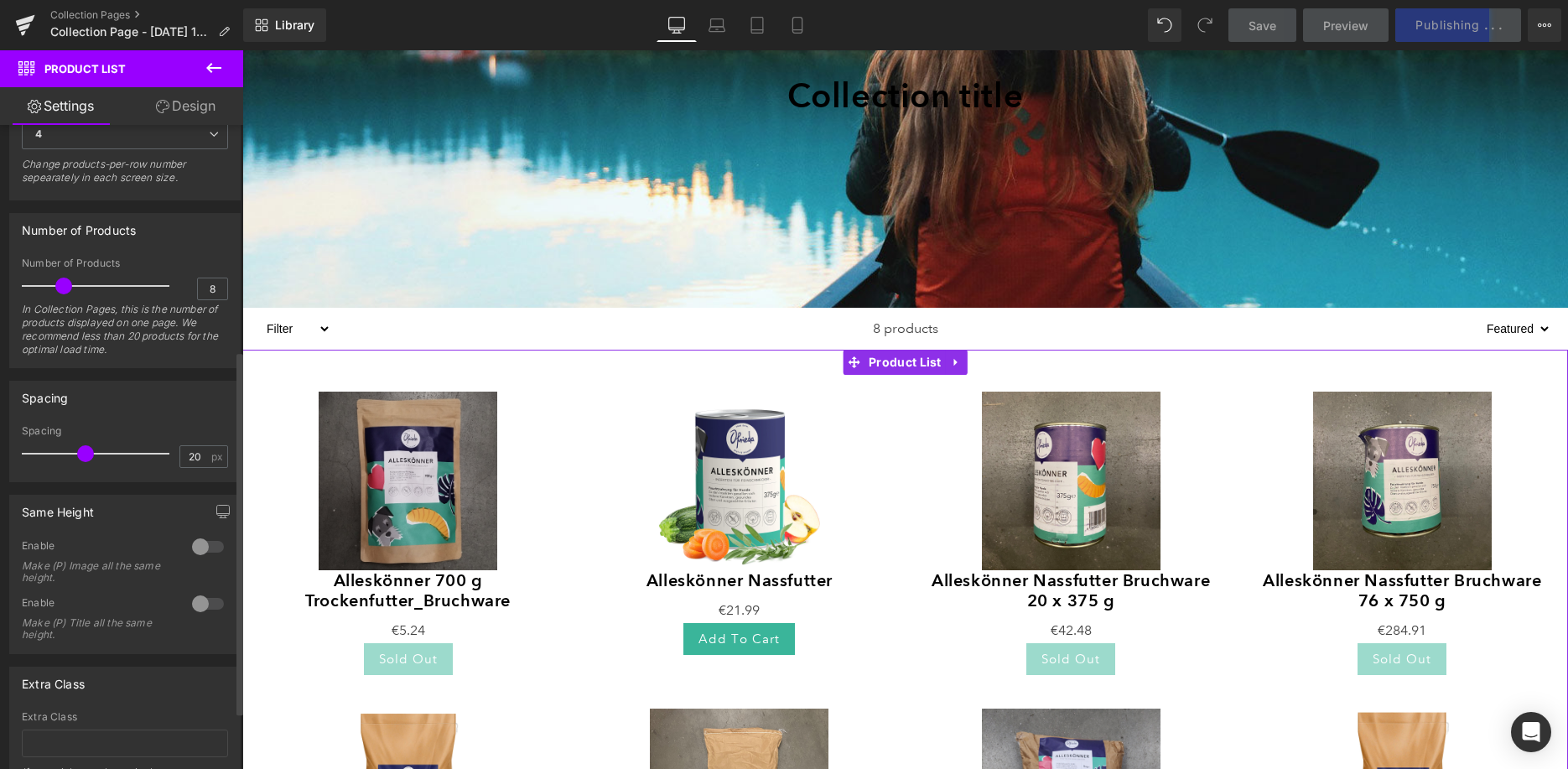 scroll, scrollTop: 408, scrollLeft: 0, axis: vertical 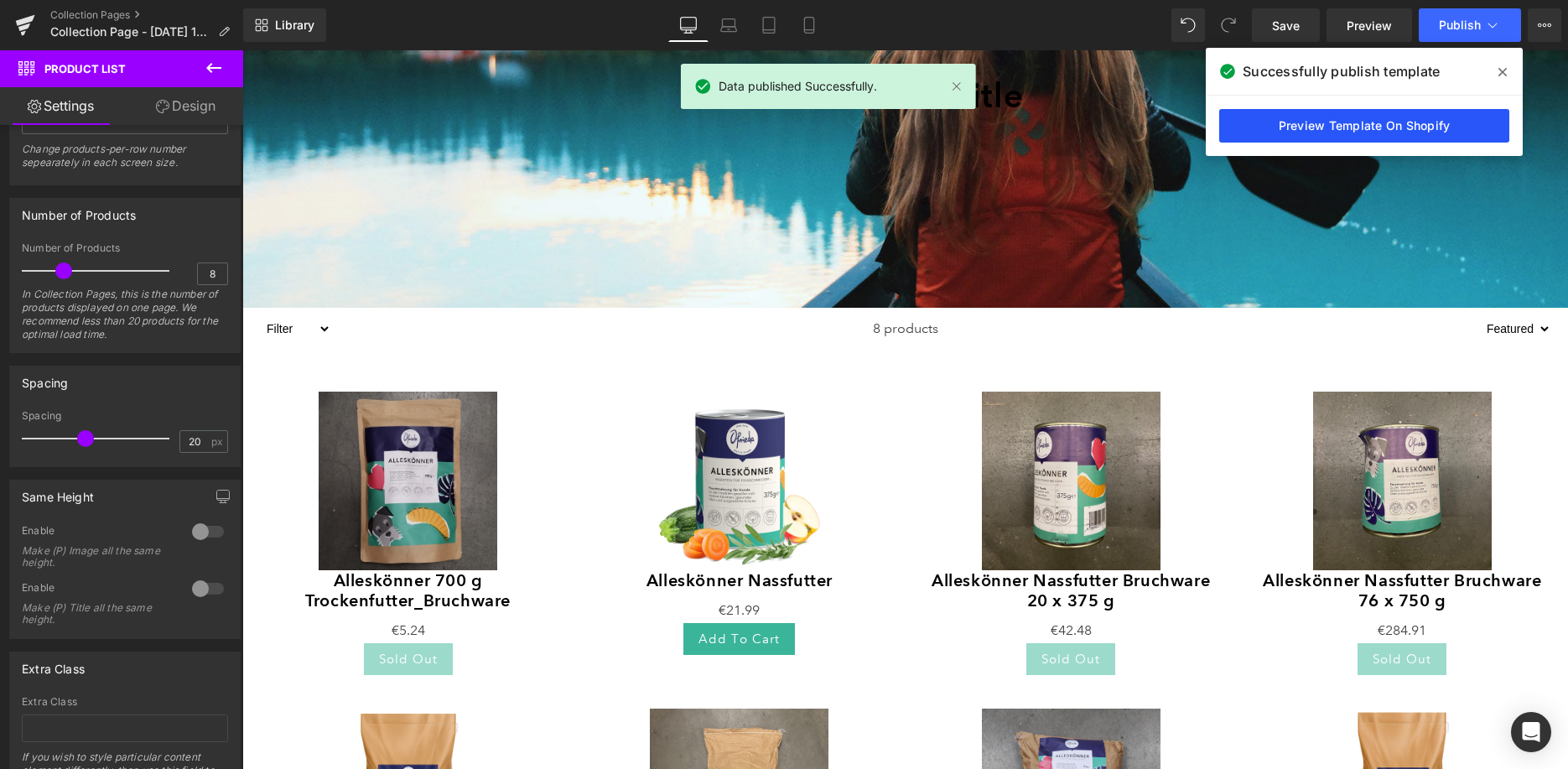 click on "Preview Template On Shopify" at bounding box center [1364, 126] 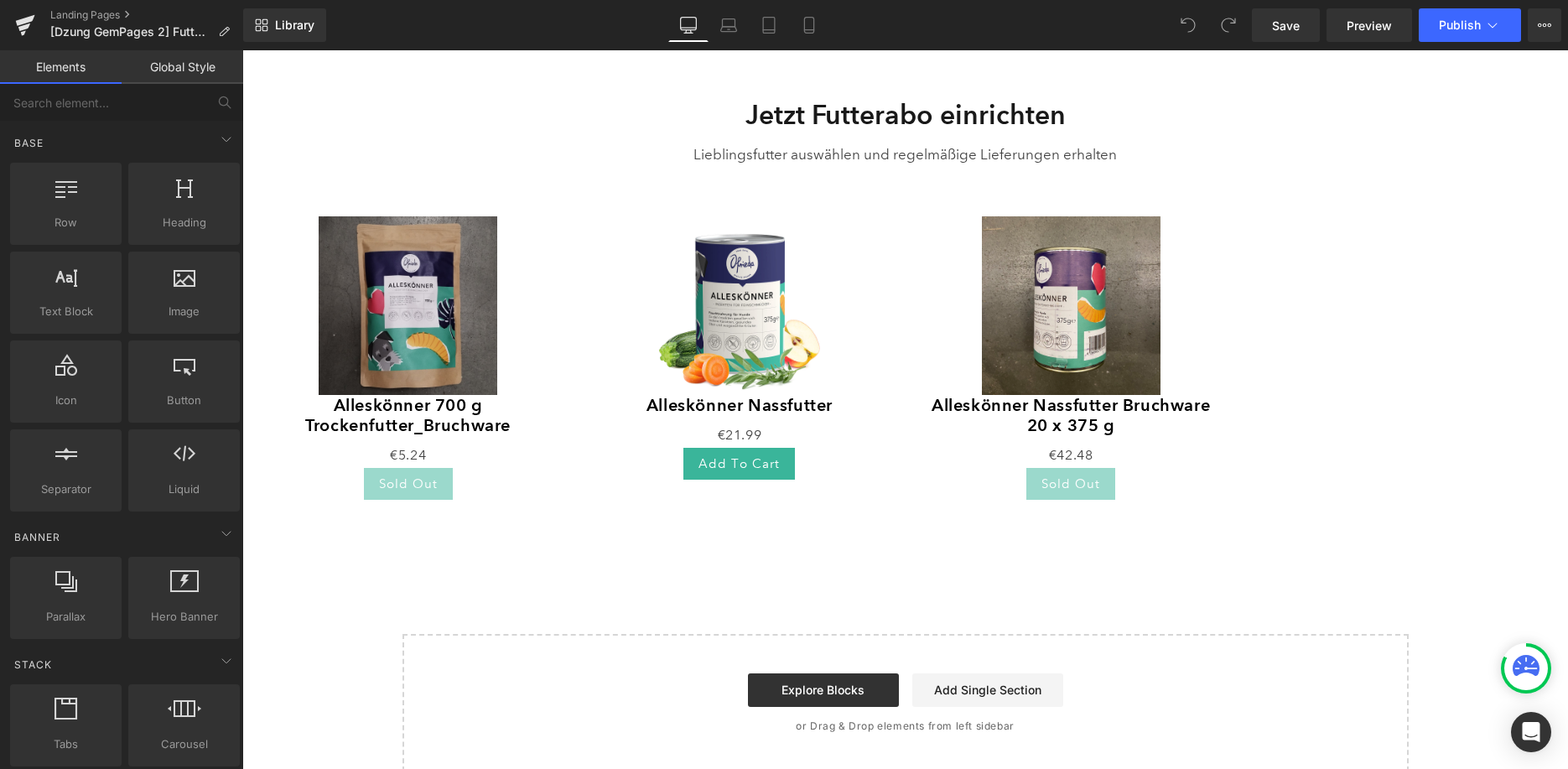scroll, scrollTop: 938, scrollLeft: 0, axis: vertical 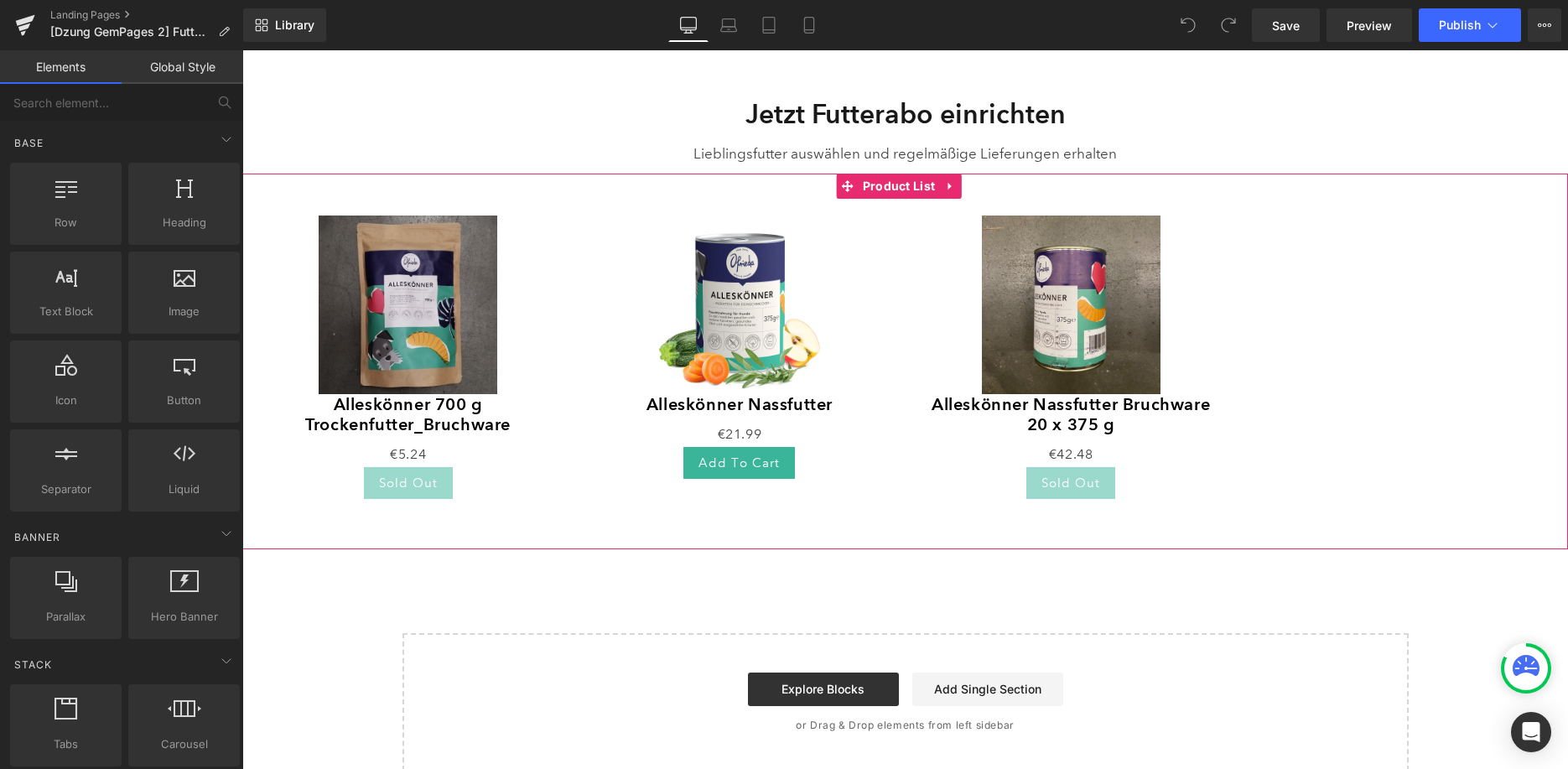 click on "Sale Off
(P) Image
Alleskönner Nassfutter
(P) Title
€0
€21.99
(P) Price
Add To Cart
(P) Cart Button
Product" at bounding box center [739, 347] 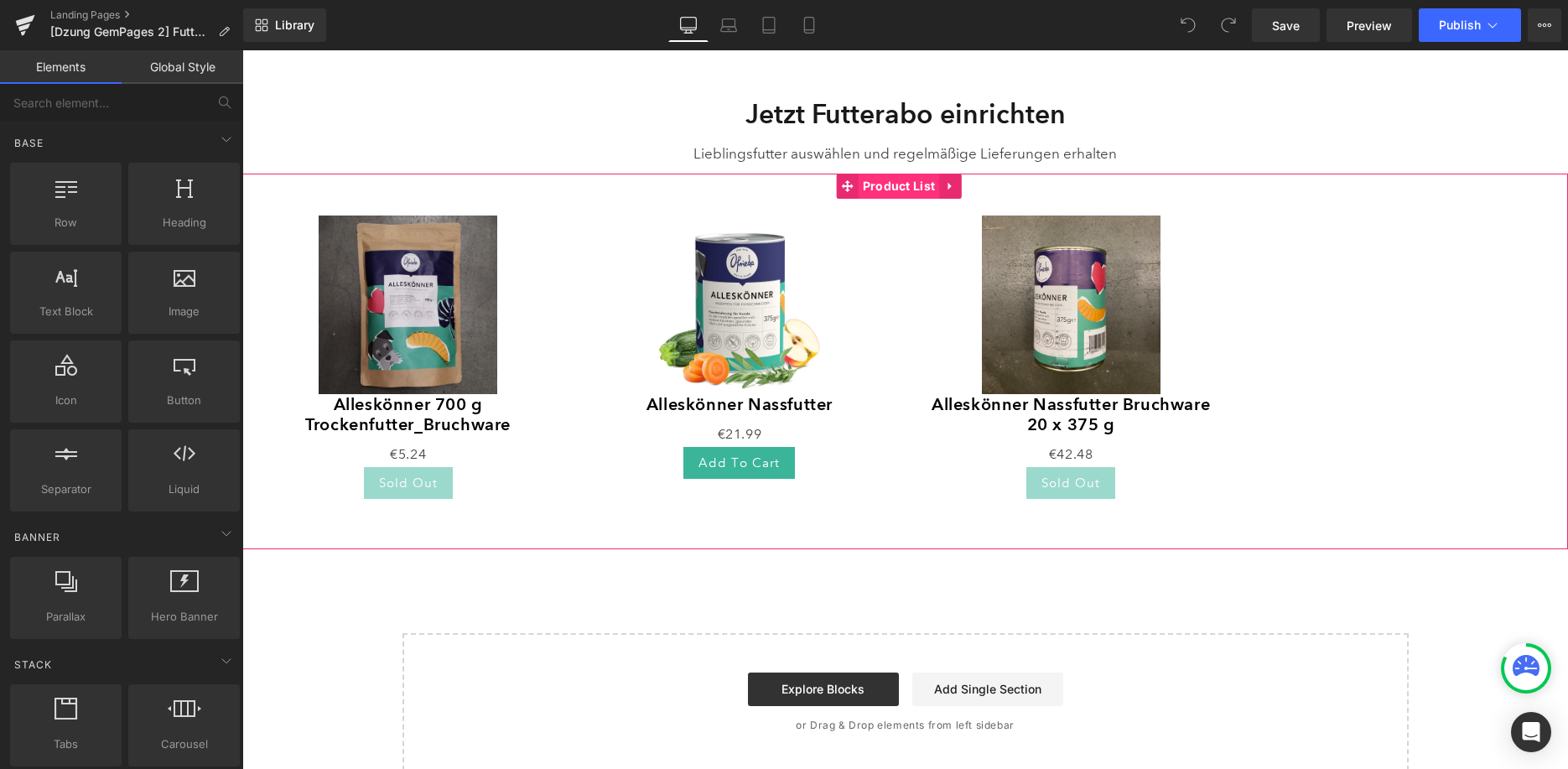 click on "Product List" at bounding box center (899, 186) 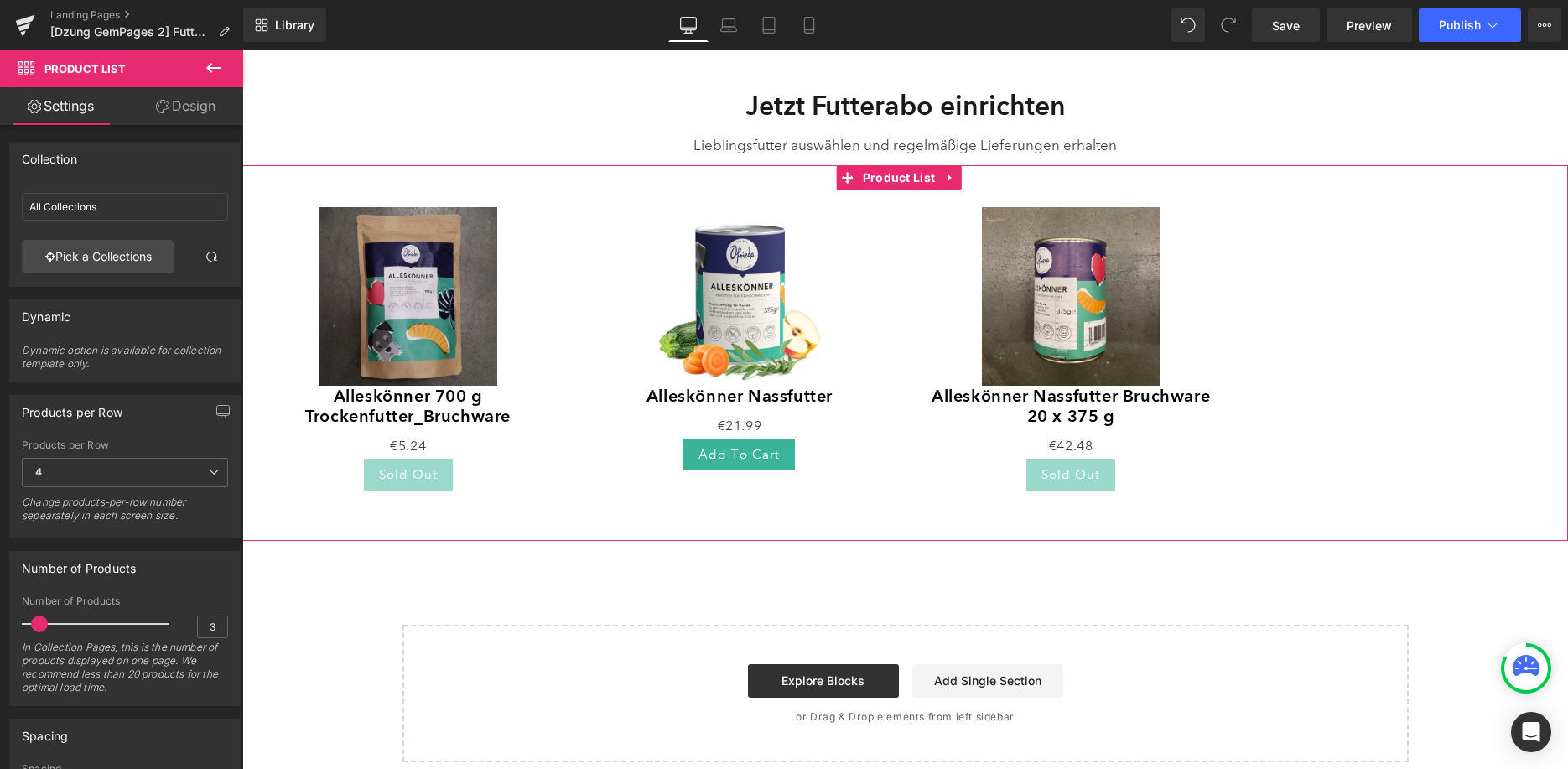 scroll, scrollTop: 935, scrollLeft: 0, axis: vertical 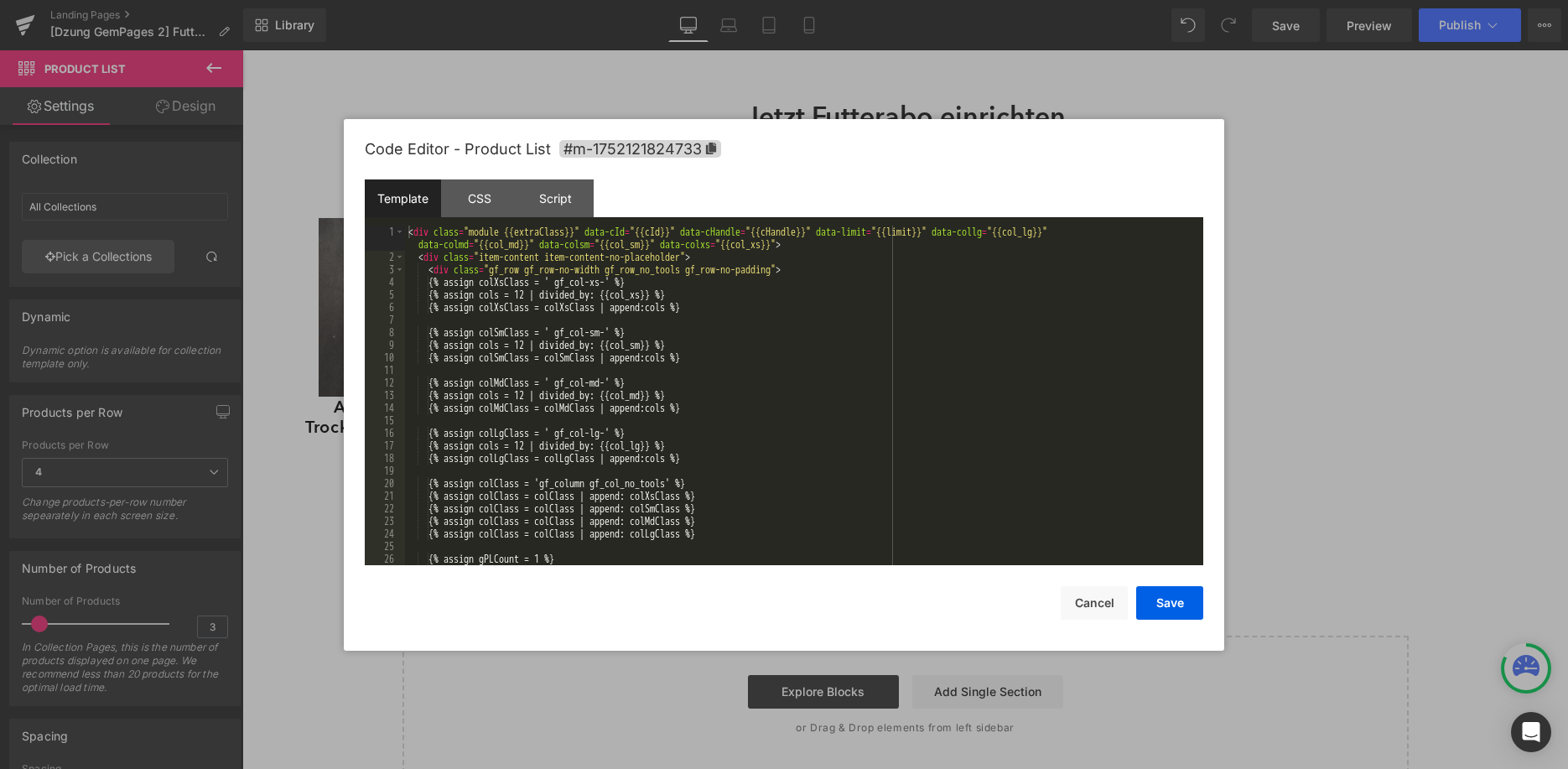 click on "Product List  You are previewing how the   will restyle your page. You can not edit Elements in Preset Preview Mode.  Landing Pages [Dzung GemPages 2] Futterabo Library Desktop Desktop Laptop Tablet Mobile Save Preview Publish Scheduled View Live Page View with current Template Save Template to Library Schedule Publish  Optimize  Publish Settings Shortcuts  Your page can’t be published   You've reached the maximum number of published pages on your plan  (0/0).  You need to upgrade your plan or unpublish all your pages to get 1 publish slot.   Unpublish pages   Upgrade plan  Elements Global Style Base Row  rows, columns, layouts, div Heading  headings, titles, h1,h2,h3,h4,h5,h6 Text Block  texts, paragraphs, contents, blocks Image  images, photos, alts, uploads Icon  icons, symbols Button  button, call to action, cta Separator  separators, dividers, horizontal lines Liquid  liquid, custom code, html, javascript, css, reviews, apps, applications, embeded, iframe Banner Parallax  Hero Banner  Stack Tabs  List" at bounding box center (784, 0) 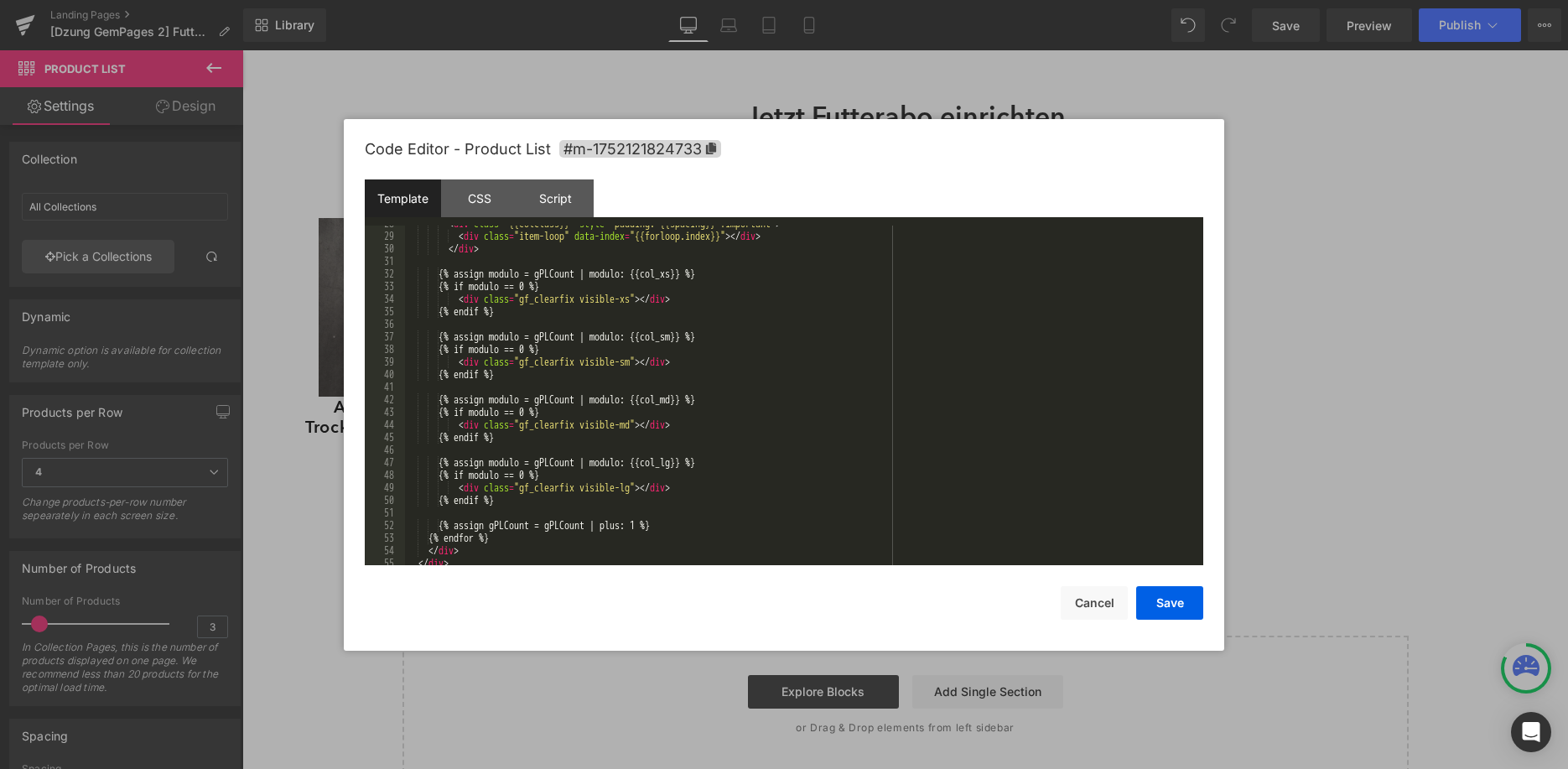 scroll, scrollTop: 0, scrollLeft: 0, axis: both 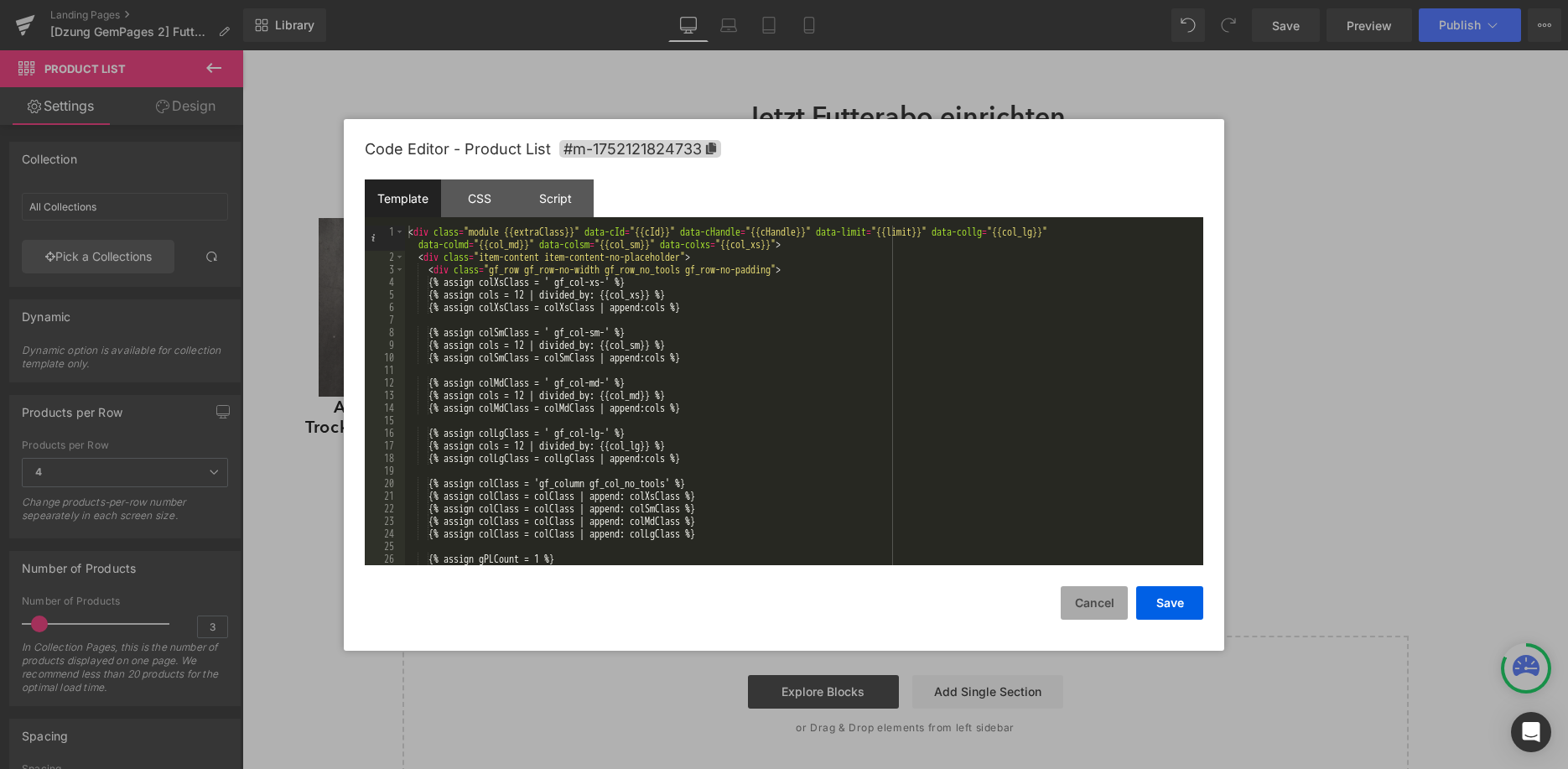 click on "Cancel" at bounding box center (1094, 603) 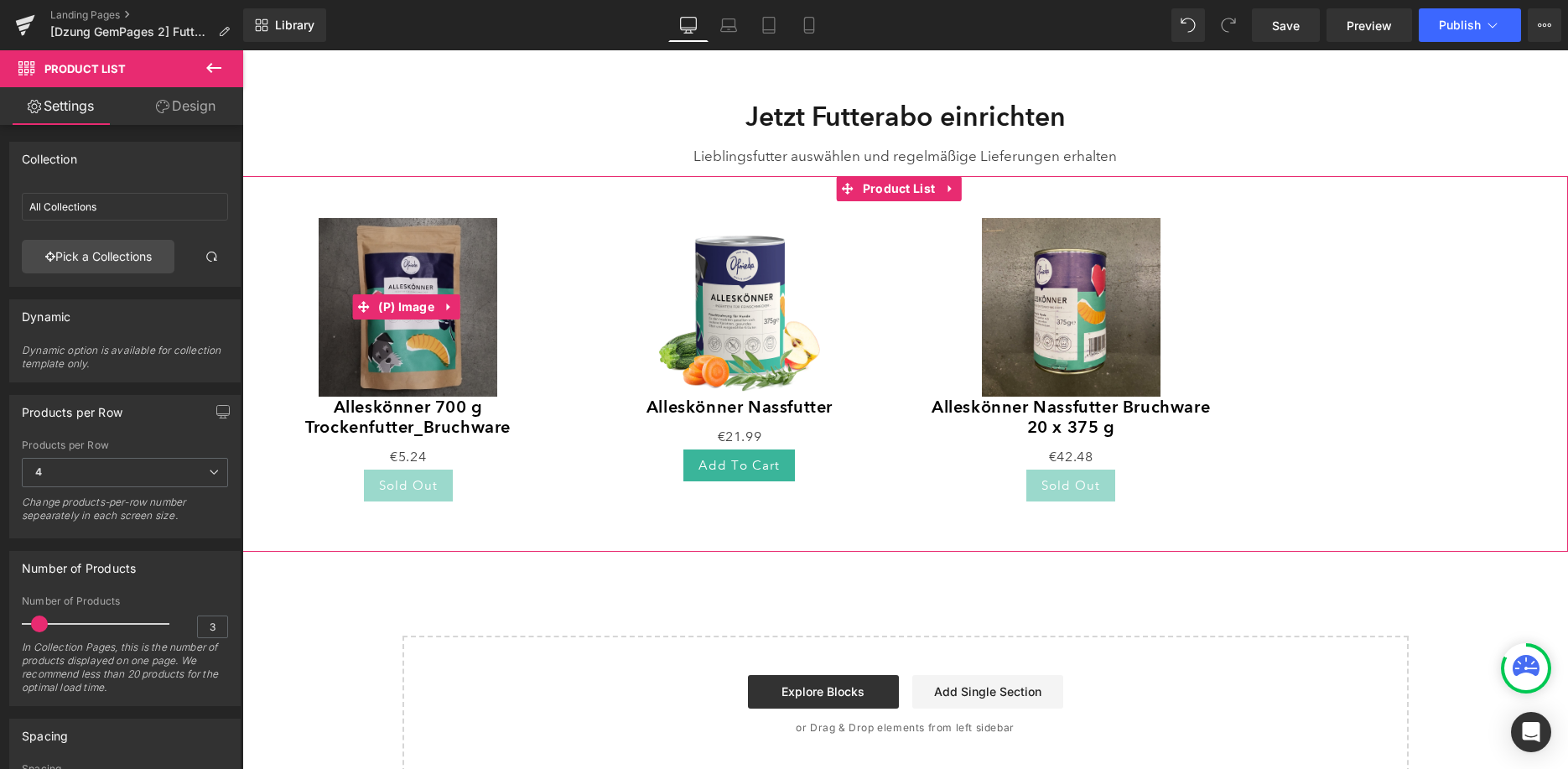 click on "Sale Off" at bounding box center (408, 307) 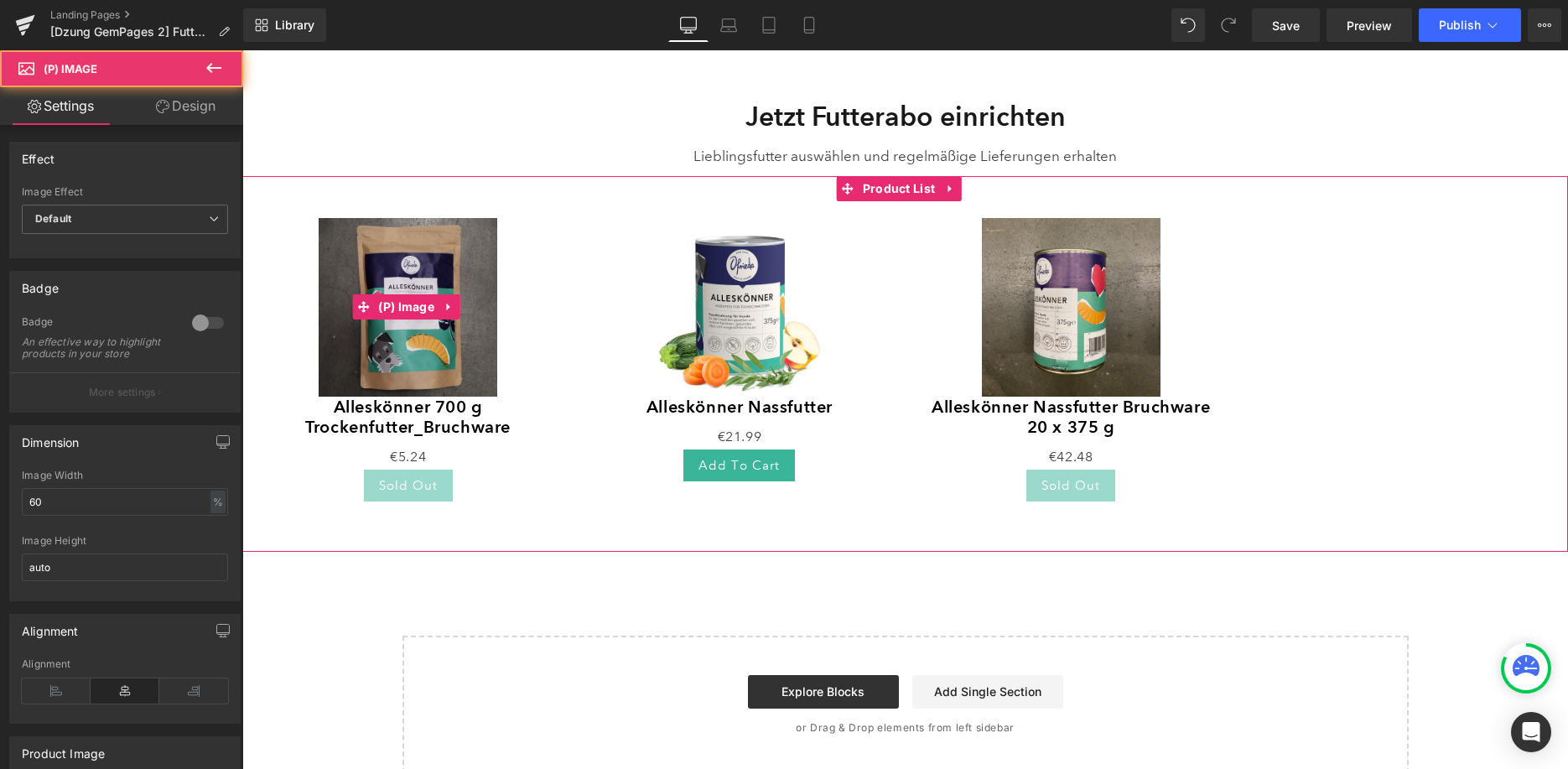 click at bounding box center (408, 307) 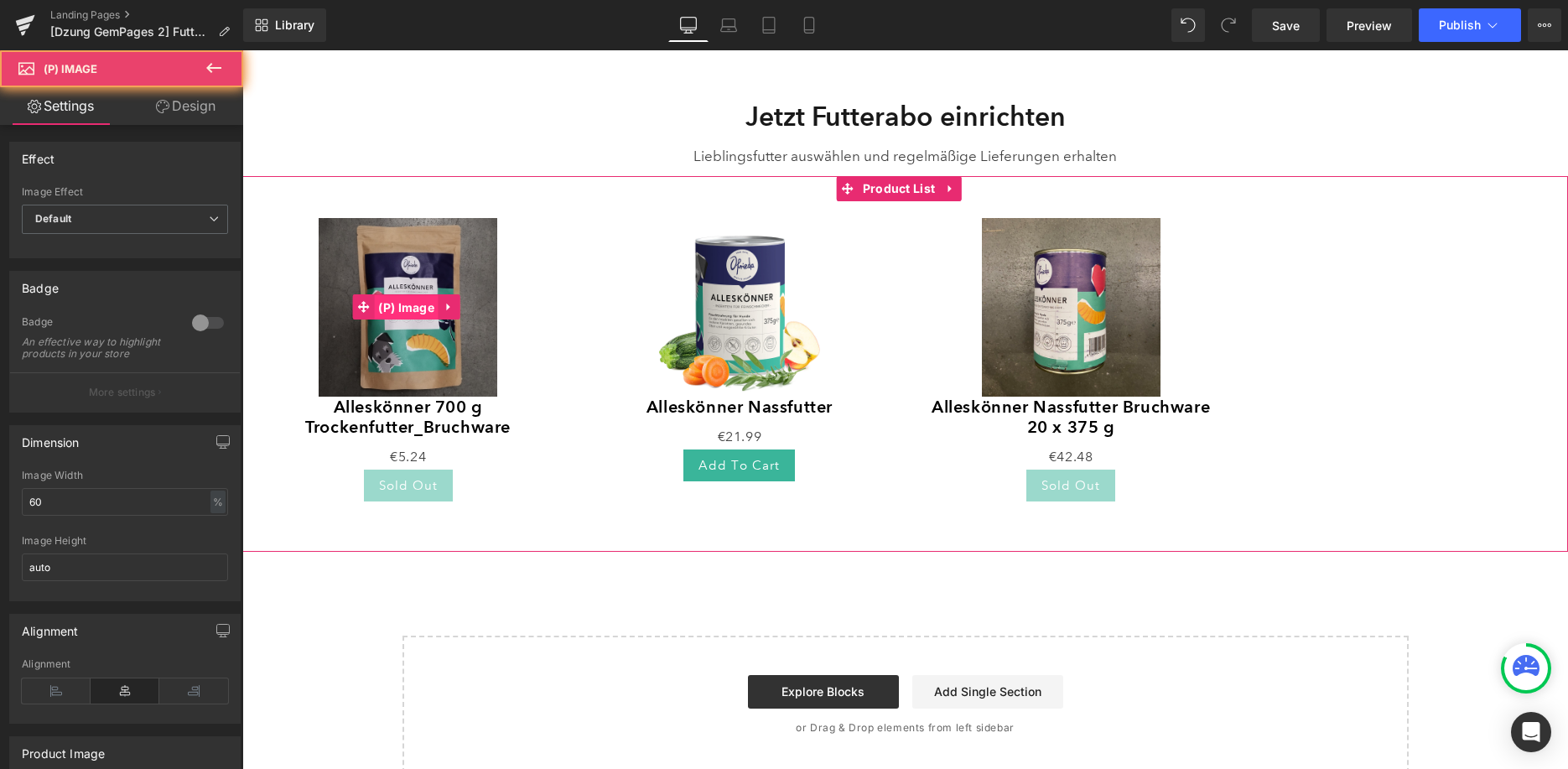 click on "(P) Image" at bounding box center (406, 308) 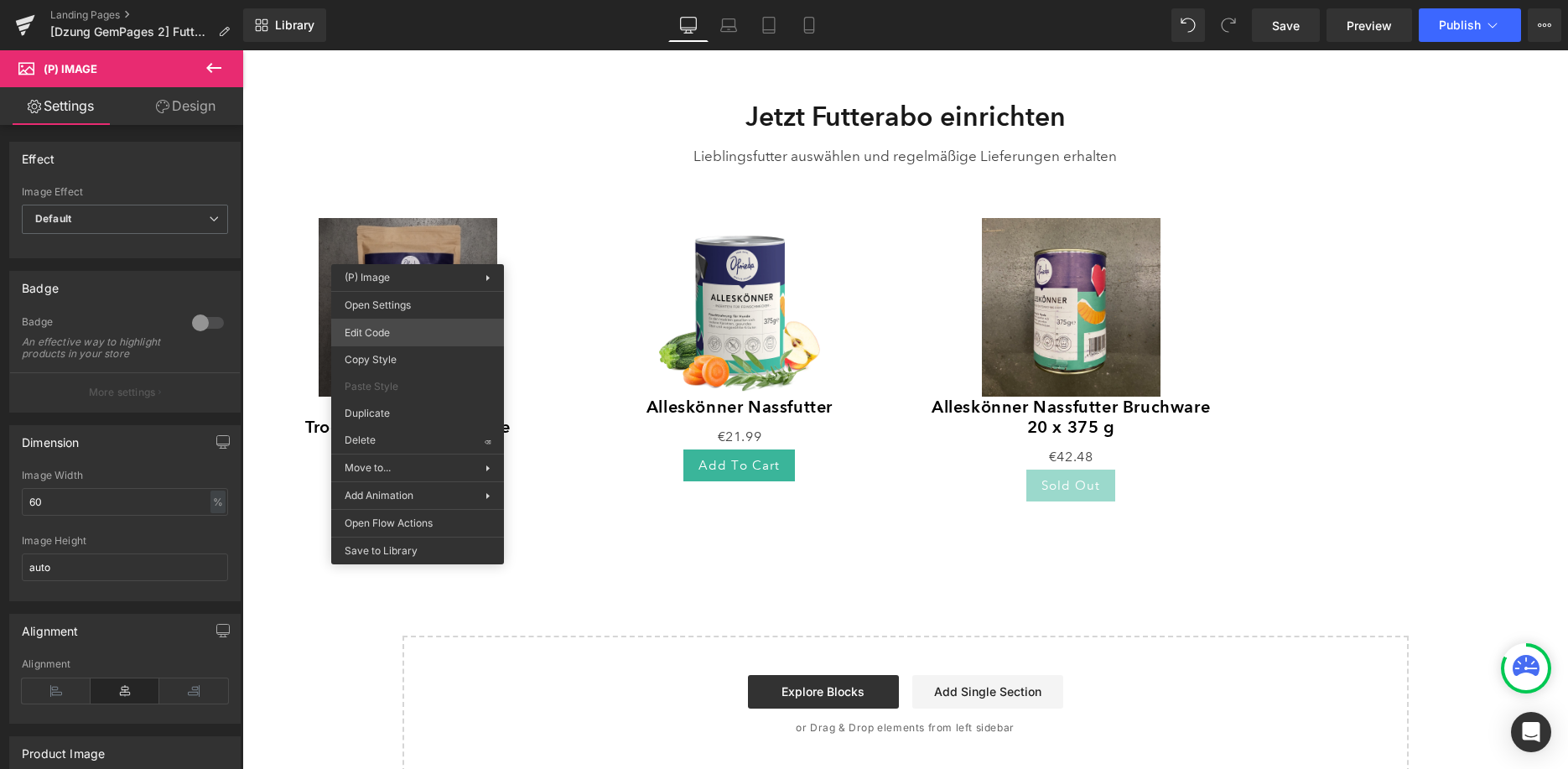 click on "(P) Image  You are previewing how the   will restyle your page. You can not edit Elements in Preset Preview Mode.  Landing Pages [Dzung GemPages 2] Futterabo Library Desktop Desktop Laptop Tablet Mobile Save Preview Publish Scheduled View Live Page View with current Template Save Template to Library Schedule Publish  Optimize  Publish Settings Shortcuts  Your page can’t be published   You've reached the maximum number of published pages on your plan  (0/0).  You need to upgrade your plan or unpublish all your pages to get 1 publish slot.   Unpublish pages   Upgrade plan  Elements Global Style Base Row  rows, columns, layouts, div Heading  headings, titles, h1,h2,h3,h4,h5,h6 Text Block  texts, paragraphs, contents, blocks Image  images, photos, alts, uploads Icon  icons, symbols Button  button, call to action, cta Separator  separators, dividers, horizontal lines Liquid  liquid, custom code, html, javascript, css, reviews, apps, applications, embeded, iframe Banner Parallax  Hero Banner  Stack Tabs  List" at bounding box center [784, 0] 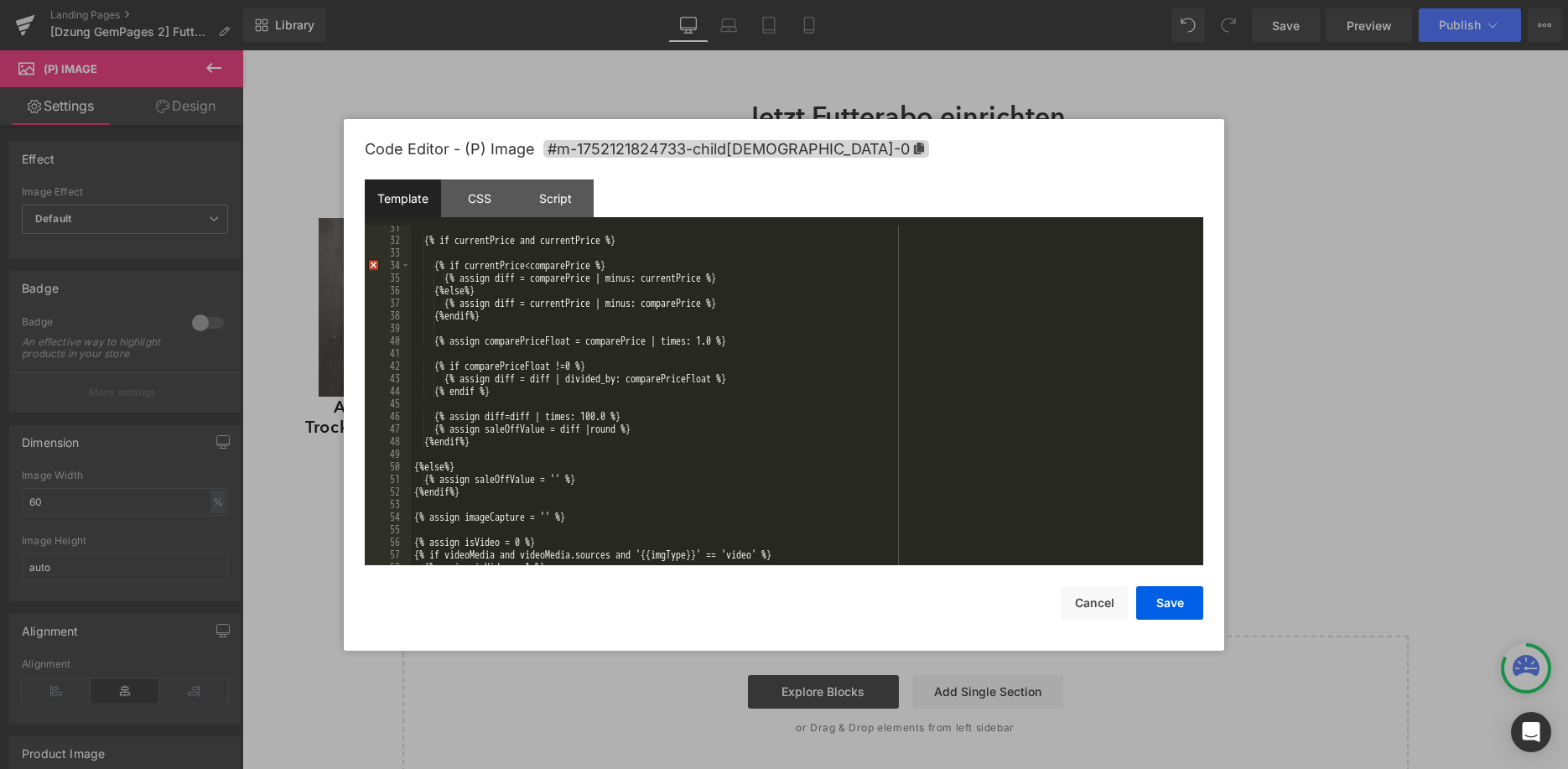 scroll, scrollTop: 654, scrollLeft: 0, axis: vertical 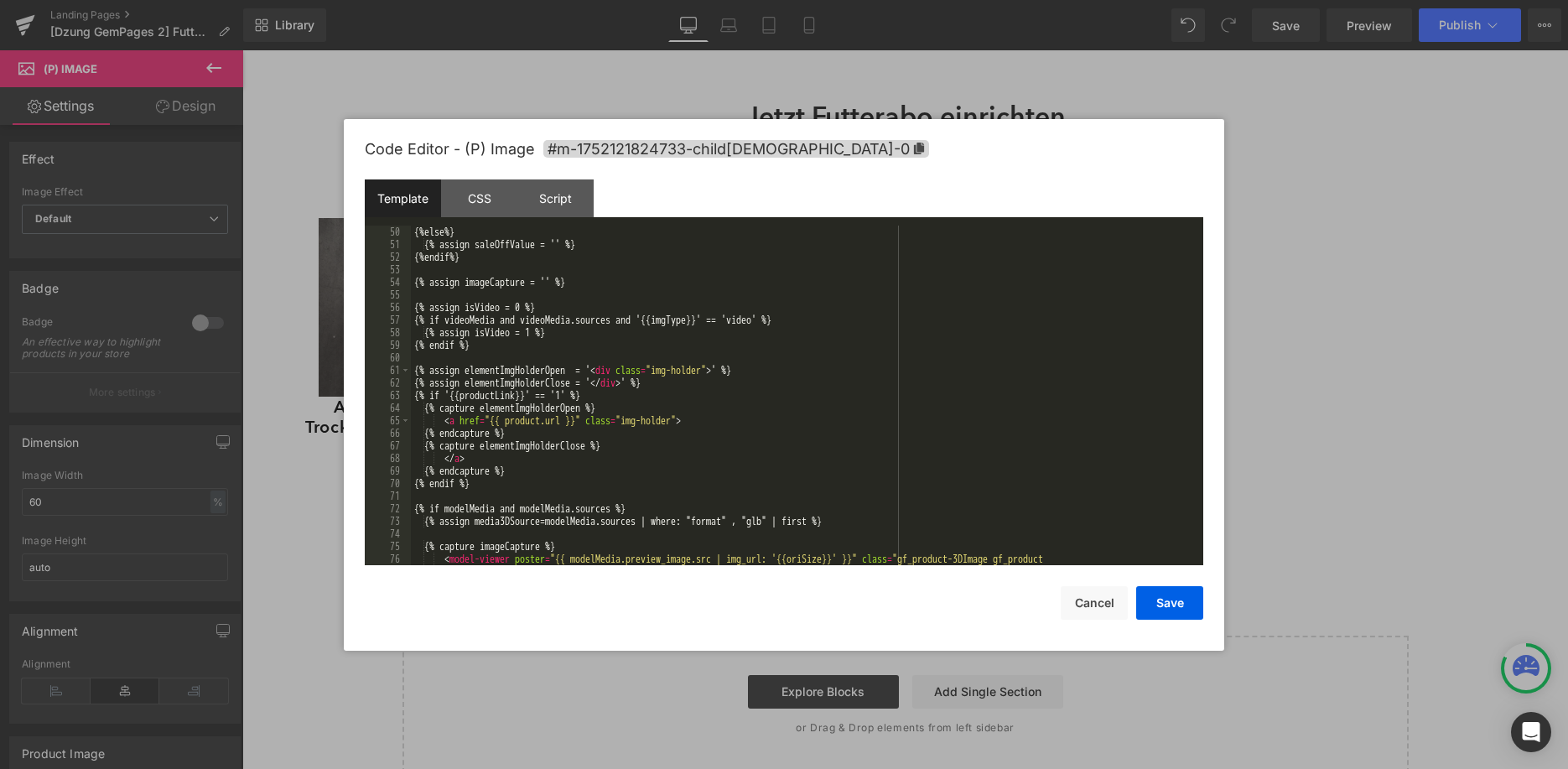 click on "{%else%}       {% assign saleOffValue = '' %}    {%endif%}    {% assign imageCapture = '' %}   {% assign isVideo = 0 %}   {% if videoMedia and videoMedia.sources and '{{imgType}}' == 'video' %}      {% assign isVideo = 1 %}   {% endif %}   {% assign elementImgHolderOpen  = ' < div   class = "img-holder" > ' %}   {% assign elementImgHolderClose = ' </ div > ' %}   {% if '{{productLink}}' == '1' %}      {% capture elementImgHolderOpen %}          < a   href = "{{ product.url }}"   class = "img-holder" >      {% endcapture %}      {% capture elementImgHolderClose %}          </ a >      {% endcapture %}   {% endif %}   {% if modelMedia and modelMedia.sources %}       {% assign media3DSource=modelMedia.sources | where: "format" , "glb" | first %}       {% capture imageCapture %}          < model-viewer   poster = "{{ modelMedia.preview_image.src | img_url: '{{oriSize}}' }}"   class = "gf_product-3DImage gf_product          -image gf_product-model-thumb"   src = "{{ media3DSource.url }}"   auto-rotate =" at bounding box center [801, 420] 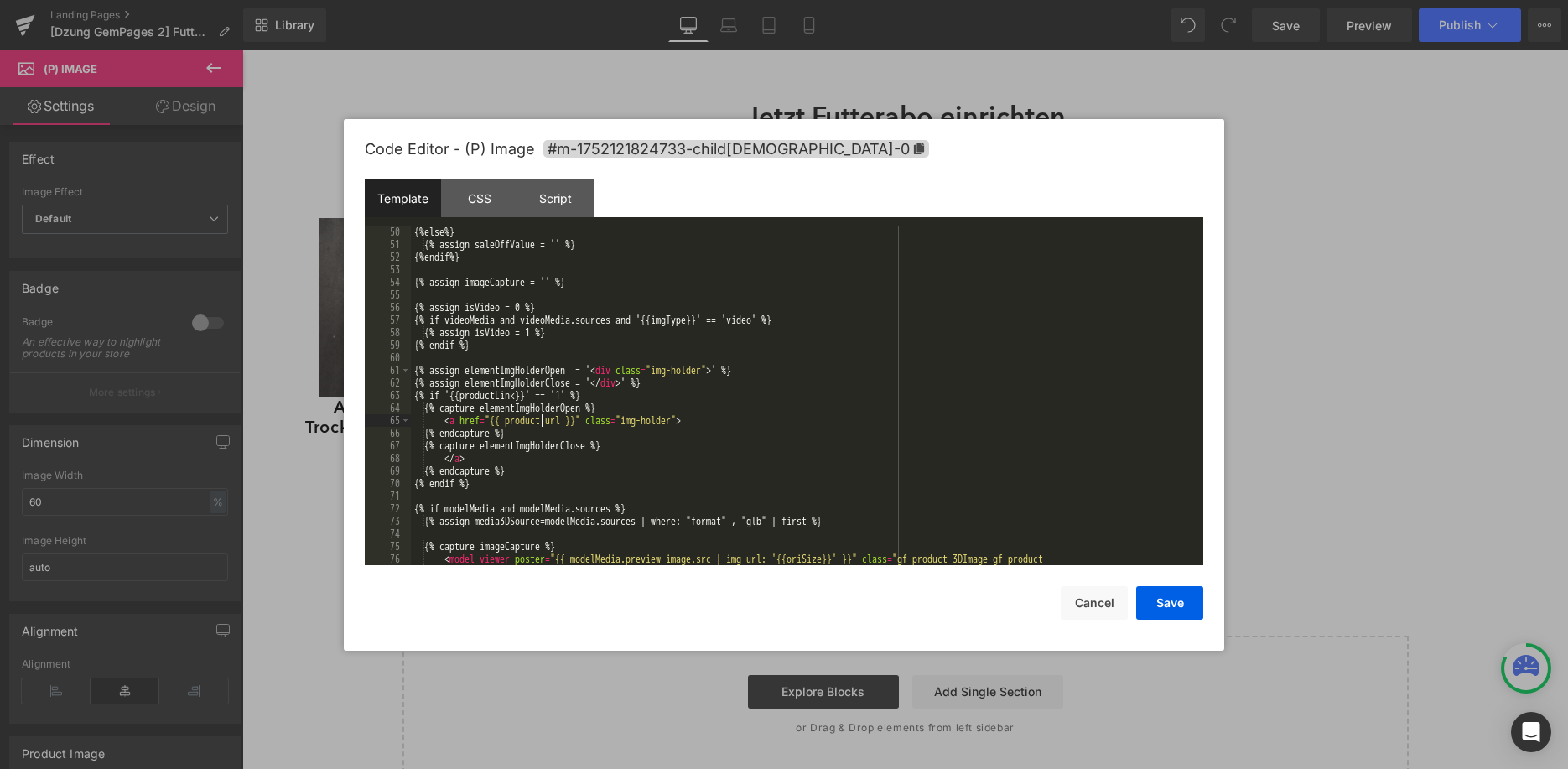 click on "{%else%}       {% assign saleOffValue = '' %}    {%endif%}    {% assign imageCapture = '' %}   {% assign isVideo = 0 %}   {% if videoMedia and videoMedia.sources and '{{imgType}}' == 'video' %}      {% assign isVideo = 1 %}   {% endif %}   {% assign elementImgHolderOpen  = ' < div   class = "img-holder" > ' %}   {% assign elementImgHolderClose = ' </ div > ' %}   {% if '{{productLink}}' == '1' %}      {% capture elementImgHolderOpen %}          < a   href = "{{ product.url }}"   class = "img-holder" >      {% endcapture %}      {% capture elementImgHolderClose %}          </ a >      {% endcapture %}   {% endif %}   {% if modelMedia and modelMedia.sources %}       {% assign media3DSource=modelMedia.sources | where: "format" , "glb" | first %}       {% capture imageCapture %}          < model-viewer   poster = "{{ modelMedia.preview_image.src | img_url: '{{oriSize}}' }}"   class = "gf_product-3DImage gf_product          -image gf_product-model-thumb"   src = "{{ media3DSource.url }}"   auto-rotate =" at bounding box center (801, 420) 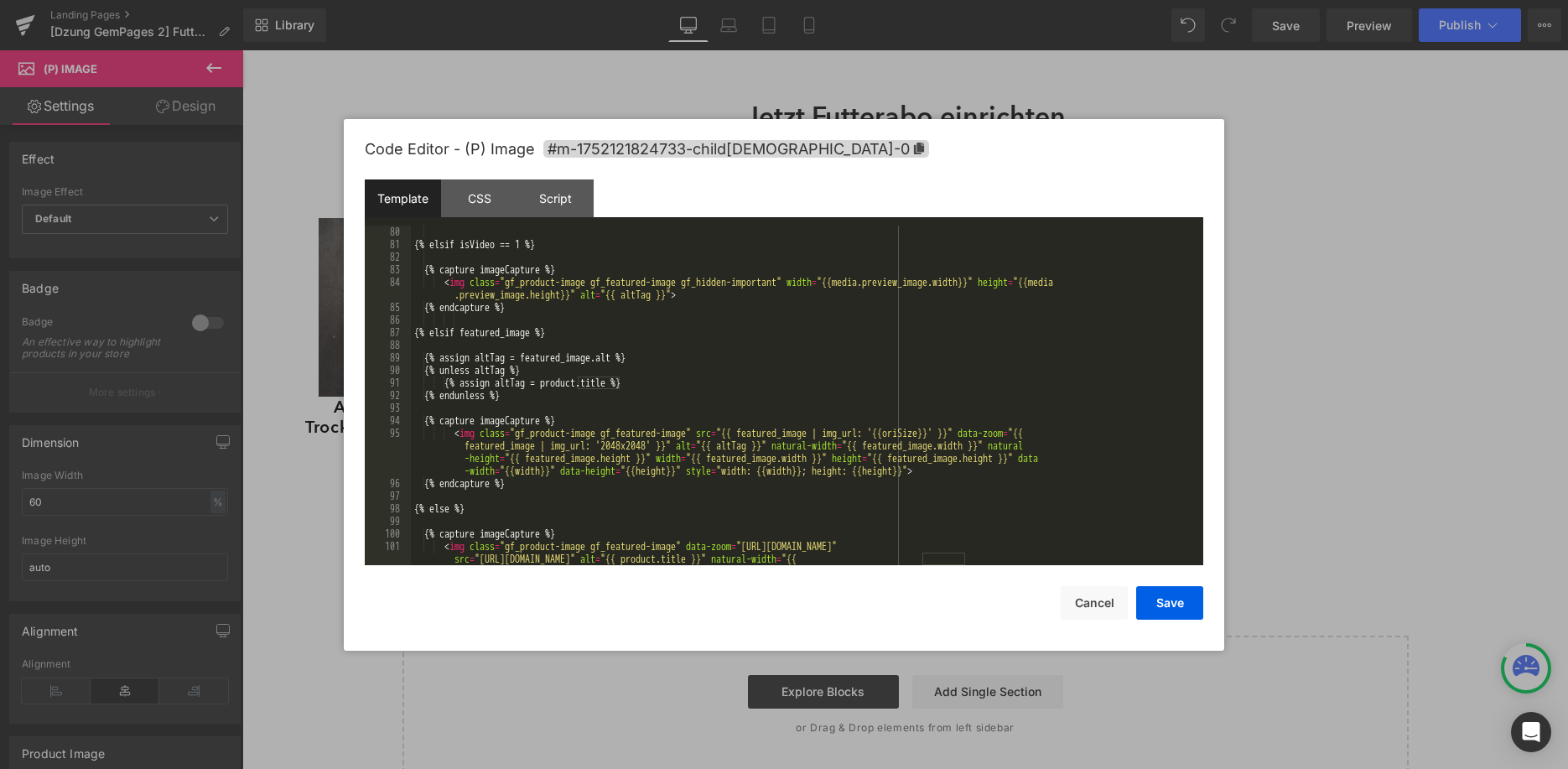 scroll, scrollTop: 1107, scrollLeft: 0, axis: vertical 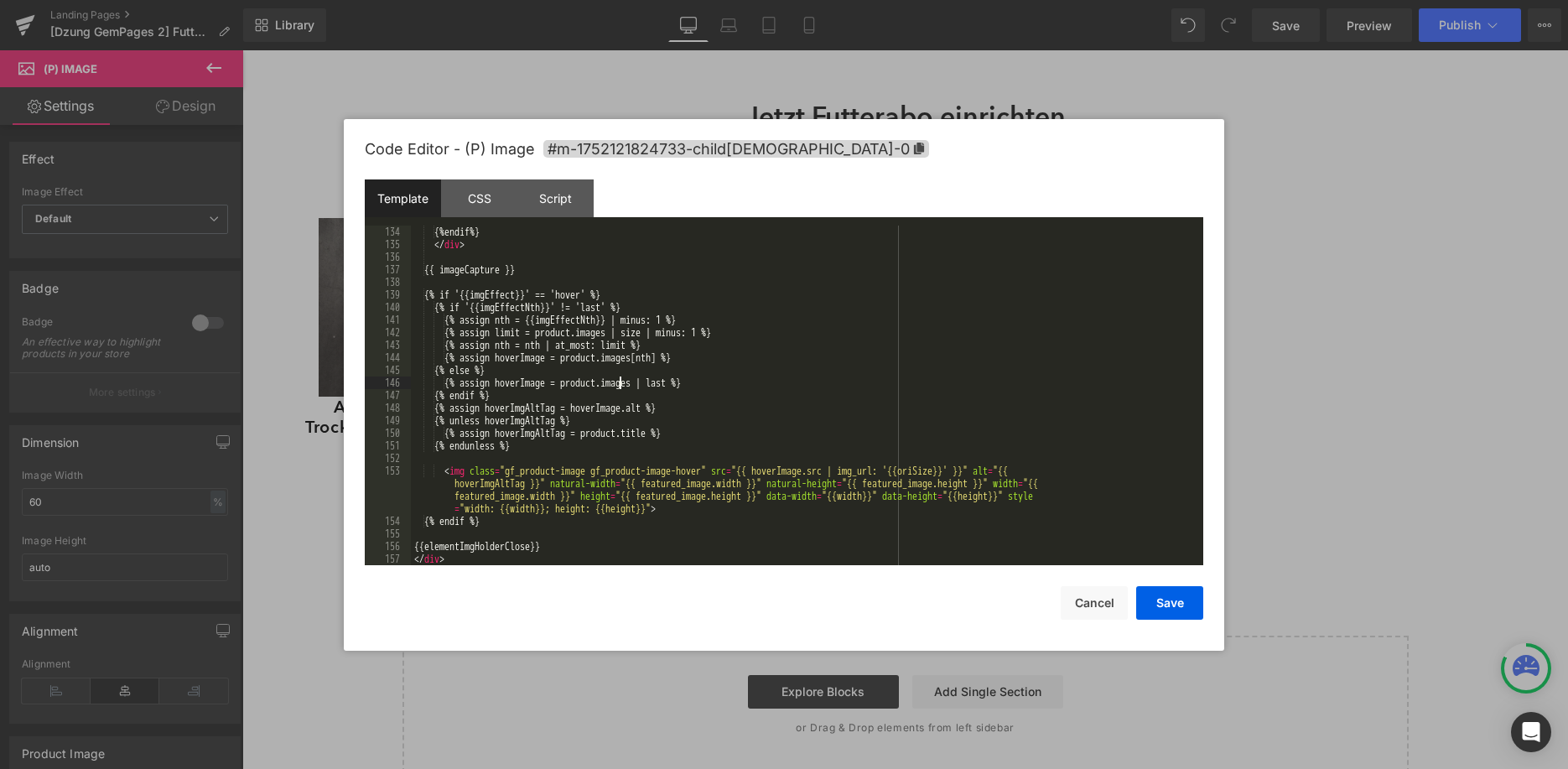 click on "{%endif%}       </ div >            {{ imageCapture }}      {% if '{{imgEffect}}' == 'hover' %}         {% if '{{imgEffectNth}}' != 'last' %}            {% assign nth = {{imgEffectNth}} | minus: 1 %}            {% assign limit = product.images | size | minus: 1 %}            {% assign nth = nth | at_most: limit %}            {% assign hoverImage = product.images[nth] %}         {% else %}            {% assign hoverImage = product.images | last %}         {% endif %}         {% assign hoverImgAltTag = hoverImage.alt %}         {% unless hoverImgAltTag %}            {% assign hoverImgAltTag = product.title %}         {% endunless %}          < img   class = "gf_product-image gf_product-image-hover"   src = "{{ hoverImage.src | img_url: '{{oriSize}}' }}"   alt = "{{           hoverImgAltTag }}"   natural-width = "{{ featured_image.width }}"   natural-height = "{{ featured_image.height }}"   width = "{{           featured_image.width }}"   height = "{{ featured_image.height }}"   =   =   =" at bounding box center (801, 408) 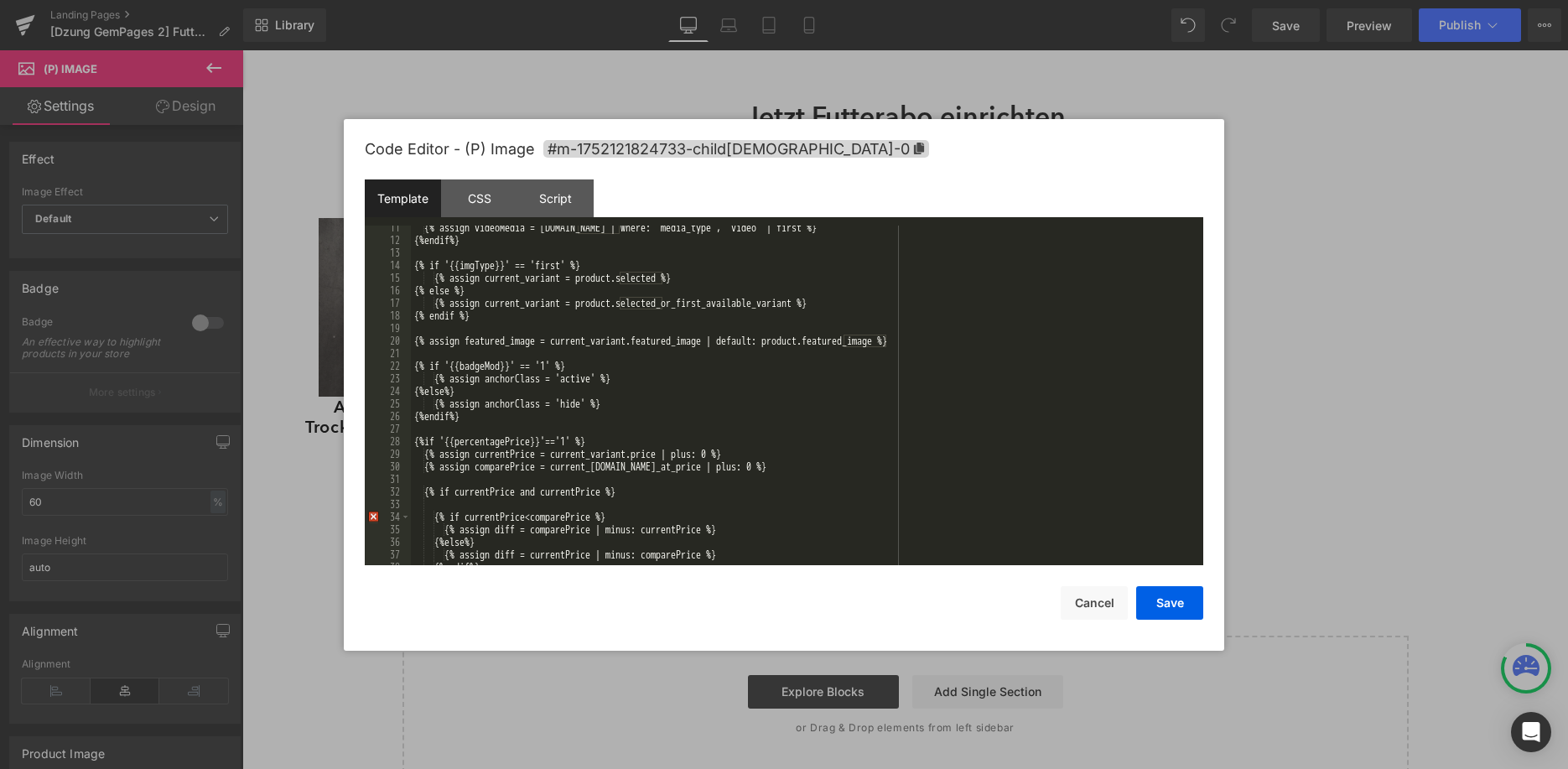 scroll, scrollTop: 168, scrollLeft: 0, axis: vertical 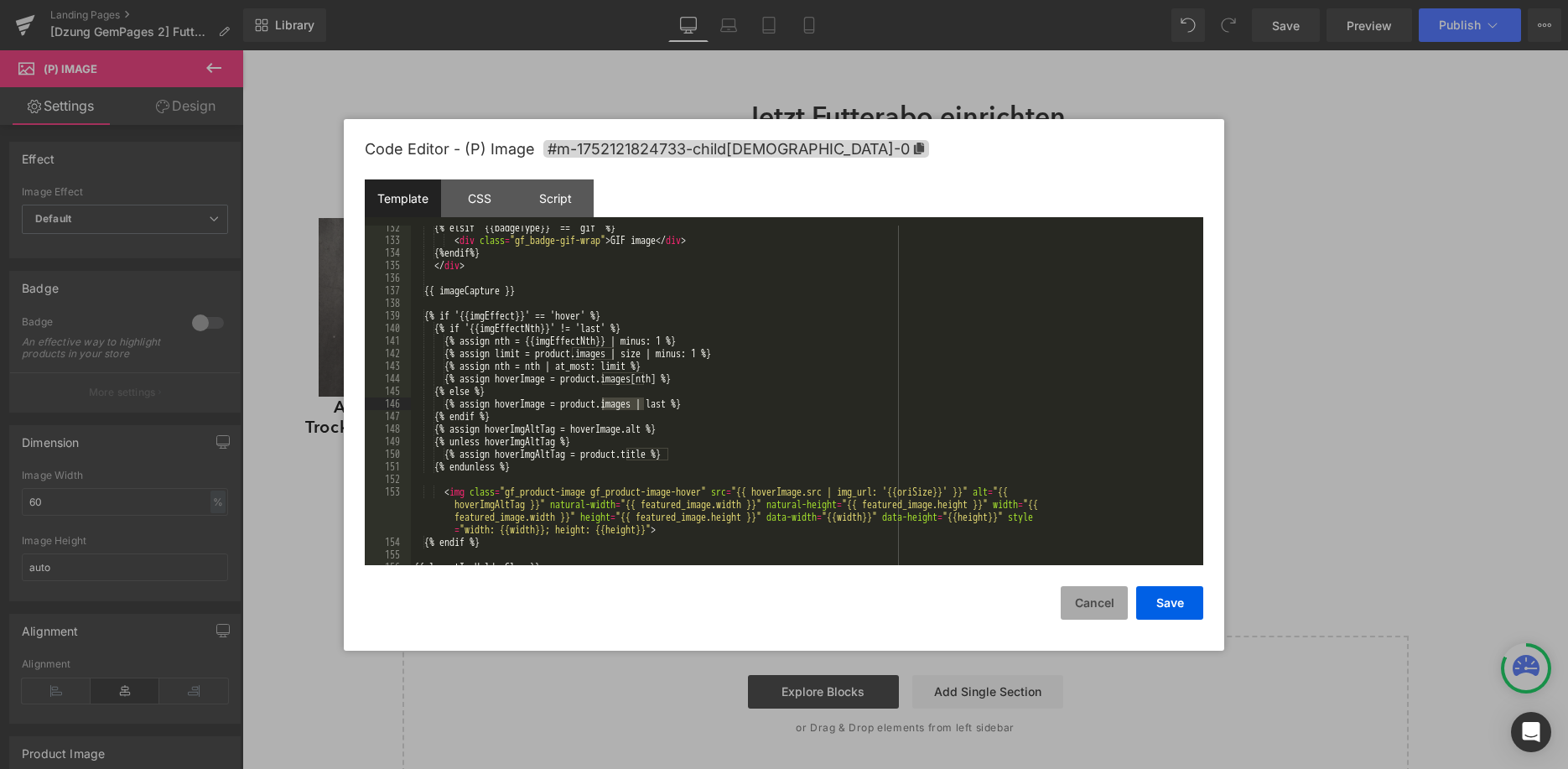 click on "Cancel" at bounding box center (1094, 603) 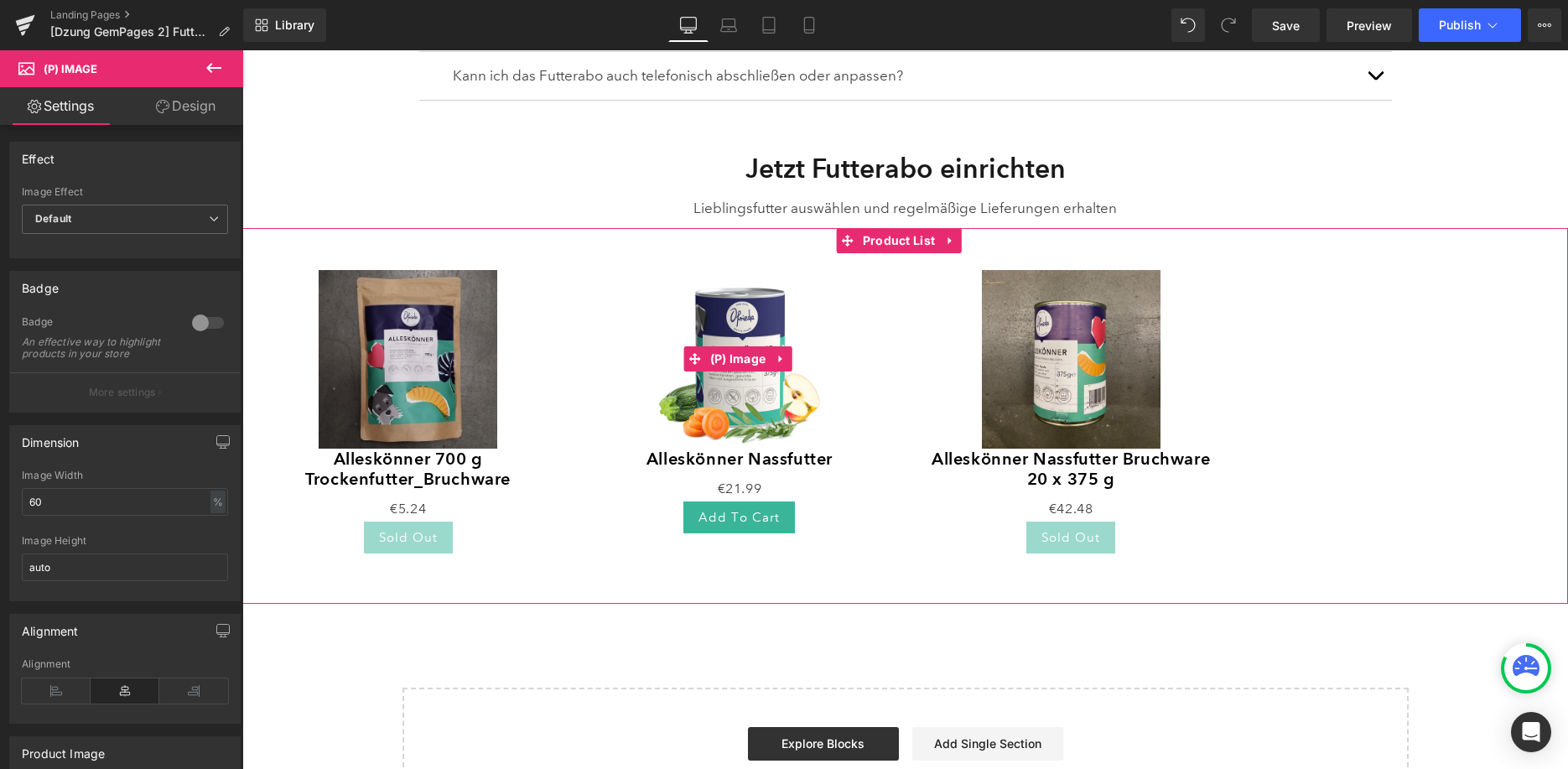 scroll, scrollTop: 855, scrollLeft: 0, axis: vertical 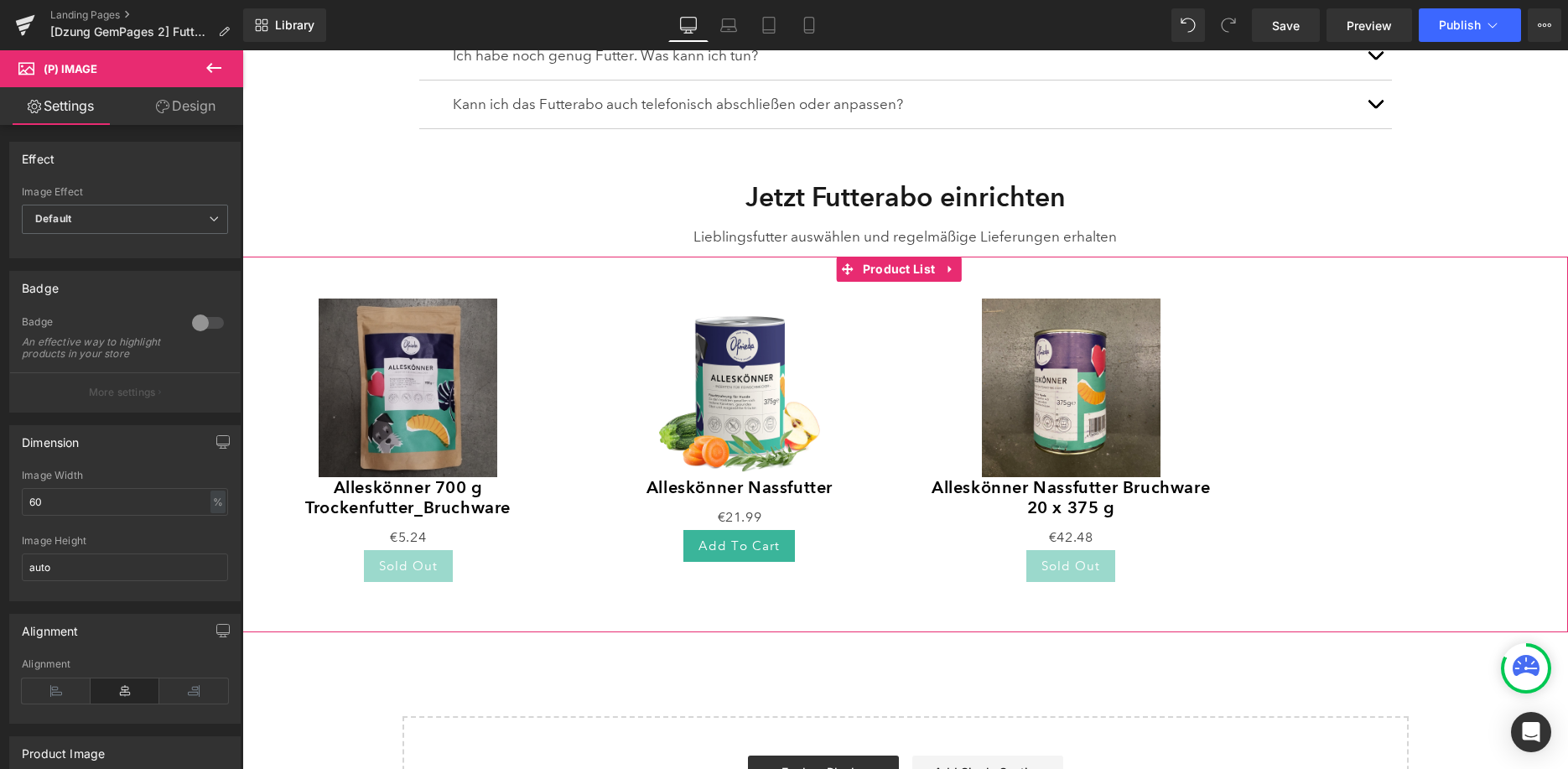 click at bounding box center (408, 387) 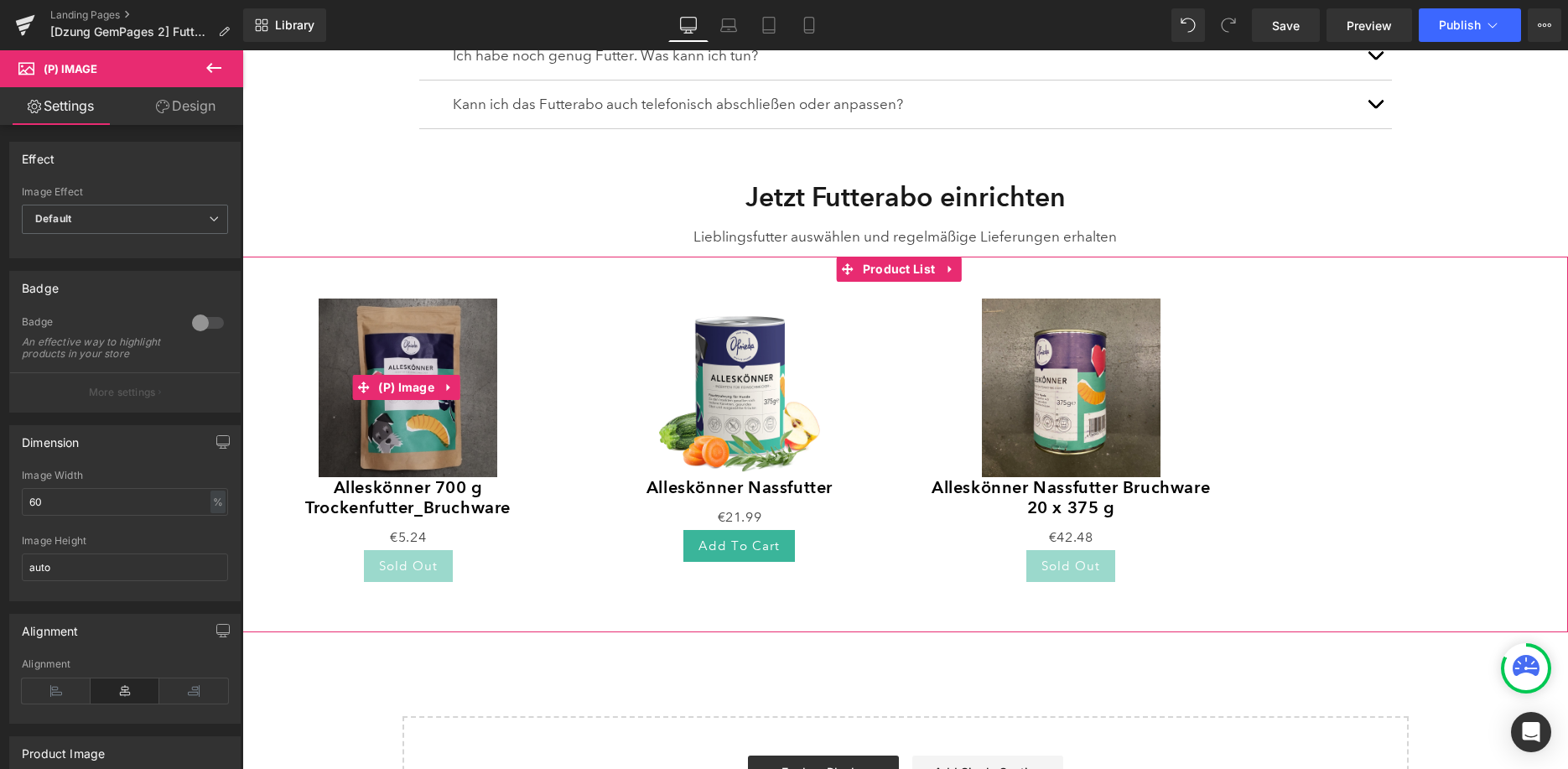 click at bounding box center [408, 387] 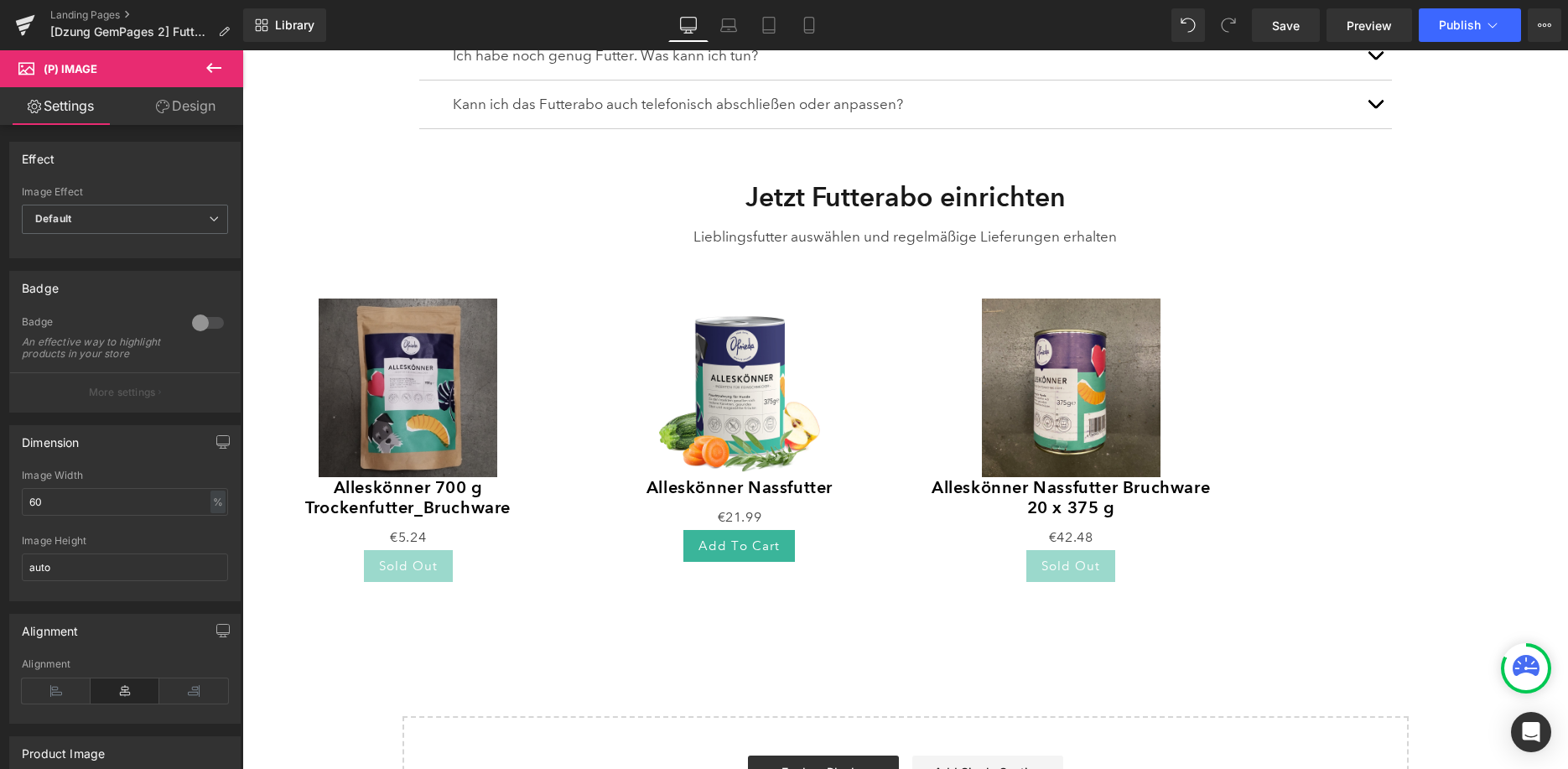 click at bounding box center (214, 69) 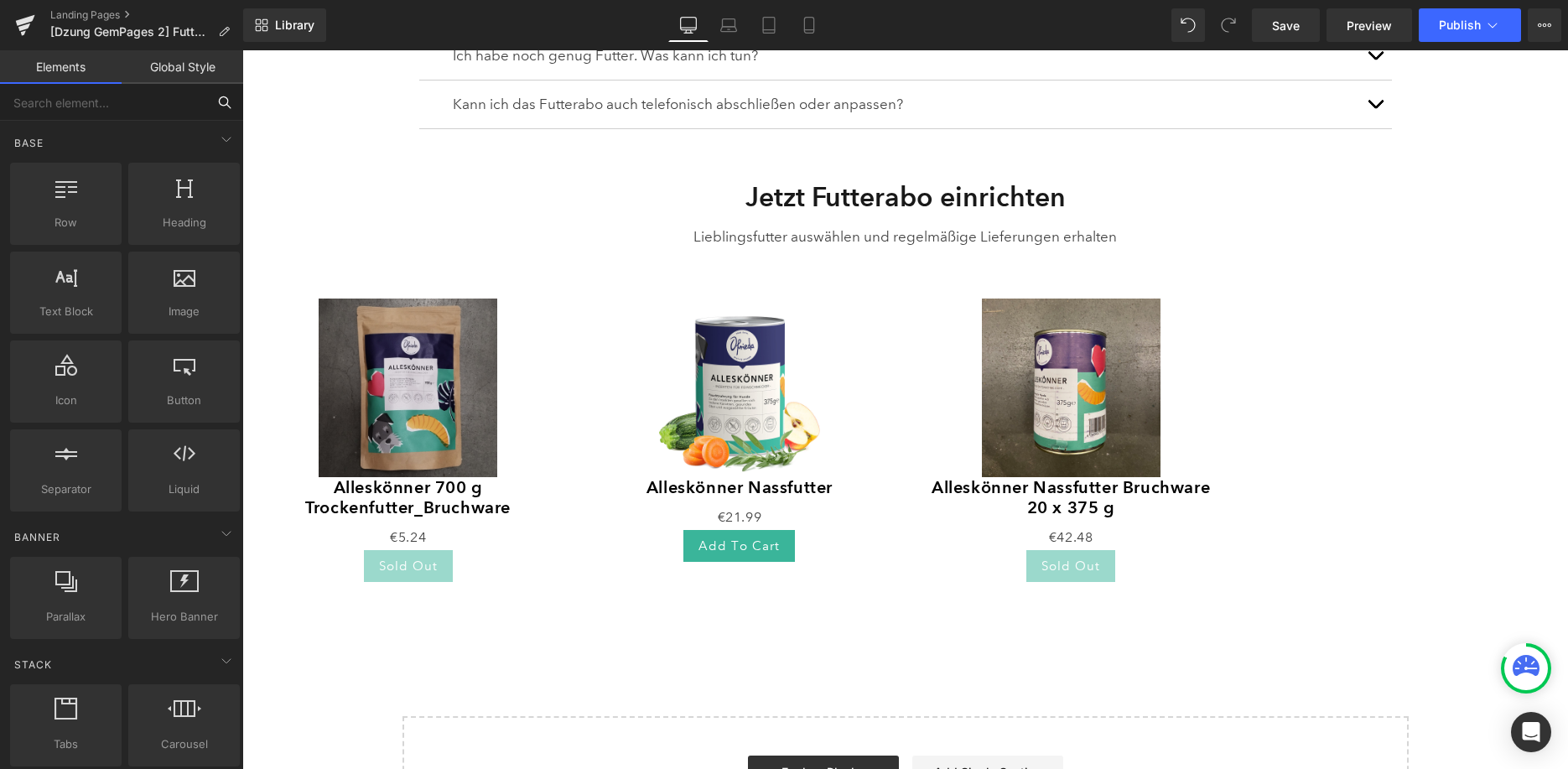 click at bounding box center (103, 102) 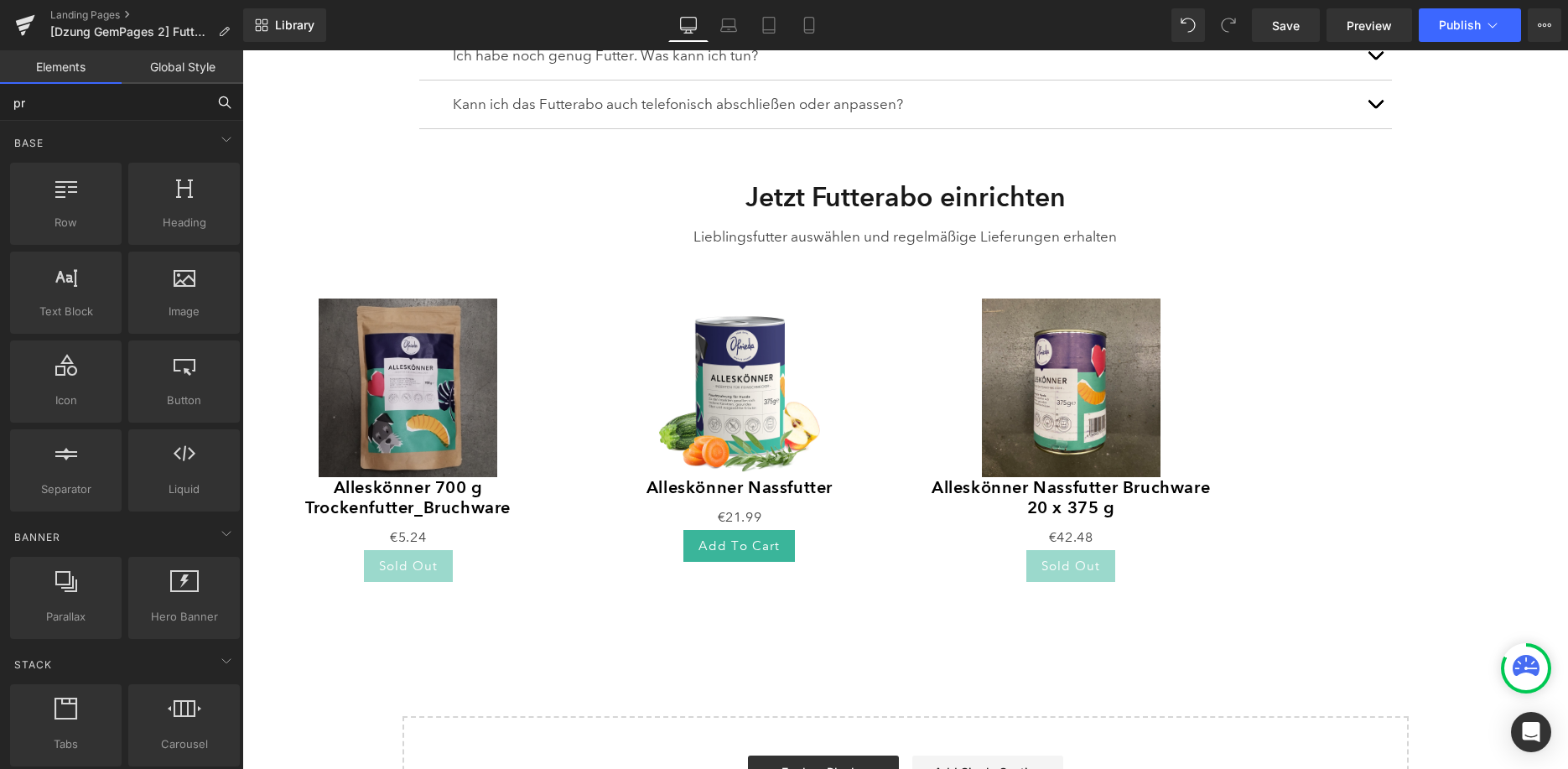 type on "pro" 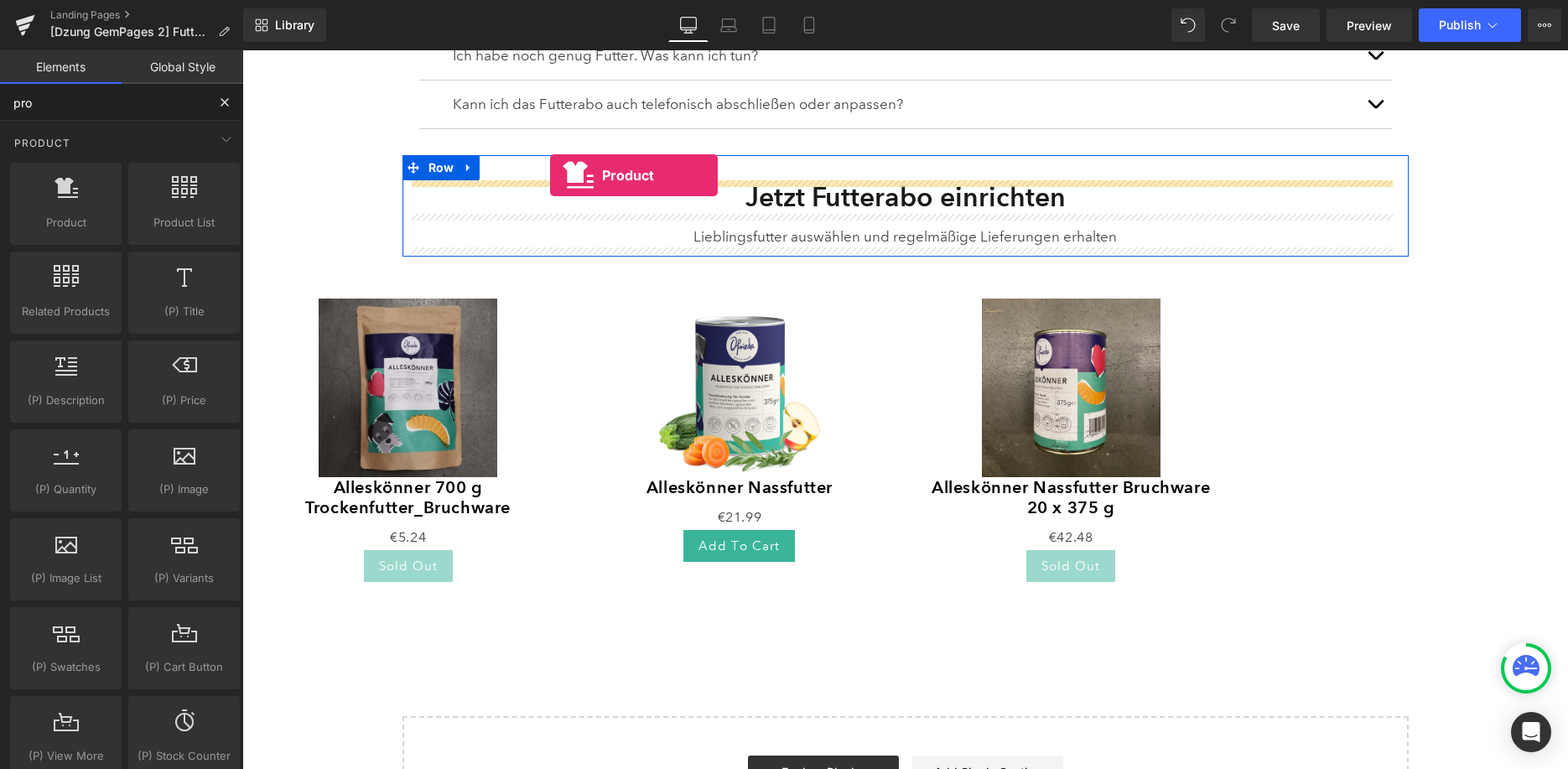 drag, startPoint x: 327, startPoint y: 252, endPoint x: 552, endPoint y: 175, distance: 237.81085 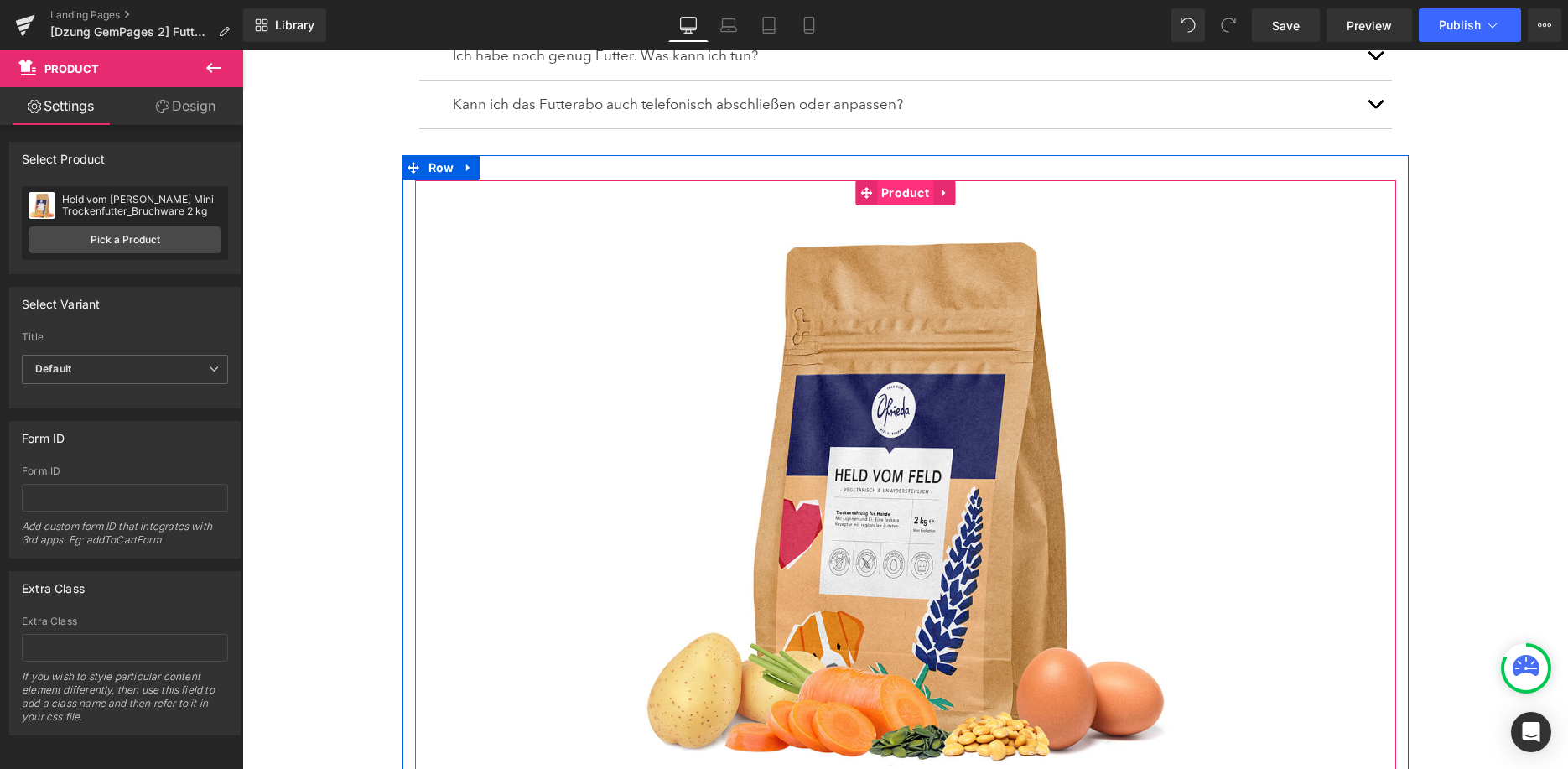 click on "Product" at bounding box center (905, 193) 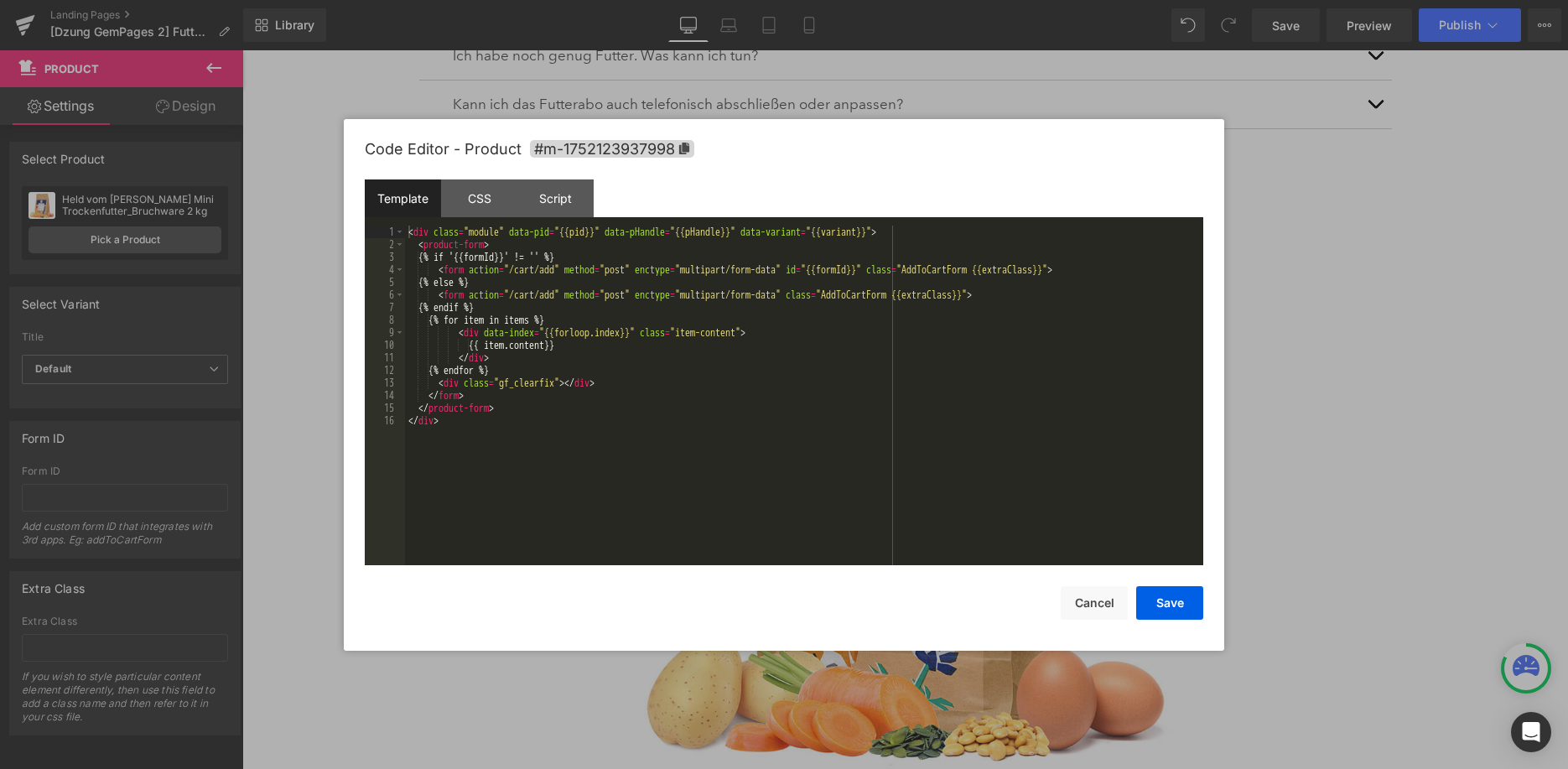 click on "Product  You are previewing how the   will restyle your page. You can not edit Elements in Preset Preview Mode.  Landing Pages [Dzung GemPages 2] Futterabo Library Desktop Desktop Laptop Tablet Mobile Save Preview Publish Scheduled View Live Page View with current Template Save Template to Library Schedule Publish  Optimize  Publish Settings Shortcuts  Your page can’t be published   You've reached the maximum number of published pages on your plan  (0/0).  You need to upgrade your plan or unpublish all your pages to get 1 publish slot.   Unpublish pages   Upgrade plan  Elements Global Style pro Base Row  rows, columns, layouts, div Heading  headings, titles, h1,h2,h3,h4,h5,h6 Text Block  texts, paragraphs, contents, blocks Image  images, photos, alts, uploads Icon  icons, symbols Button  button, call to action, cta Separator  separators, dividers, horizontal lines Liquid  liquid, custom code, html, javascript, css, reviews, apps, applications, embeded, iframe Banner Parallax  Hero Banner  Stack Tabs  List" at bounding box center [784, 0] 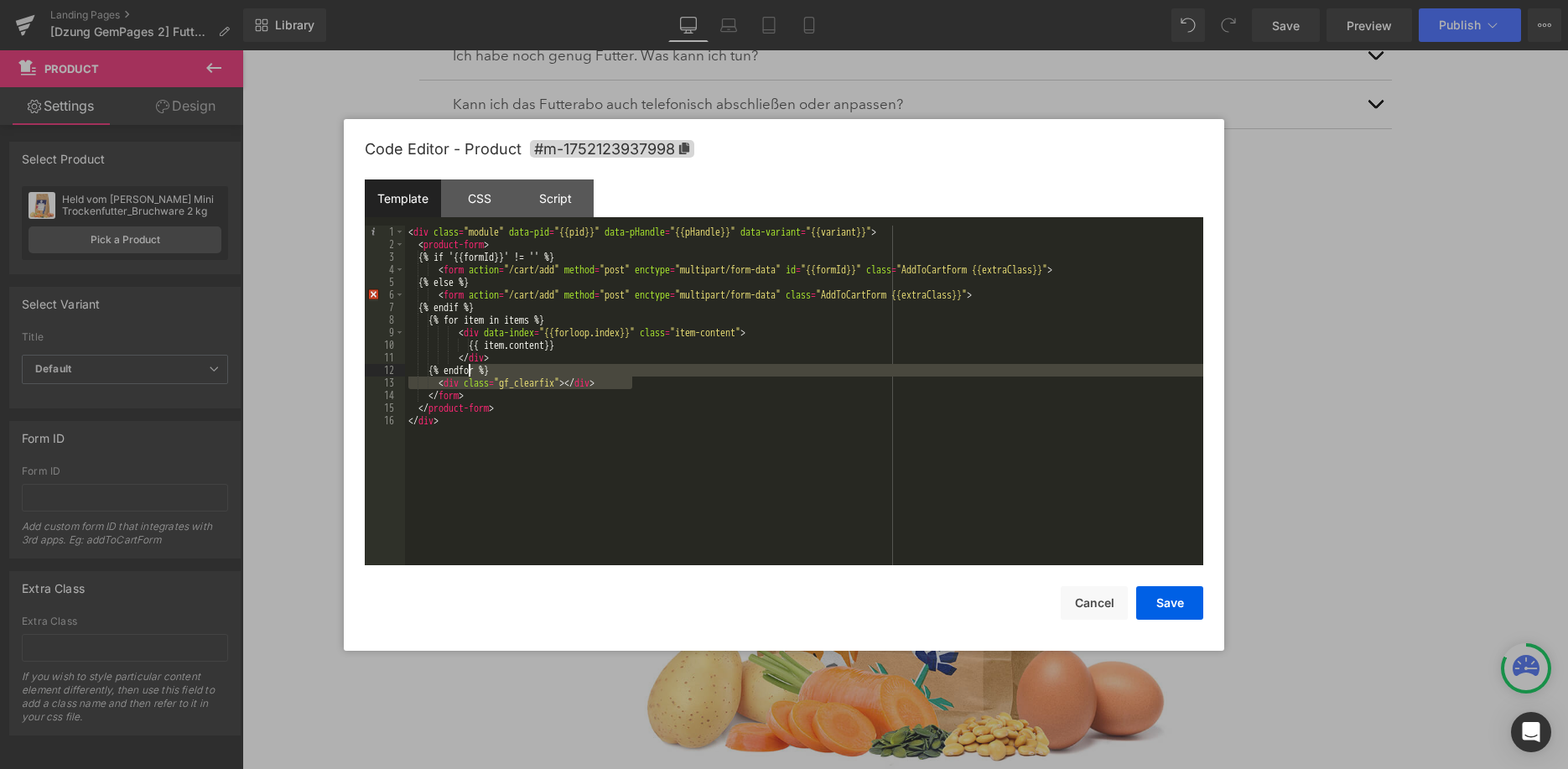 drag, startPoint x: 689, startPoint y: 388, endPoint x: 470, endPoint y: 374, distance: 219.44703 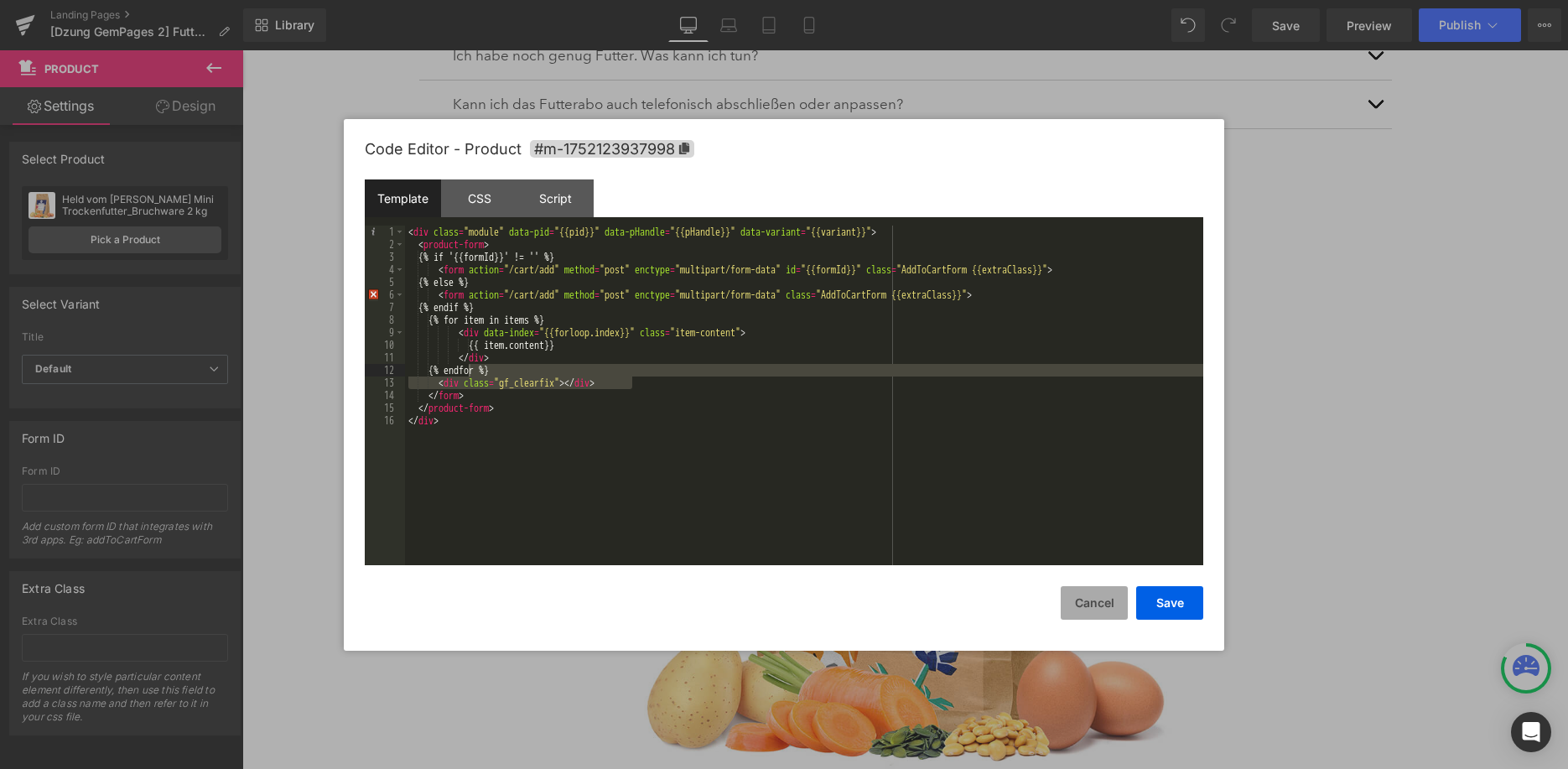 click on "Cancel" at bounding box center [1094, 603] 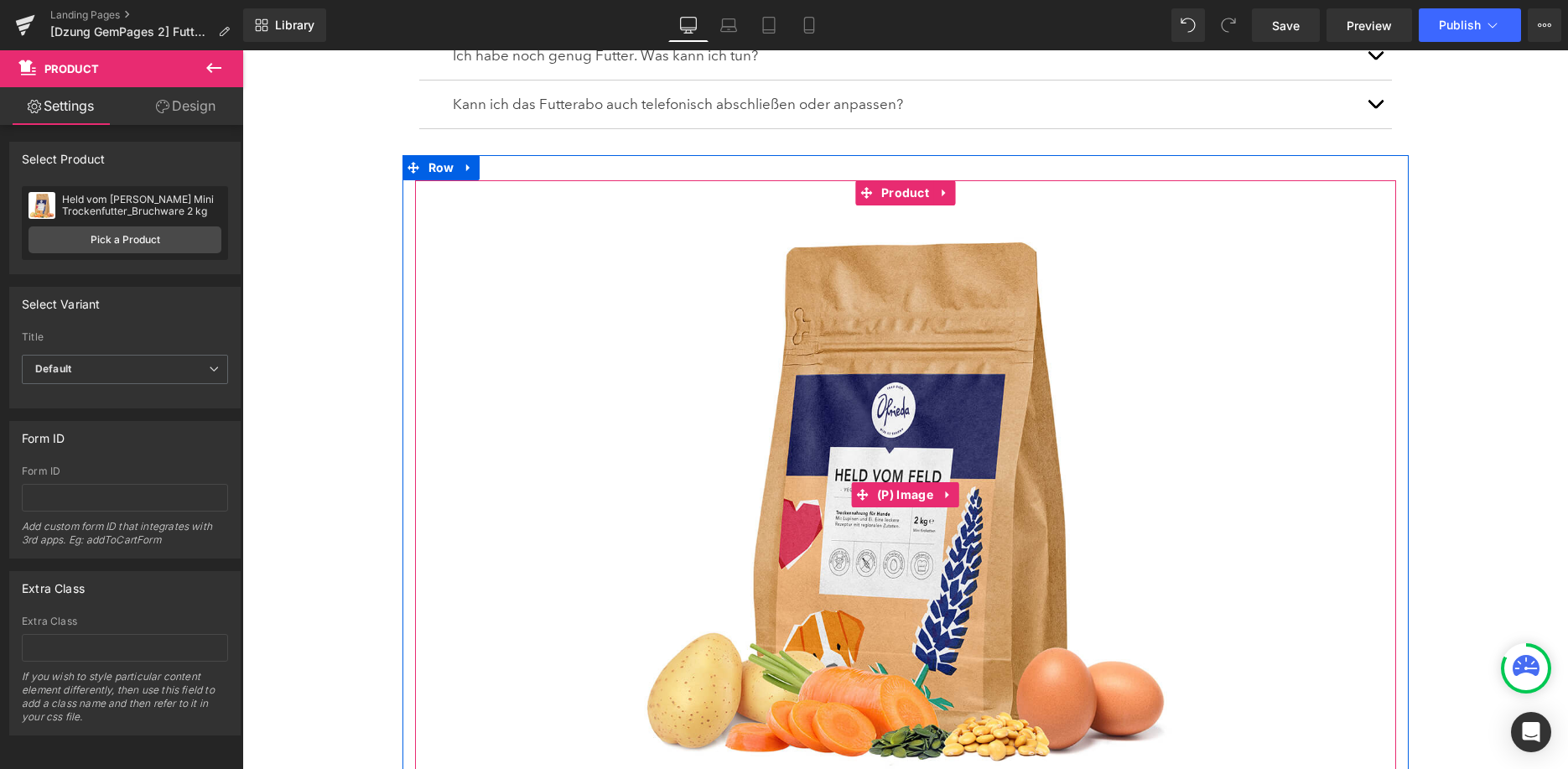 click at bounding box center [906, 495] 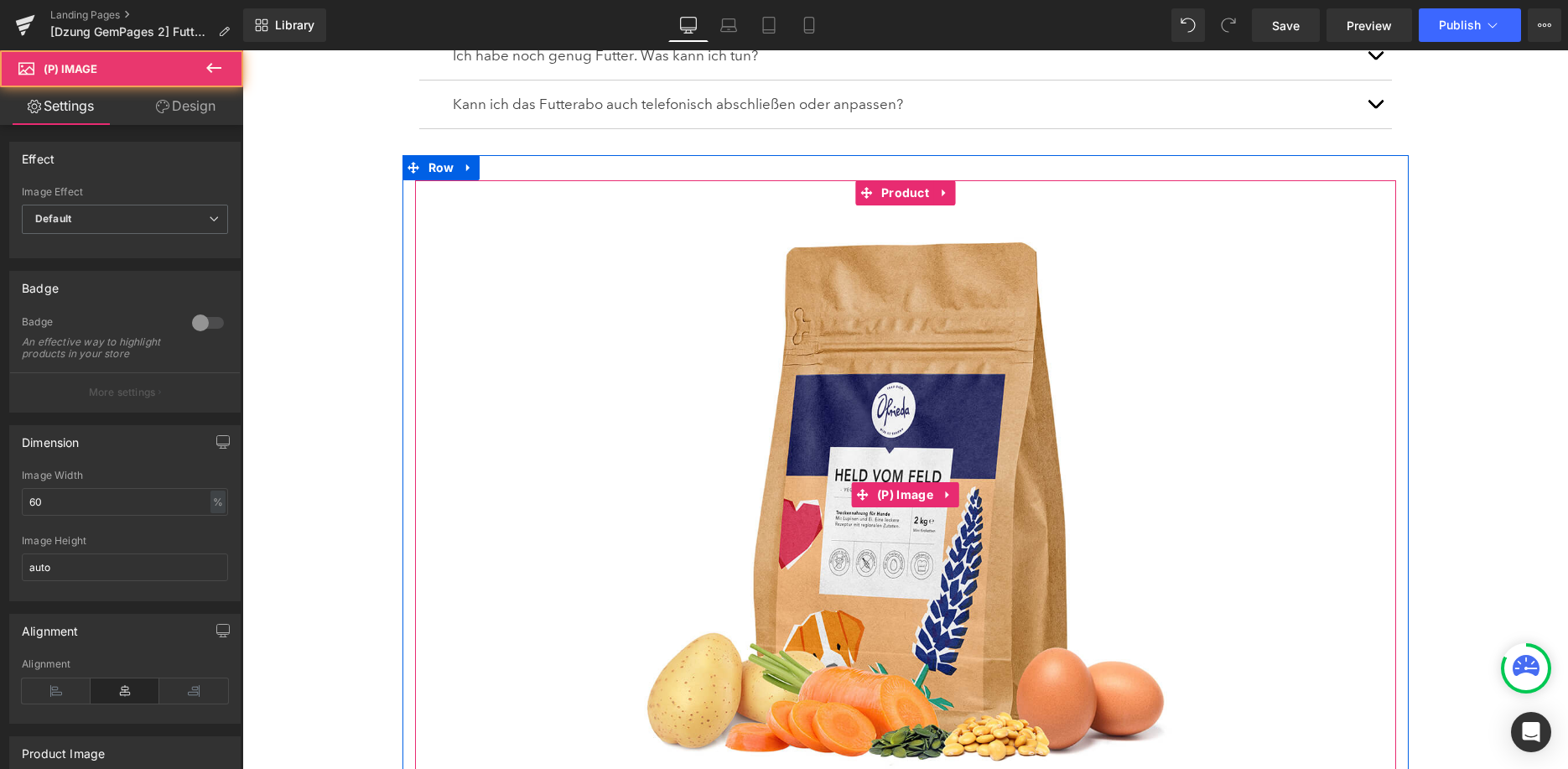 click at bounding box center [906, 495] 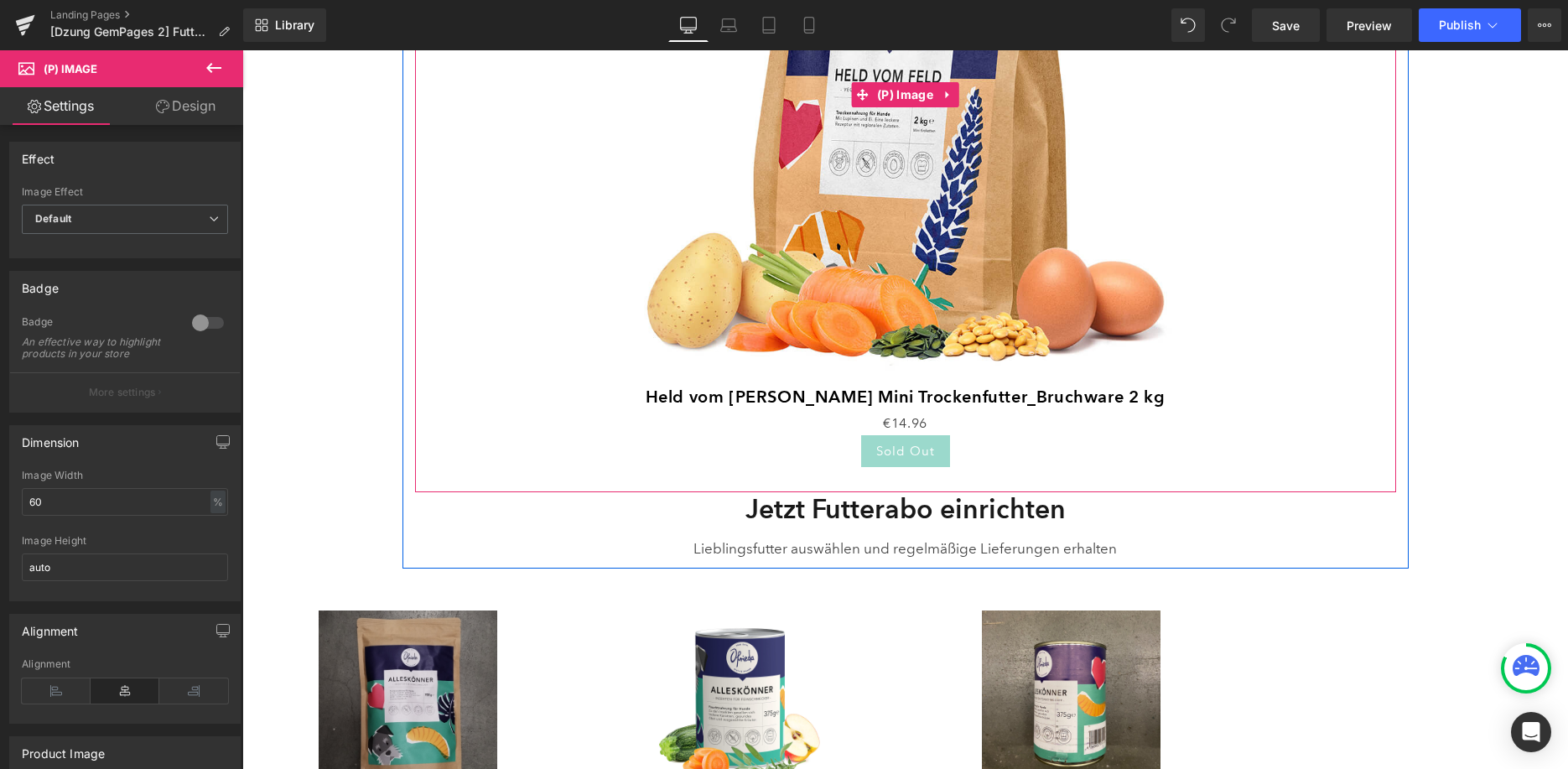 scroll, scrollTop: 1270, scrollLeft: 0, axis: vertical 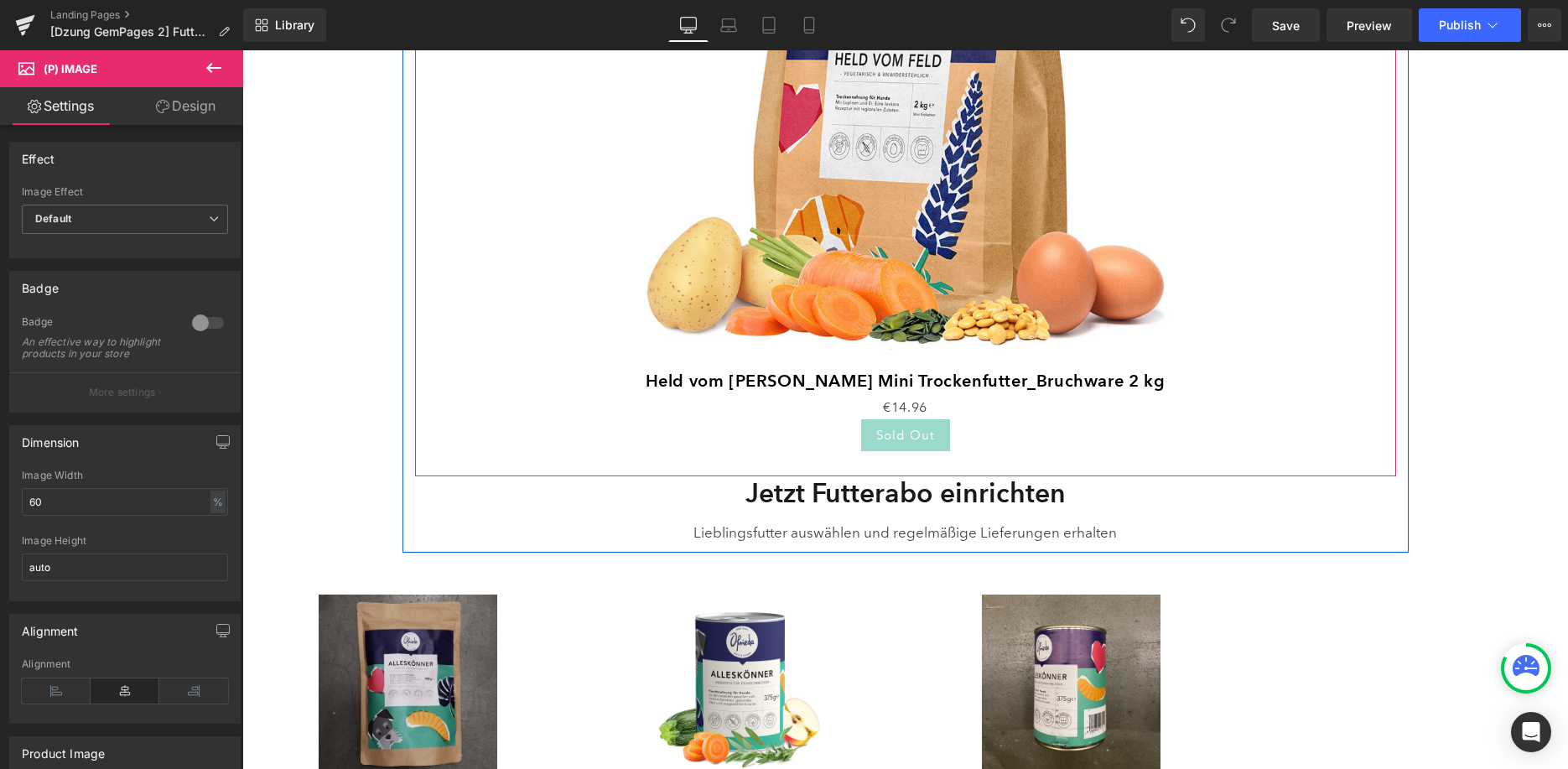click on "(P) Cart Button" at bounding box center [906, 435] 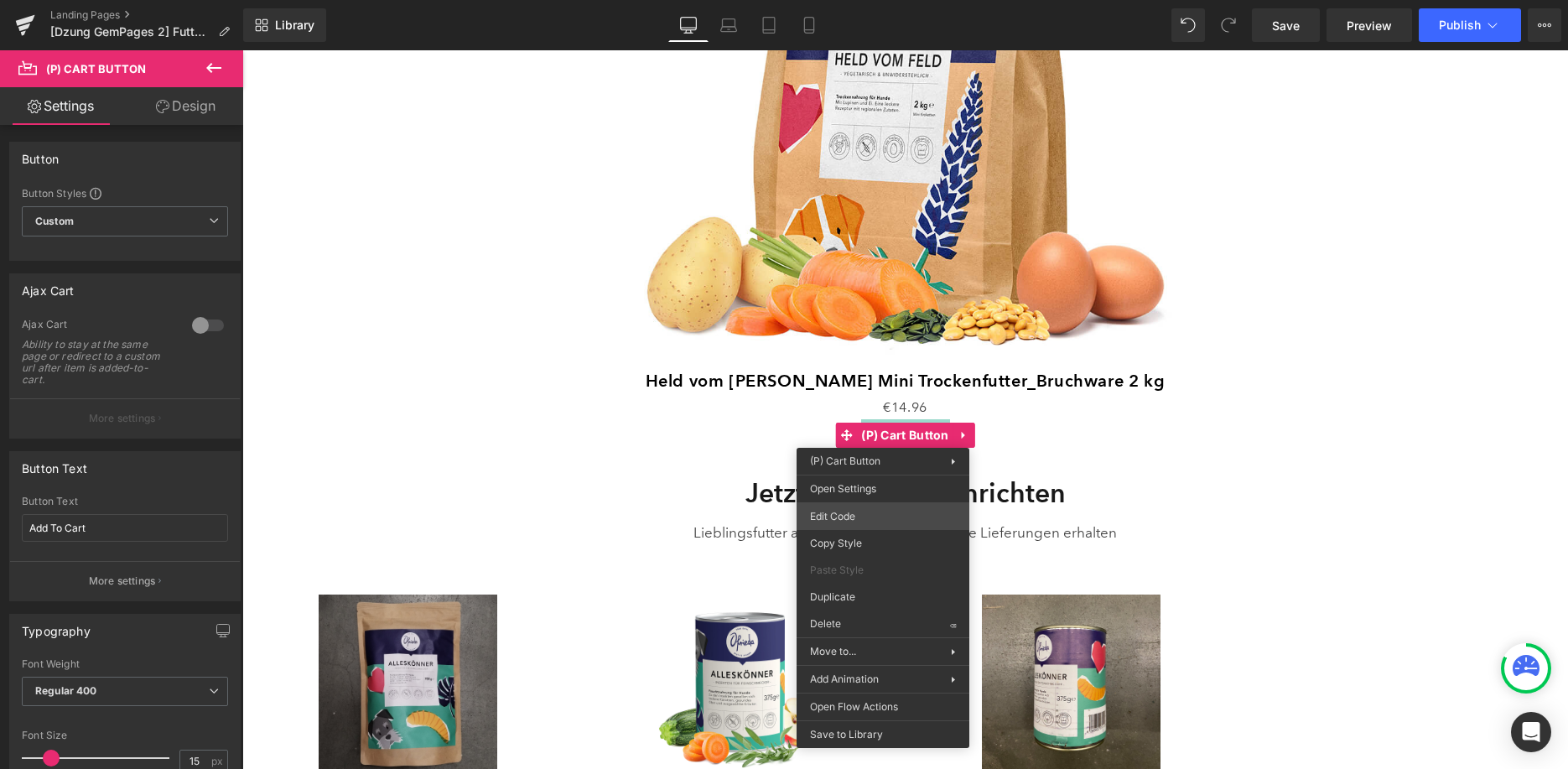click on "(P) Cart Button  You are previewing how the   will restyle your page. You can not edit Elements in Preset Preview Mode.  Landing Pages [Dzung GemPages 2] Futterabo Library Desktop Desktop Laptop Tablet Mobile Save Preview Publish Scheduled View Live Page View with current Template Save Template to Library Schedule Publish  Optimize  Publish Settings Shortcuts  Your page can’t be published   You've reached the maximum number of published pages on your plan  (0/0).  You need to upgrade your plan or unpublish all your pages to get 1 publish slot.   Unpublish pages   Upgrade plan  Elements Global Style pro Base Row  rows, columns, layouts, div Heading  headings, titles, h1,h2,h3,h4,h5,h6 Text Block  texts, paragraphs, contents, blocks Image  images, photos, alts, uploads Icon  icons, symbols Button  button, call to action, cta Separator  separators, dividers, horizontal lines Liquid  liquid, custom code, html, javascript, css, reviews, apps, applications, embeded, iframe Banner Parallax  Hero Banner  Stack" at bounding box center [784, 0] 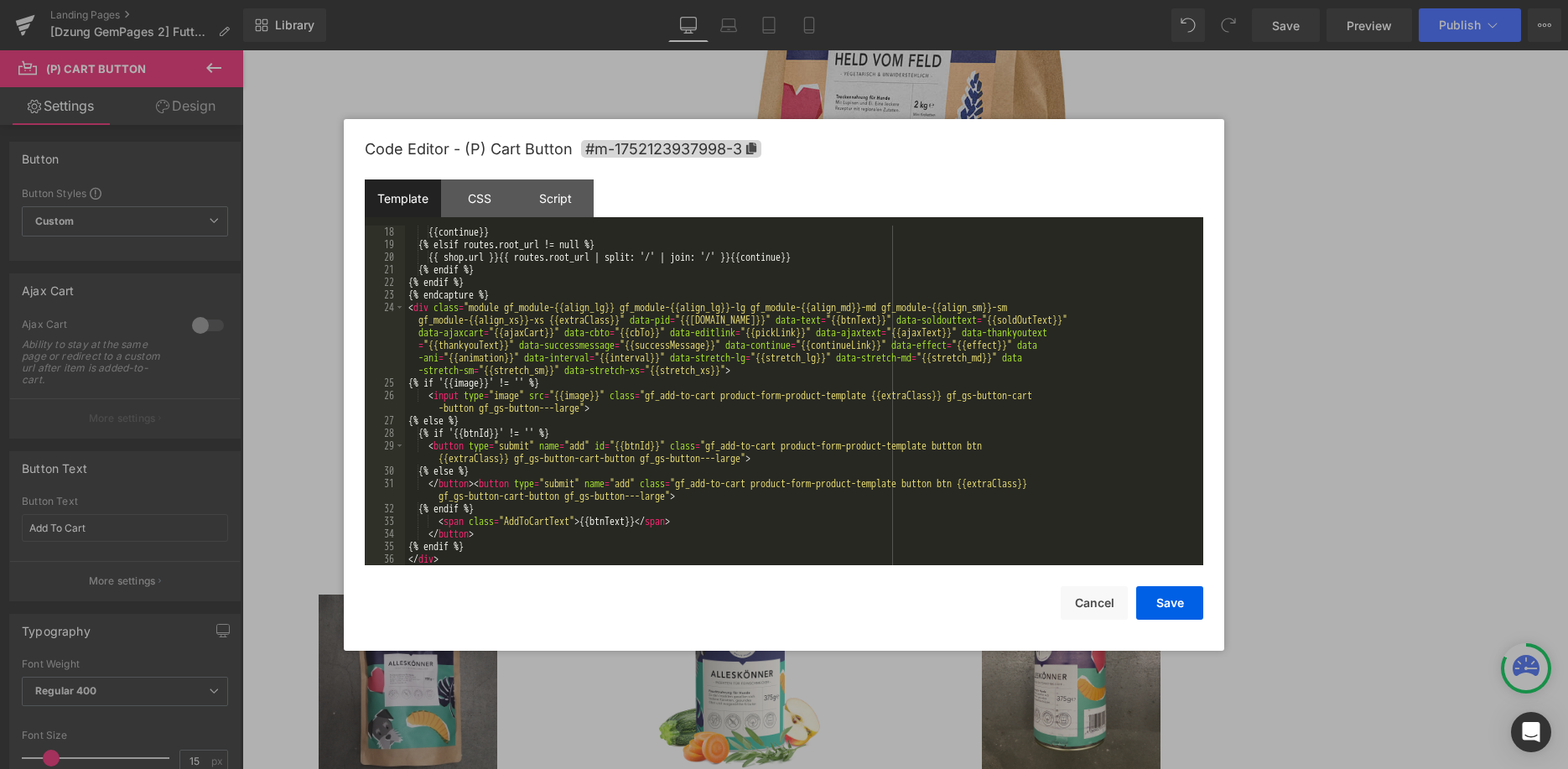 scroll, scrollTop: 0, scrollLeft: 0, axis: both 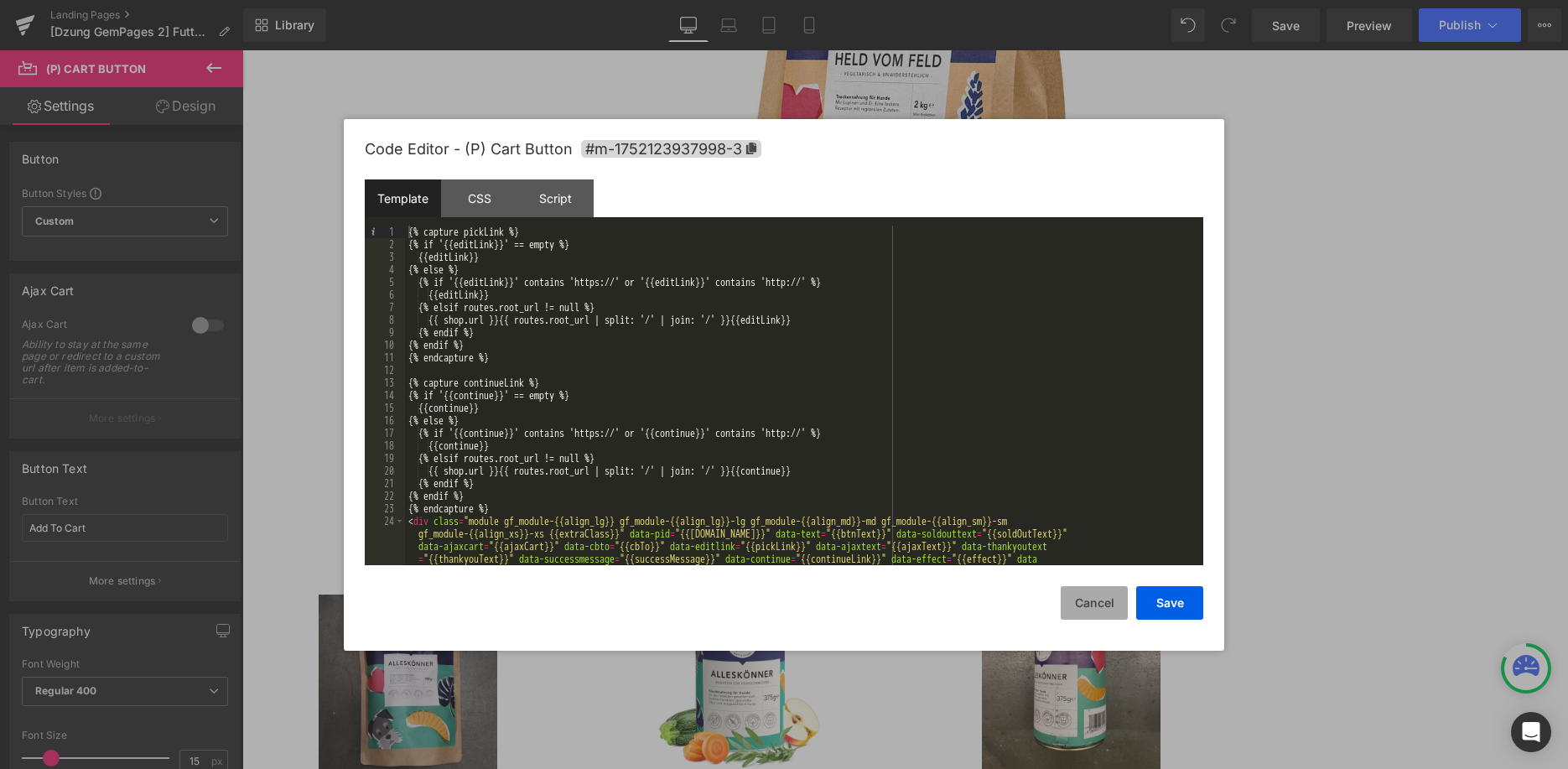 click on "Cancel" at bounding box center (1094, 603) 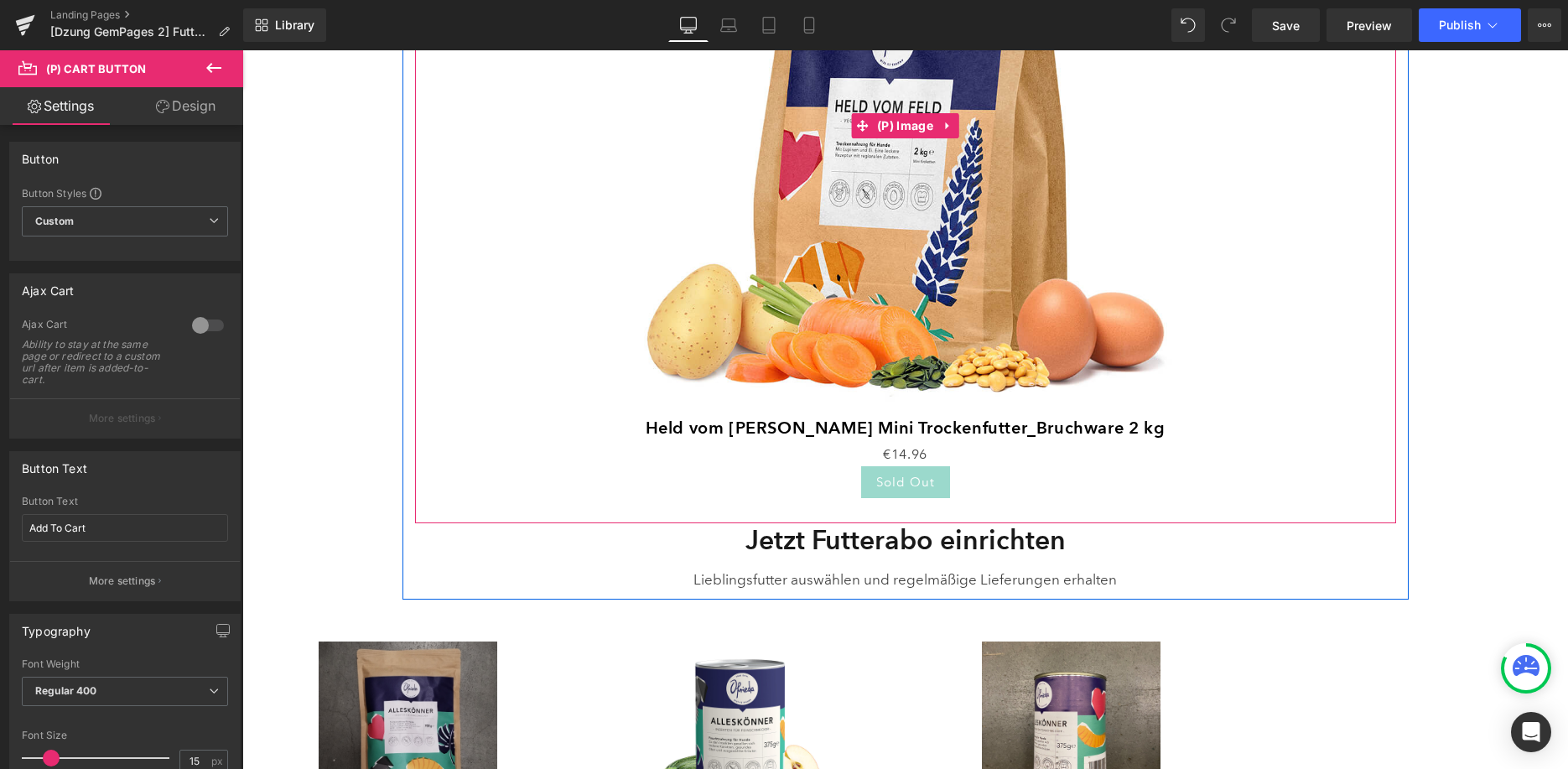 scroll, scrollTop: 1284, scrollLeft: 0, axis: vertical 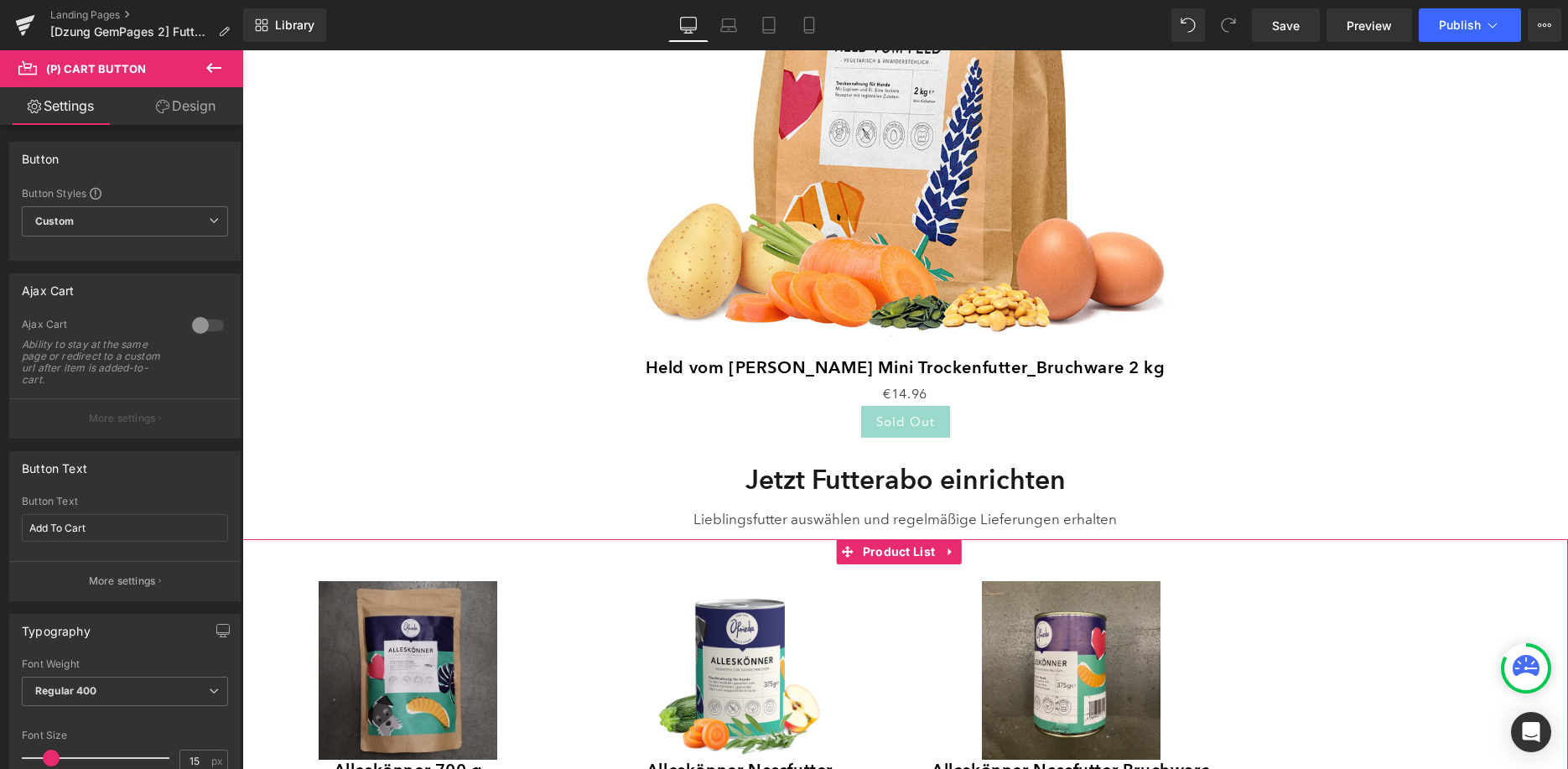 click on "Sale Off
(P) Image
Alleskönner 700 g Trockenfutter_Bruchware
(P) Title
€0
€5.24
(P) Price
Sold Out
(P) Cart Button
Product" at bounding box center [905, 714] 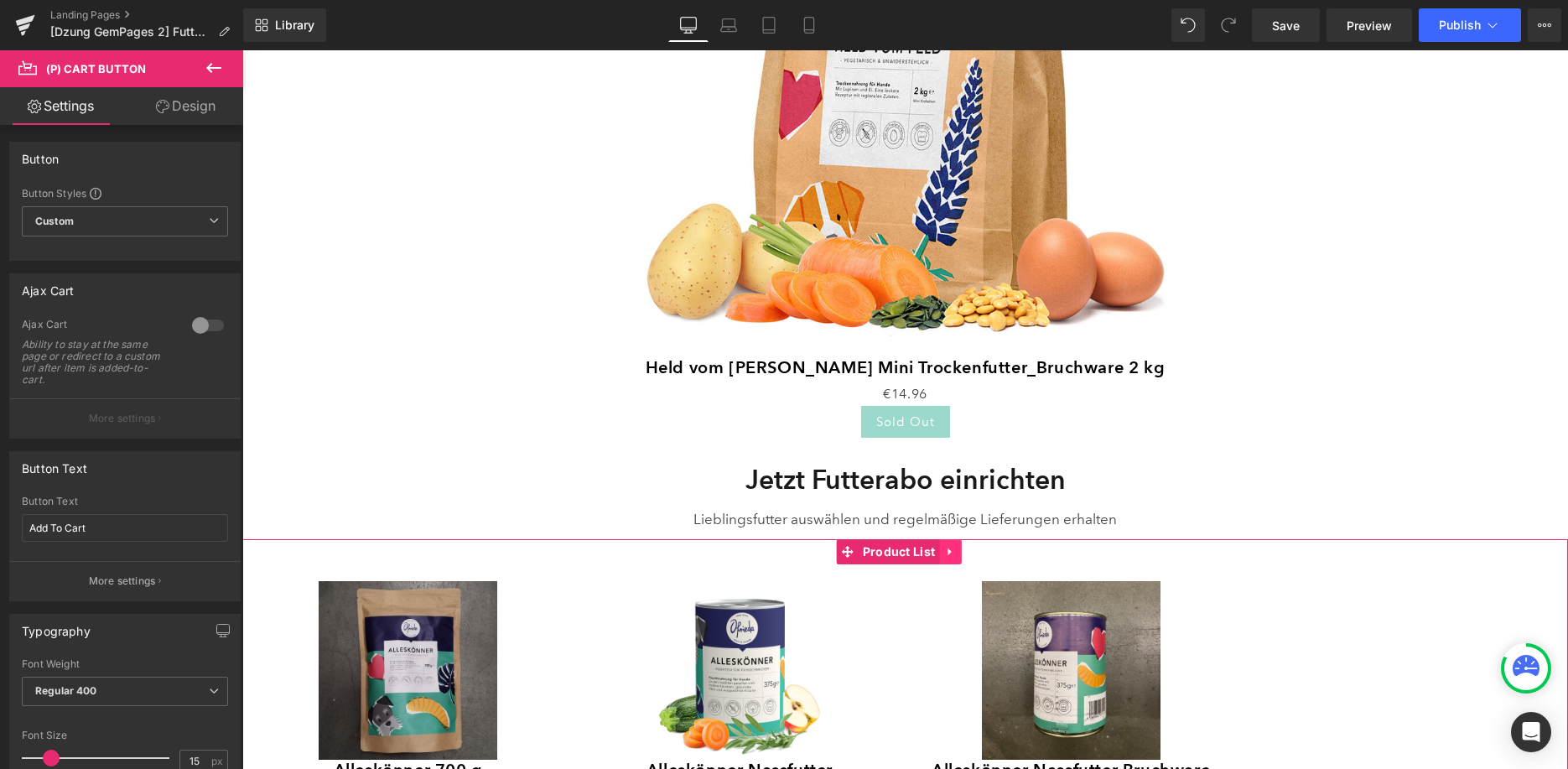 click 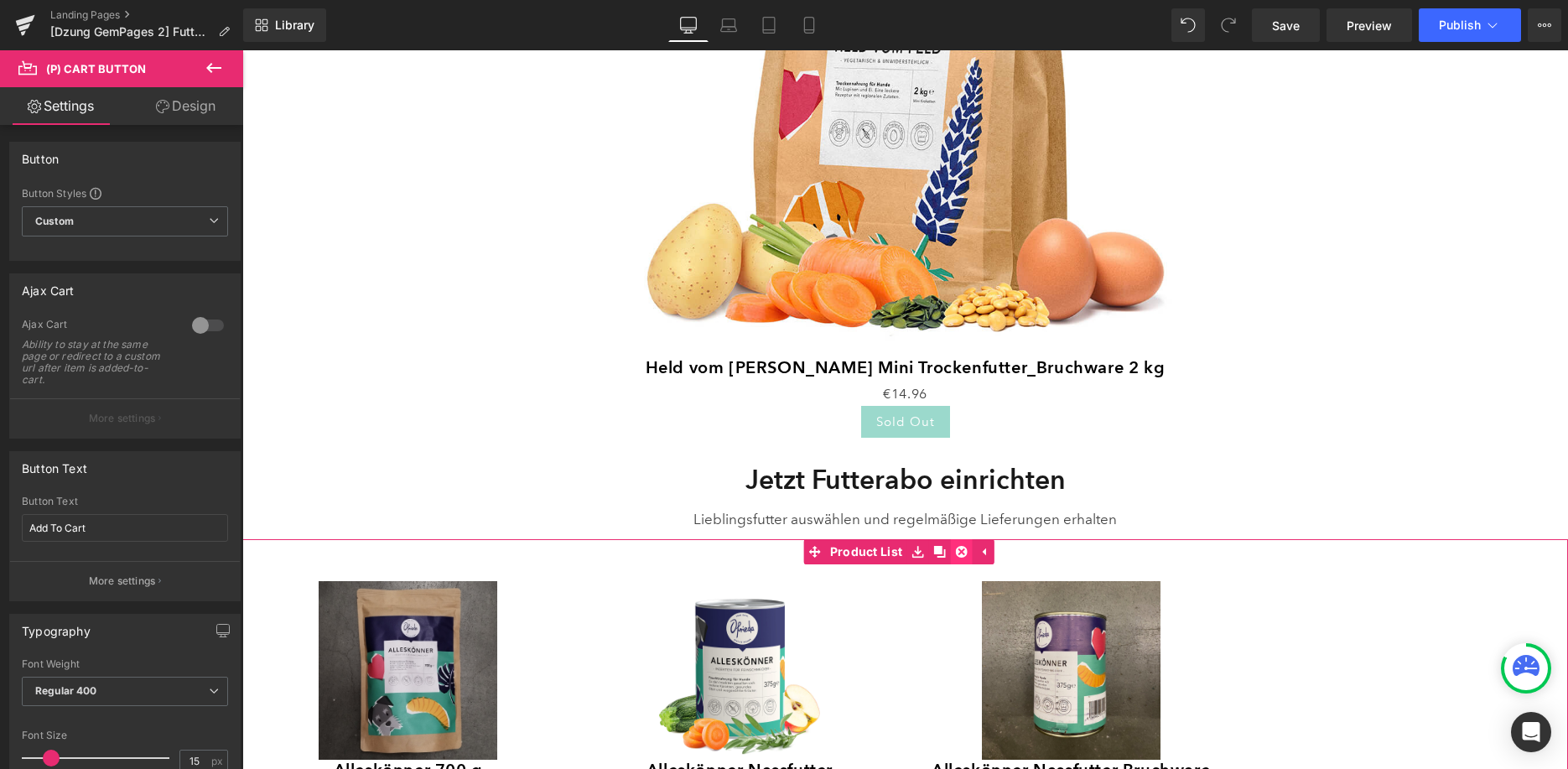 click 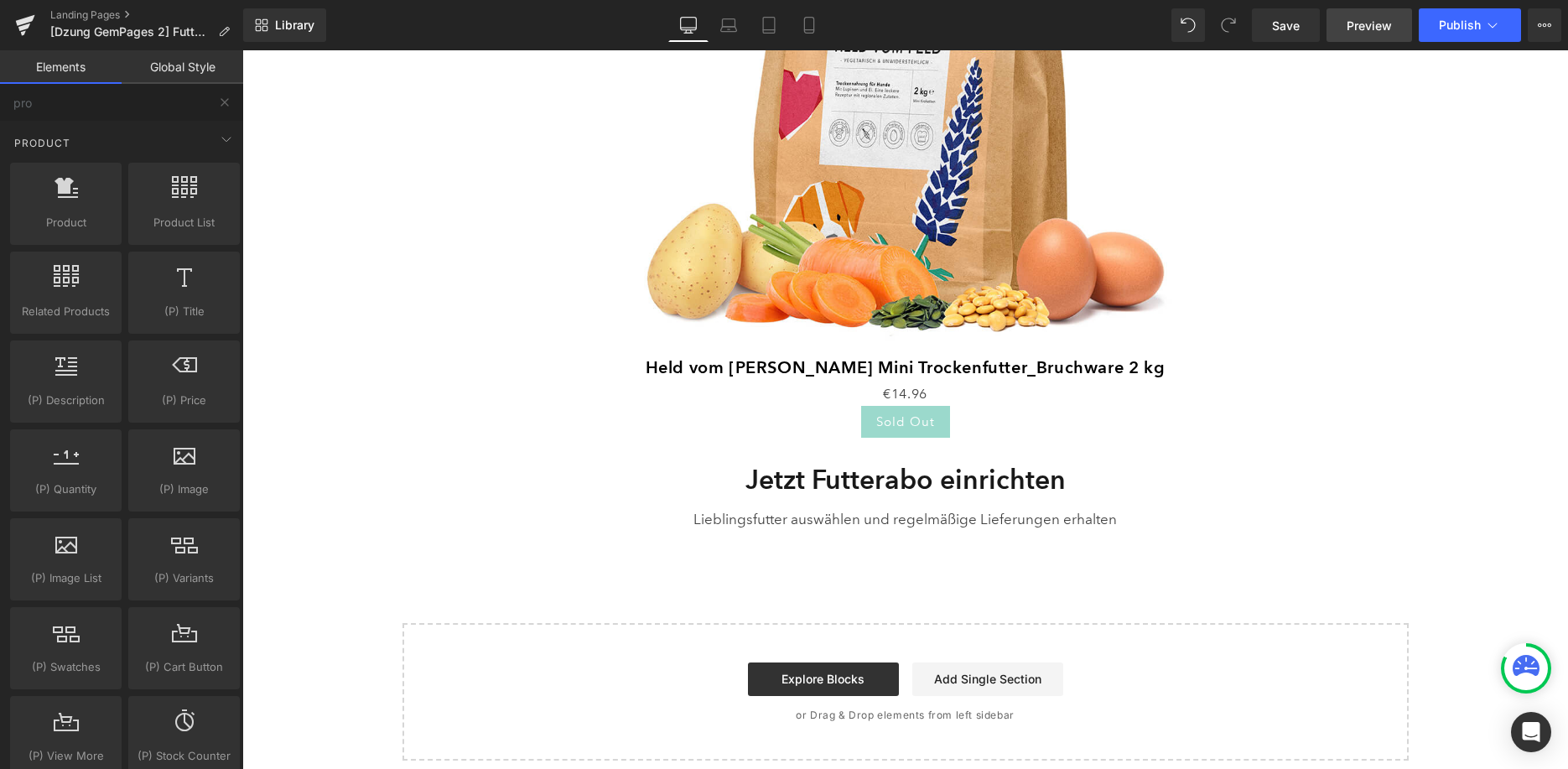 click on "Preview" at bounding box center (1369, 25) 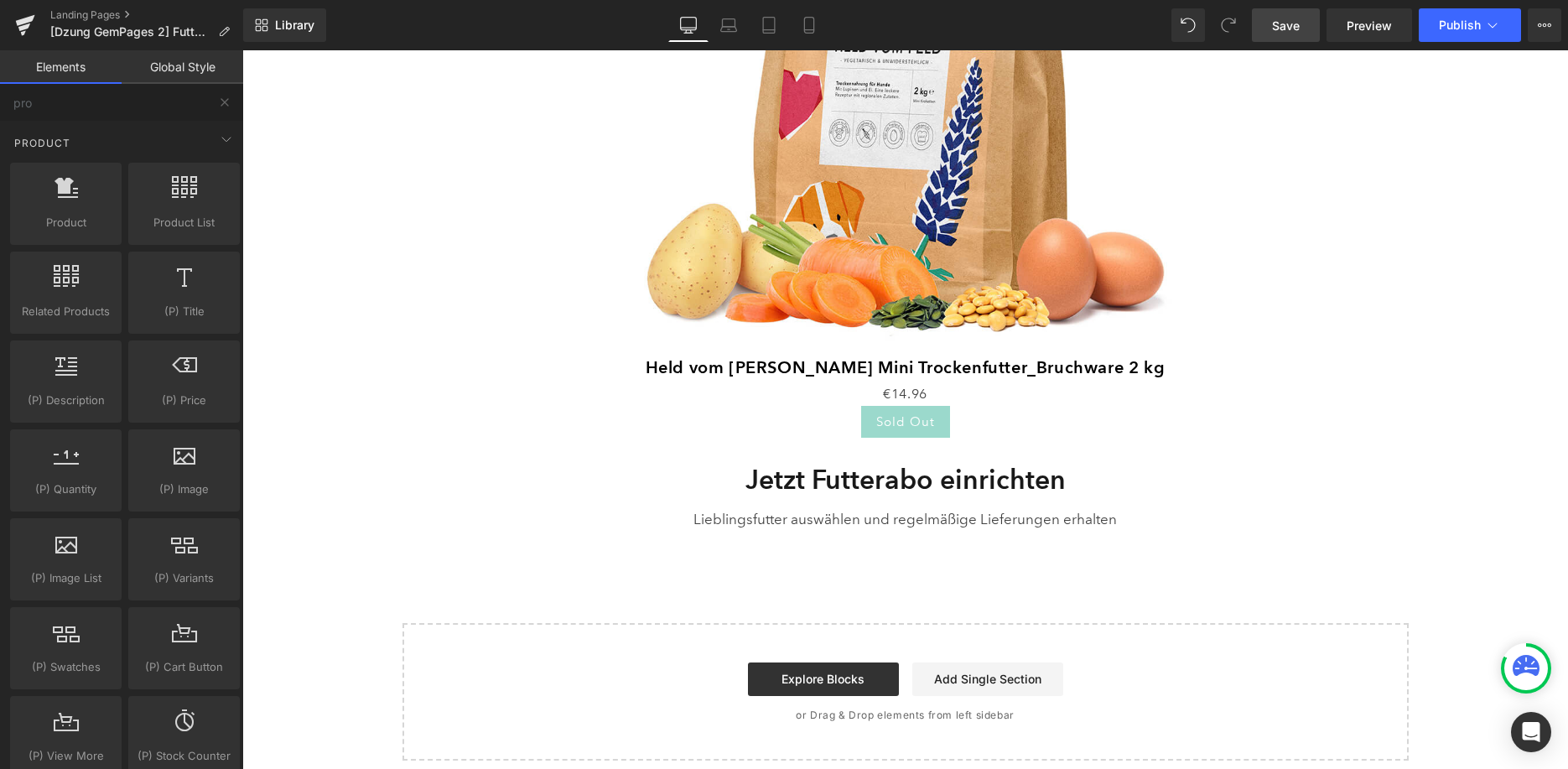 click on "Save" at bounding box center [1285, 25] 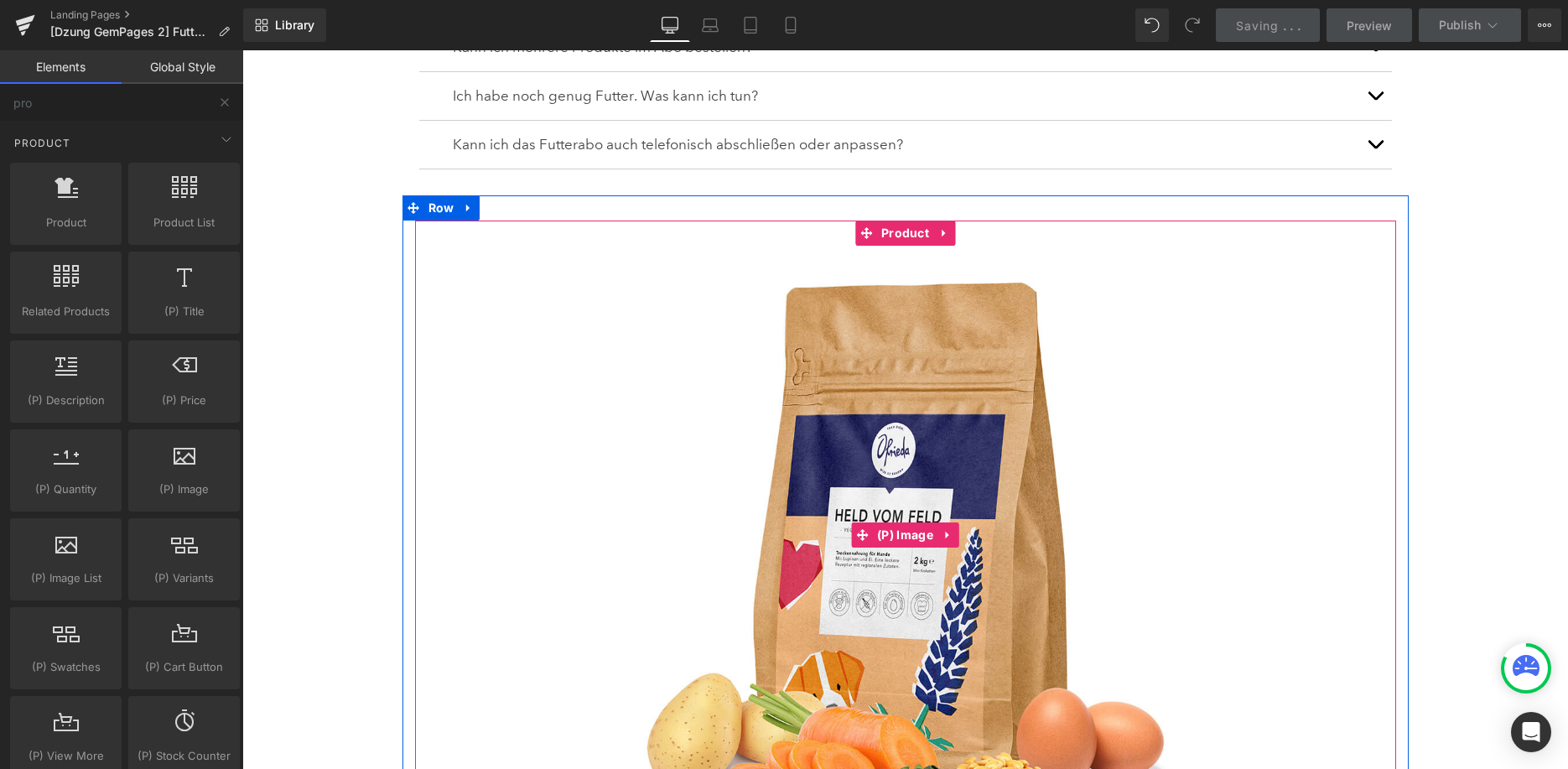 scroll, scrollTop: 439, scrollLeft: 0, axis: vertical 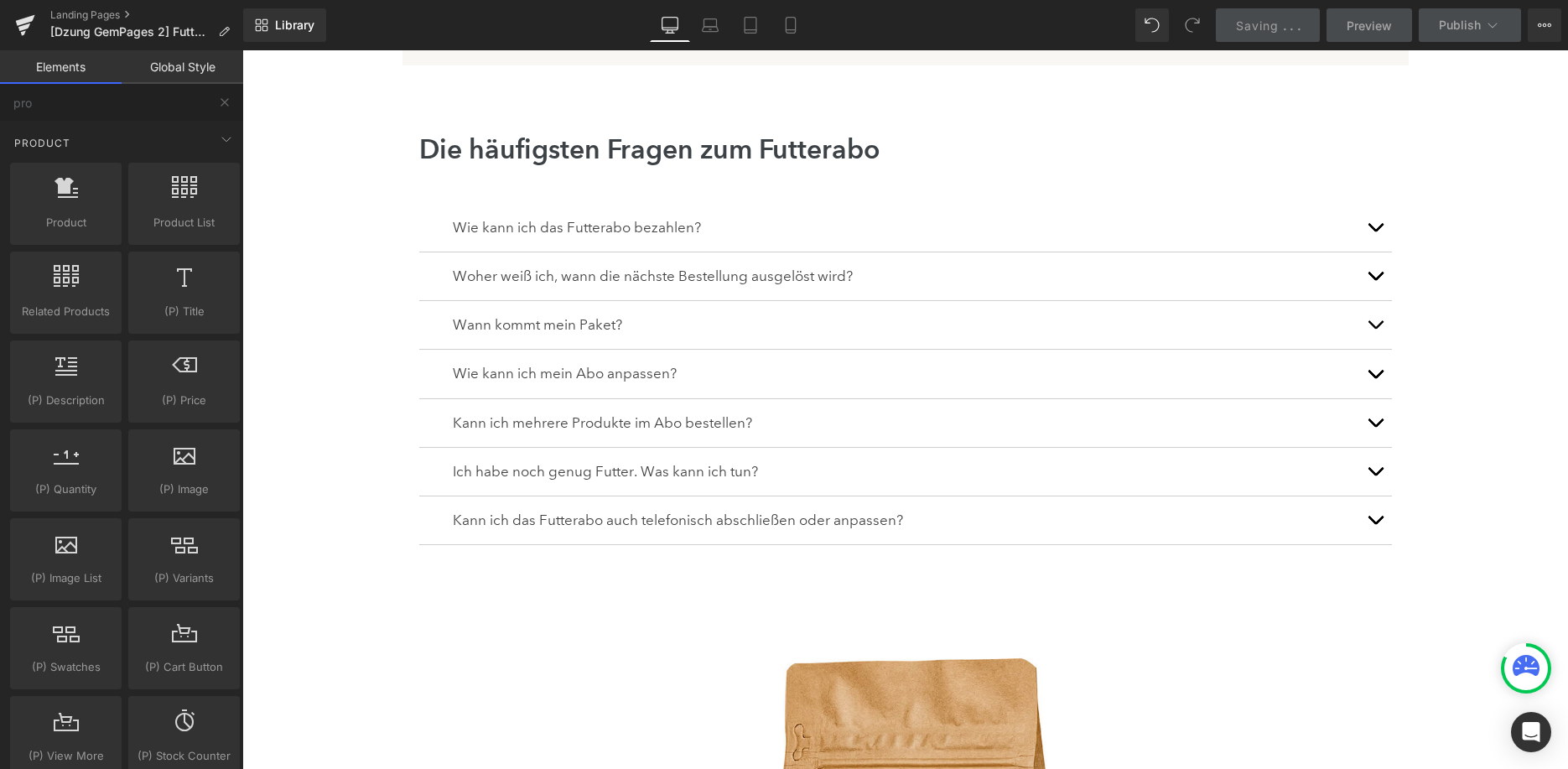 click on "So einfach funktioniert es Heading         Liquid         Jetzt Futterabo einrichten Button         Row         Liquid         Jetzt Futterabo einrichten Button         Row         Wir sind für dich da Heading         Du hast Fragen zum Futterabo? Wir beraten dich gern. Text Block
Icon
hallo@ofrieda.de
Text Block
Icon
0211-87979701
Text Block
Icon List         (Montag bis Freitag von 9:00 bis 12:00 Uhr und von 14:00 bis 16:00 Uhr) Text Block         Row" at bounding box center [905, 609] 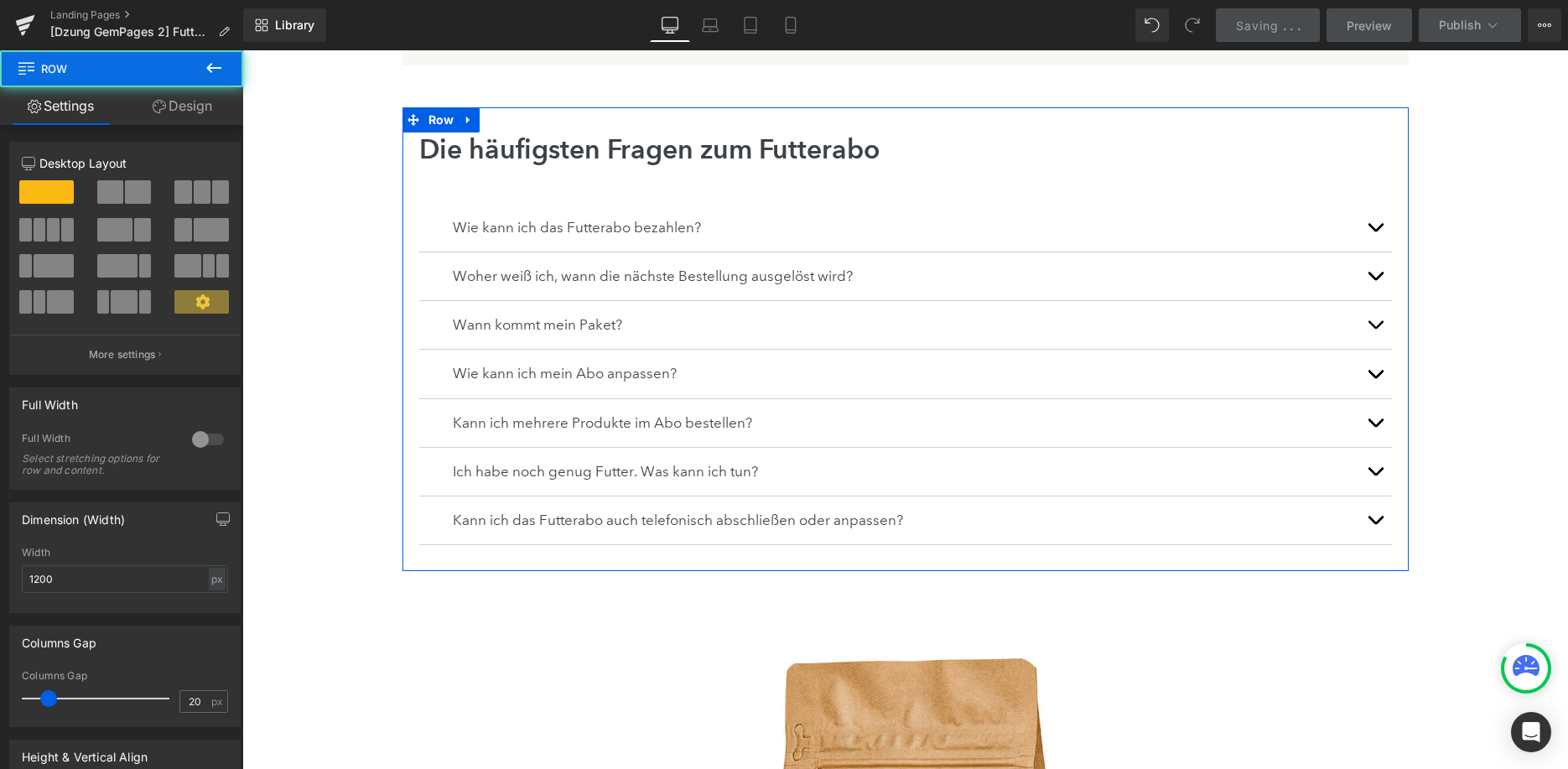 click on "Die häufigsten Fragen zum Futterabo Heading
Wie kann ich das Futterabo bezahlen? Text Block
Bei unserem Futterabo wird der Betrag automatisch von deinem Konto abgebucht. Die Zahlung ist mit Kreditkarte, Google Pay, Apple Pay oder Paypal möglich. Text Block
Woher weiß ich, wann die nächste Bestellung ausgelöst wird?
Text Block" at bounding box center [906, 339] 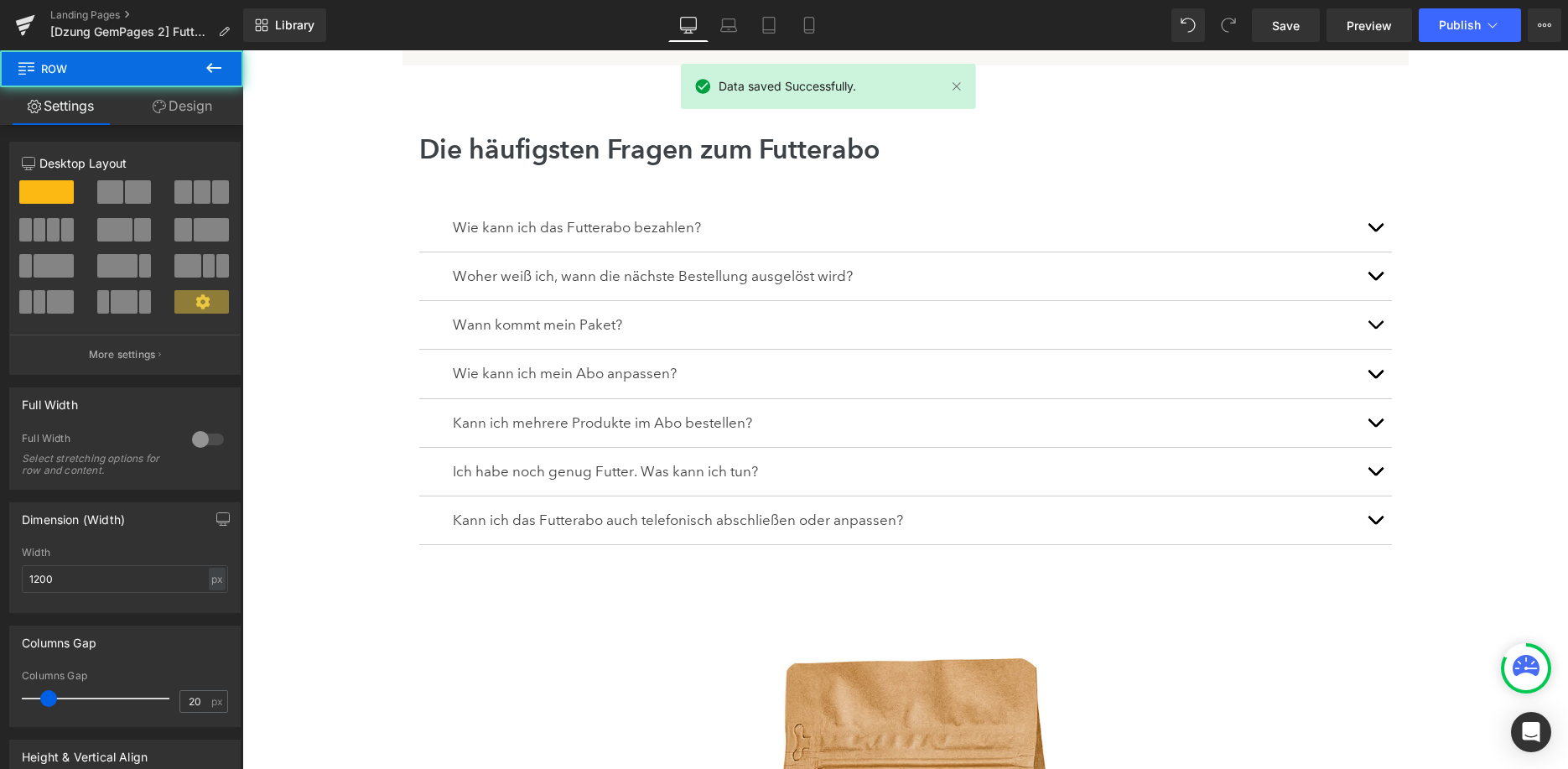 click on "Die häufigsten Fragen zum Futterabo" at bounding box center (906, 149) 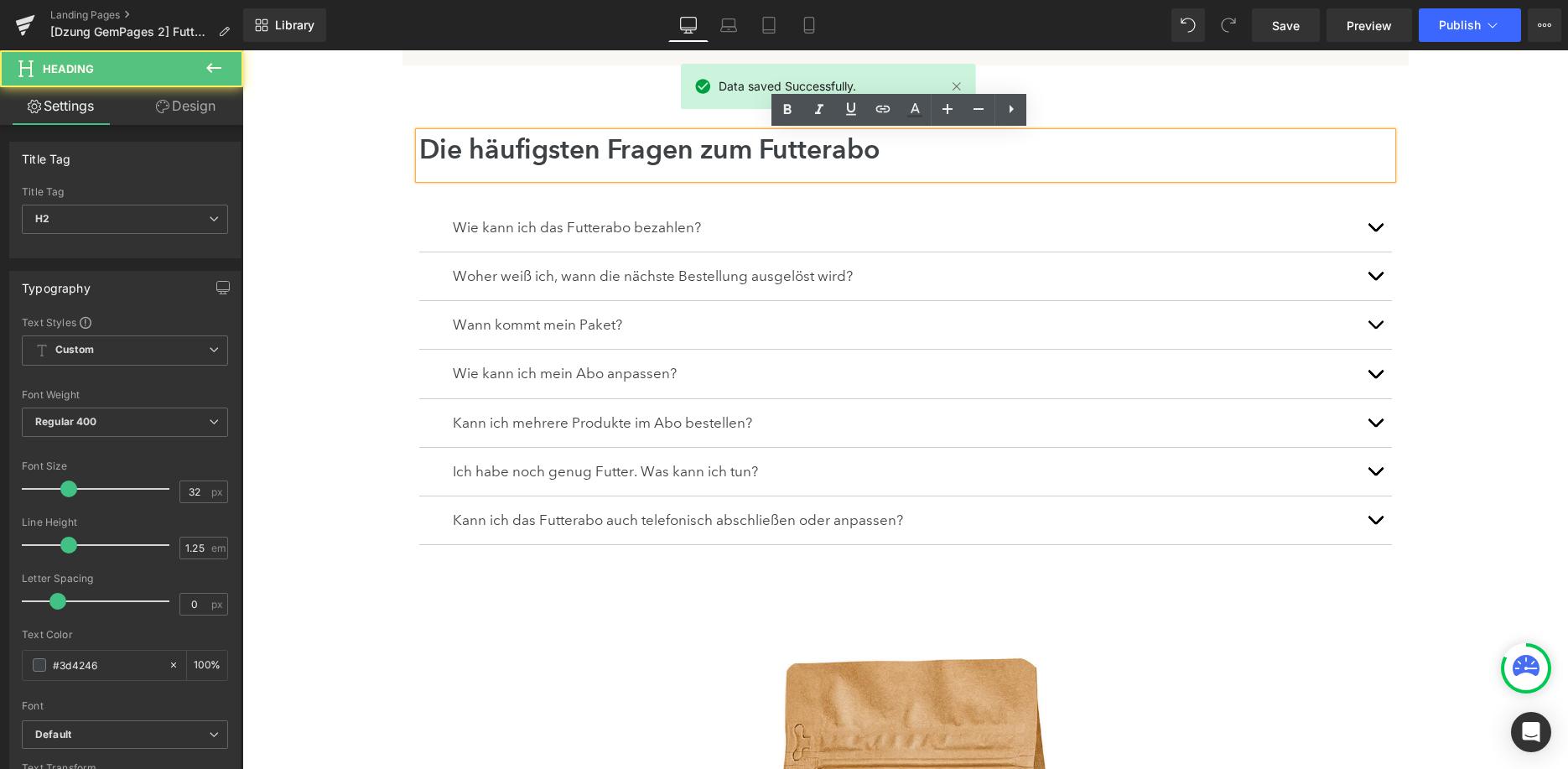 click on "Die häufigsten Fragen zum Futterabo" at bounding box center [906, 149] 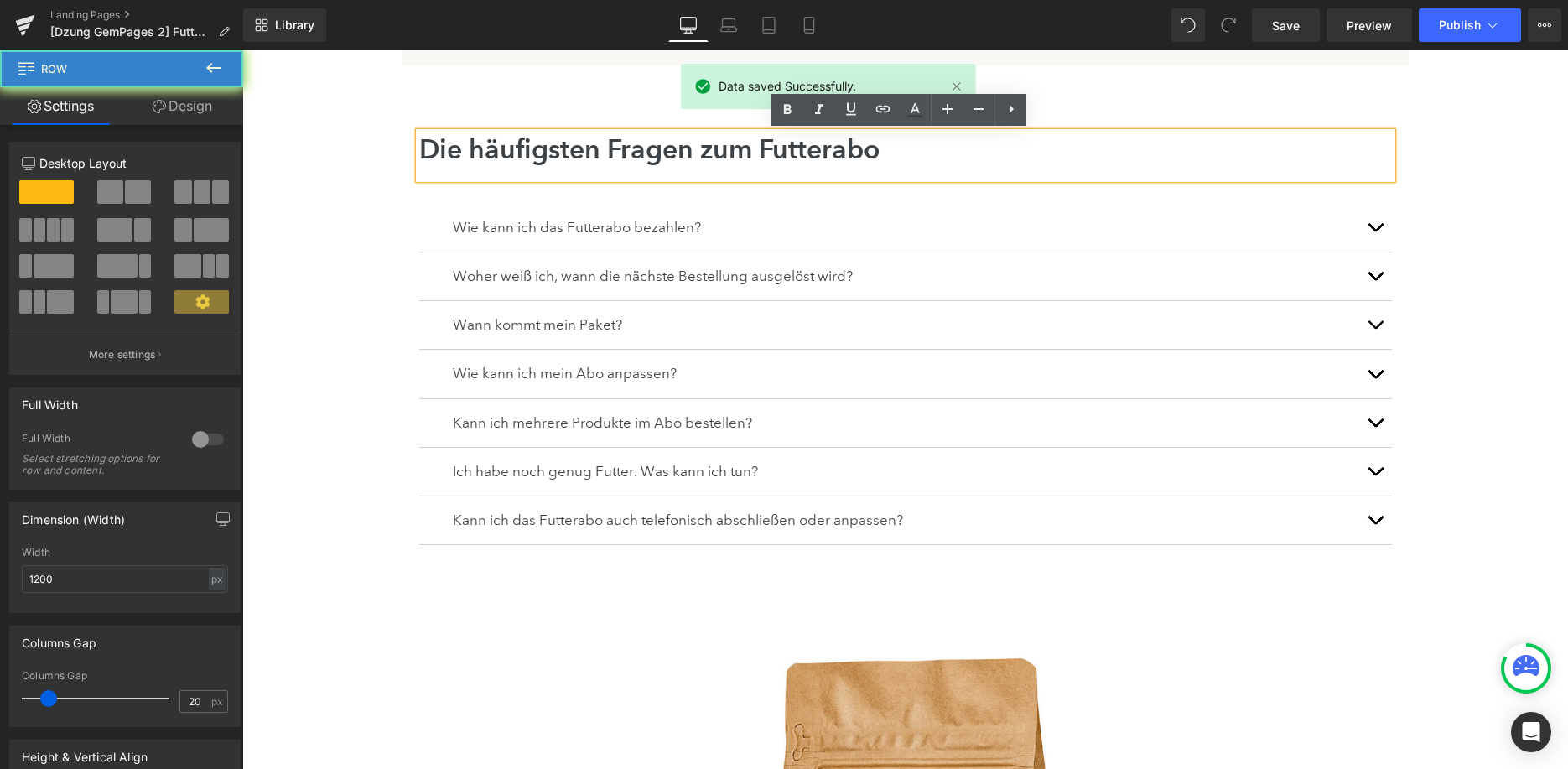 click on "Die häufigsten Fragen zum Futterabo Heading
Wie kann ich das Futterabo bezahlen? Text Block
Bei unserem Futterabo wird der Betrag automatisch von deinem Konto abgebucht. Die Zahlung ist mit Kreditkarte, Google Pay, Apple Pay oder Paypal möglich. Text Block
Woher weiß ich, wann die nächste Bestellung ausgelöst wird?
Text Block" at bounding box center (906, 339) 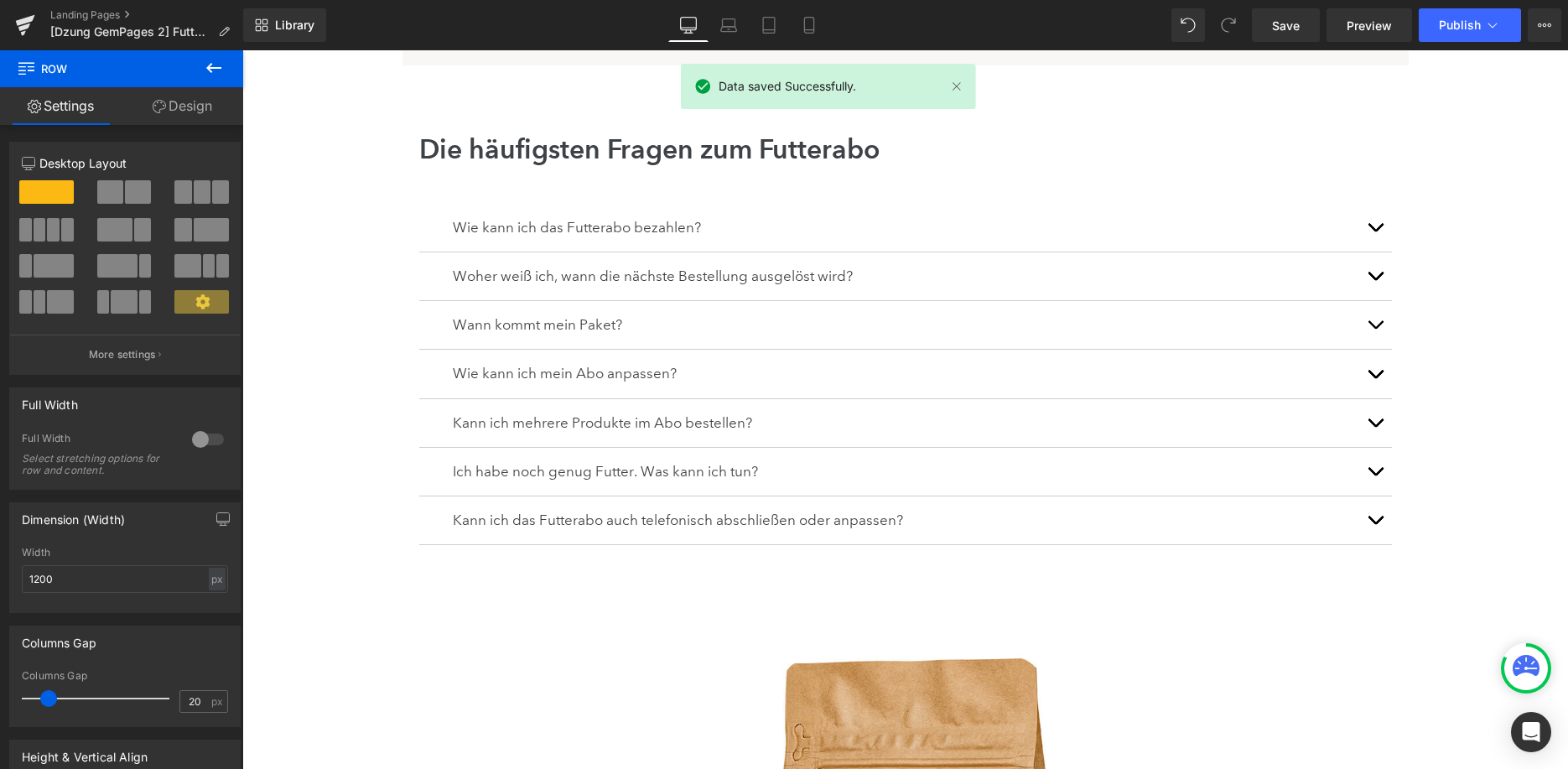 click on "Die häufigsten Fragen zum Futterabo Heading
Wie kann ich das Futterabo bezahlen? Text Block
Bei unserem Futterabo wird der Betrag automatisch von deinem Konto abgebucht. Die Zahlung ist mit Kreditkarte, Google Pay, Apple Pay oder Paypal möglich. Text Block
Woher weiß ich, wann die nächste Bestellung ausgelöst wird?
Text Block" at bounding box center [906, 339] 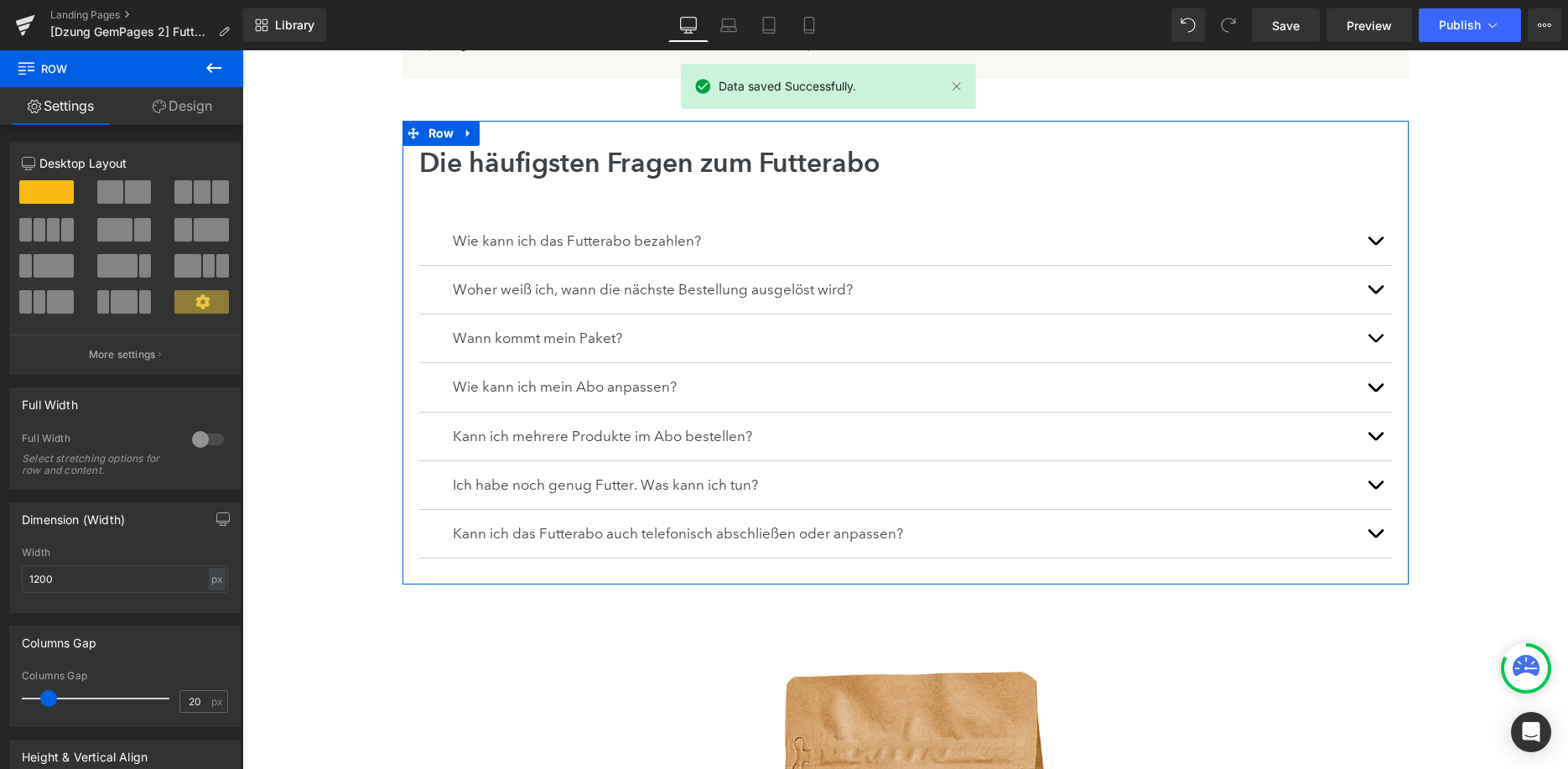 scroll, scrollTop: 412, scrollLeft: 0, axis: vertical 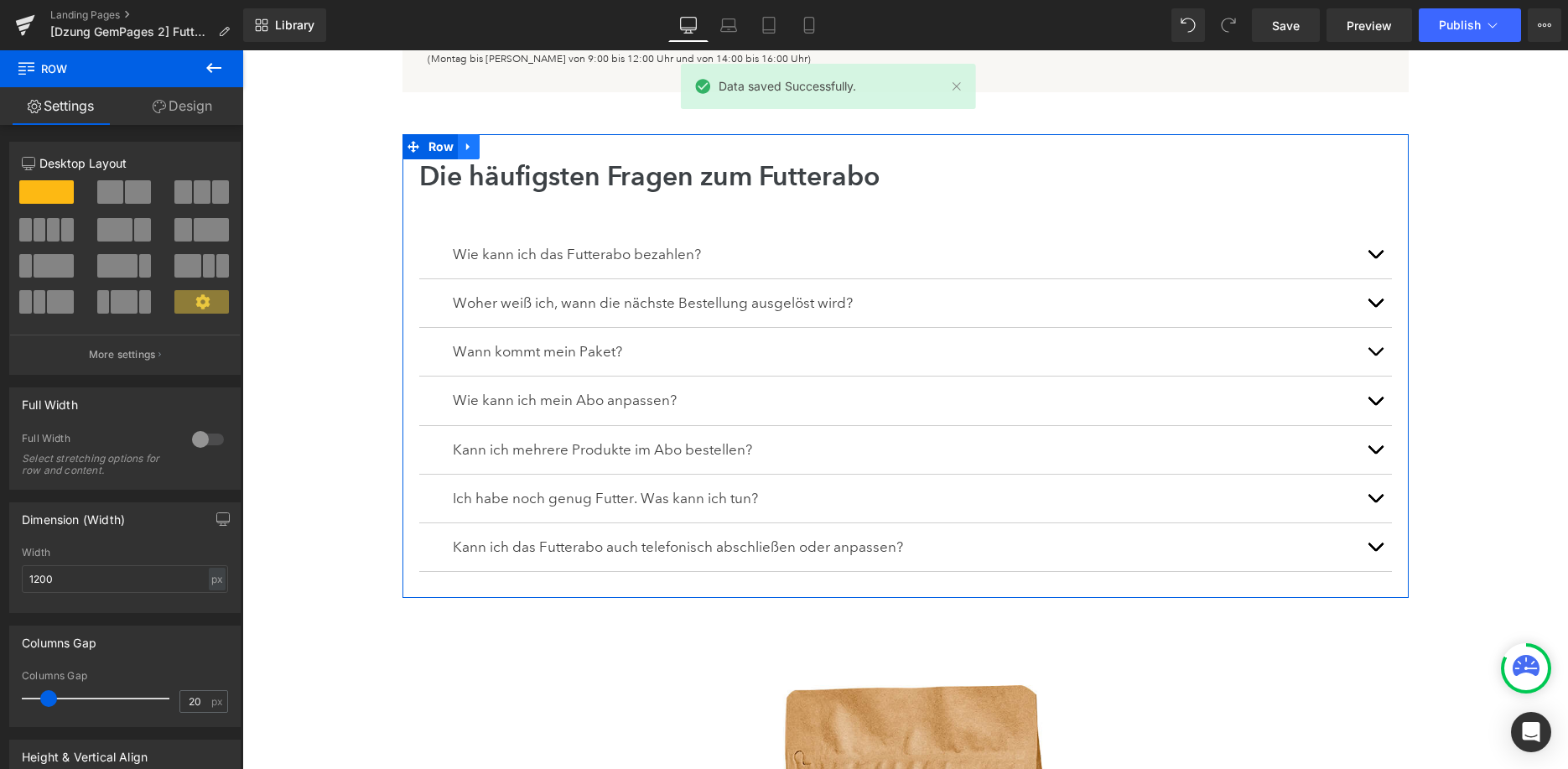click 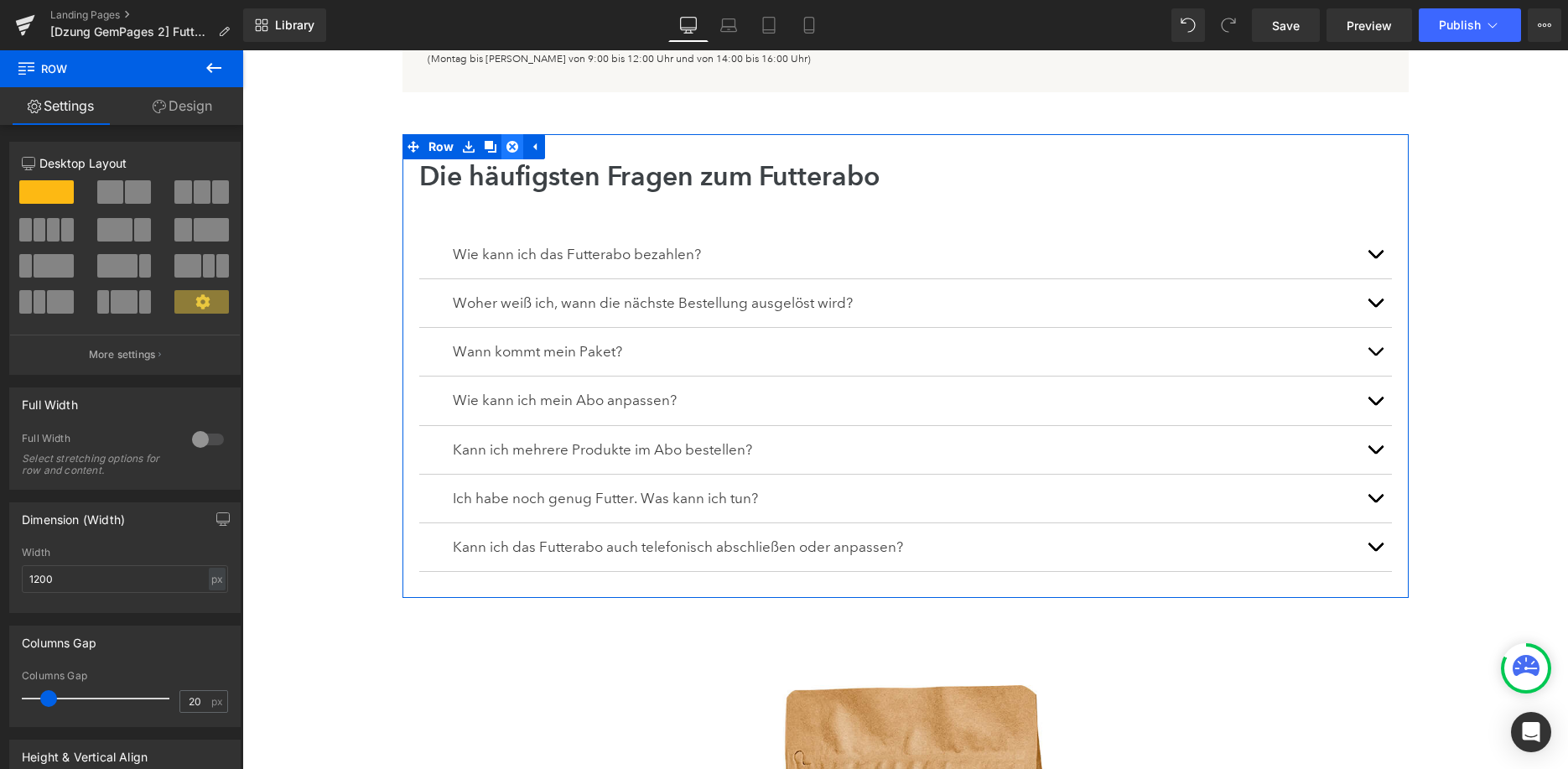 click 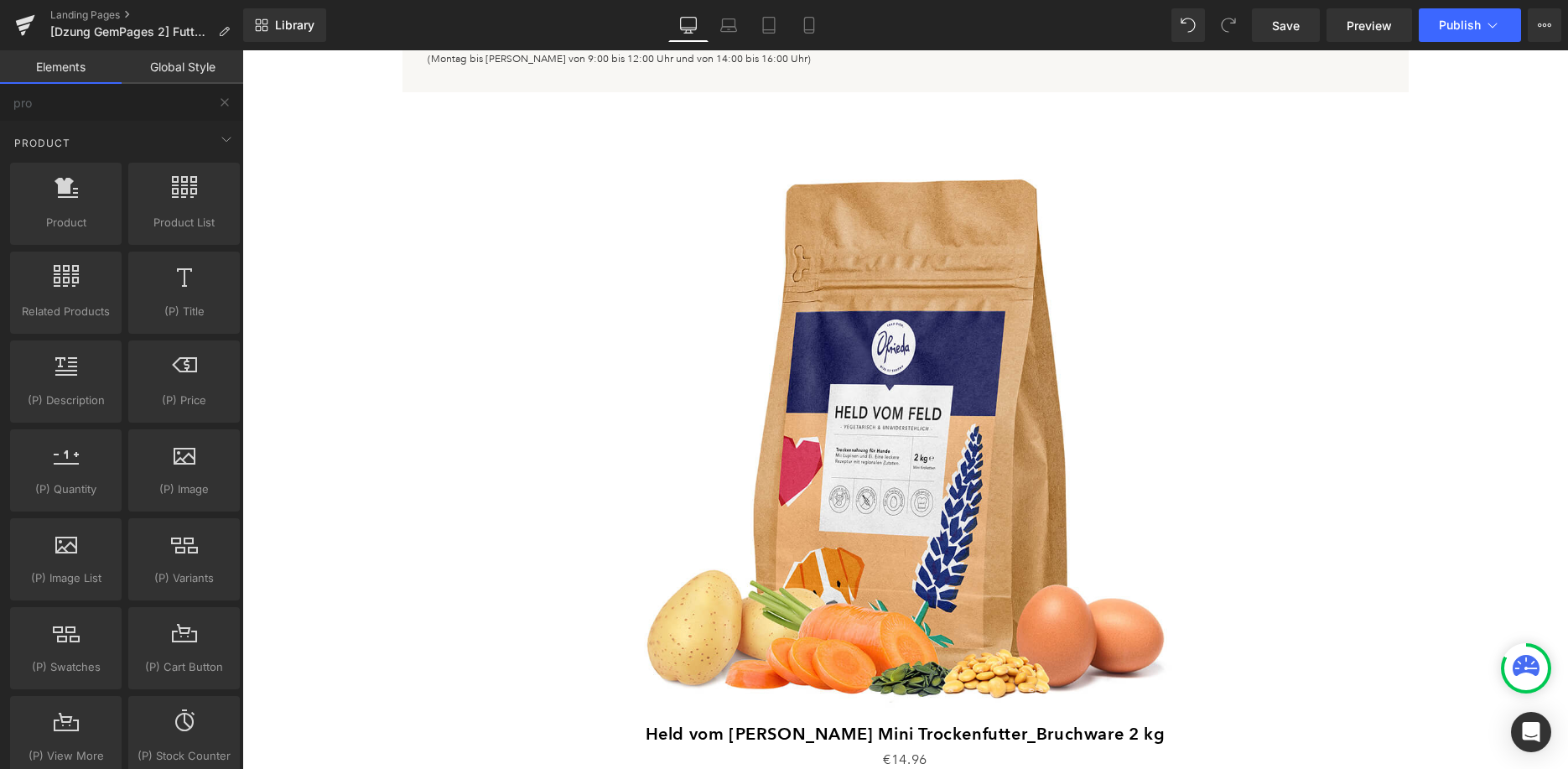 scroll, scrollTop: 0, scrollLeft: 0, axis: both 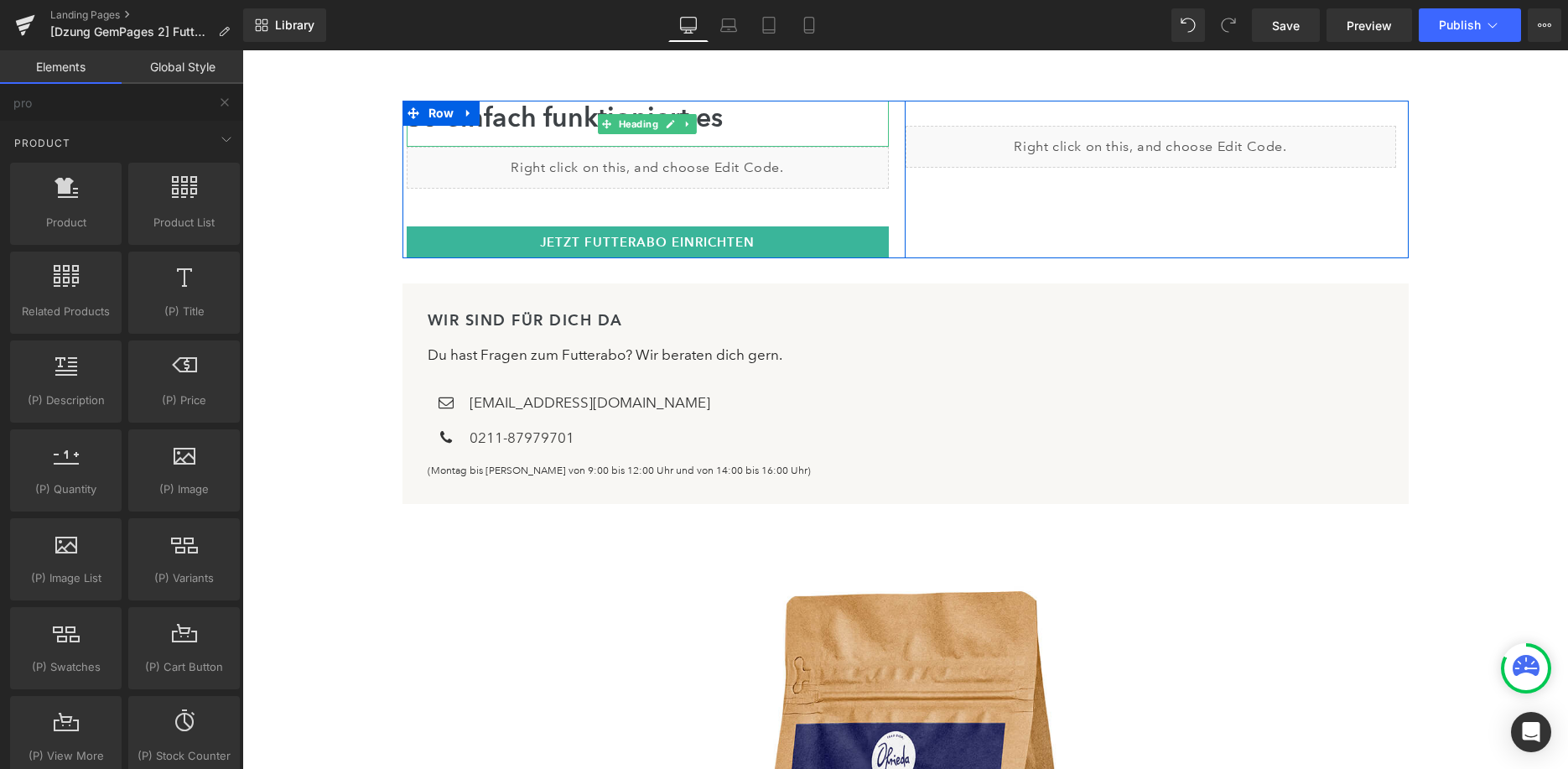 click on "So einfach funktioniert es" at bounding box center (647, 117) 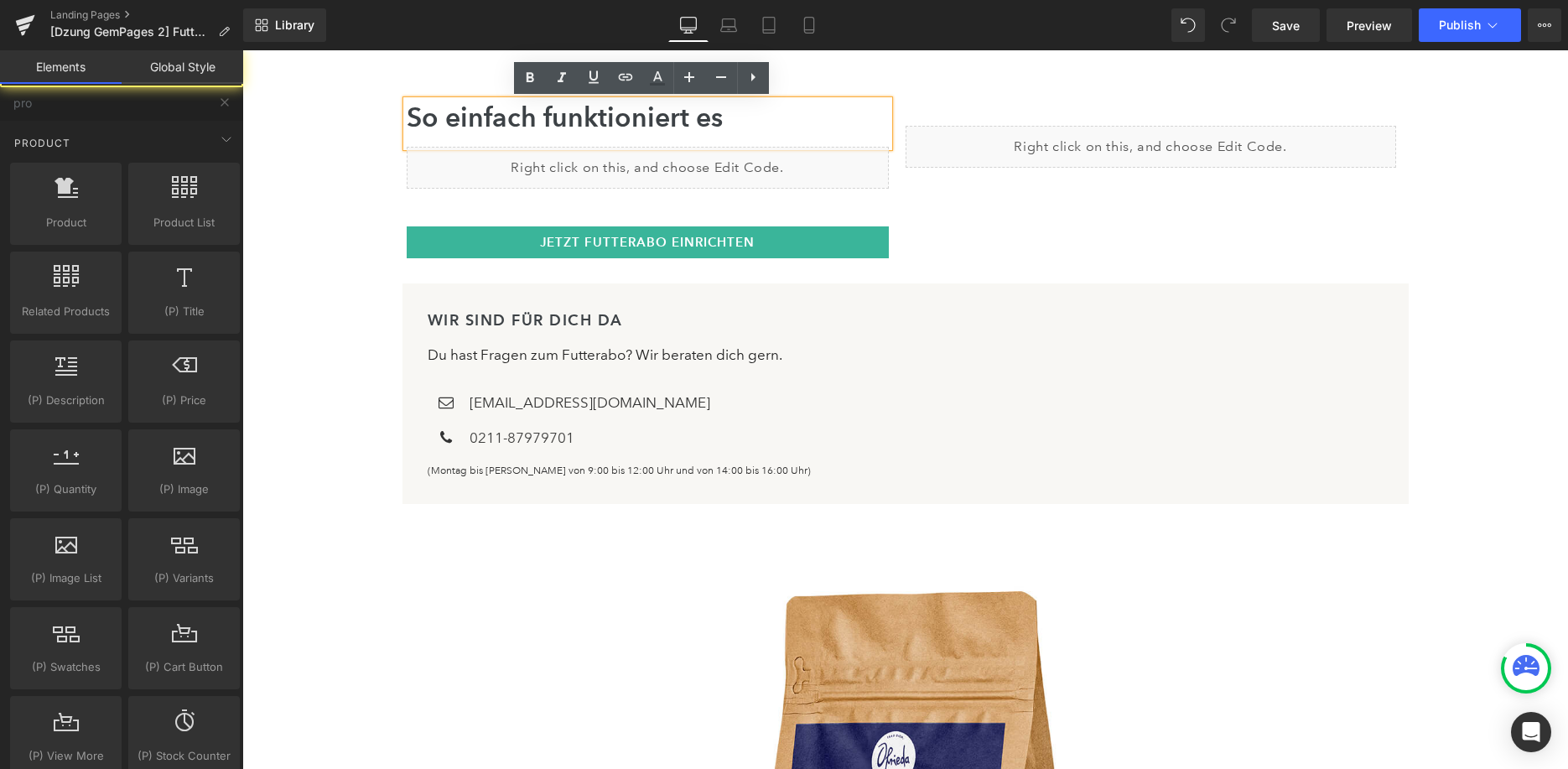 click on "So einfach funktioniert es Heading         Liquid         Jetzt Futterabo einrichten Button         Row         Liquid         Jetzt Futterabo einrichten Button         Row         Wir sind für dich da Heading         Du hast Fragen zum Futterabo? Wir beraten dich gern. Text Block
Icon
hallo@ofrieda.de
Text Block
Icon
0211-87979701
Text Block
Icon List         (Montag bis Freitag von 9:00 bis 12:00 Uhr und von 14:00 bis 16:00 Uhr) Text Block         Row" at bounding box center [905, 794] 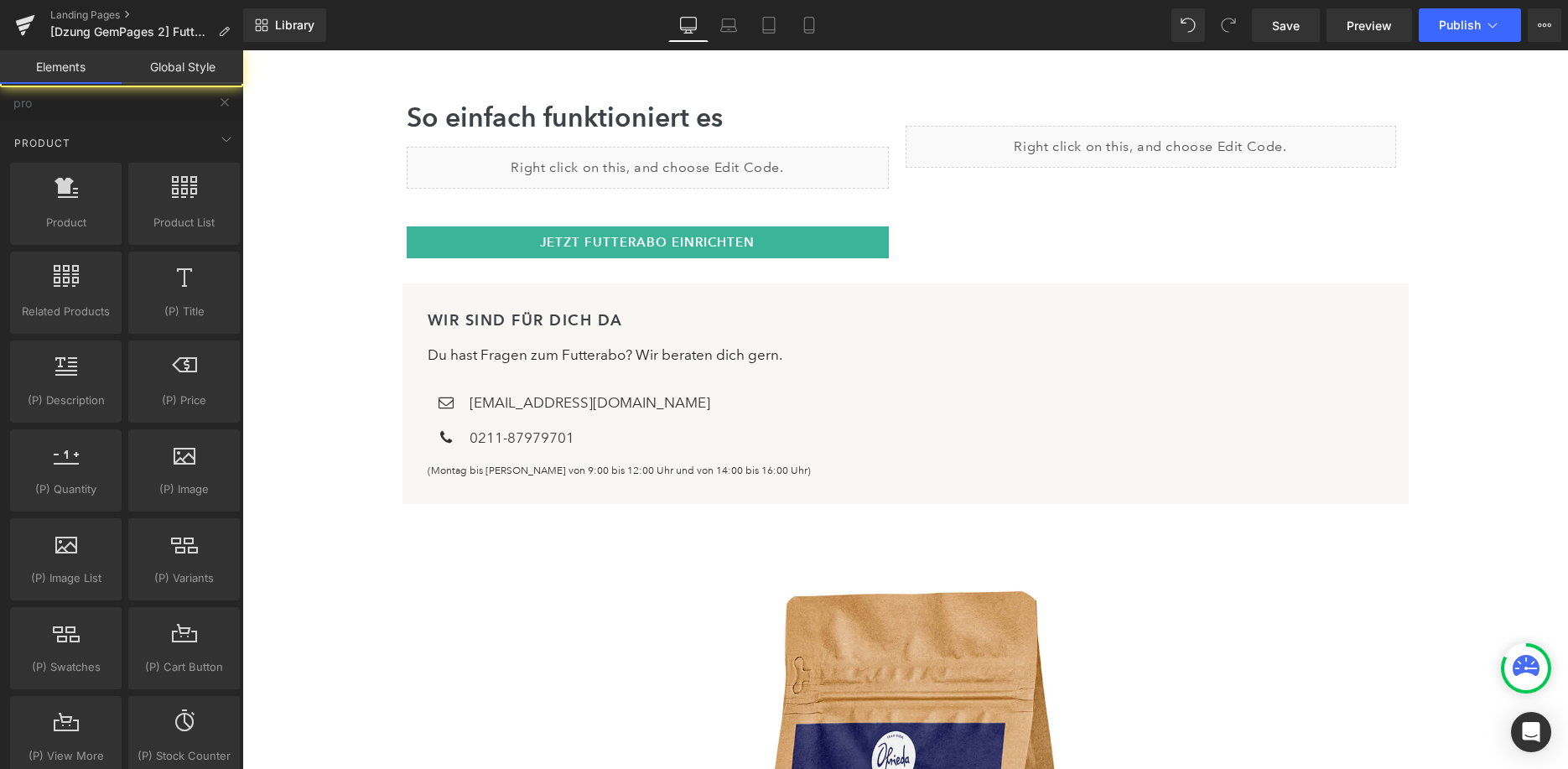 click on "So einfach funktioniert es Heading         Liquid         Jetzt Futterabo einrichten Button         Row         Liquid         Jetzt Futterabo einrichten Button         Row         Wir sind für dich da Heading         Du hast Fragen zum Futterabo? Wir beraten dich gern. Text Block
Icon
hallo@ofrieda.de
Text Block
Icon
0211-87979701
Text Block
Icon List         (Montag bis Freitag von 9:00 bis 12:00 Uhr und von 14:00 bis 16:00 Uhr) Text Block         Row" at bounding box center [905, 794] 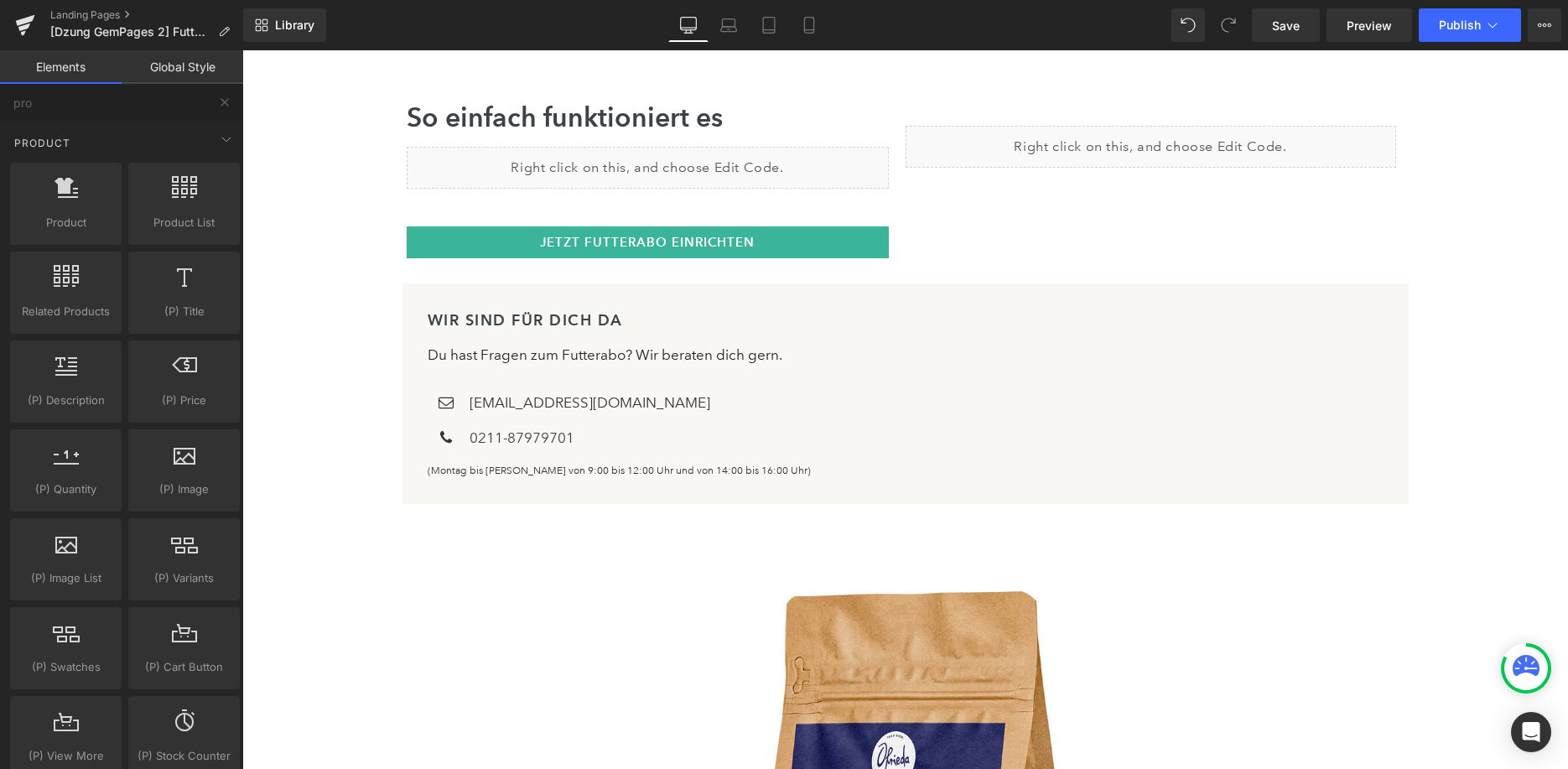 click on "So einfach funktioniert es" at bounding box center [647, 117] 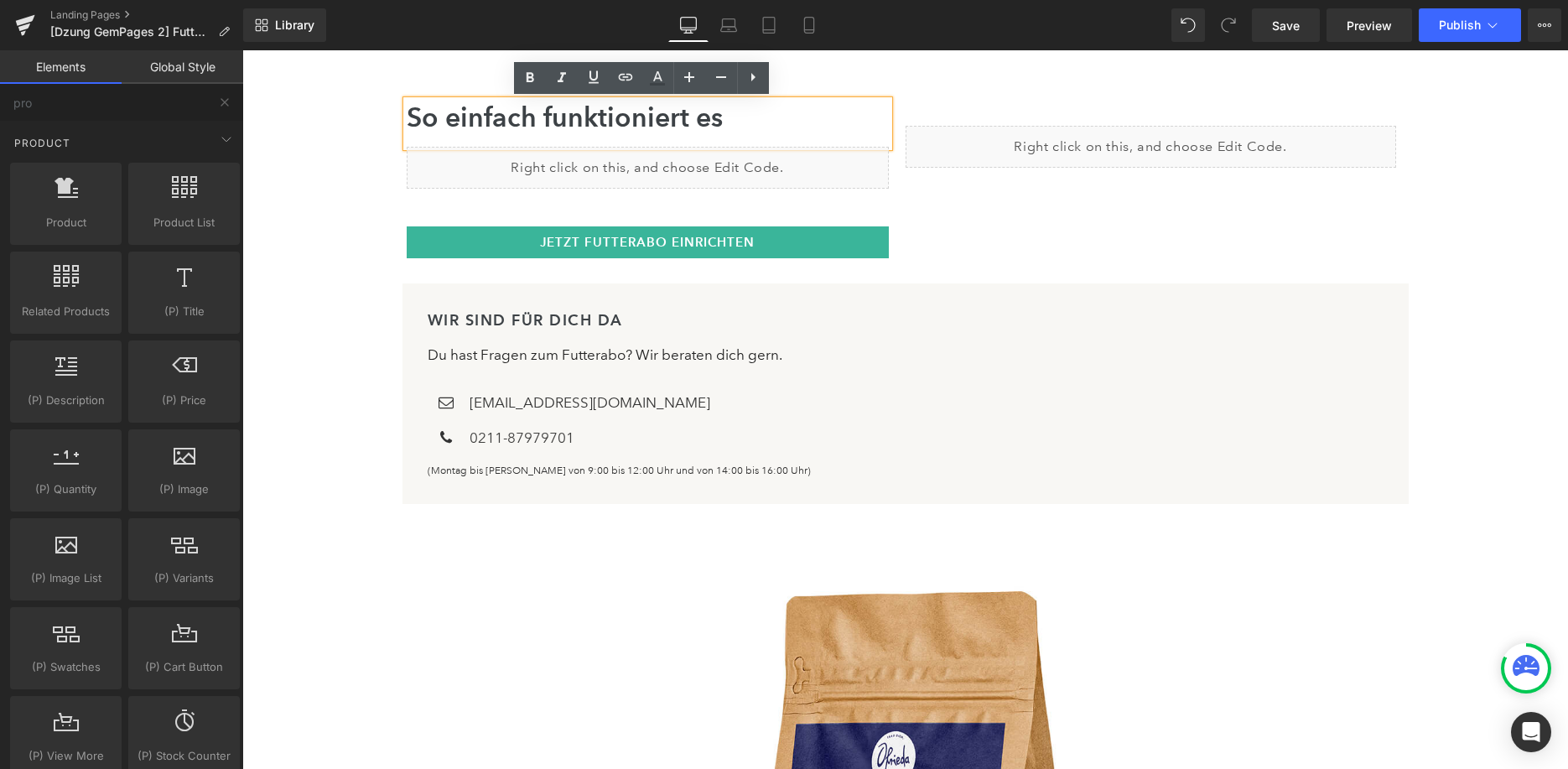 click on "So einfach funktioniert es Heading         Liquid         Jetzt Futterabo einrichten Button         Row         Liquid         Jetzt Futterabo einrichten Button         Row         Wir sind für dich da Heading         Du hast Fragen zum Futterabo? Wir beraten dich gern. Text Block
Icon
hallo@ofrieda.de
Text Block
Icon
0211-87979701
Text Block
Icon List         (Montag bis Freitag von 9:00 bis 12:00 Uhr und von 14:00 bis 16:00 Uhr) Text Block         Row" at bounding box center (905, 794) 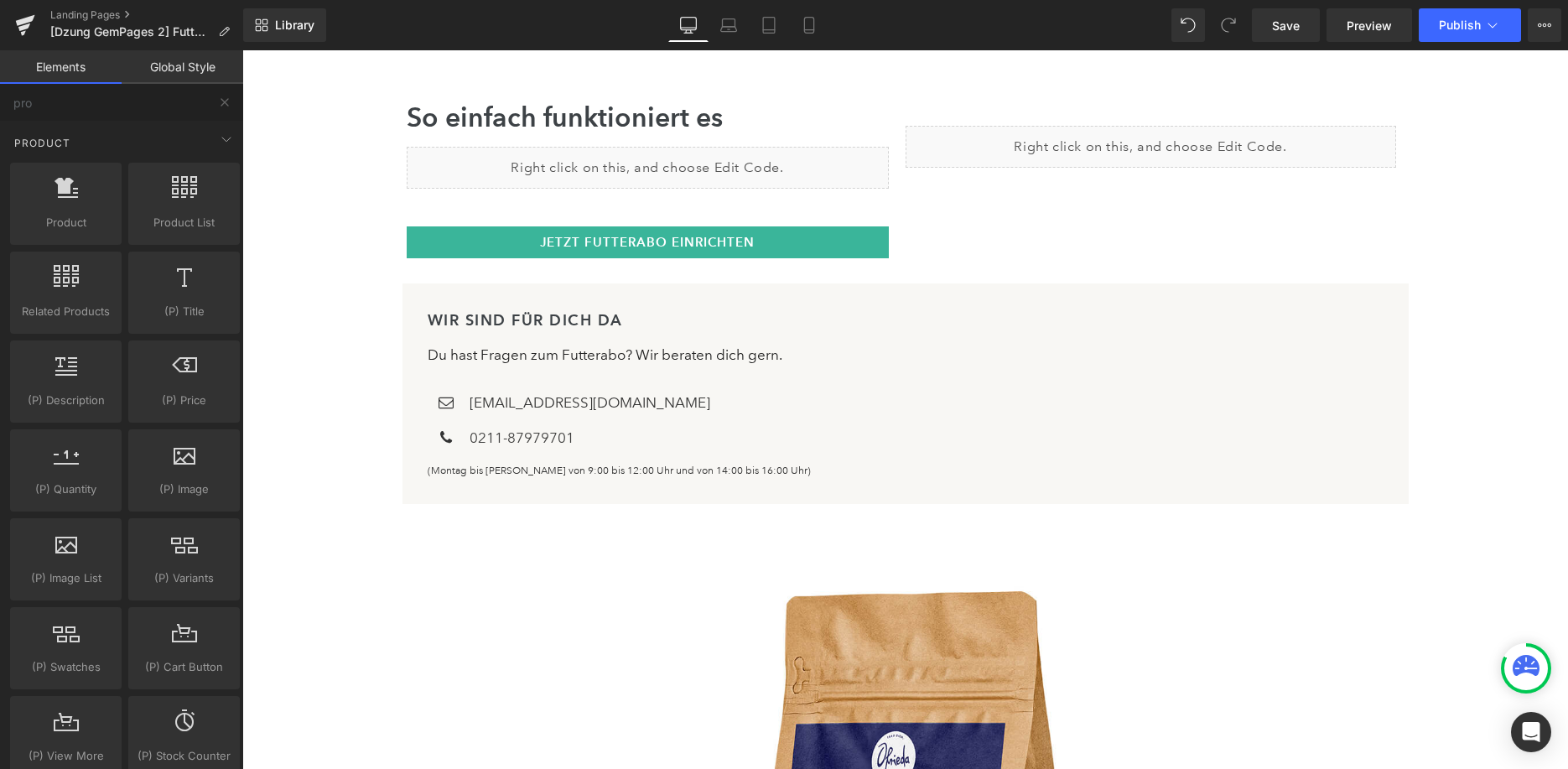 click on "So einfach funktioniert es Heading         Liquid         Jetzt Futterabo einrichten Button         Row         Liquid         Jetzt Futterabo einrichten Button         Row         Wir sind für dich da Heading         Du hast Fragen zum Futterabo? Wir beraten dich gern. Text Block
Icon
hallo@ofrieda.de
Text Block
Icon
0211-87979701
Text Block
Icon List         (Montag bis Freitag von 9:00 bis 12:00 Uhr und von 14:00 bis 16:00 Uhr) Text Block         Row" at bounding box center [905, 794] 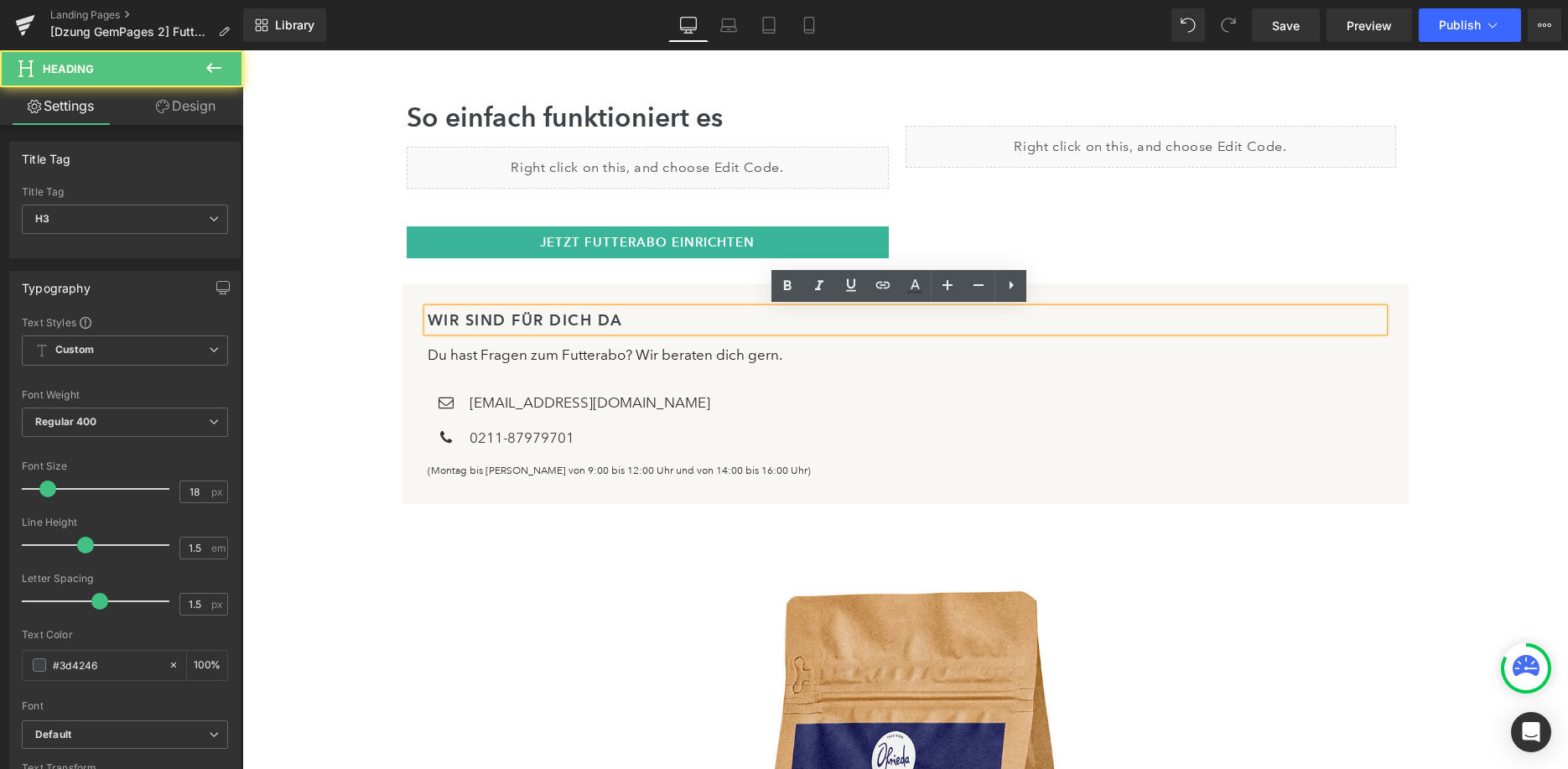 click on "So einfach funktioniert es" at bounding box center [647, 117] 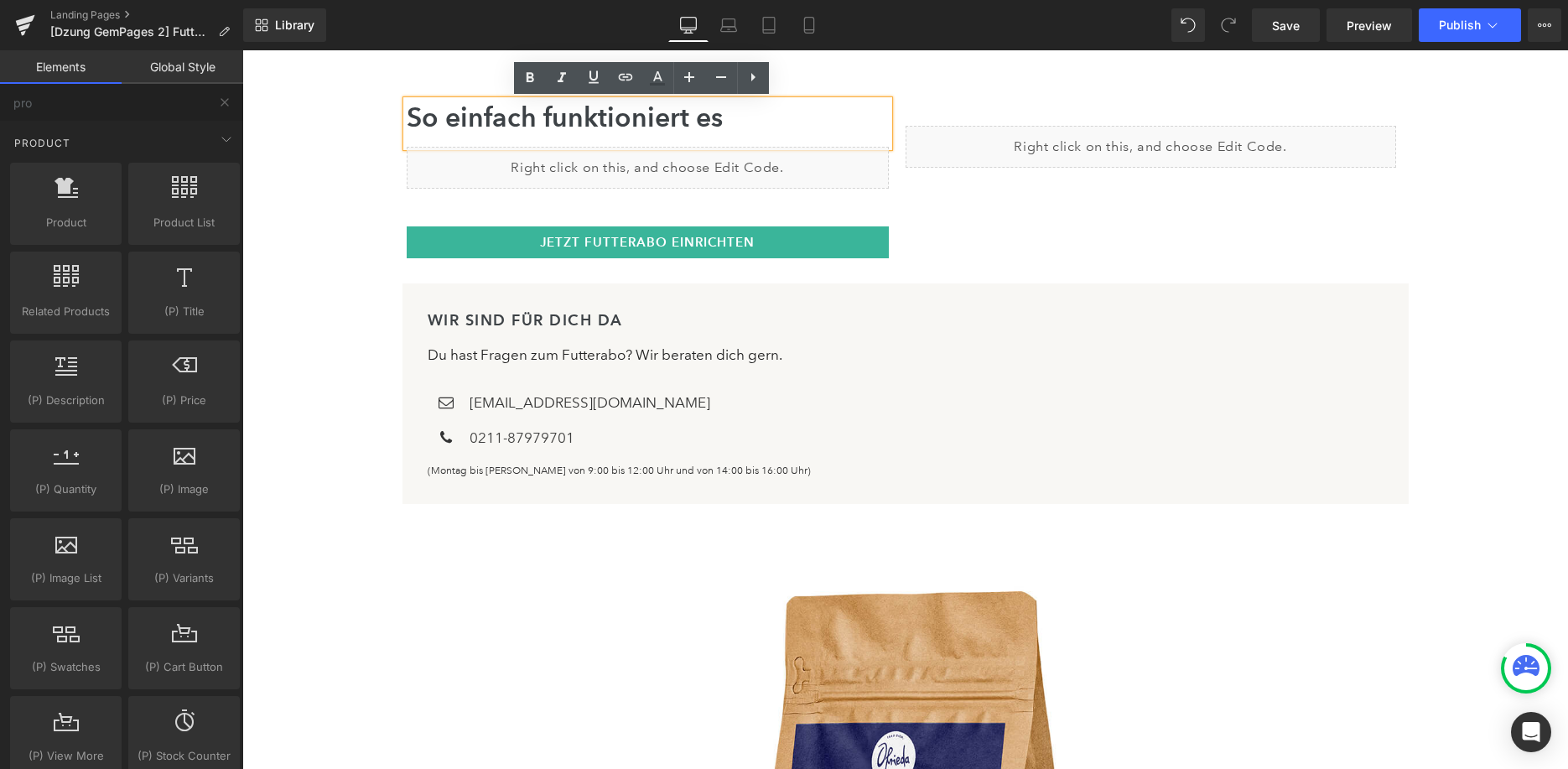 click on "So einfach funktioniert es Heading         Liquid         Jetzt Futterabo einrichten Button         Row         Liquid         Jetzt Futterabo einrichten Button         Row         Wir sind für dich da Heading         Du hast Fragen zum Futterabo? Wir beraten dich gern. Text Block
Icon
hallo@ofrieda.de
Text Block
Icon
0211-87979701
Text Block
Icon List         (Montag bis Freitag von 9:00 bis 12:00 Uhr und von 14:00 bis 16:00 Uhr) Text Block         Row" at bounding box center [905, 794] 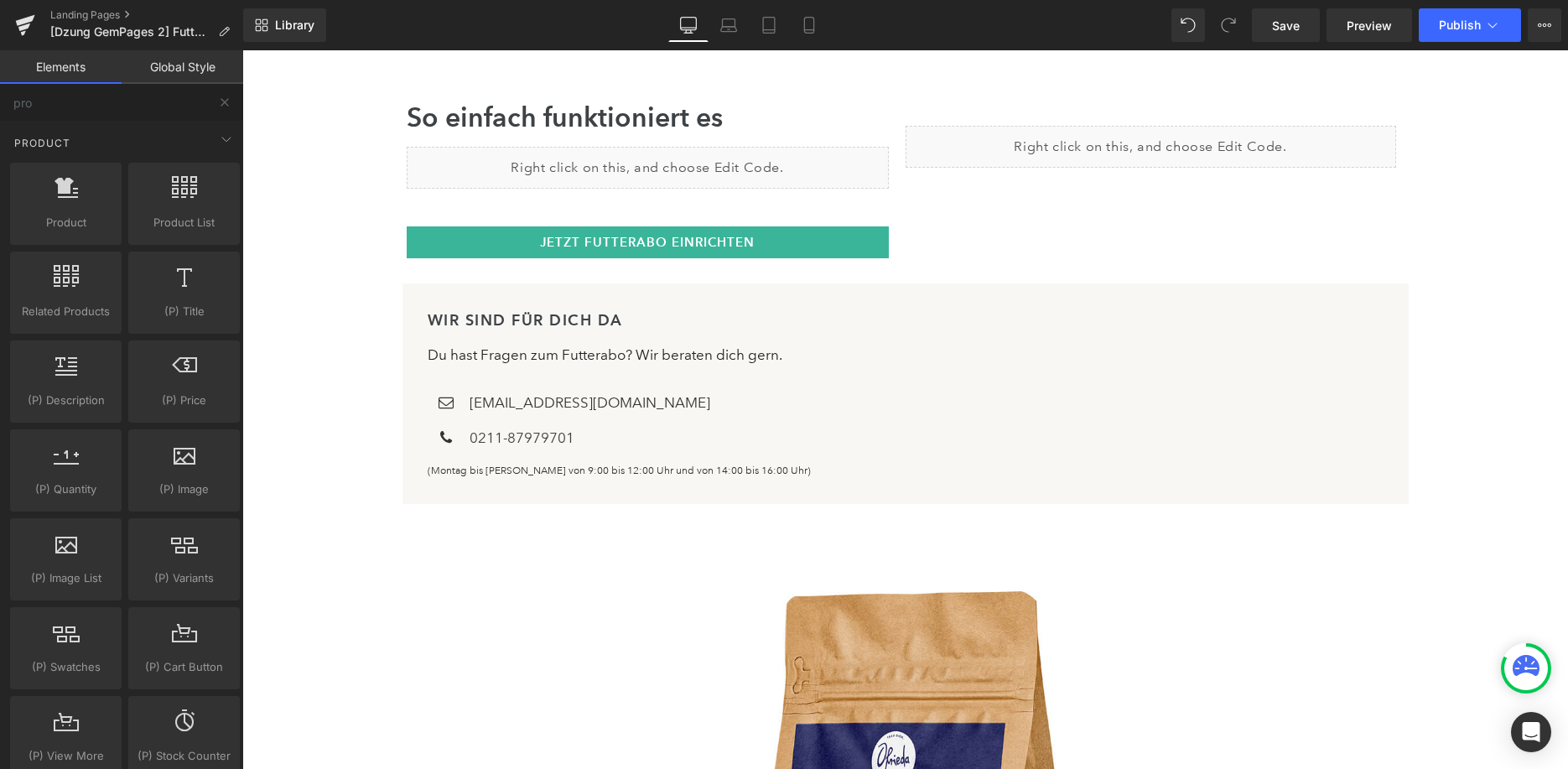 click on "So einfach funktioniert es Heading         Liquid         Jetzt Futterabo einrichten Button         Row         Liquid         Jetzt Futterabo einrichten Button         Row         Wir sind für dich da Heading         Du hast Fragen zum Futterabo? Wir beraten dich gern. Text Block
Icon
hallo@ofrieda.de
Text Block
Icon
0211-87979701
Text Block
Icon List         (Montag bis Freitag von 9:00 bis 12:00 Uhr und von 14:00 bis 16:00 Uhr) Text Block         Row" at bounding box center [905, 794] 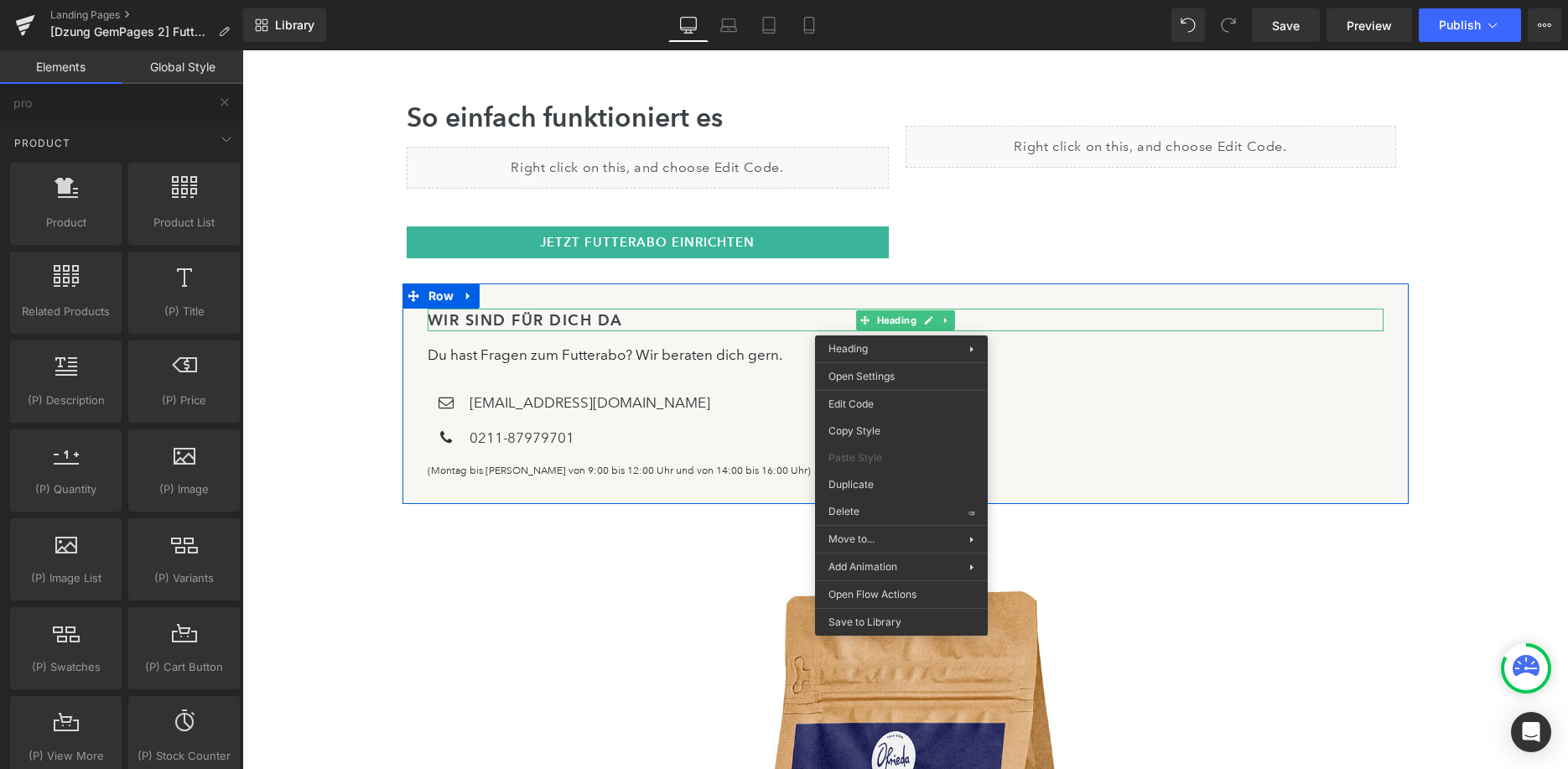 click on "Wir sind für dich da Heading         Du hast Fragen zum Futterabo? Wir beraten dich gern. Text Block
Icon
hallo@ofrieda.de
Text Block
Icon
0211-87979701
Text Block
Icon List         (Montag bis Freitag von 9:00 bis 12:00 Uhr und von 14:00 bis 16:00 Uhr) Text Block         Row" at bounding box center [906, 393] 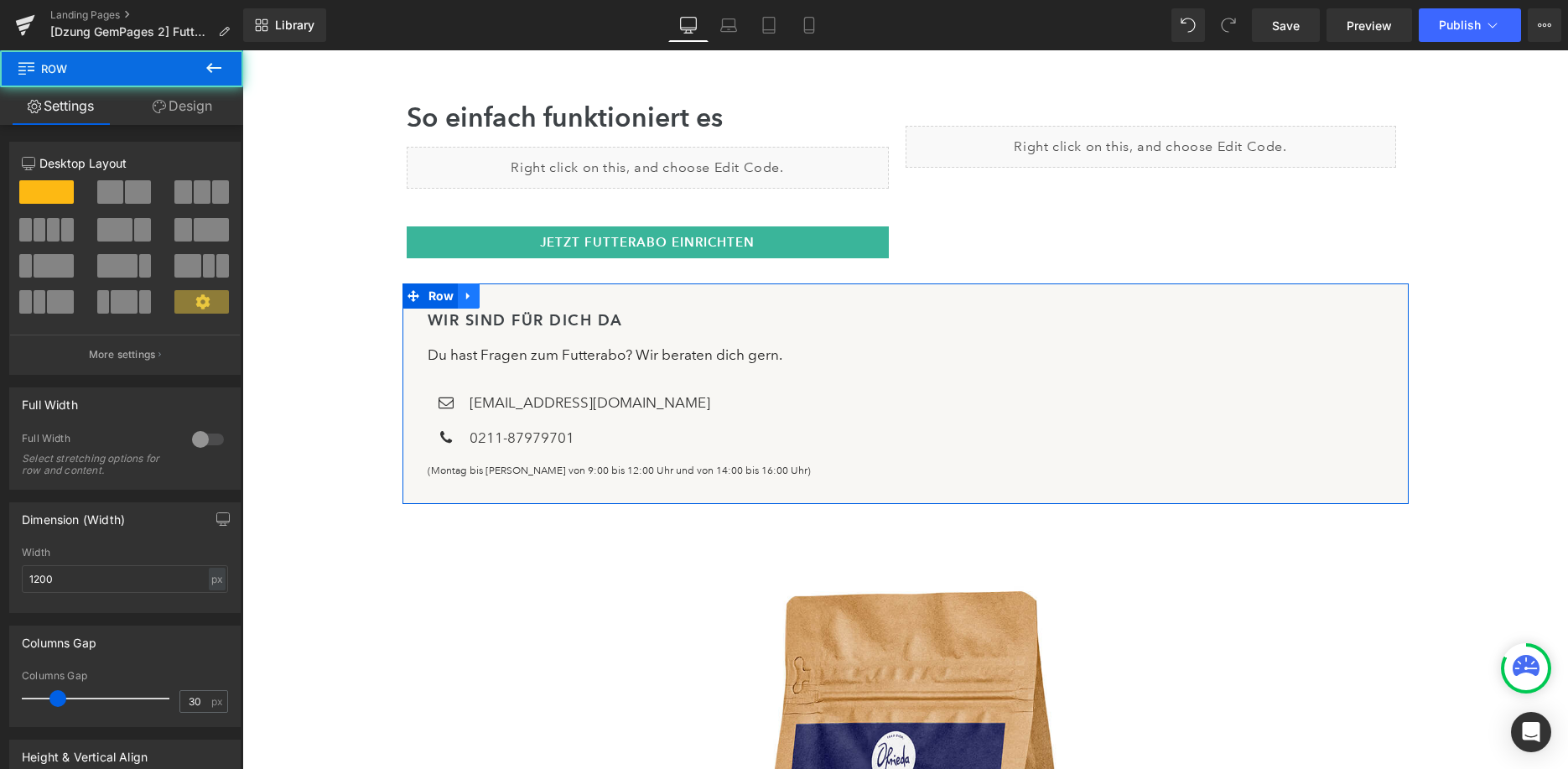 click 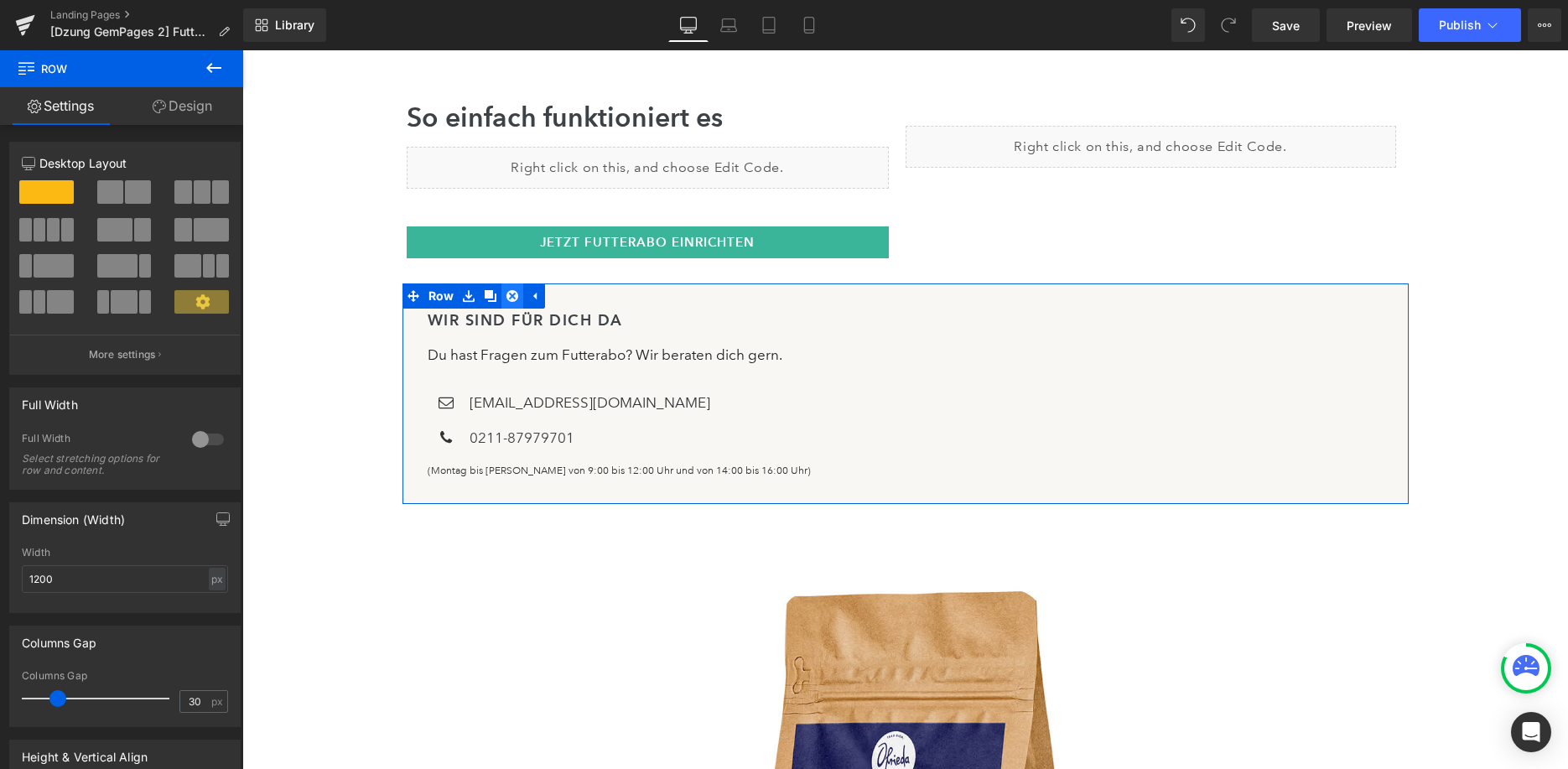 click 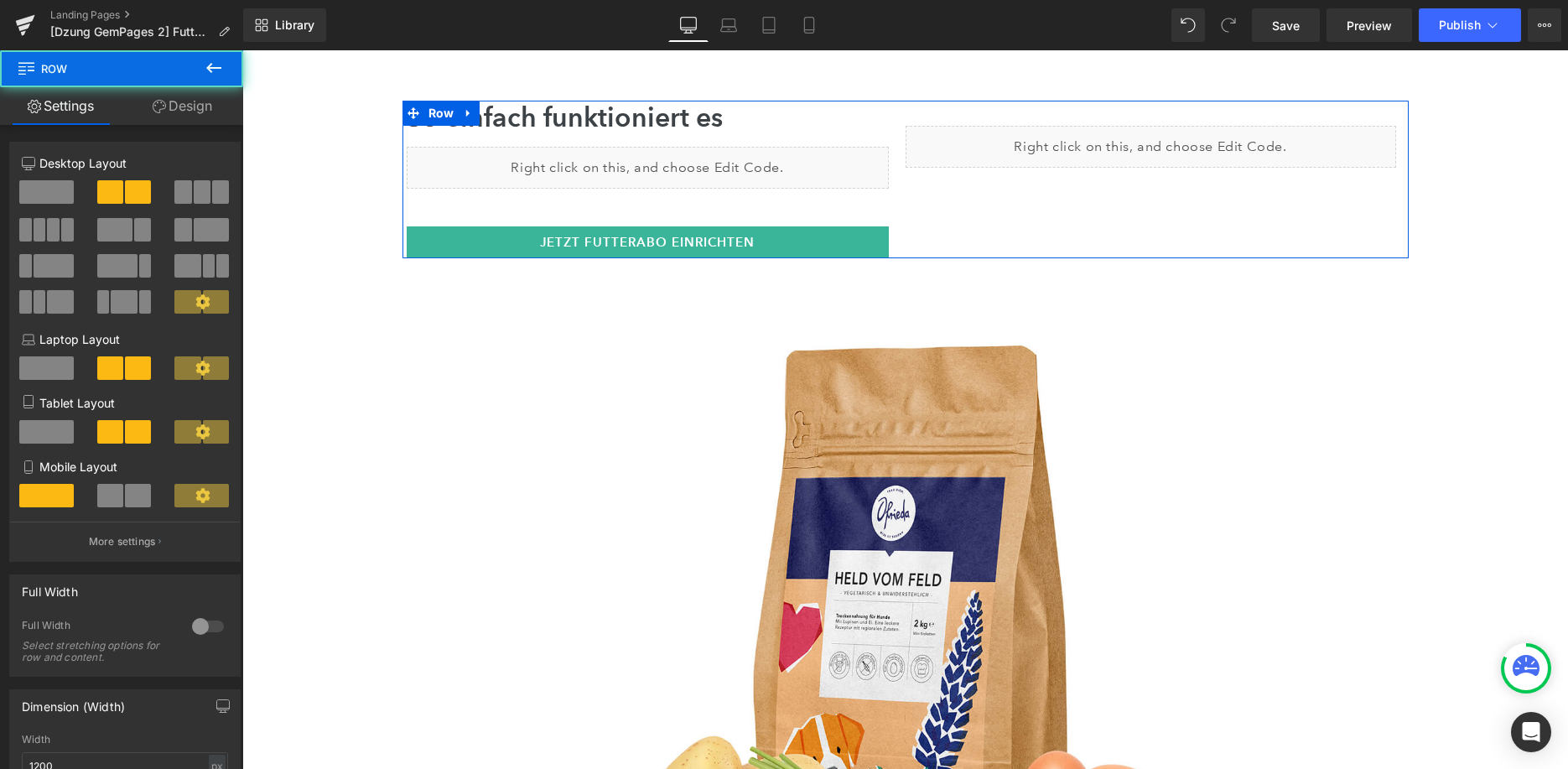 click on "So einfach funktioniert es Heading         Liquid         Jetzt Futterabo einrichten Button         Row         Liquid         Jetzt Futterabo einrichten Button         Row" at bounding box center (906, 179) 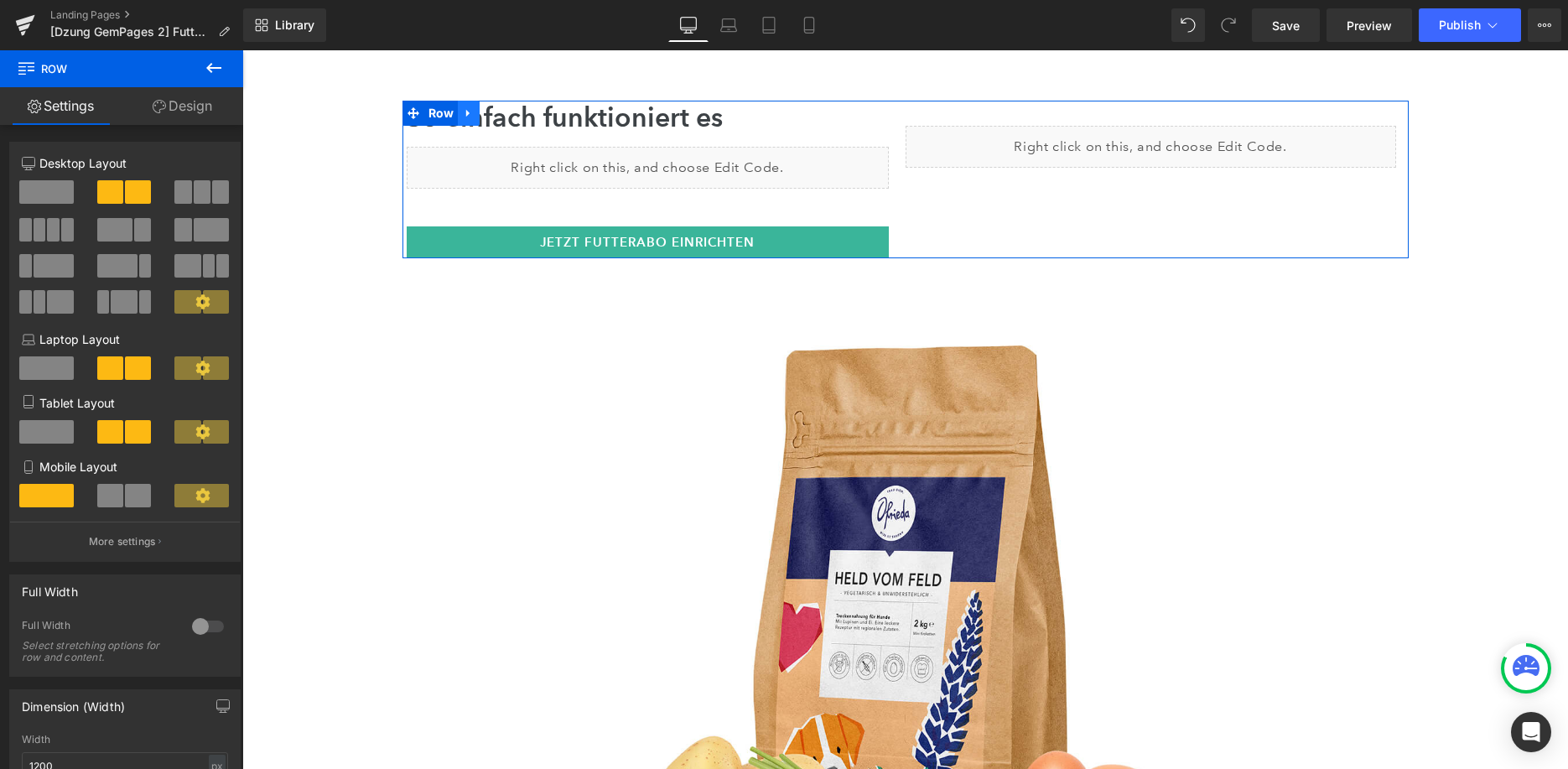 click 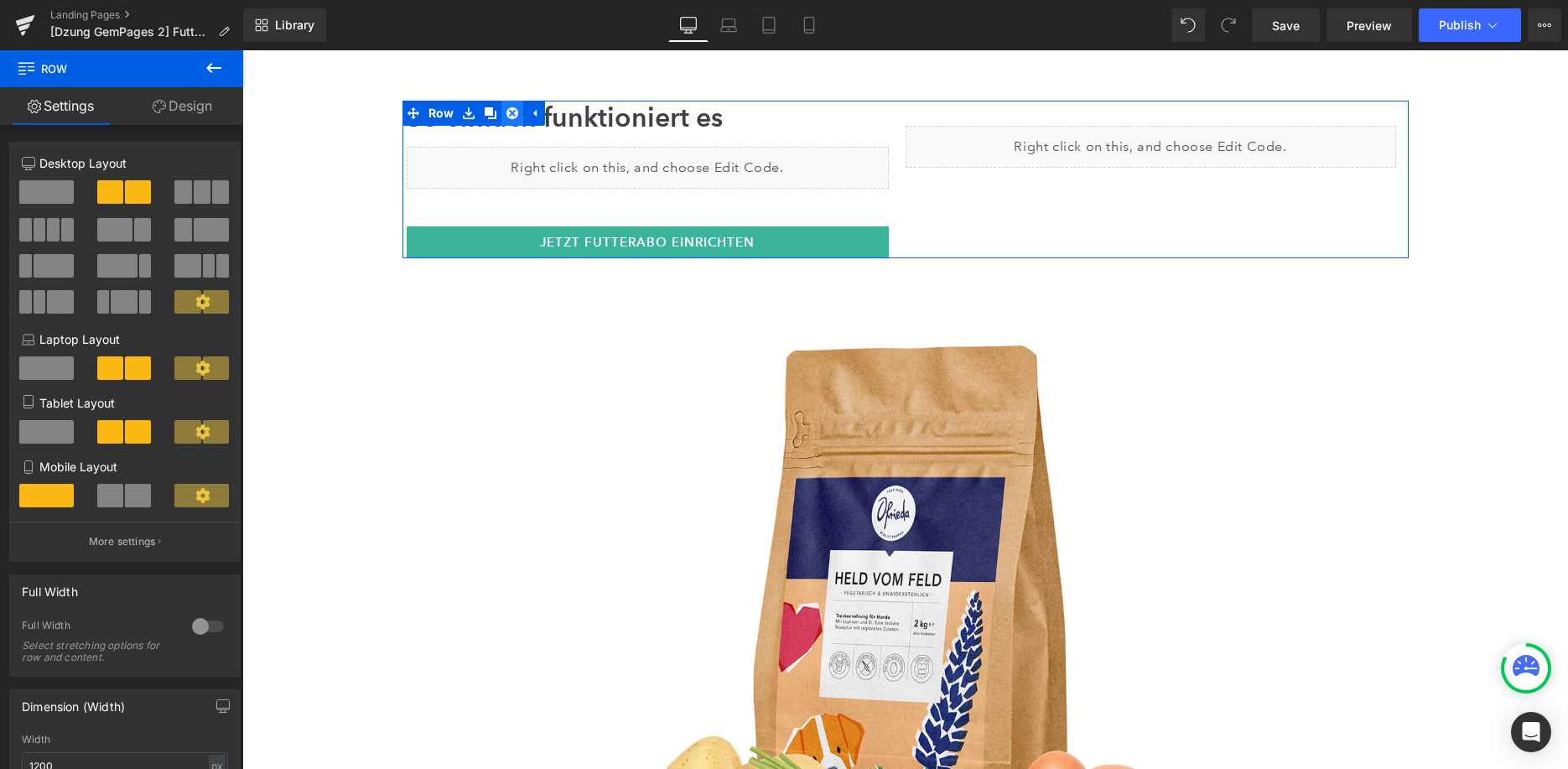 click 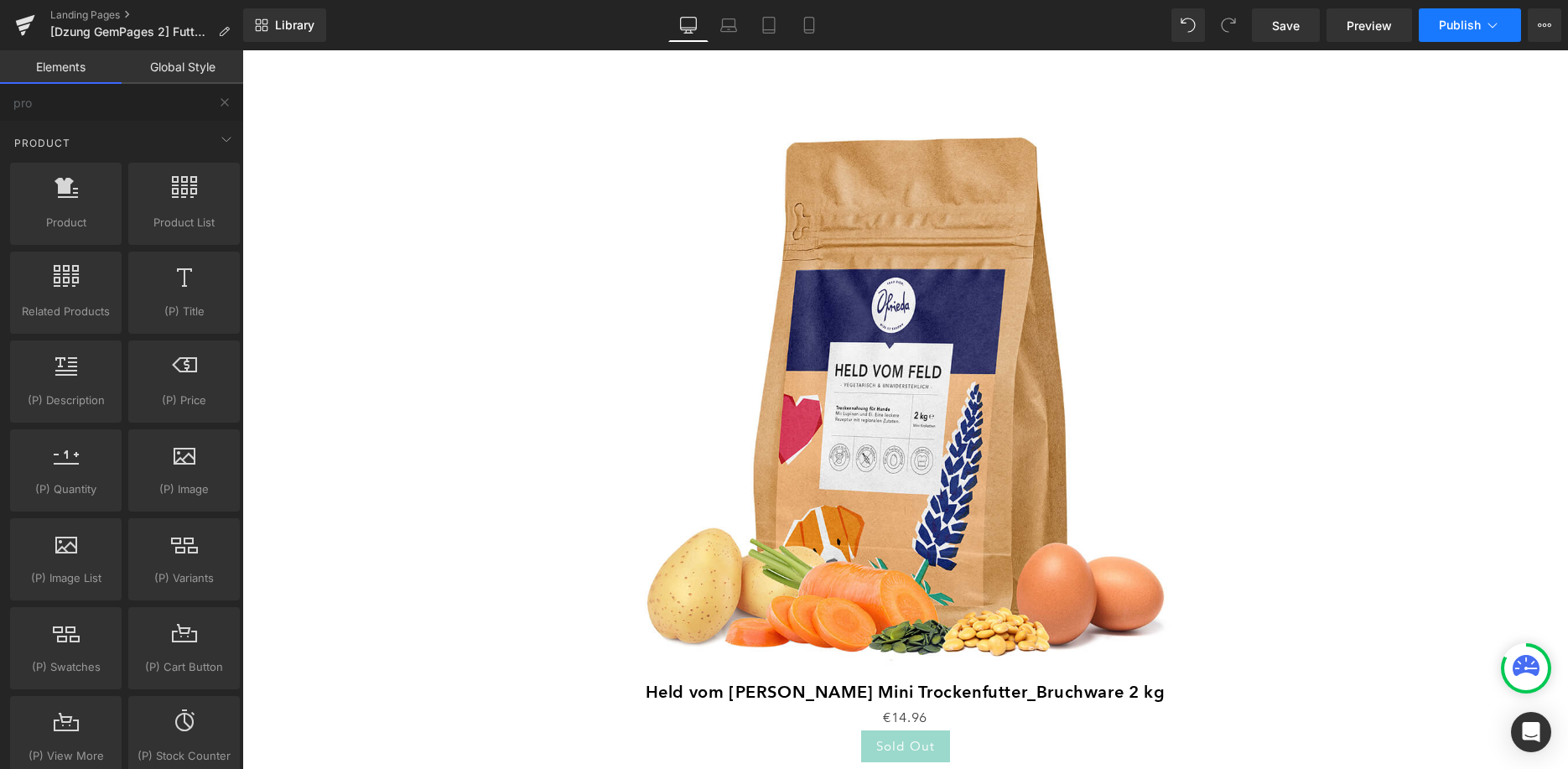 click on "Publish" at bounding box center (1460, 25) 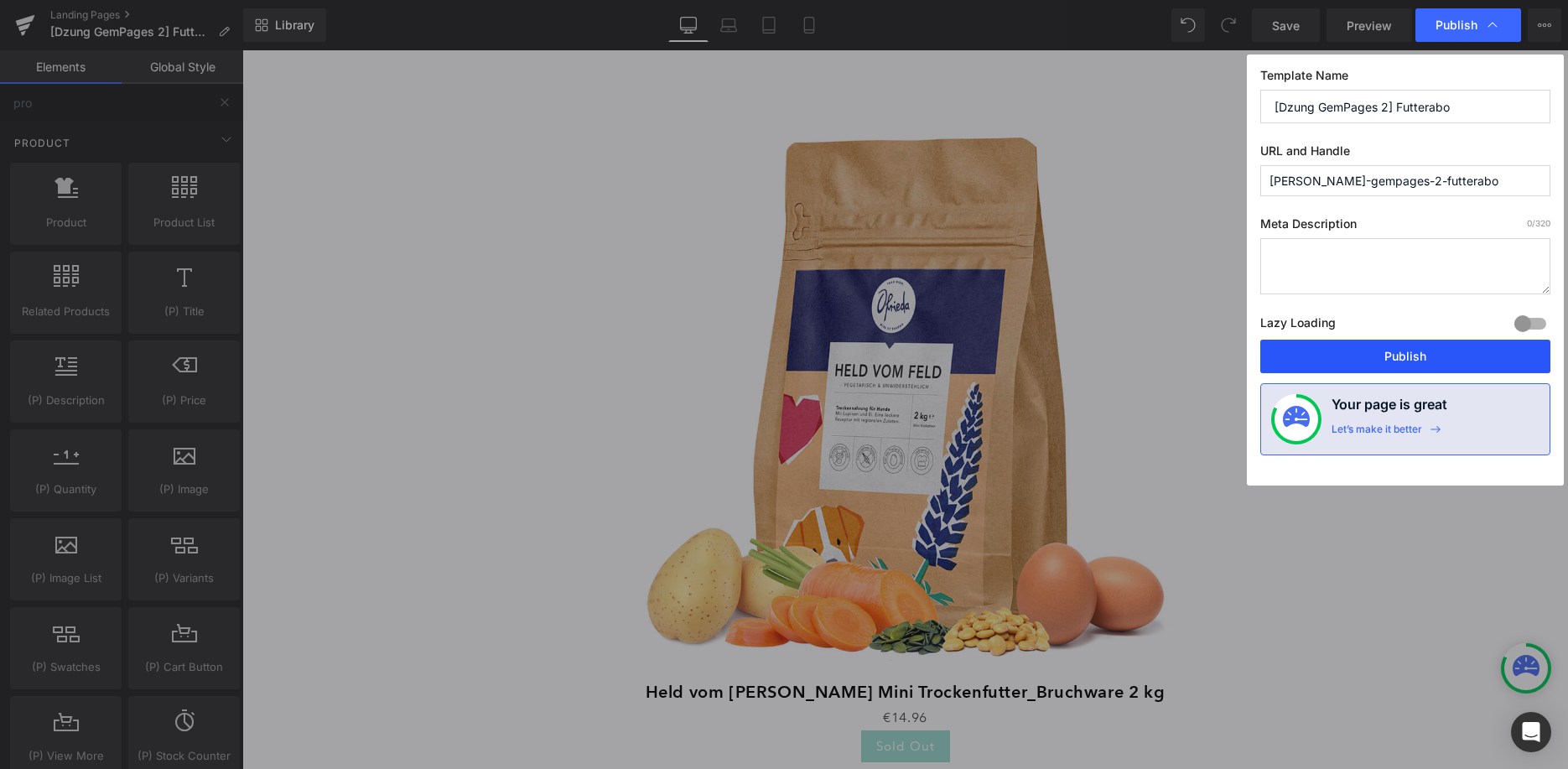 click on "Publish" at bounding box center (1405, 356) 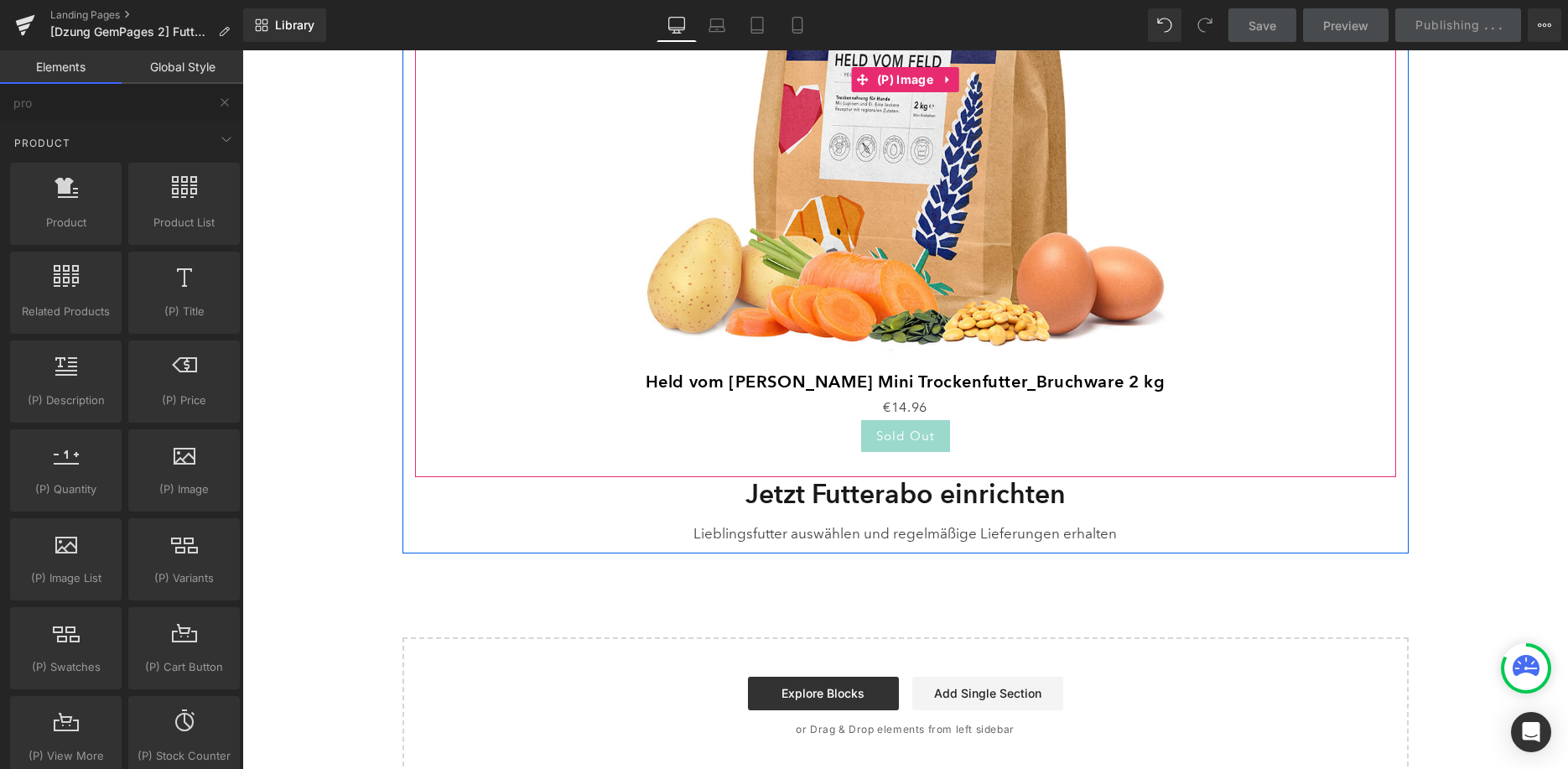 scroll, scrollTop: 341, scrollLeft: 0, axis: vertical 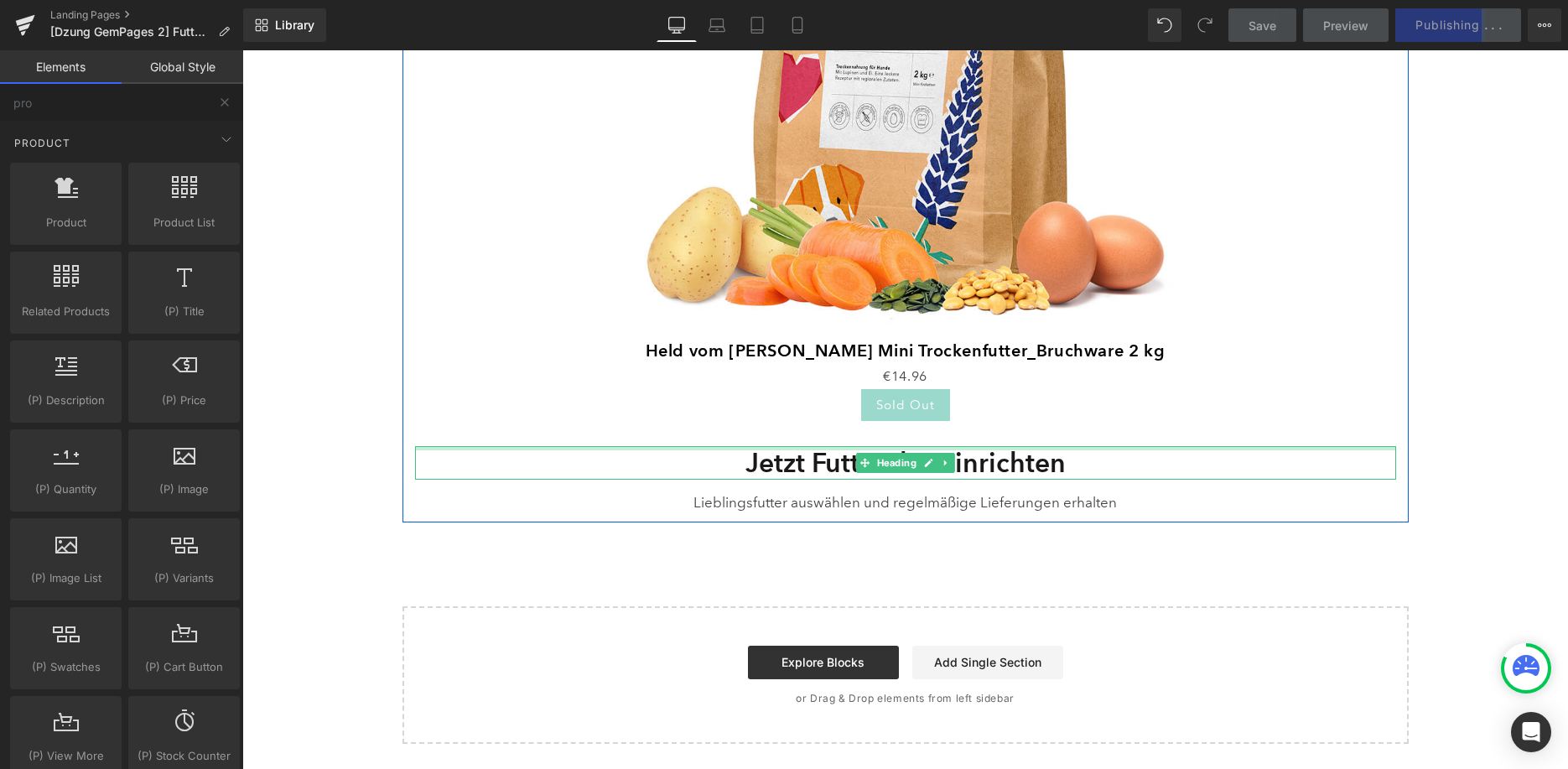 click at bounding box center (906, 448) 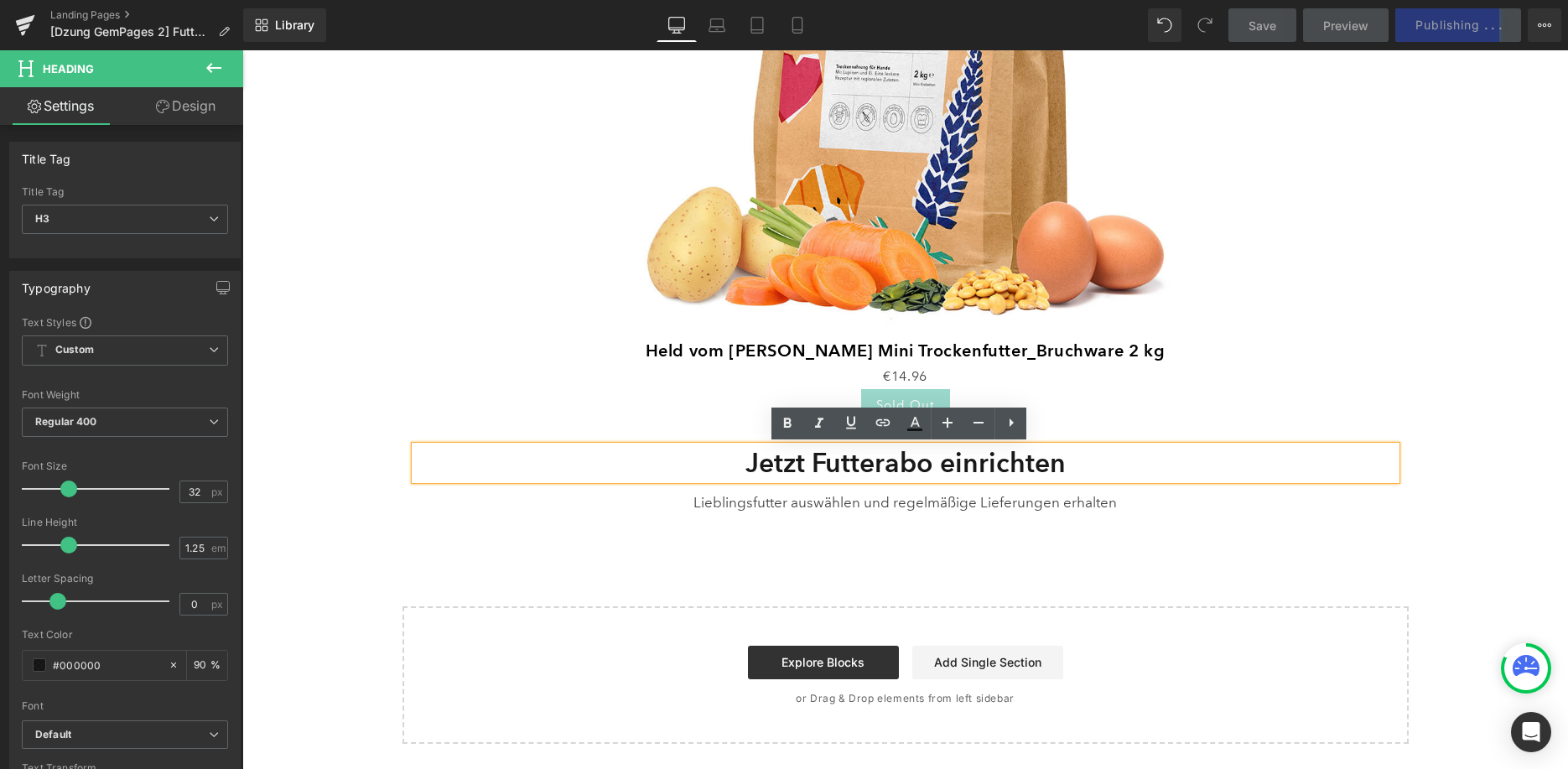 click on "Jetzt Futterabo einrichten" at bounding box center [906, 463] 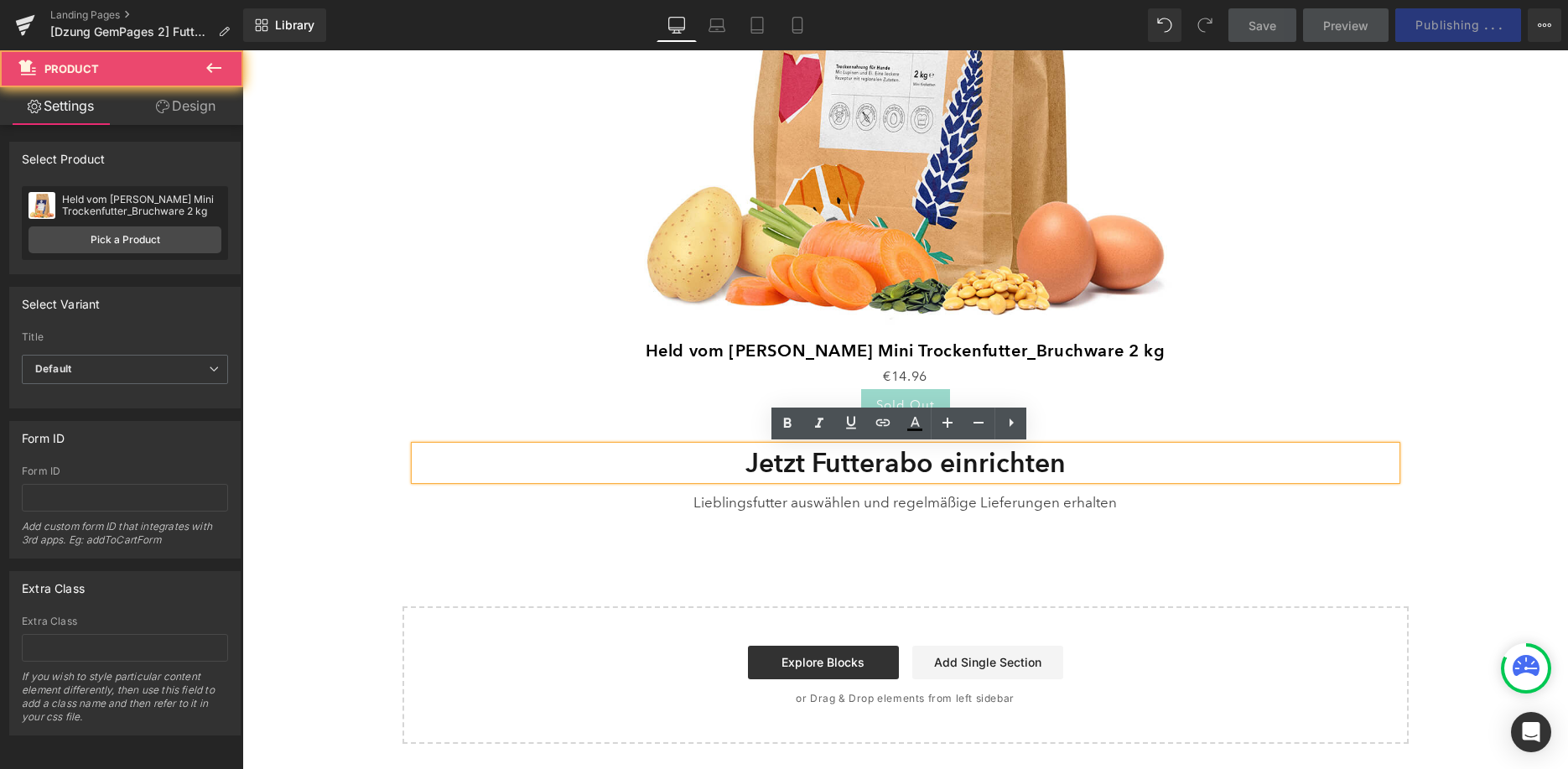 click on "Sale Off
(P) Image
Held vom Feld Mini Trockenfutter_Bruchware 2 kg
(P) Title
€0
€14.96
(P) Price
Sold Out
(P) Cart Button
Product" at bounding box center (906, 90) 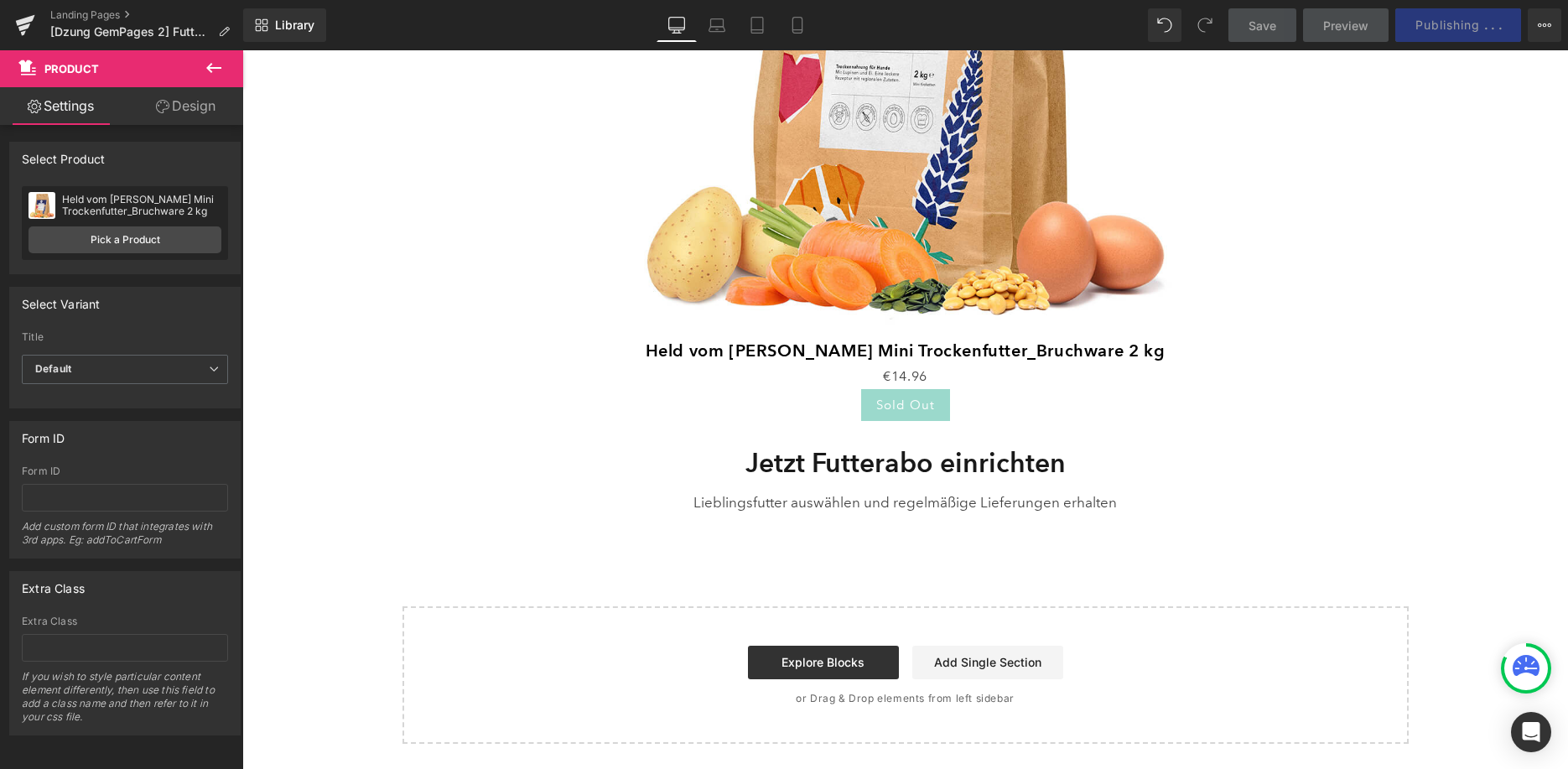 click on "Jetzt Futterabo einrichten" at bounding box center [906, 463] 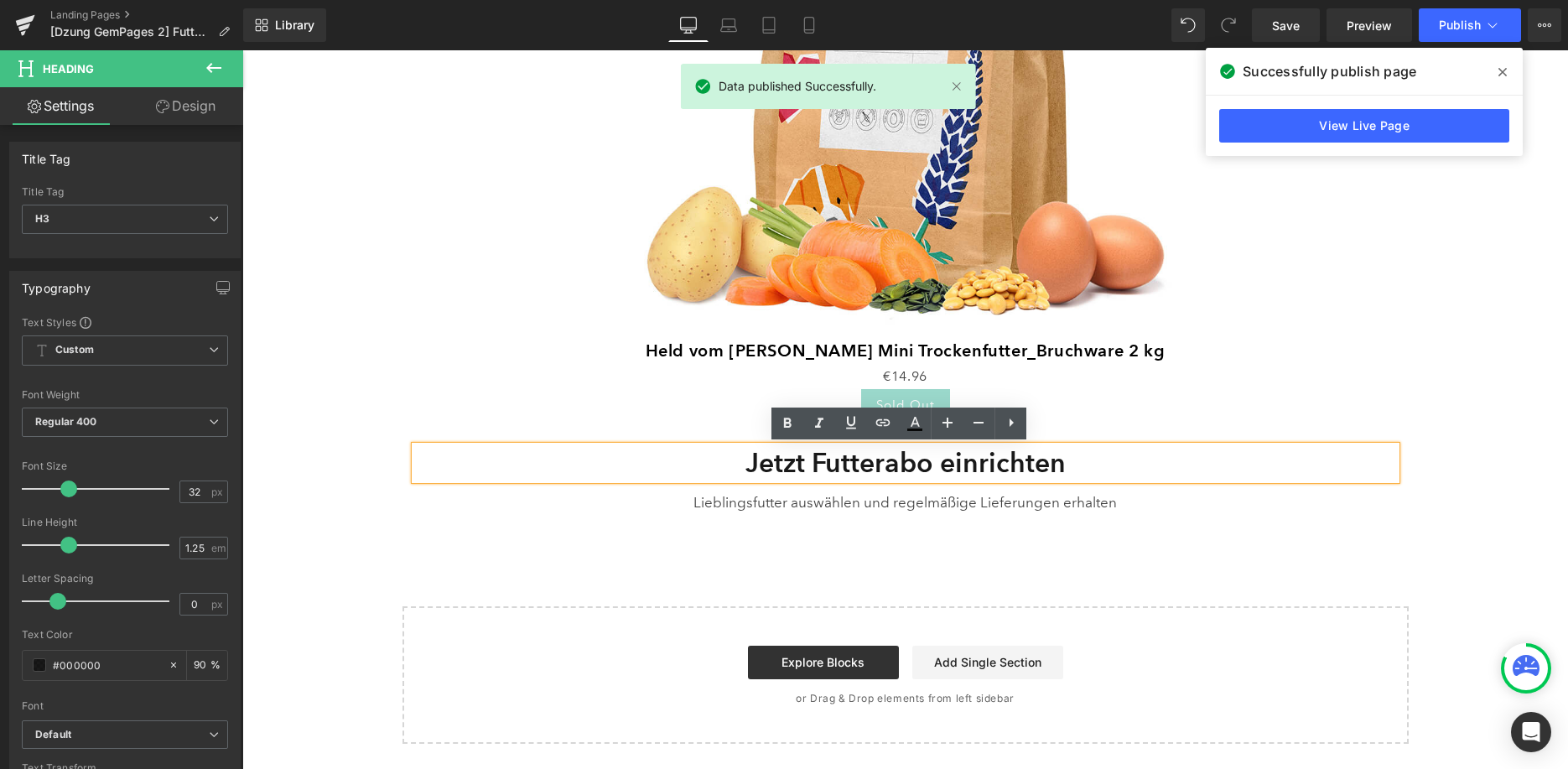 click on "Lieblingsfutter auswählen und regelmäßige Lieferungen erhalten" at bounding box center (906, 503) 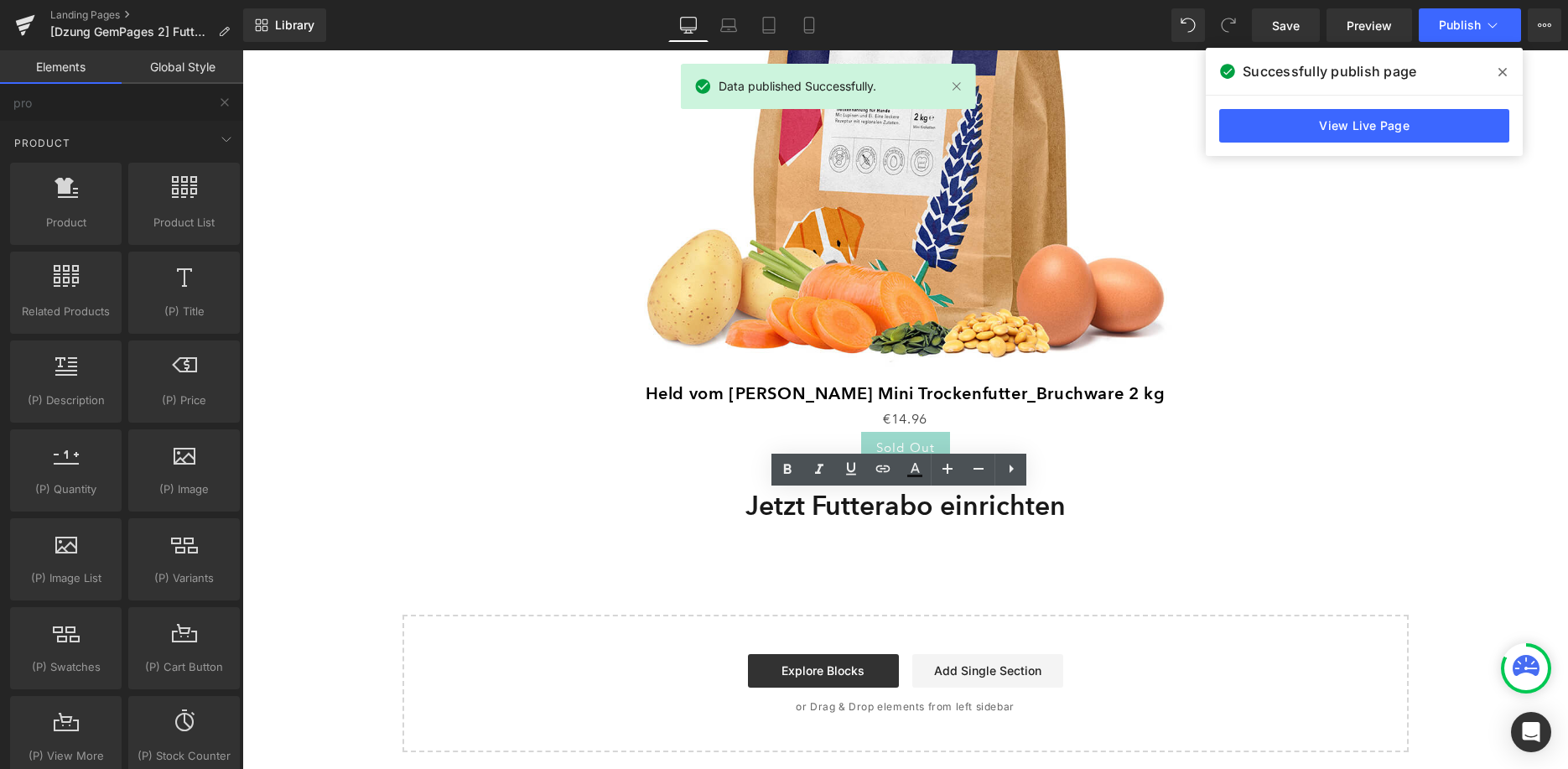 scroll, scrollTop: 299, scrollLeft: 0, axis: vertical 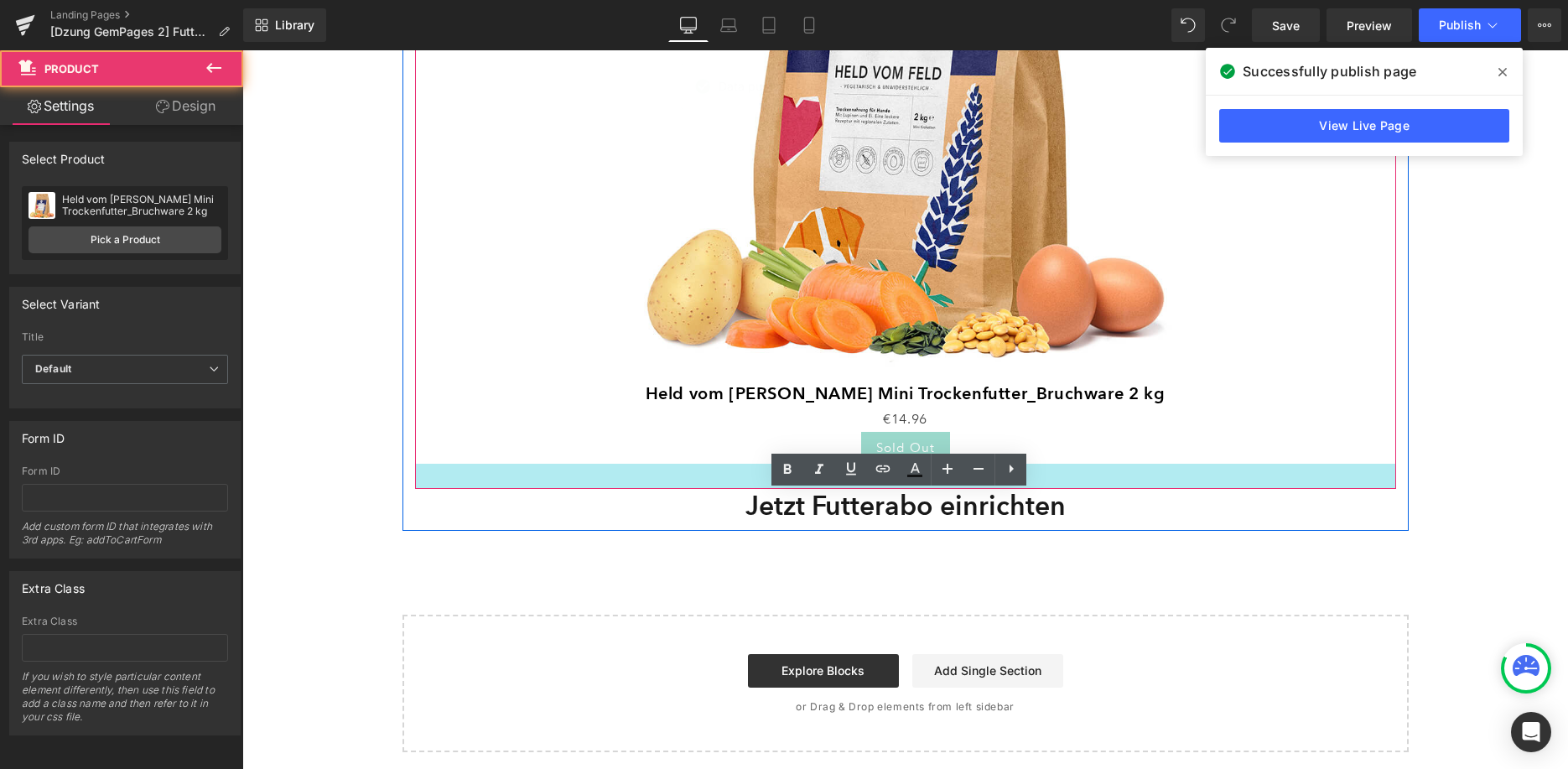 click on "Sale Off
(P) Image
Held vom Feld Mini Trockenfutter_Bruchware 2 kg
(P) Title
€0
€14.96
(P) Price
Sold Out
(P) Cart Button
Product" at bounding box center (906, 132) 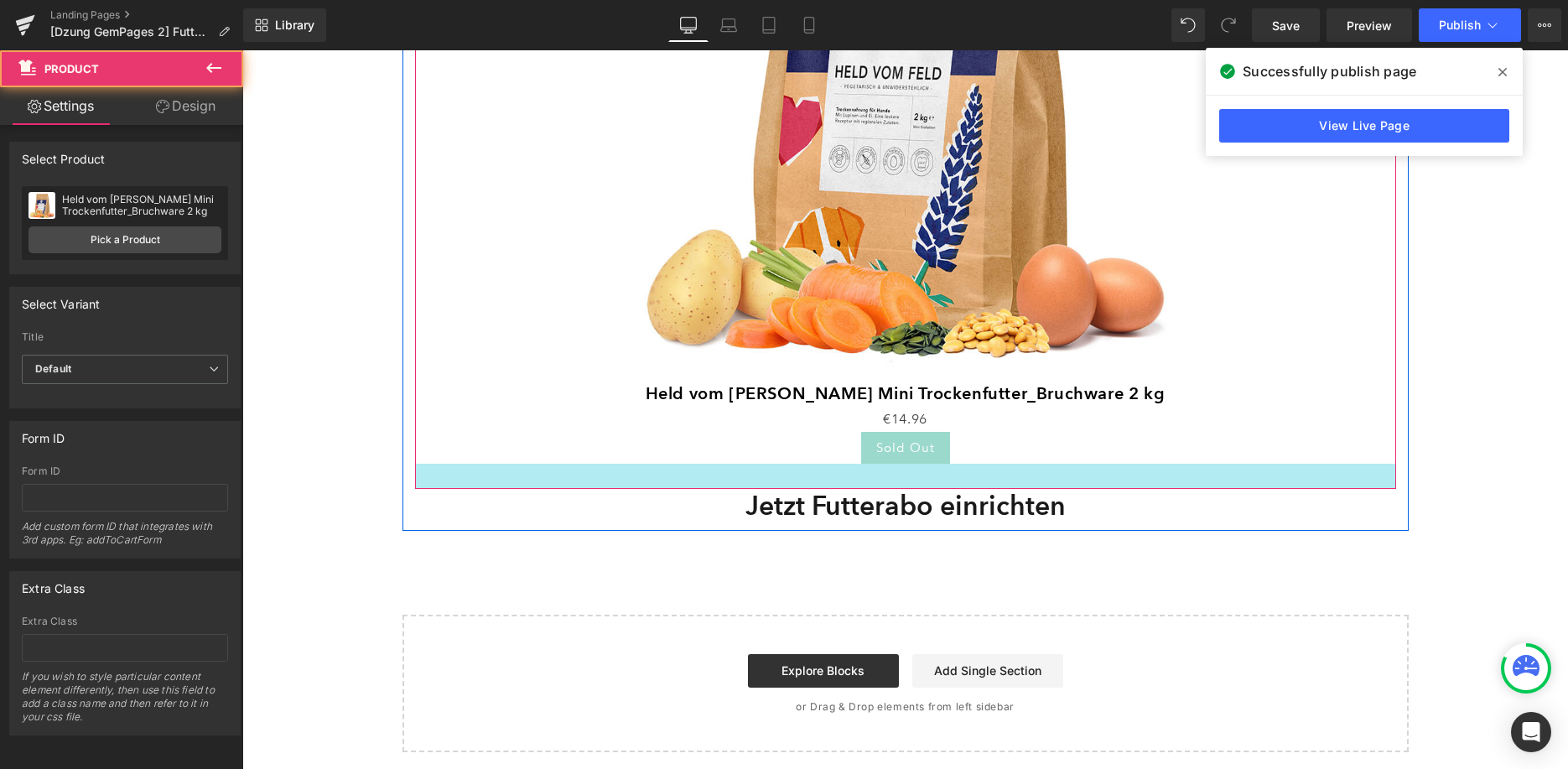 click at bounding box center [906, 476] 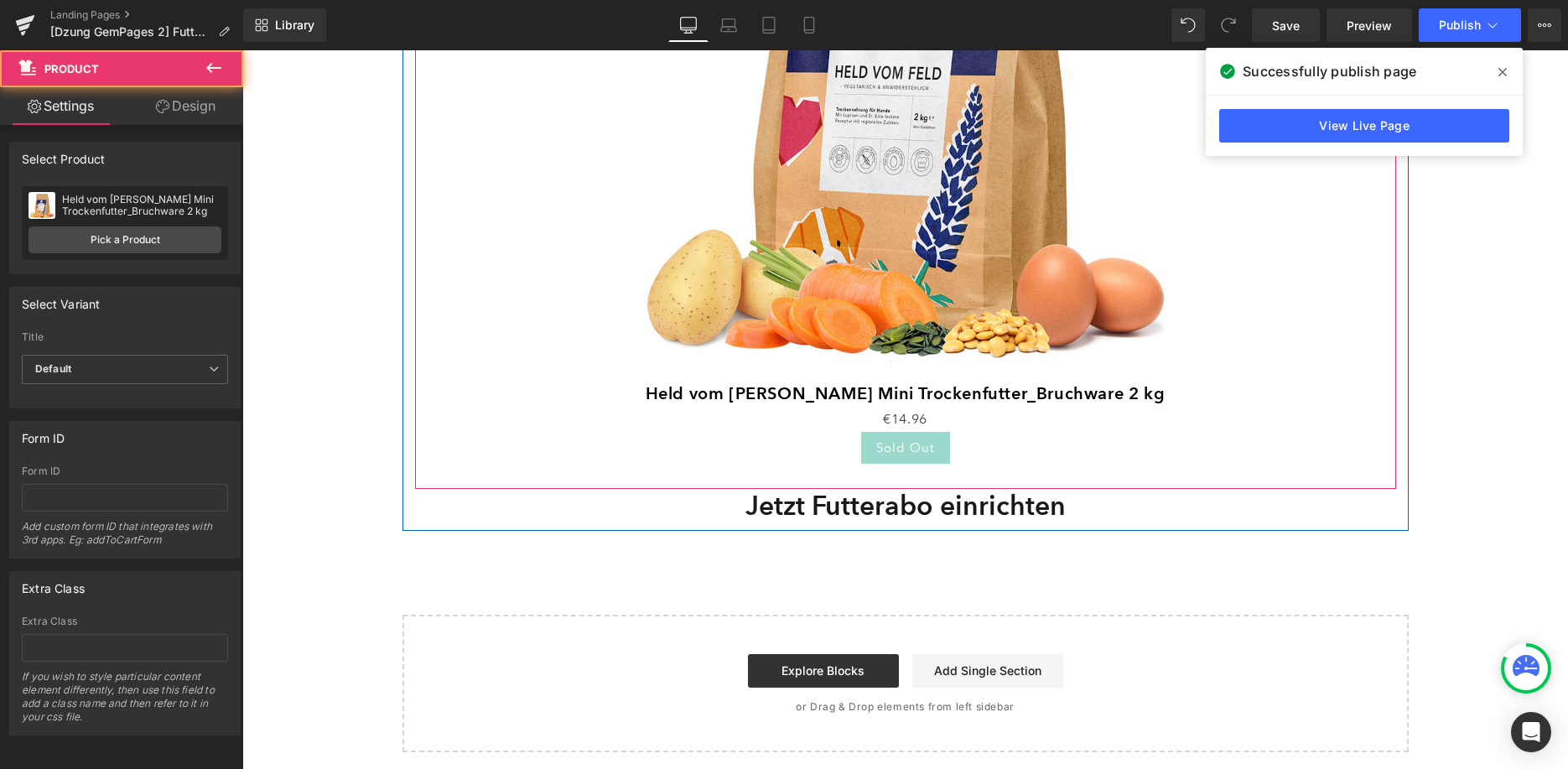 click on "€0
€14.96" at bounding box center (906, 419) 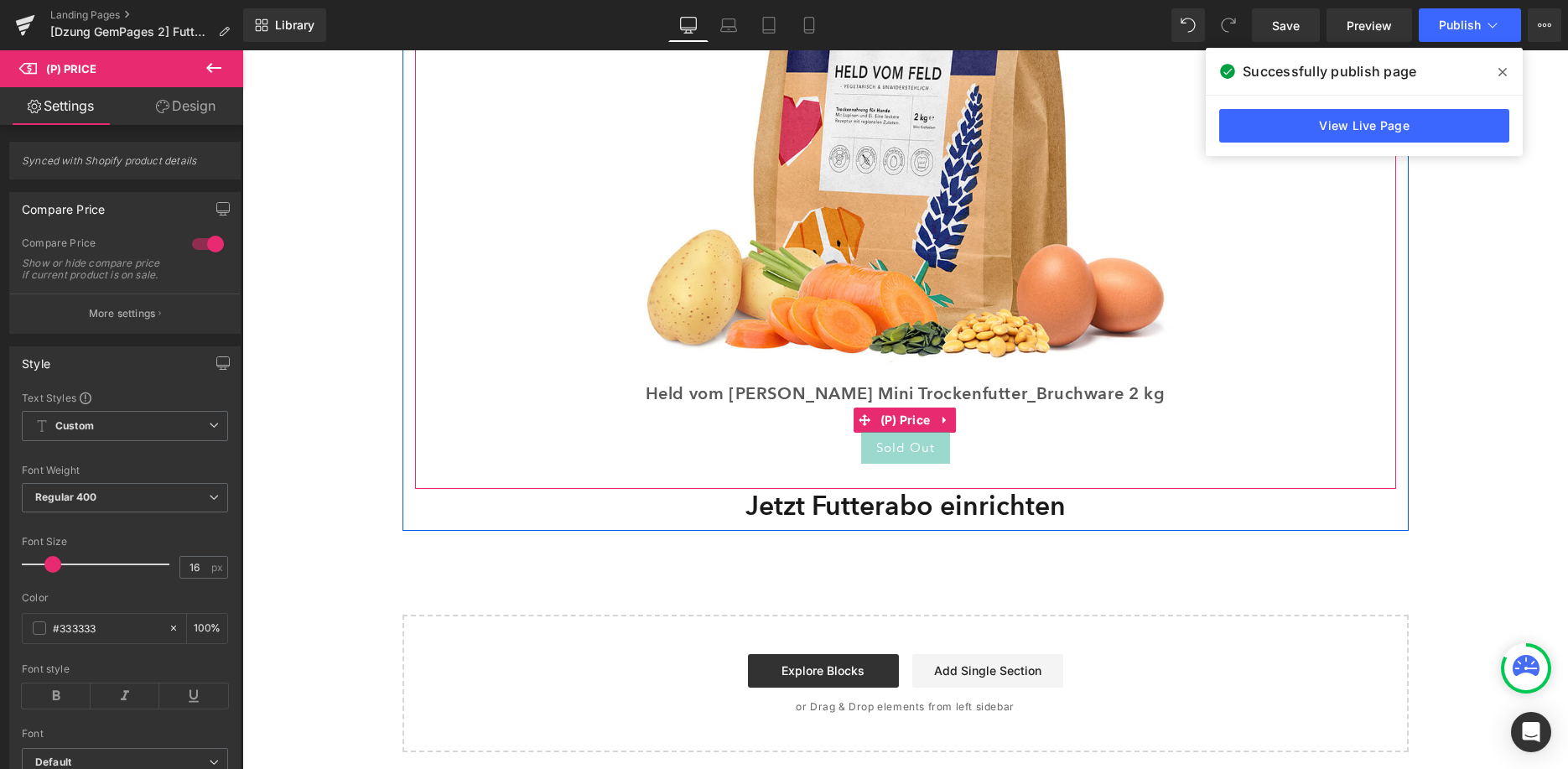 click on "Held vom Feld Mini Trockenfutter_Bruchware 2 kg" at bounding box center (906, 393) 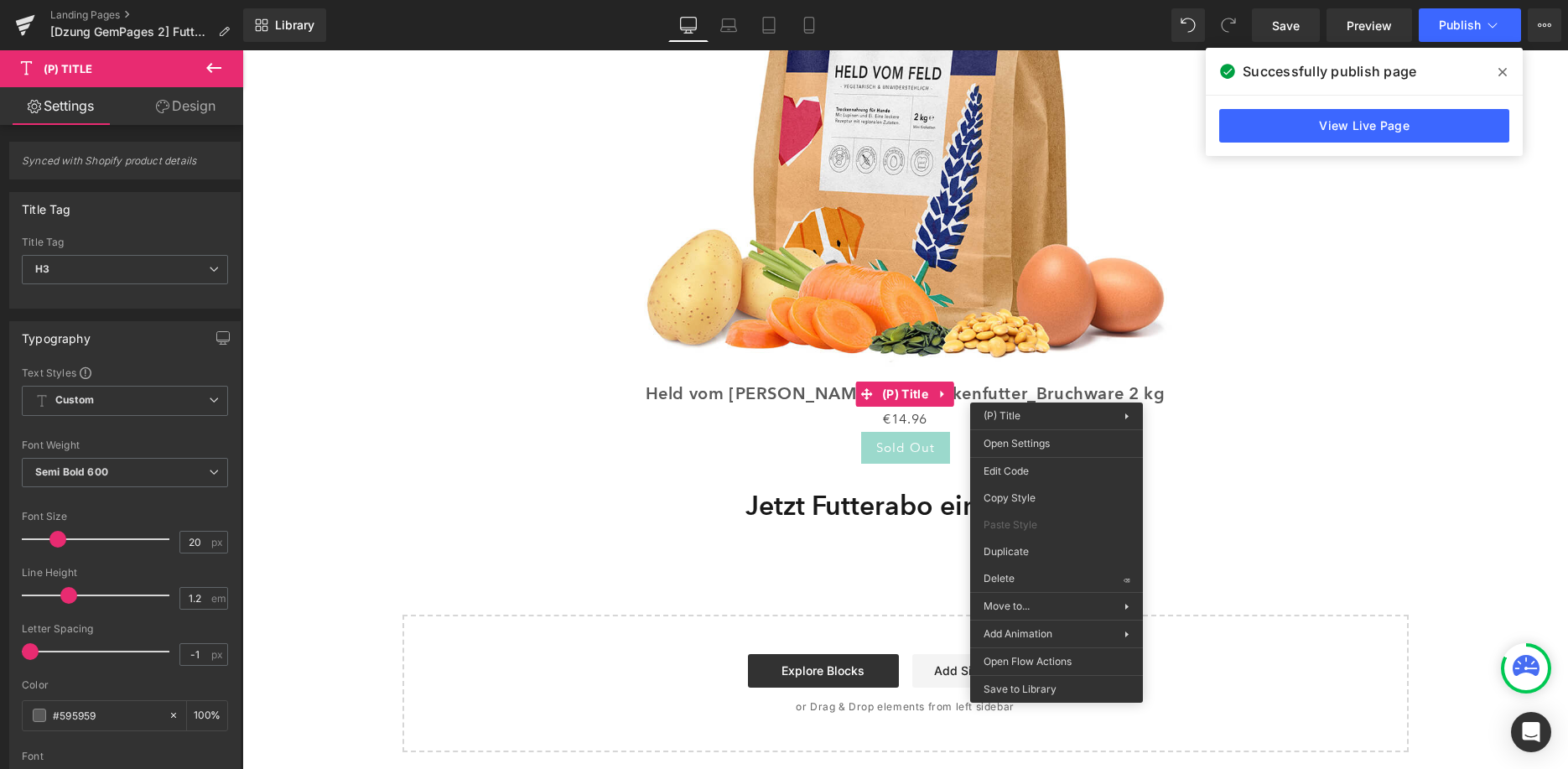 scroll, scrollTop: 272, scrollLeft: 0, axis: vertical 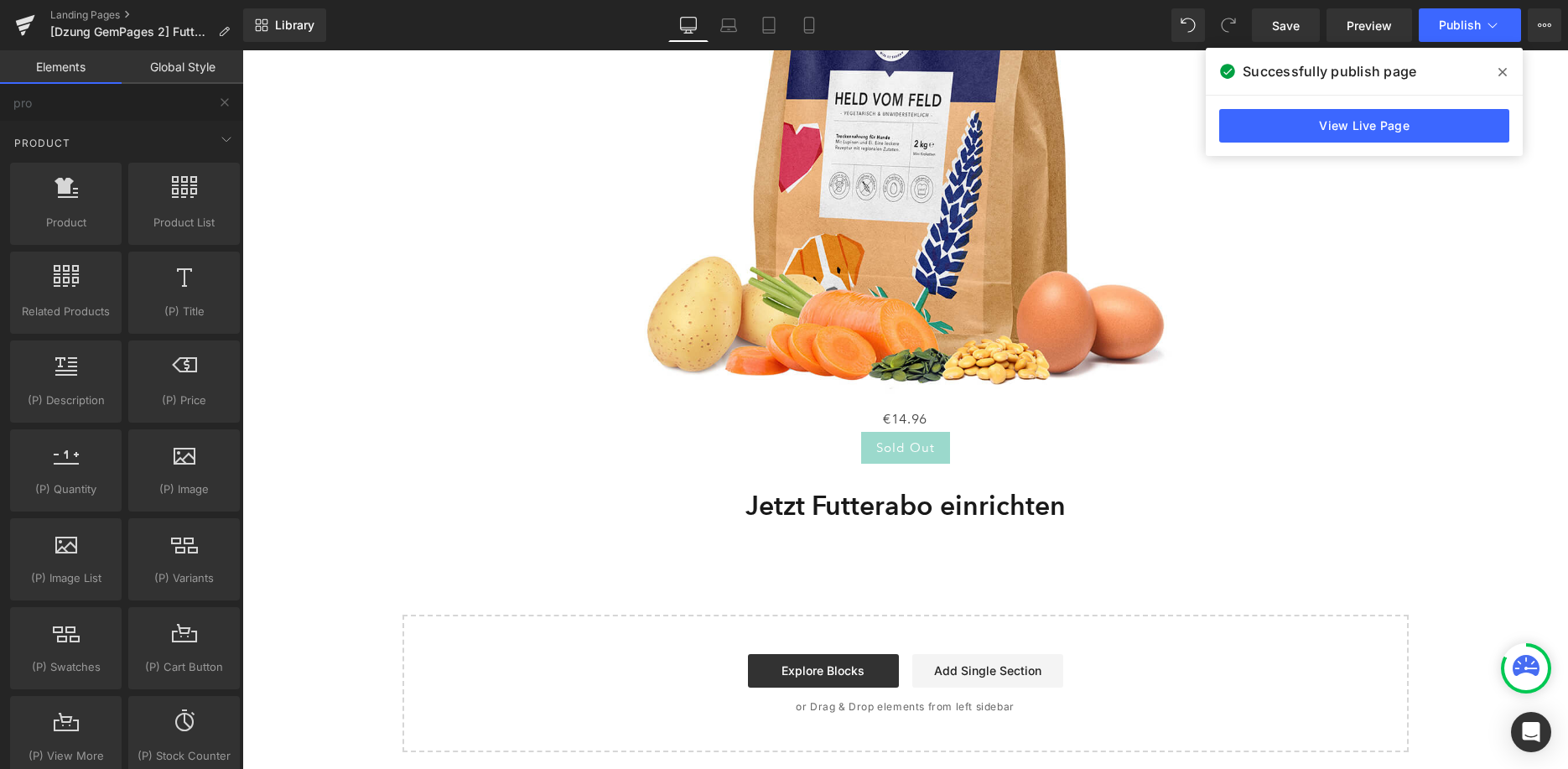 click at bounding box center [906, 118] 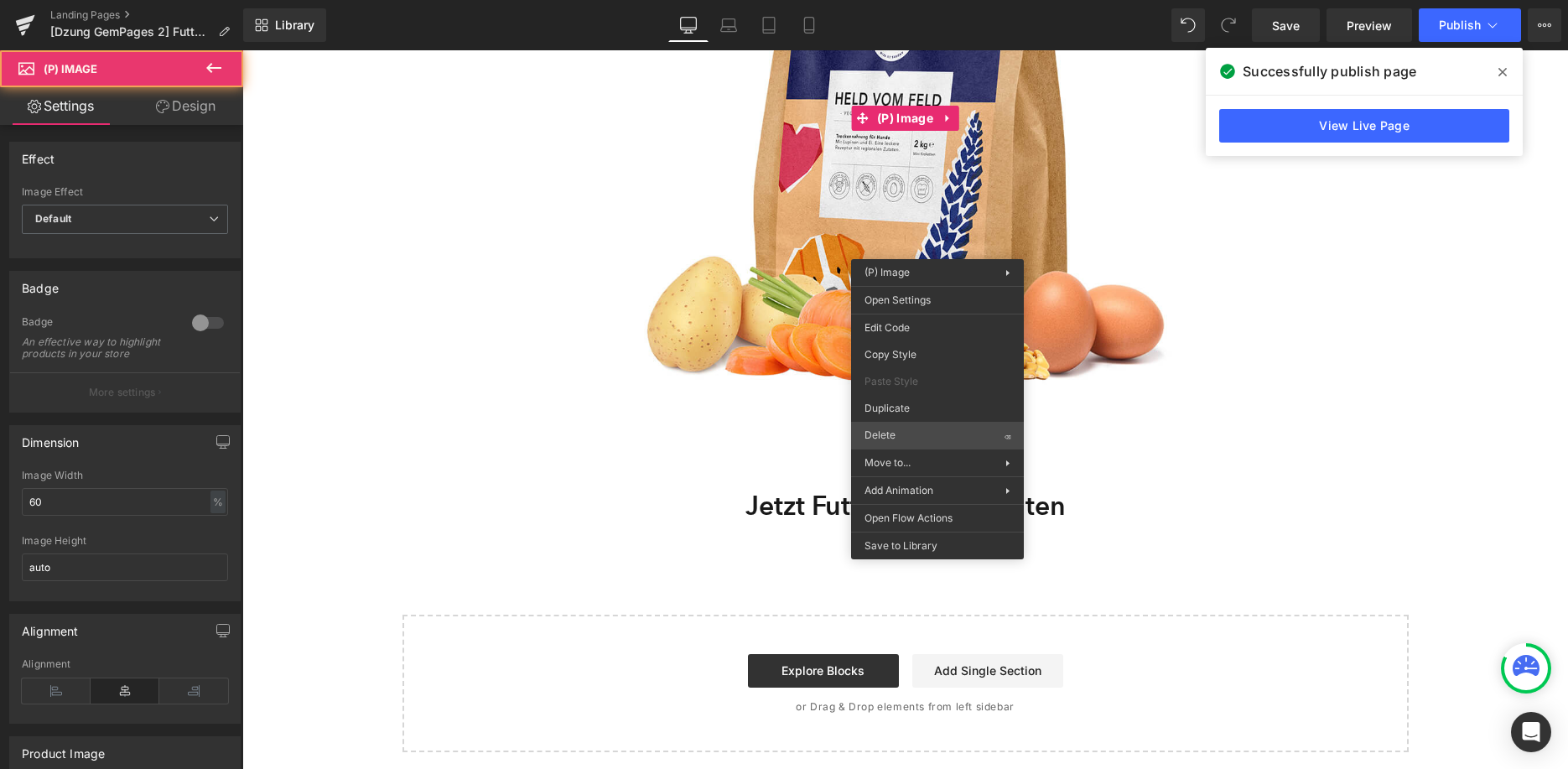 scroll, scrollTop: 0, scrollLeft: 0, axis: both 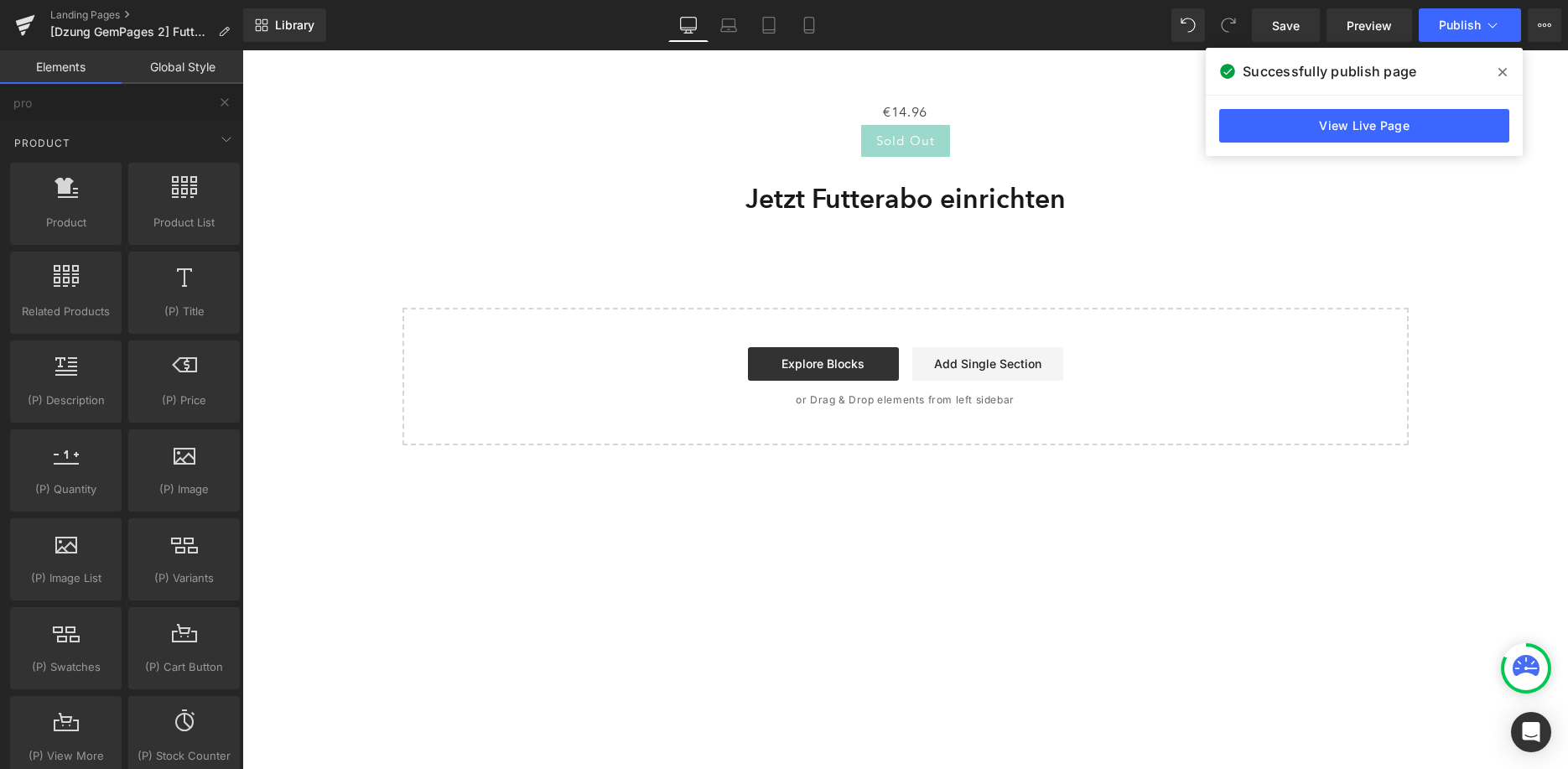 click on "Jetzt Futterabo einrichten" at bounding box center (906, 199) 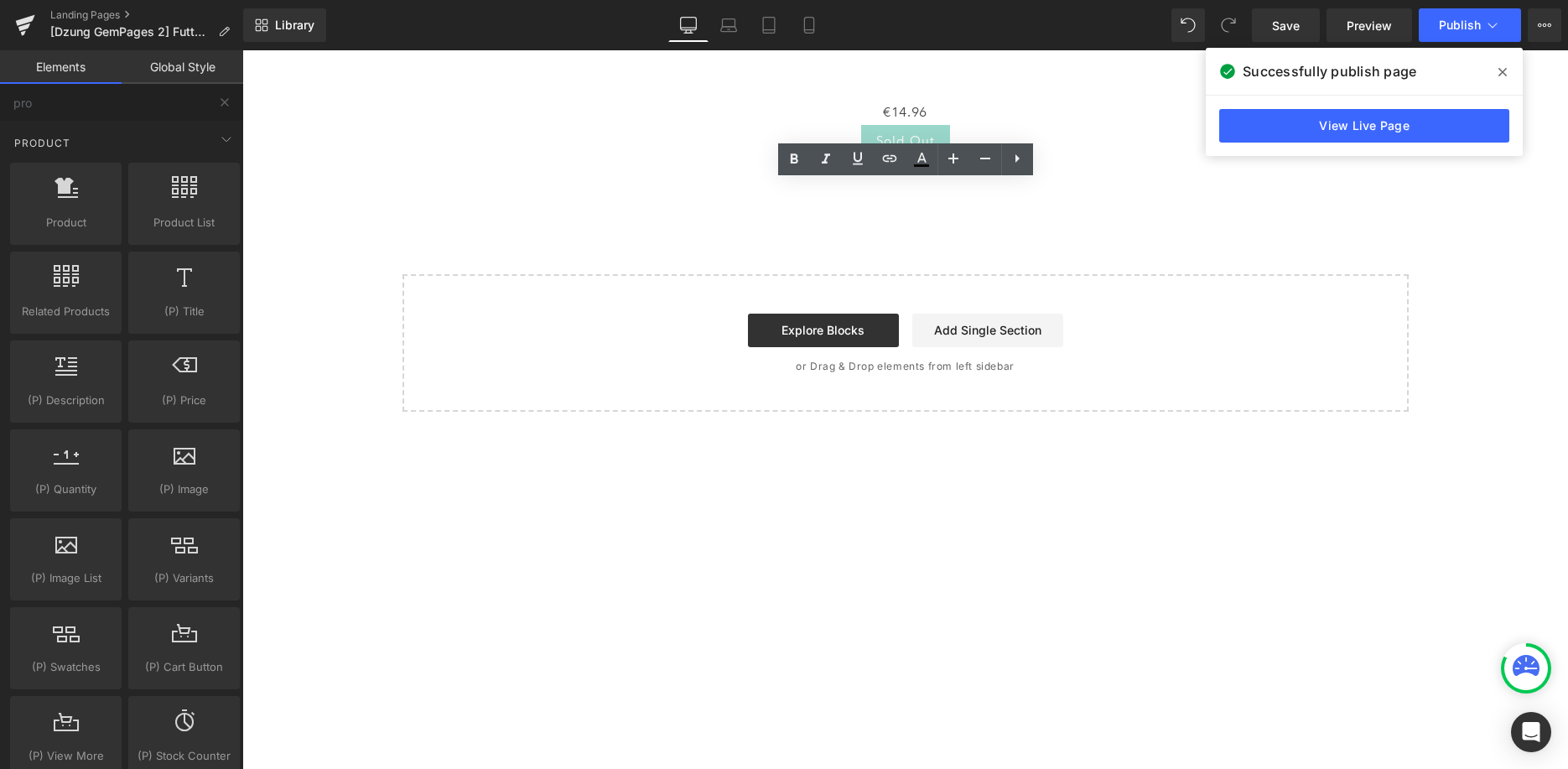 drag, startPoint x: 1200, startPoint y: 435, endPoint x: 958, endPoint y: 386, distance: 246.91092 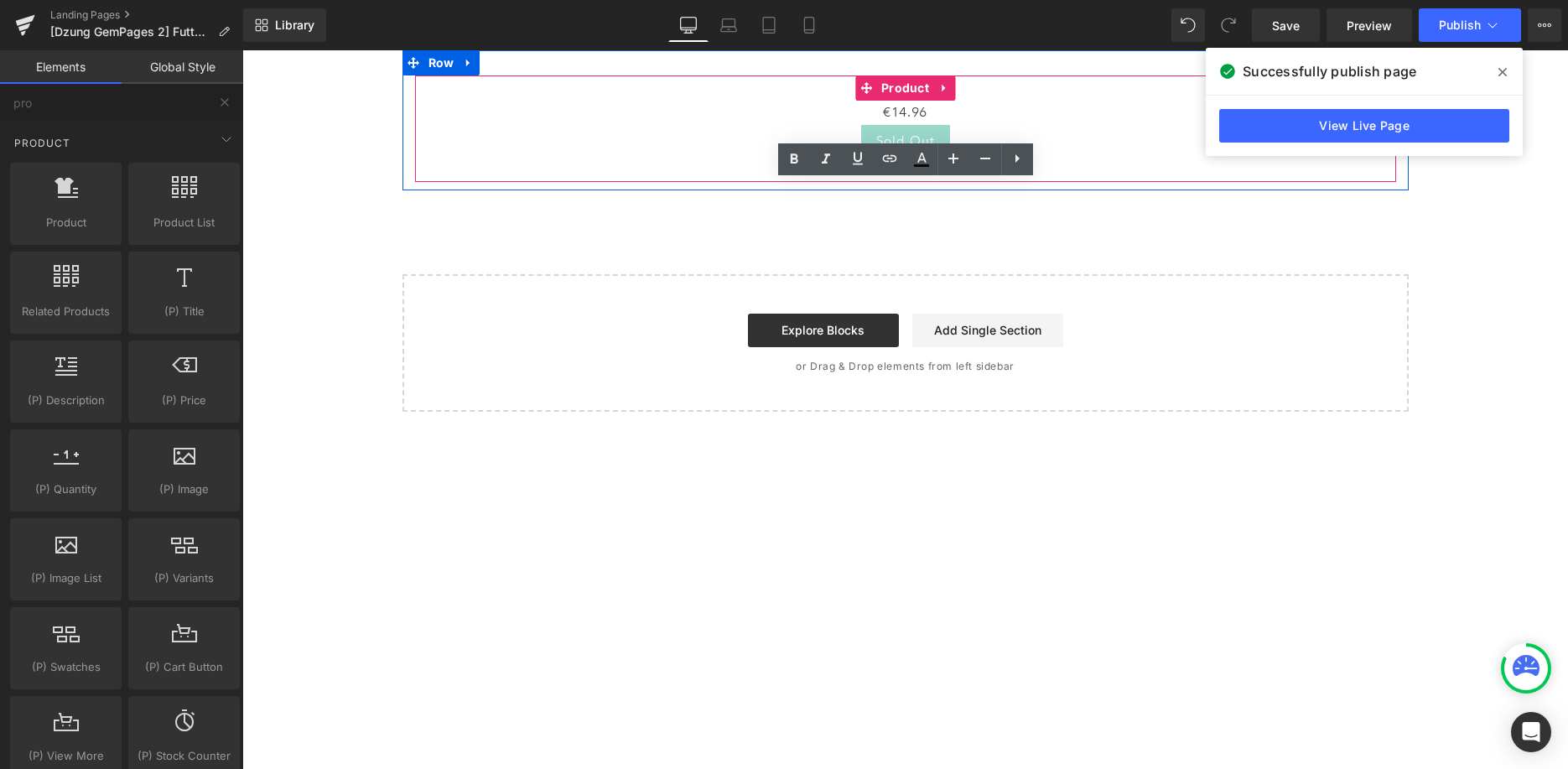 click on "(P) Cart Button" at bounding box center [896, 141] 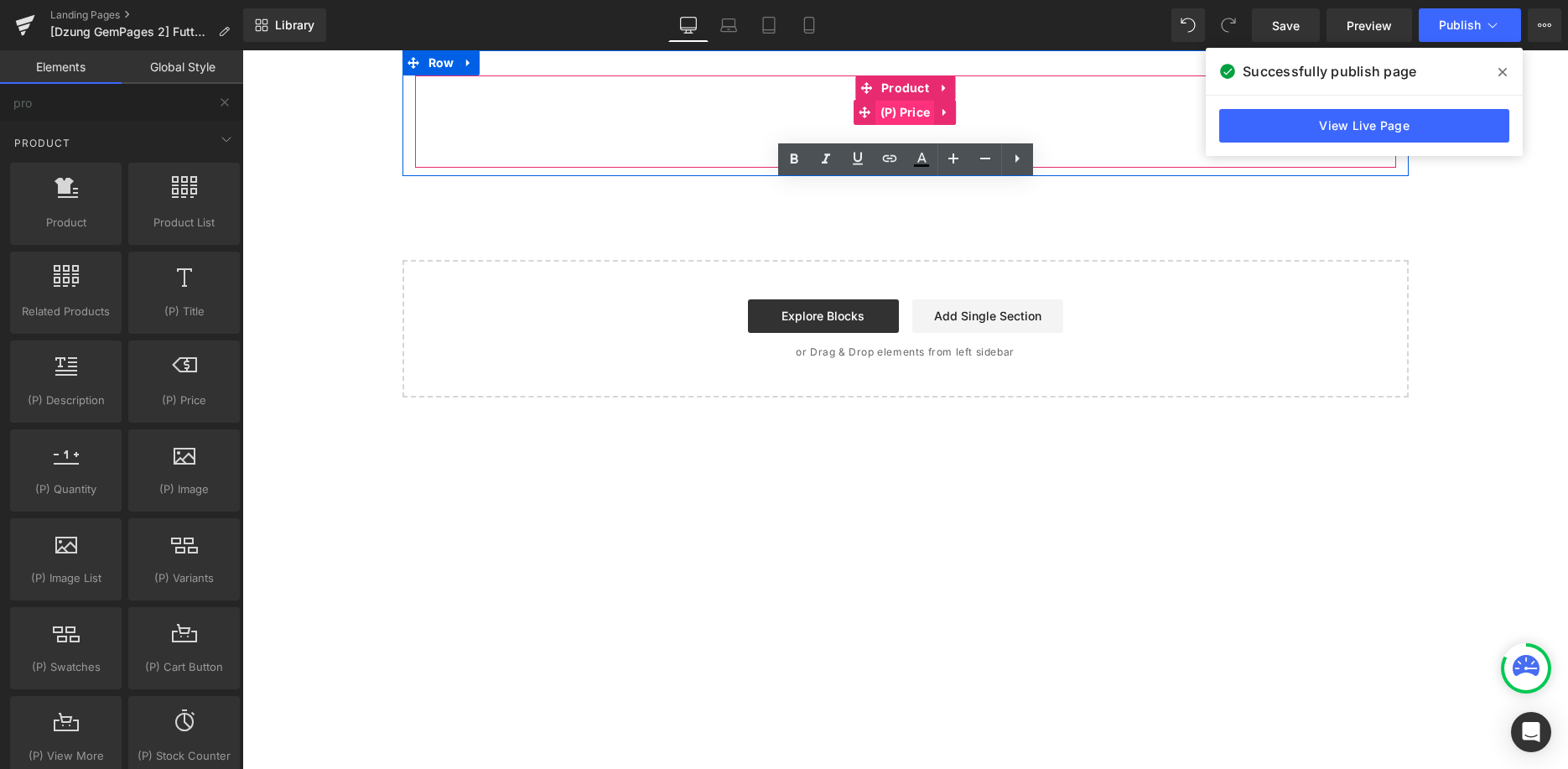 click on "(P) Price" at bounding box center [906, 112] 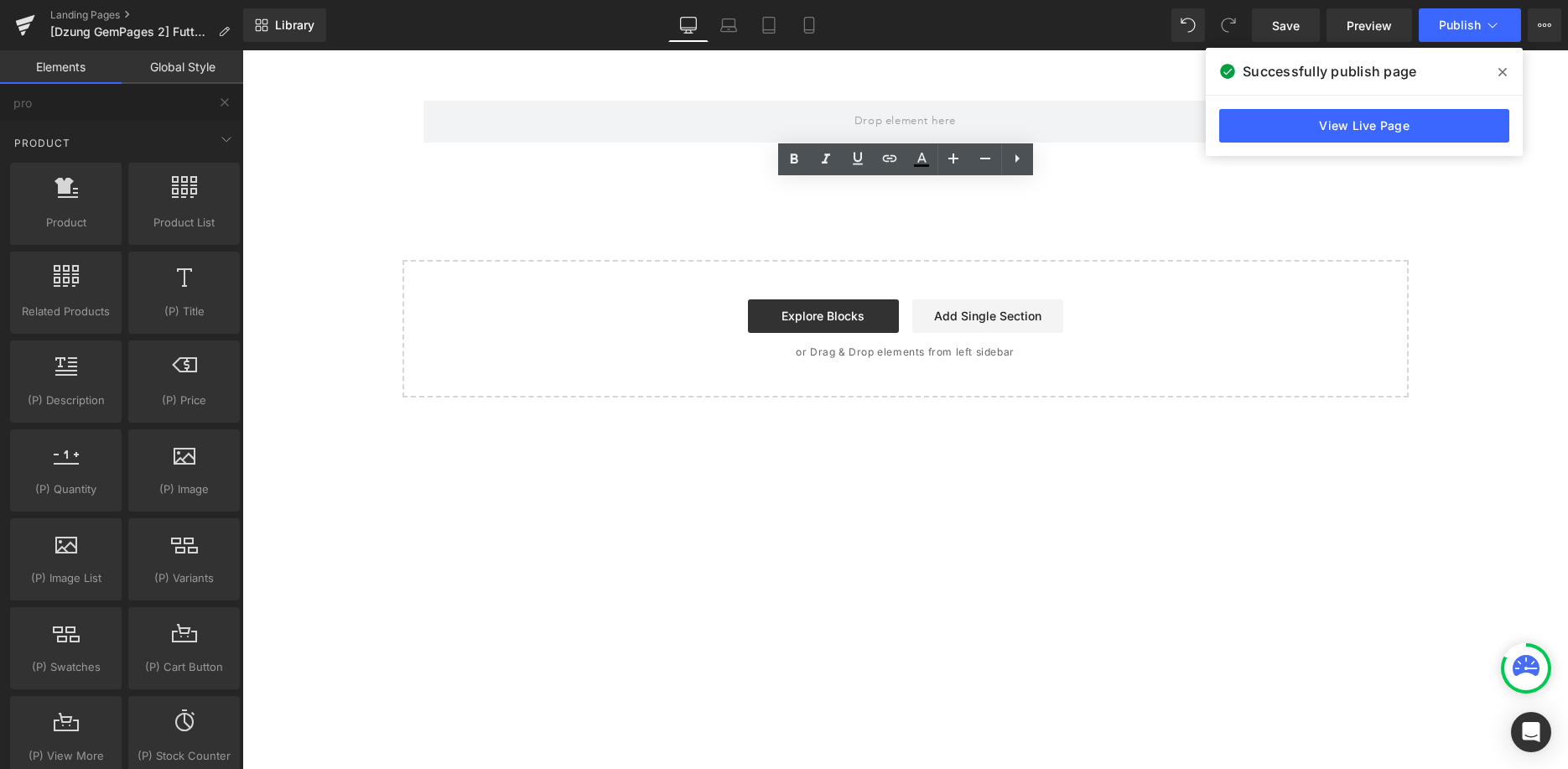 click on "Product         Row
Select your layout" at bounding box center [905, 224] 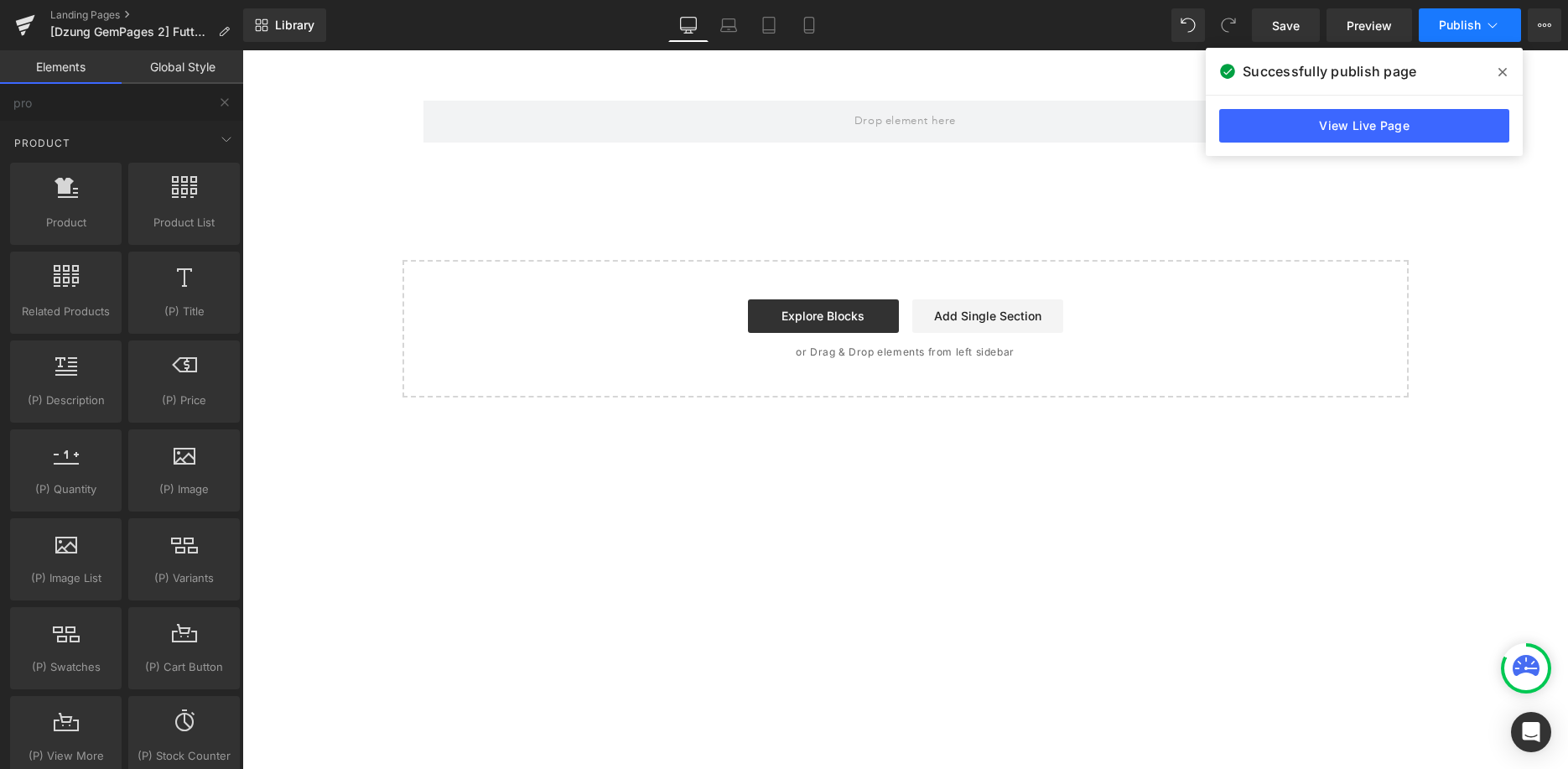 click on "Publish" at bounding box center (1470, 25) 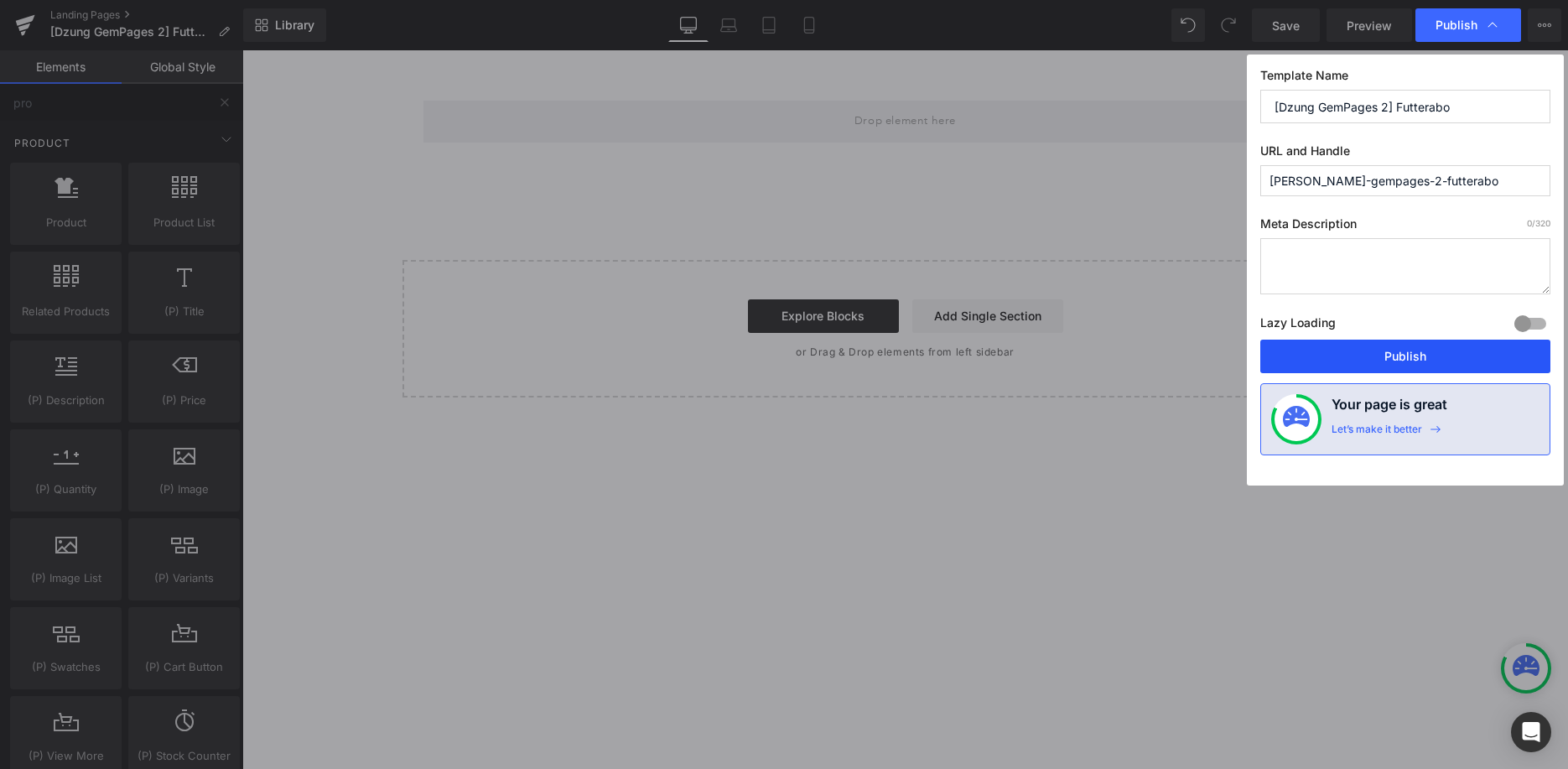 drag, startPoint x: 1373, startPoint y: 354, endPoint x: 1131, endPoint y: 303, distance: 247.31559 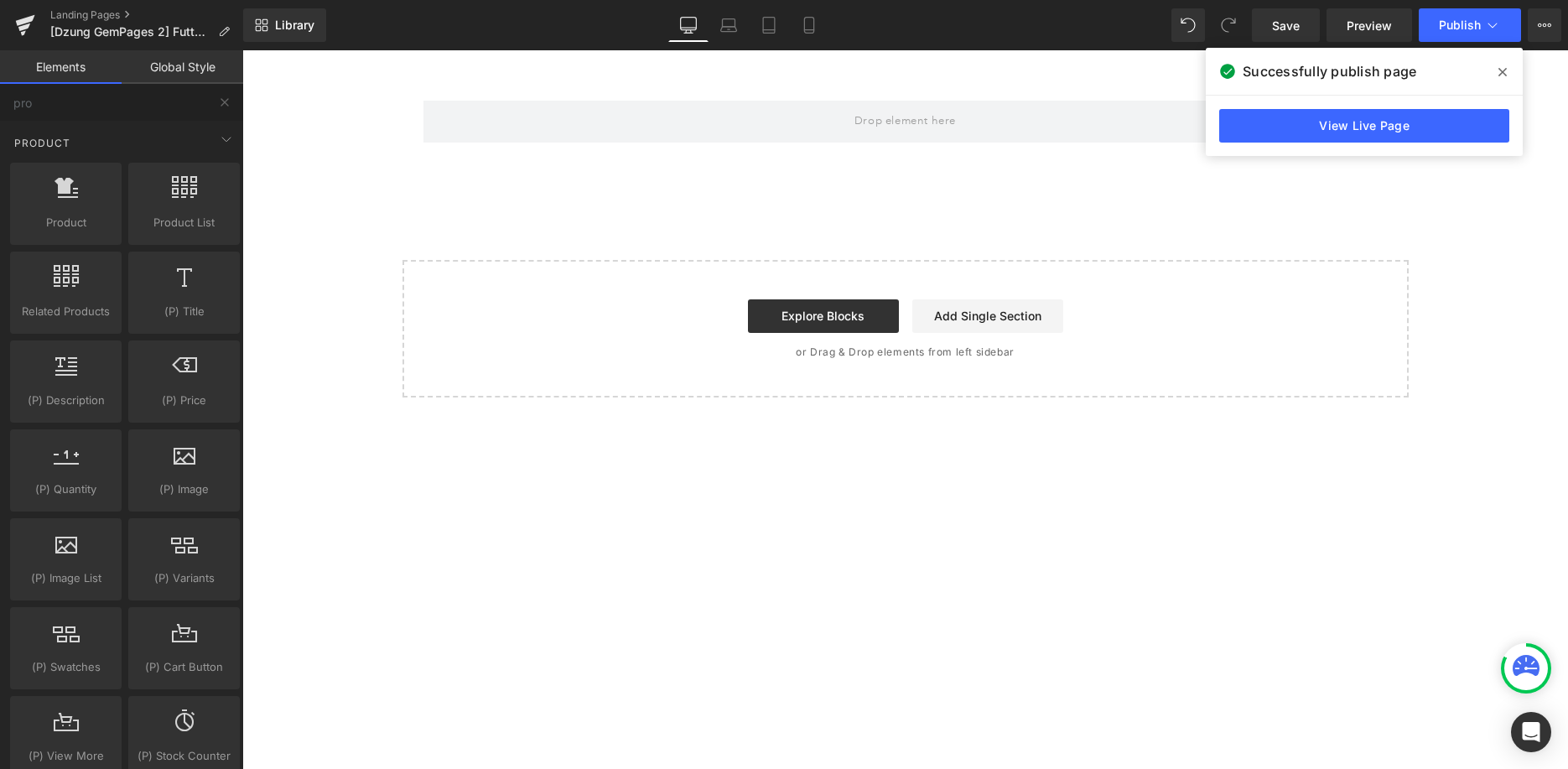 scroll, scrollTop: 0, scrollLeft: 0, axis: both 